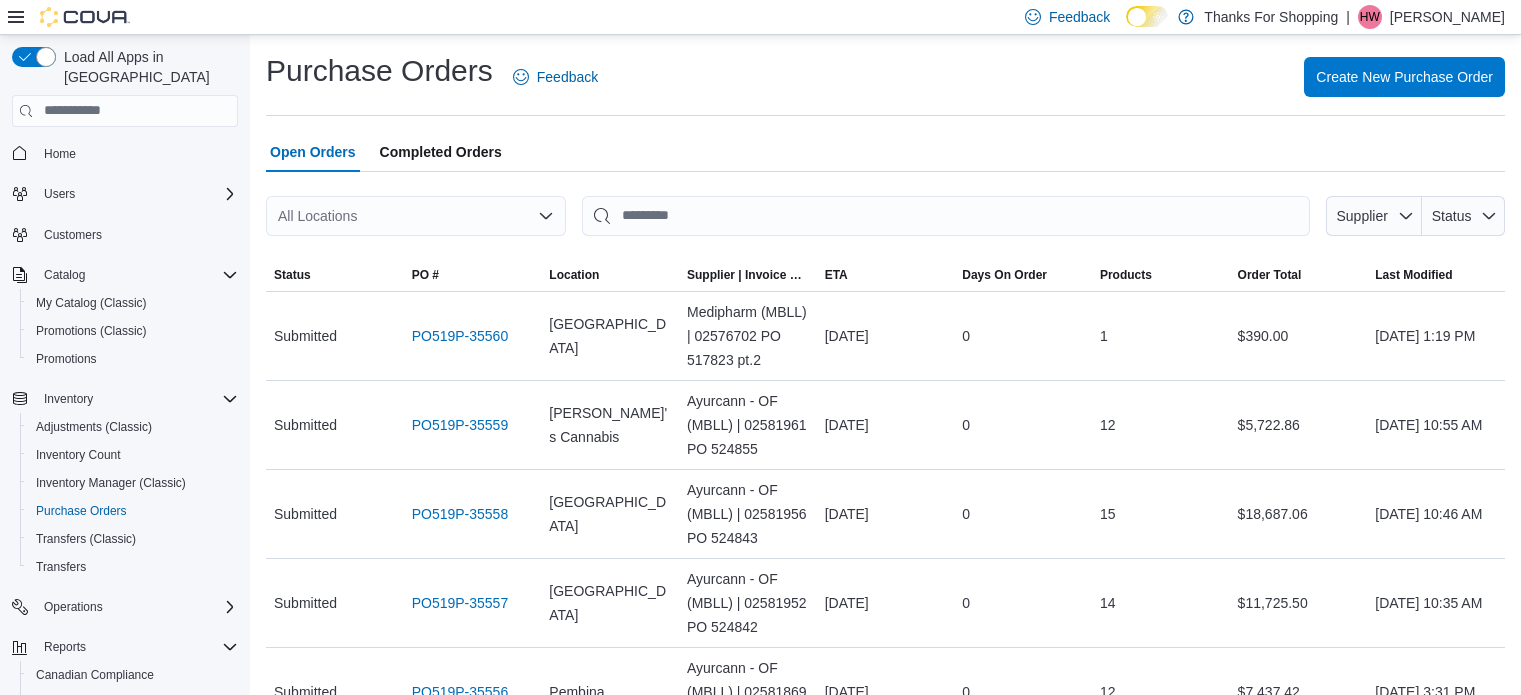 scroll, scrollTop: 0, scrollLeft: 0, axis: both 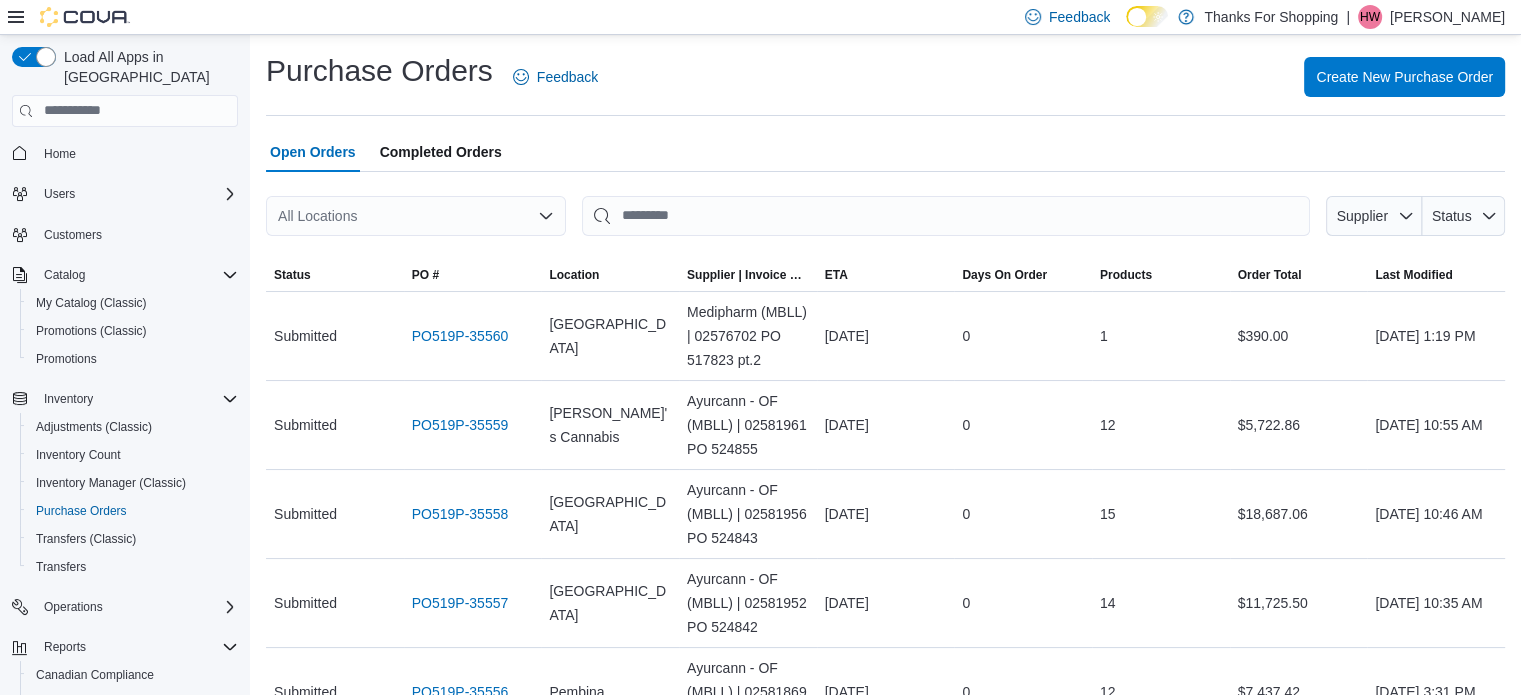click on "All Locations" at bounding box center (416, 216) 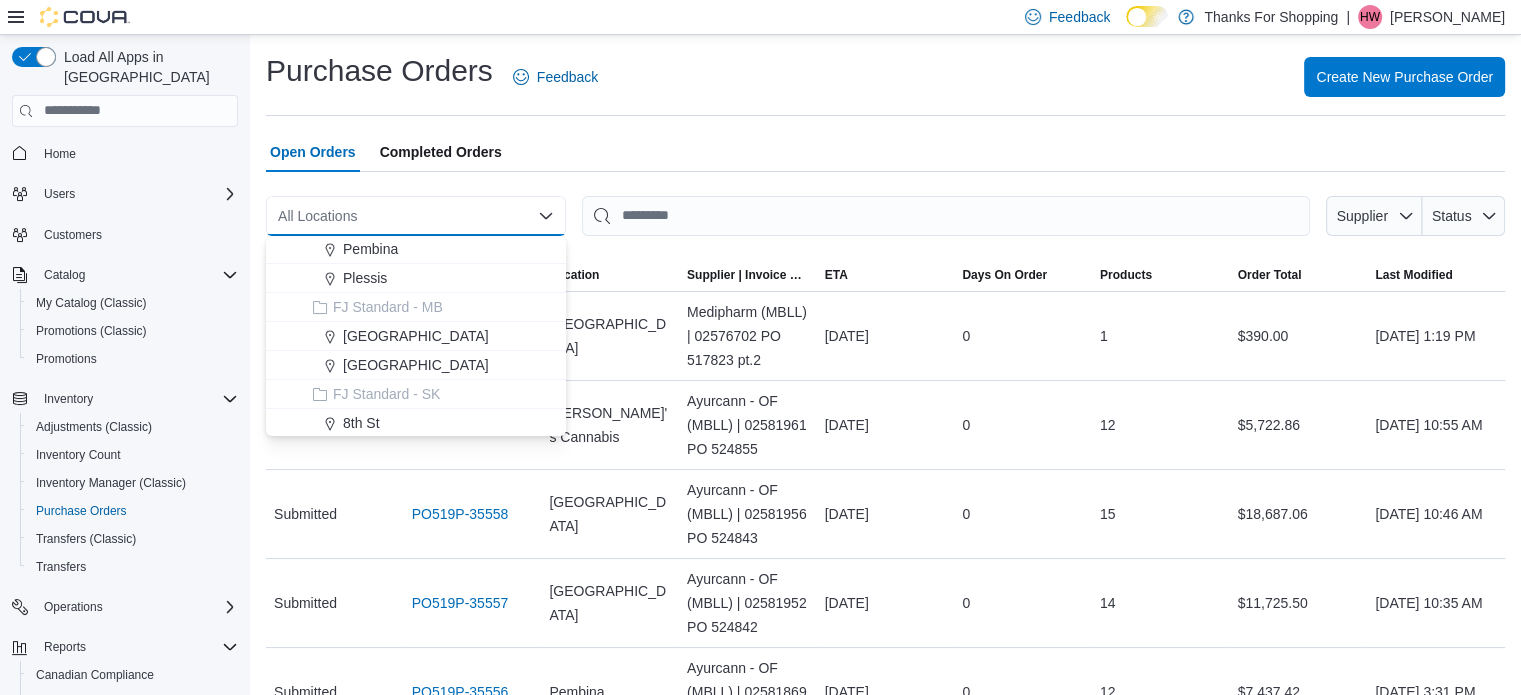 scroll, scrollTop: 200, scrollLeft: 0, axis: vertical 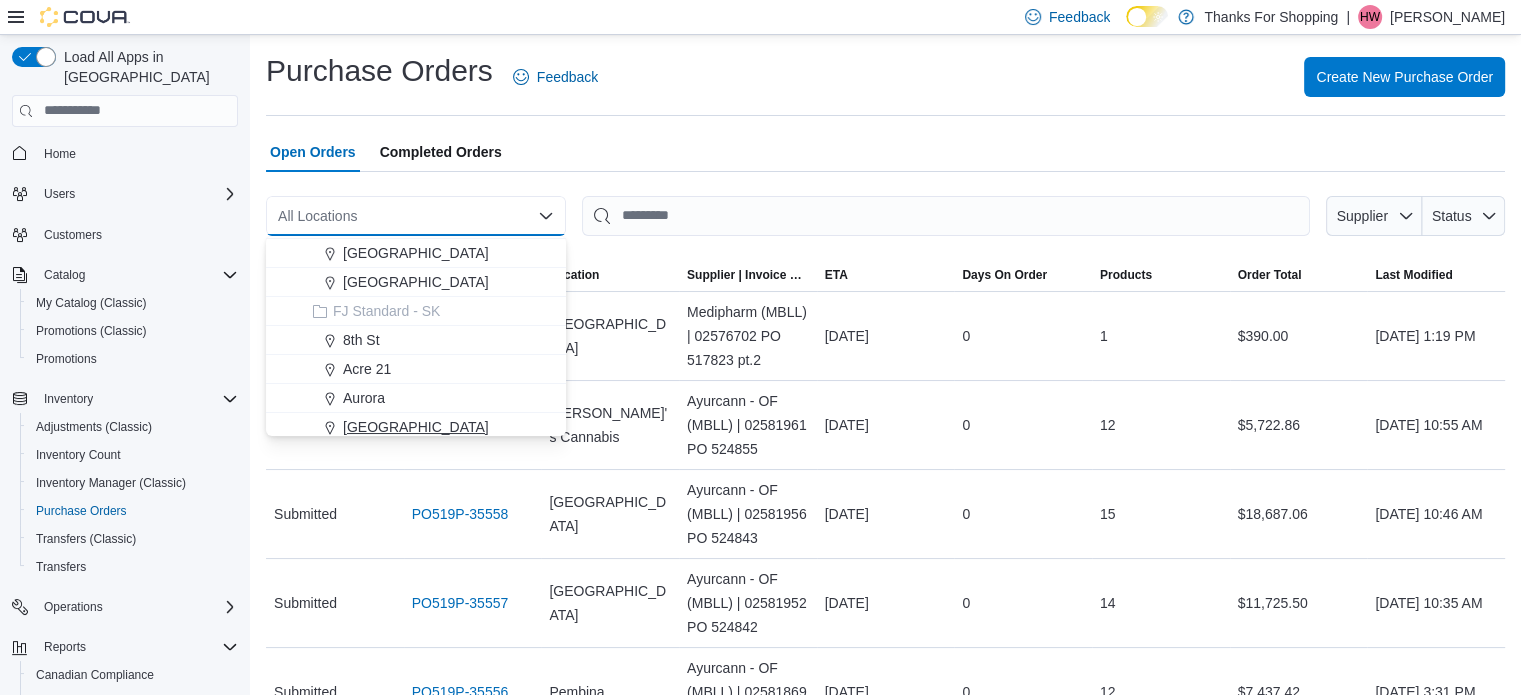 click on "[GEOGRAPHIC_DATA]" at bounding box center [428, 427] 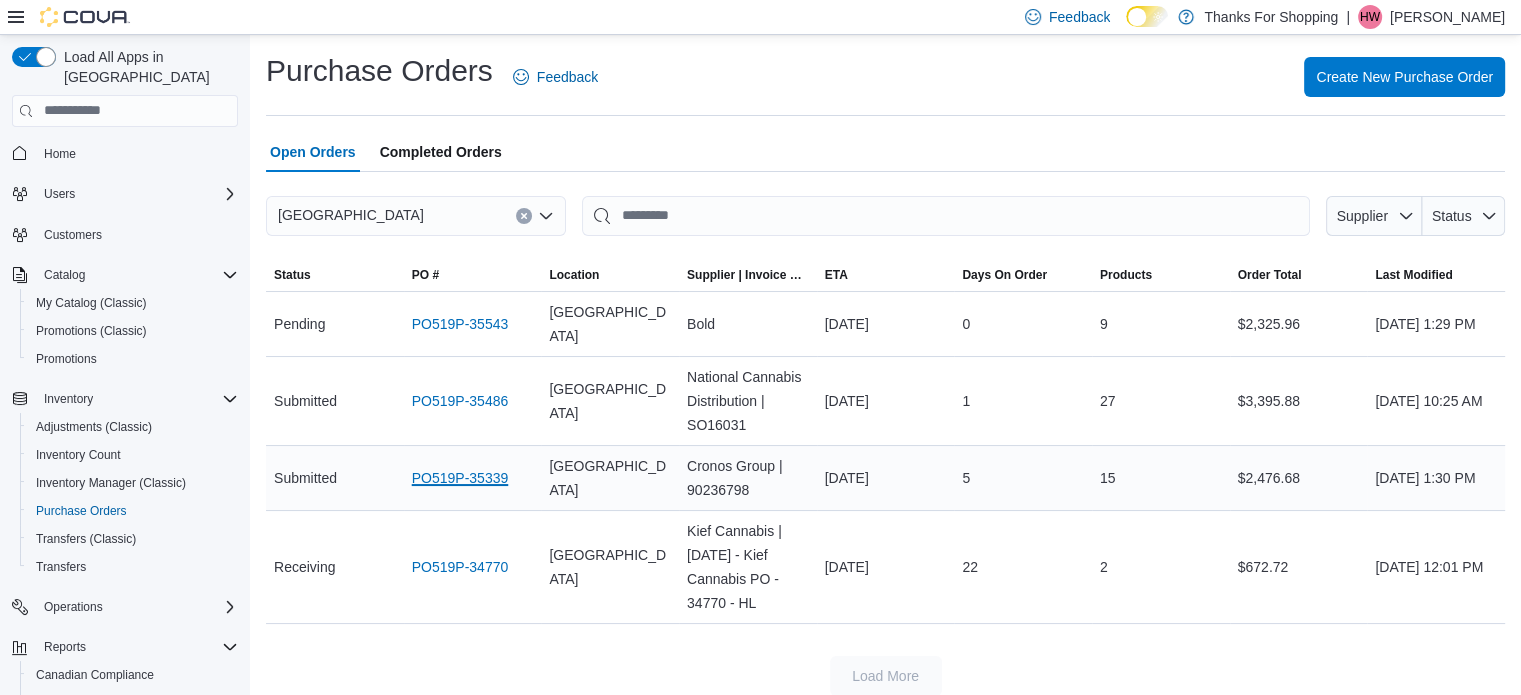 click on "PO519P-35339" at bounding box center (460, 478) 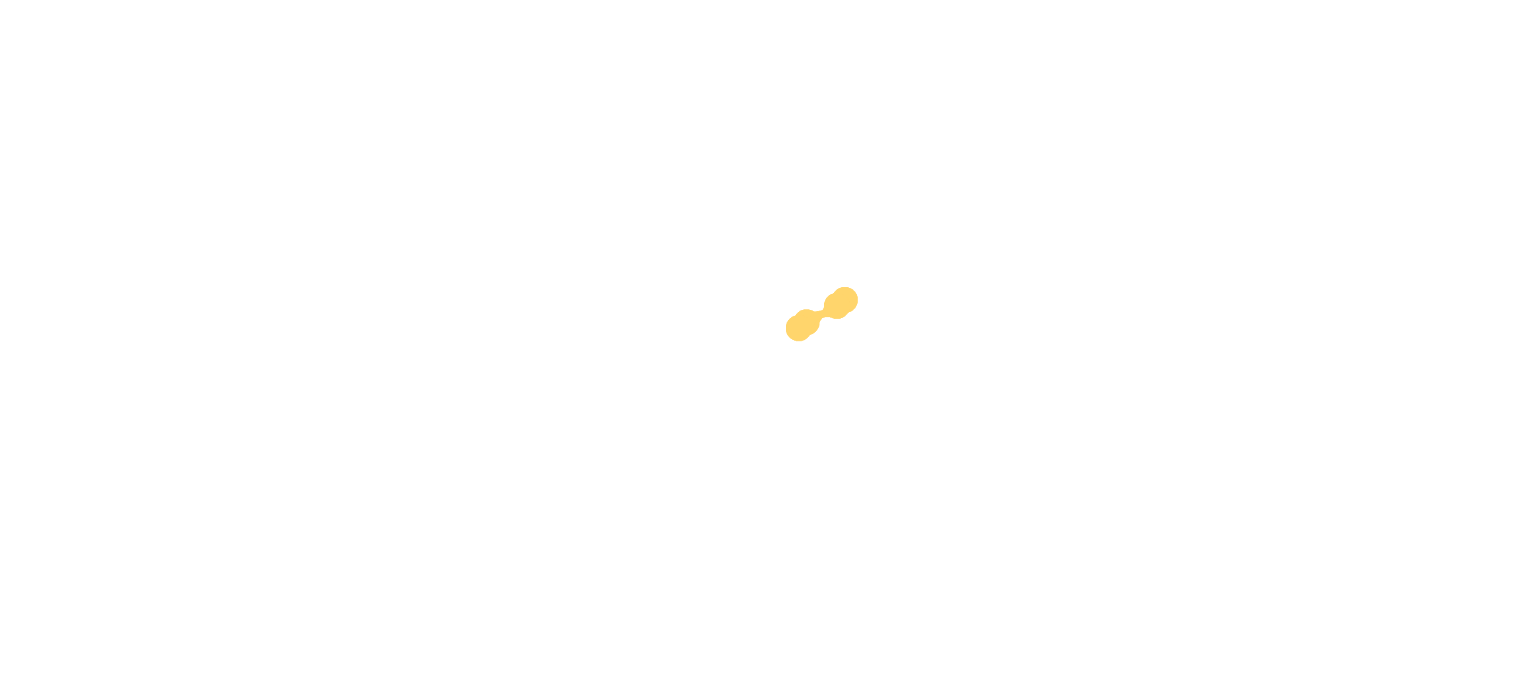 scroll, scrollTop: 0, scrollLeft: 0, axis: both 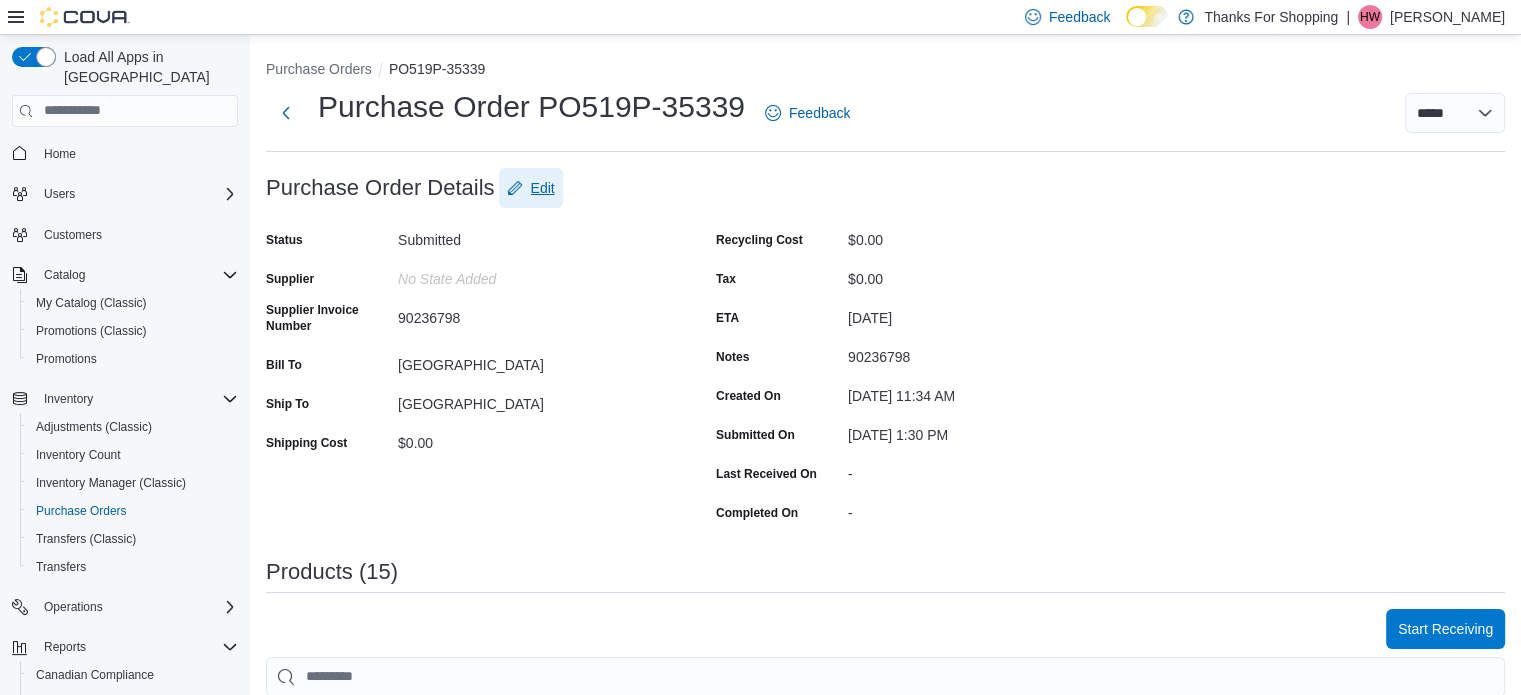 click on "Edit" at bounding box center [543, 188] 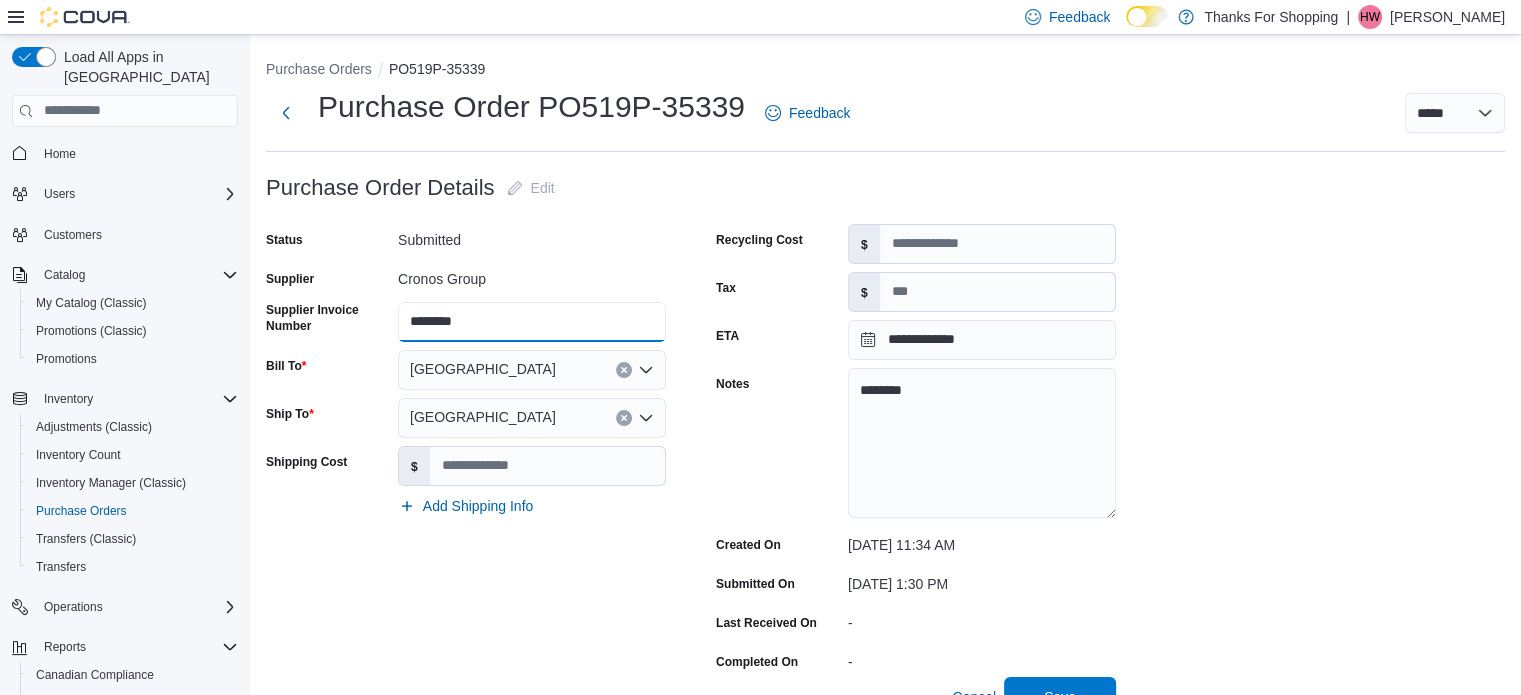 click on "********" at bounding box center [532, 322] 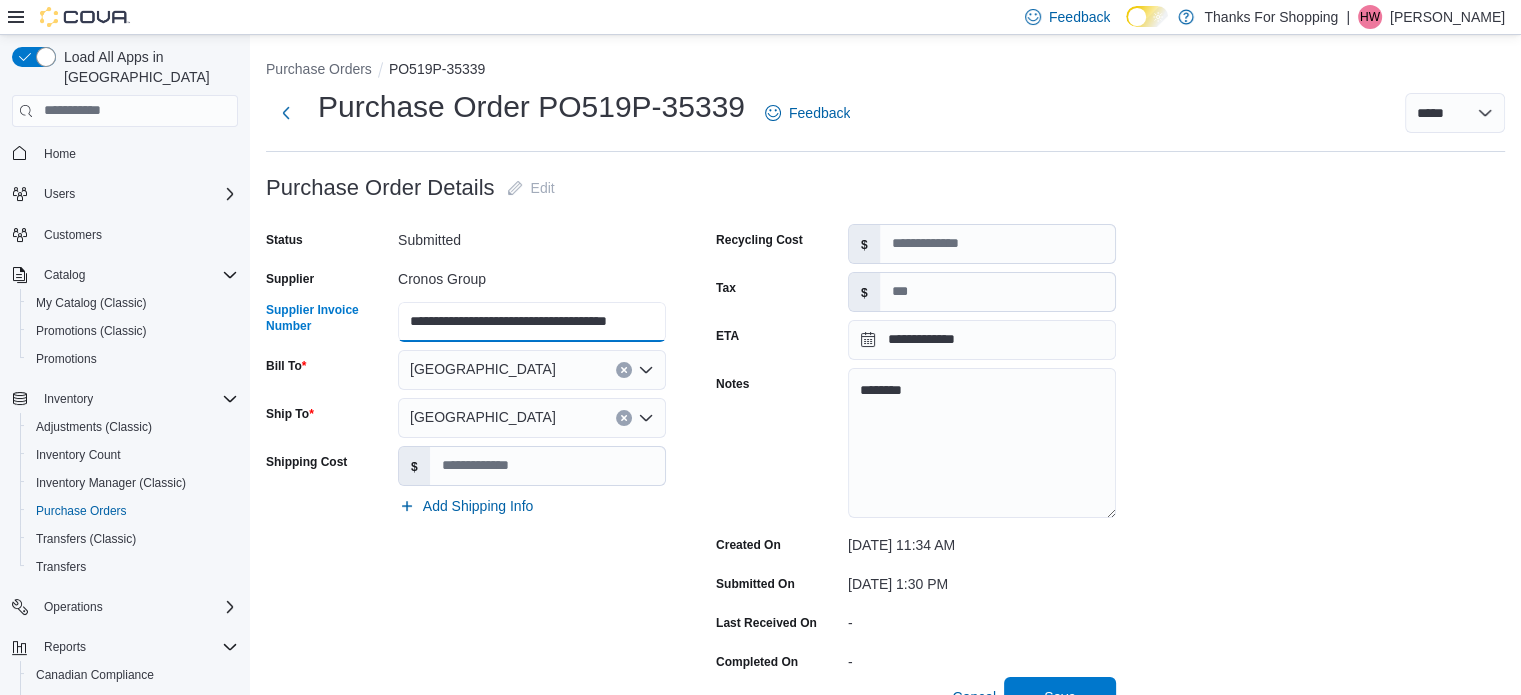 scroll, scrollTop: 0, scrollLeft: 22, axis: horizontal 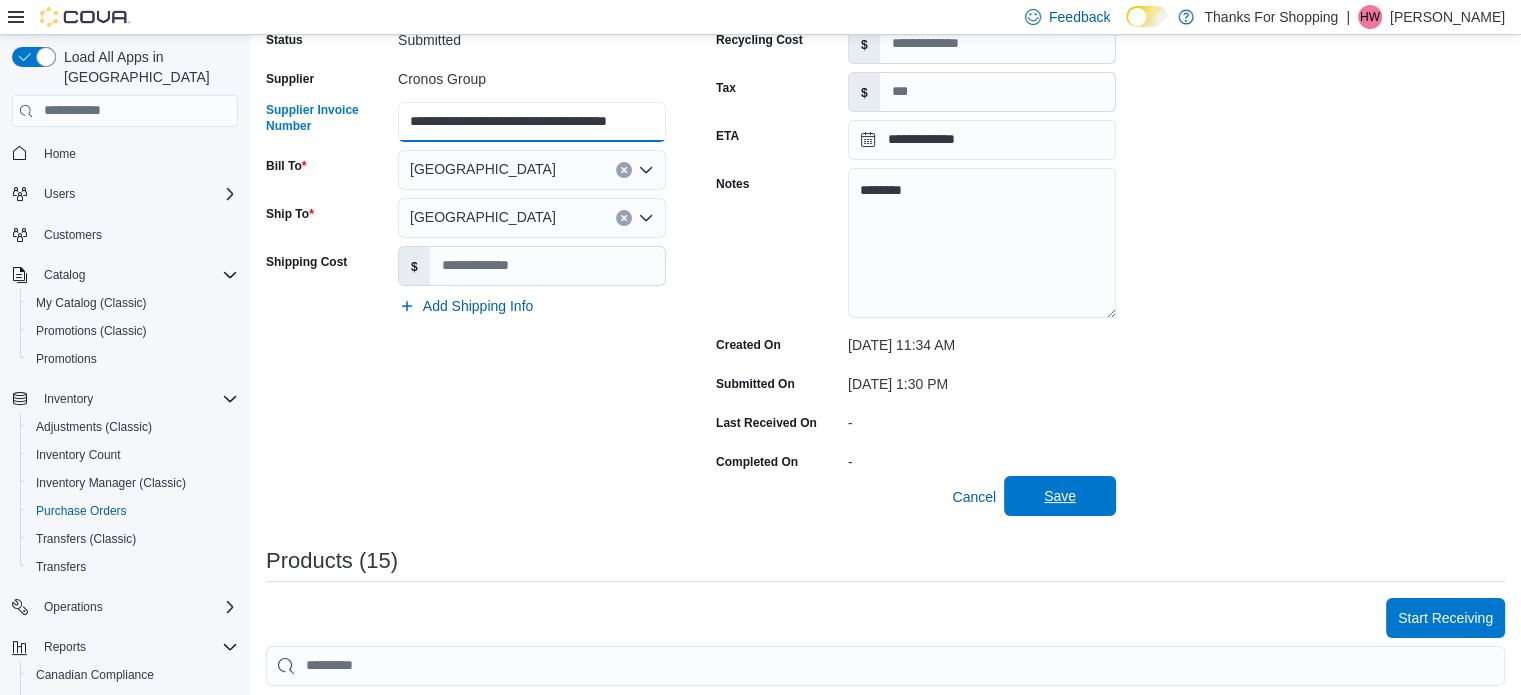 type on "**********" 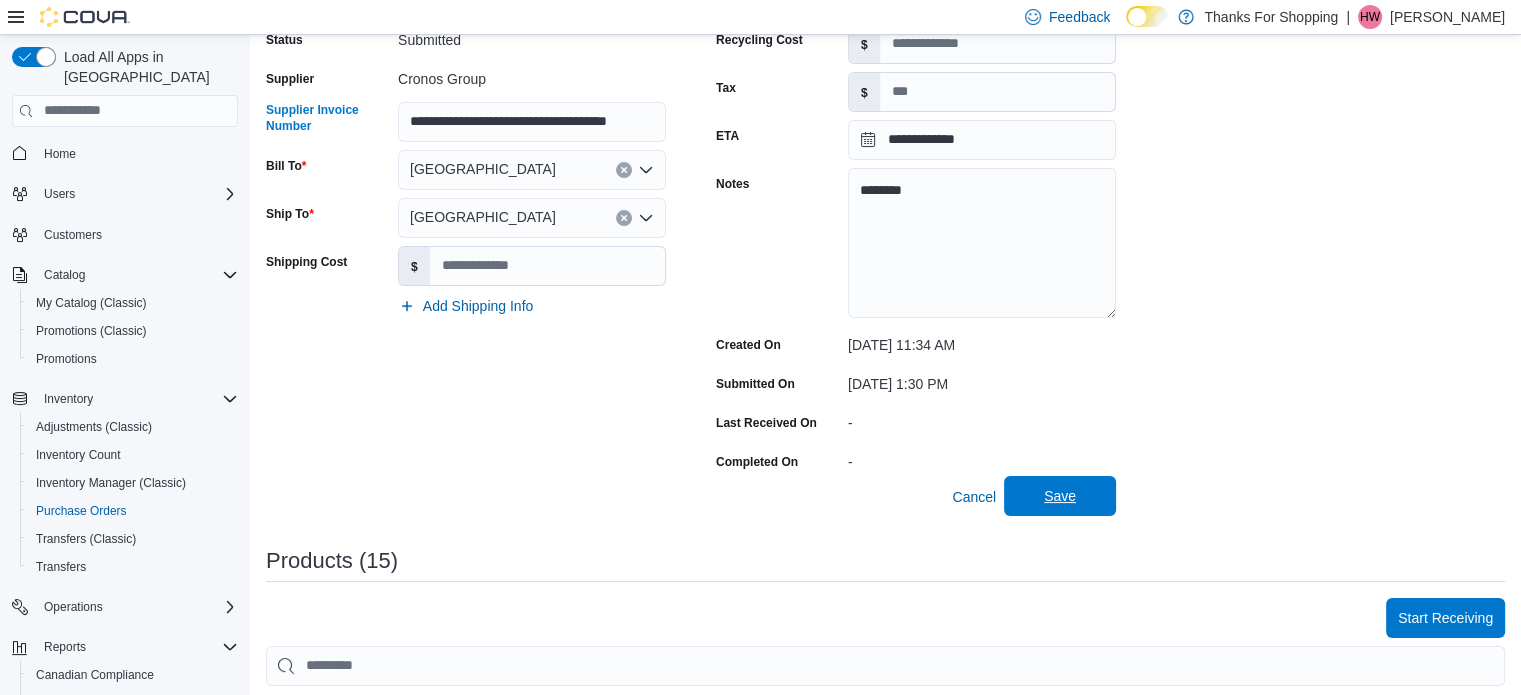 scroll, scrollTop: 0, scrollLeft: 0, axis: both 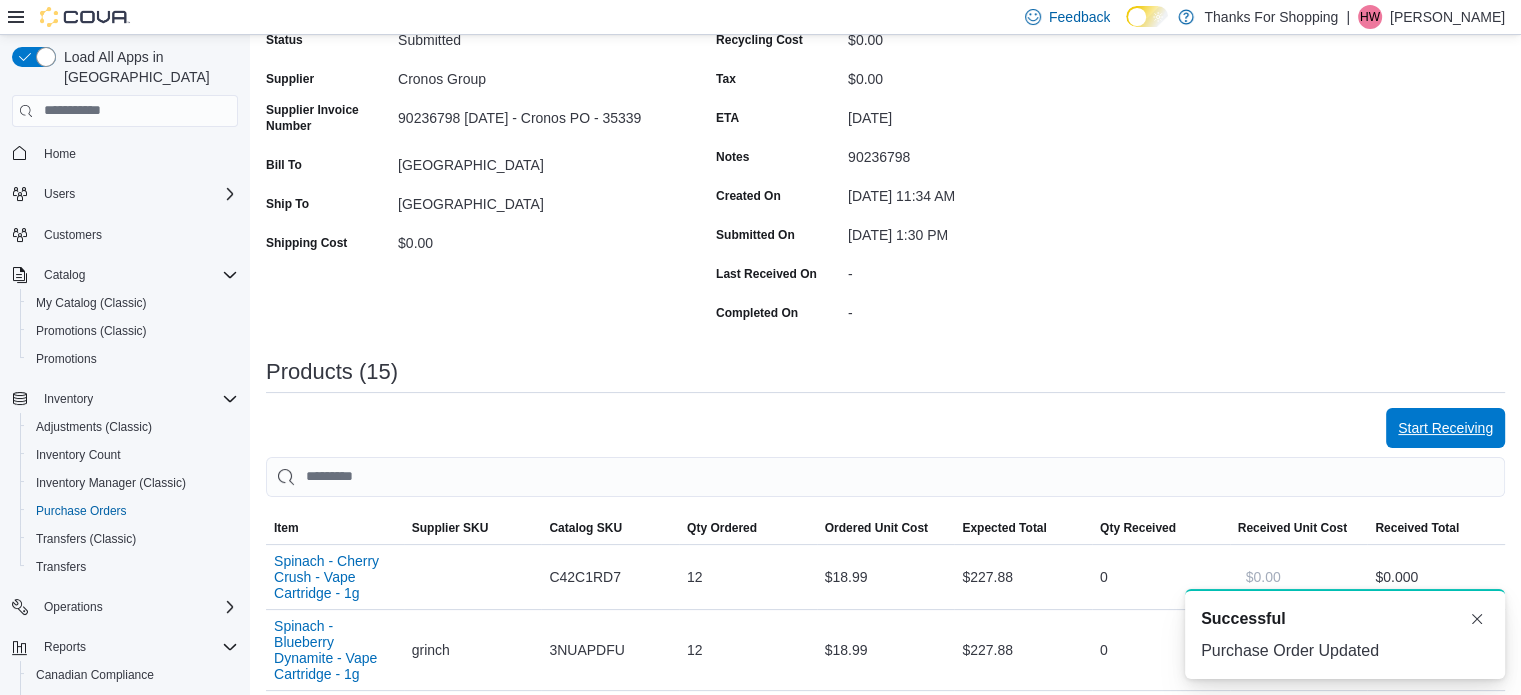 click on "Start Receiving" at bounding box center (1445, 428) 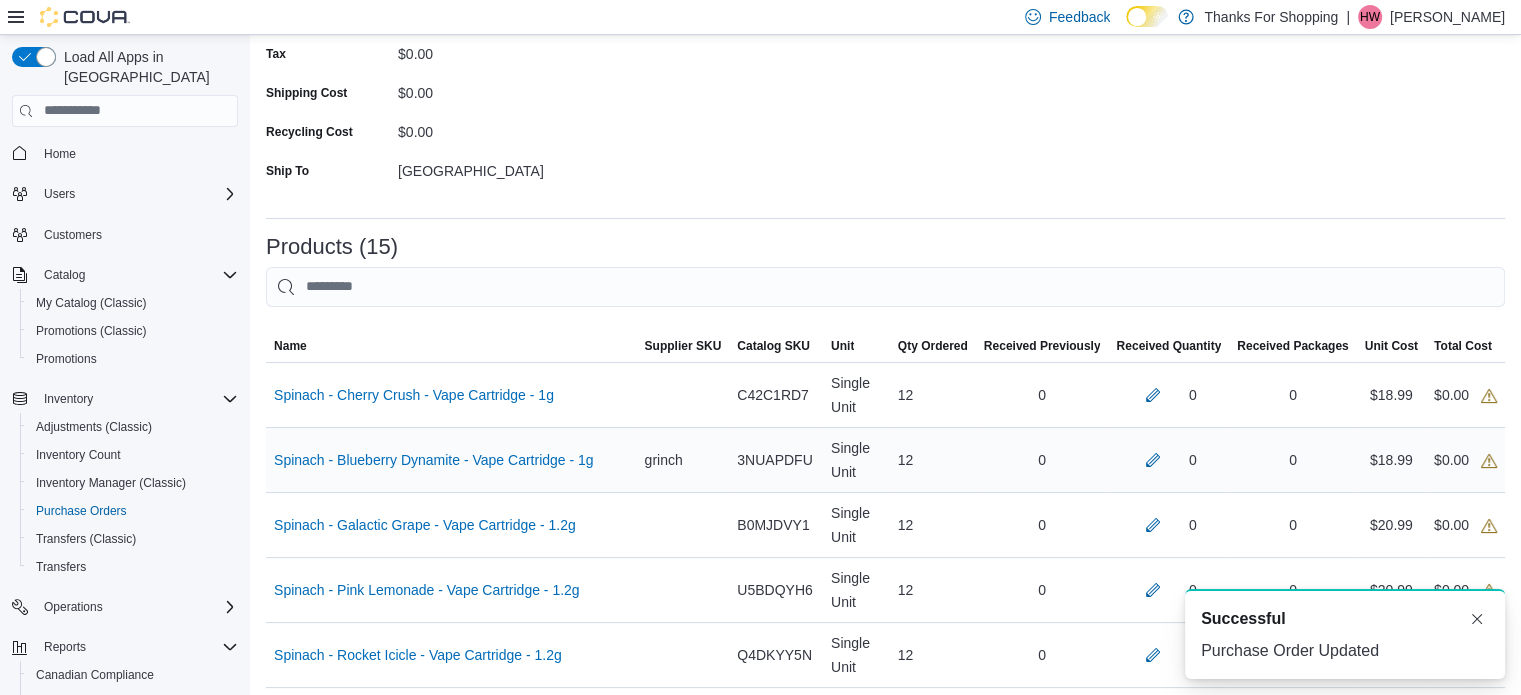 scroll, scrollTop: 400, scrollLeft: 0, axis: vertical 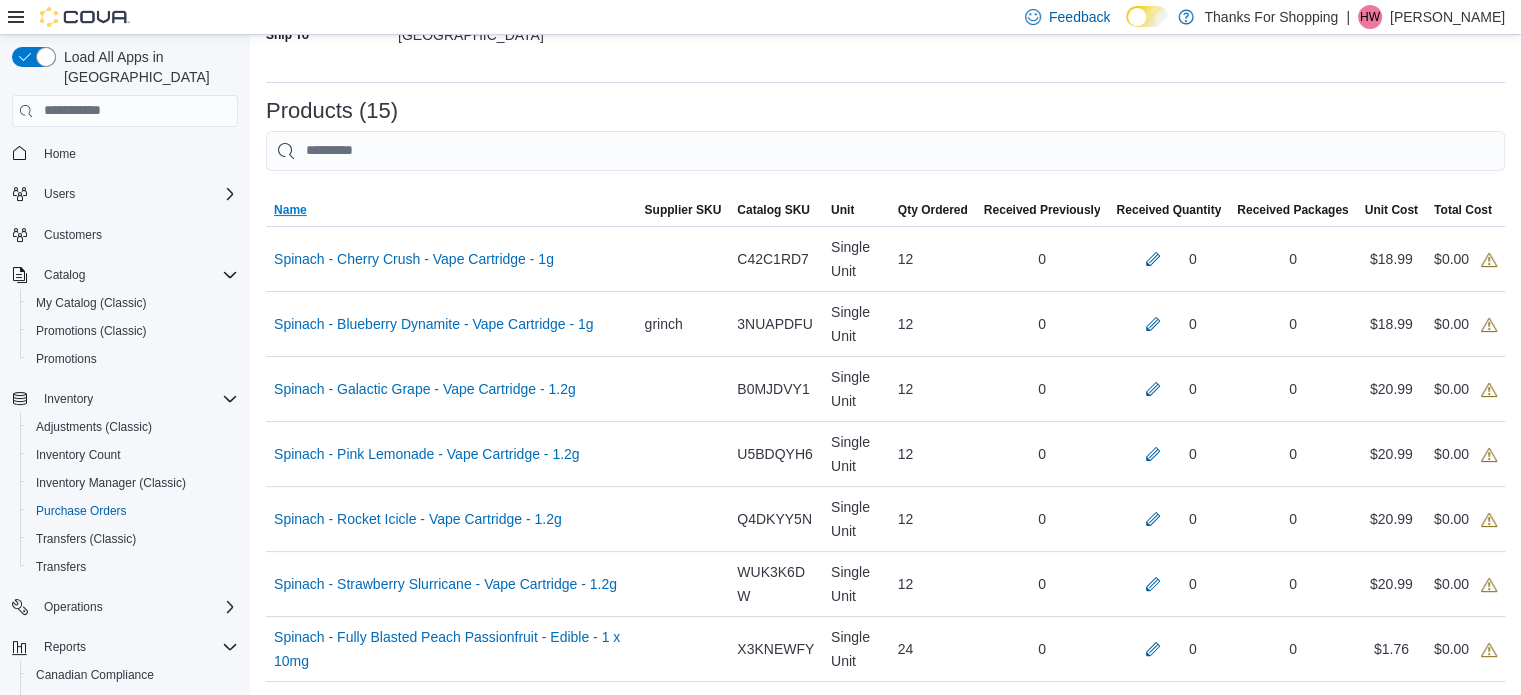 click on "Name" at bounding box center (290, 210) 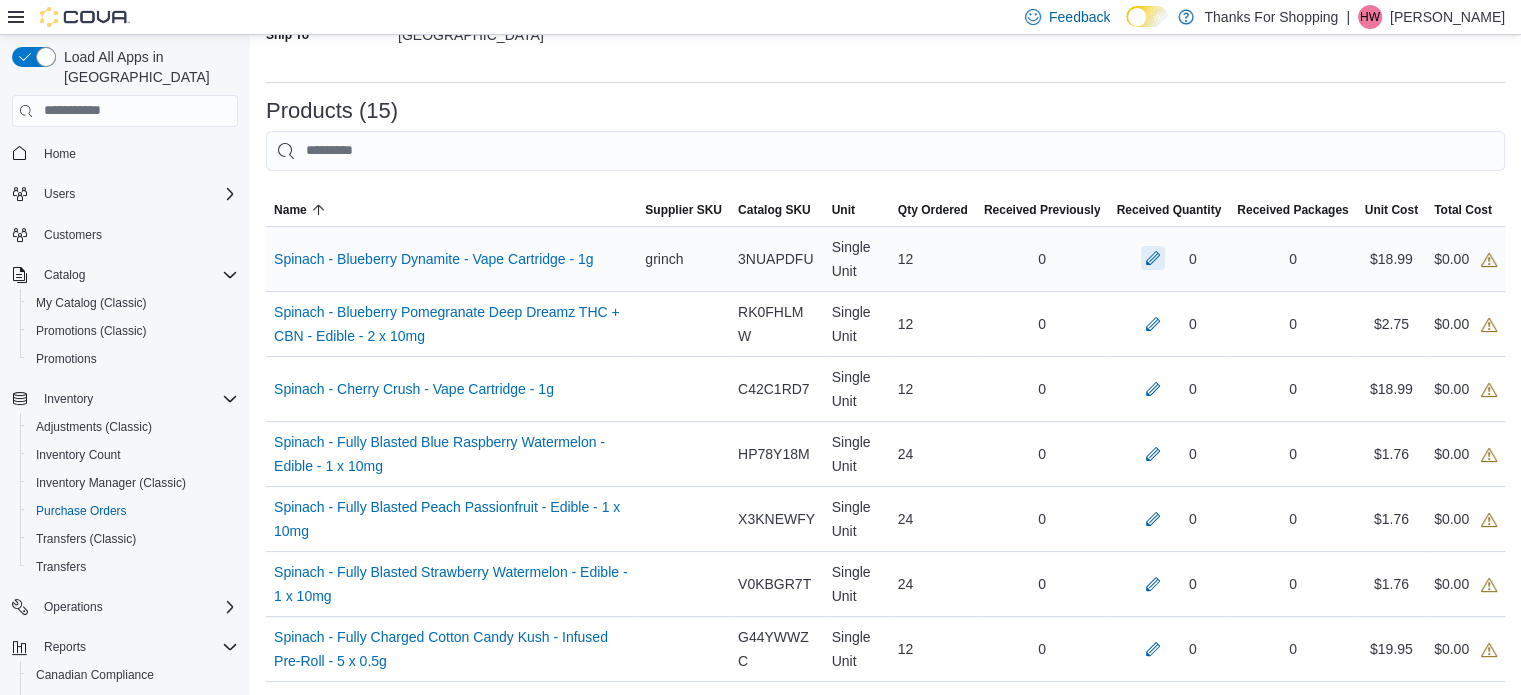 click at bounding box center [1153, 258] 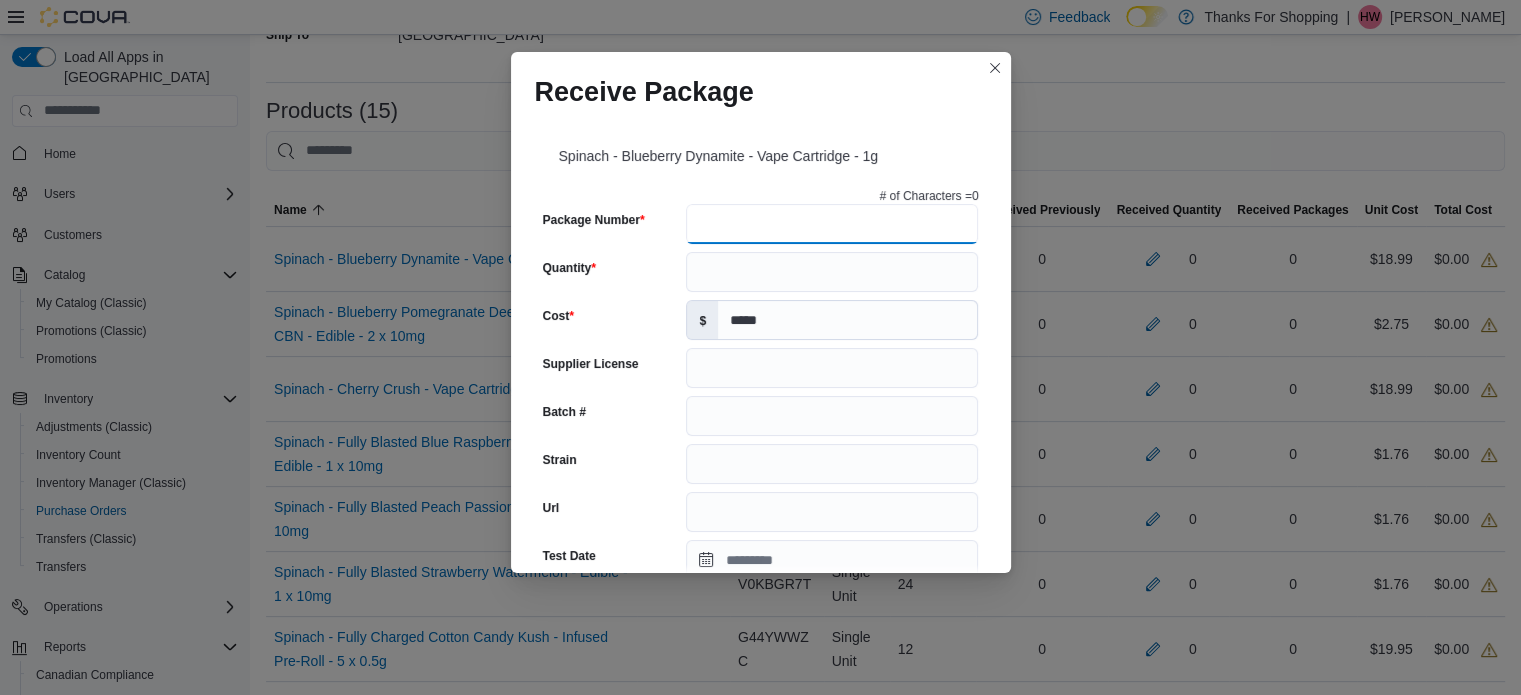 click on "Package Number" at bounding box center [832, 224] 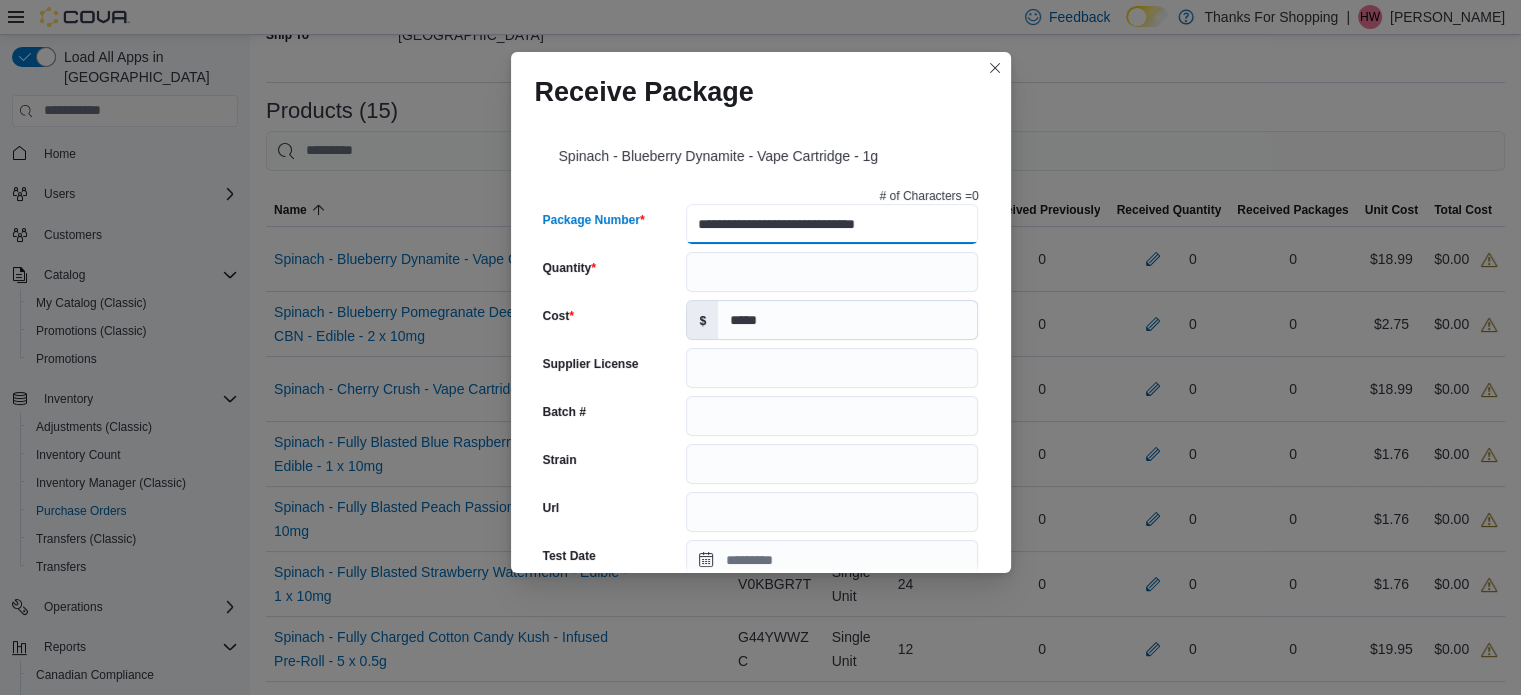type on "**********" 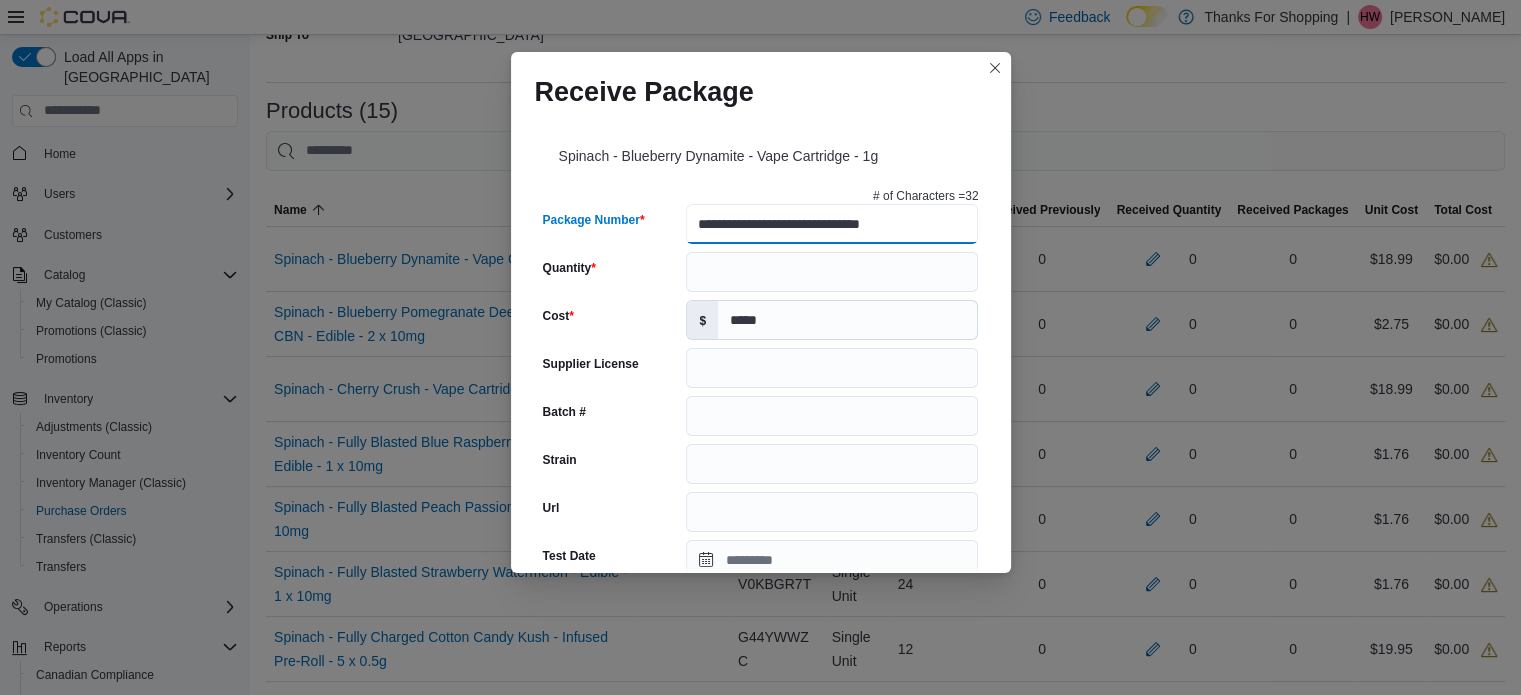 type on "**********" 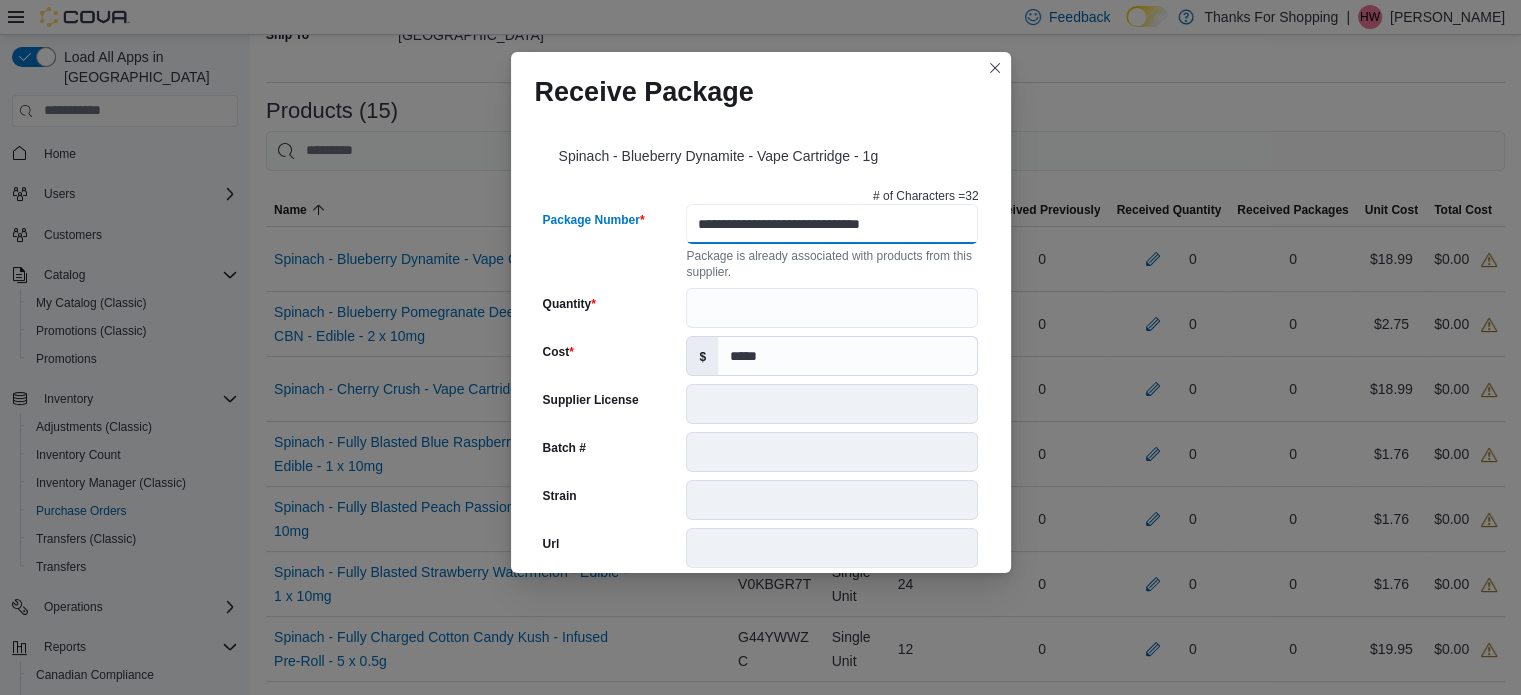 scroll, scrollTop: 0, scrollLeft: 0, axis: both 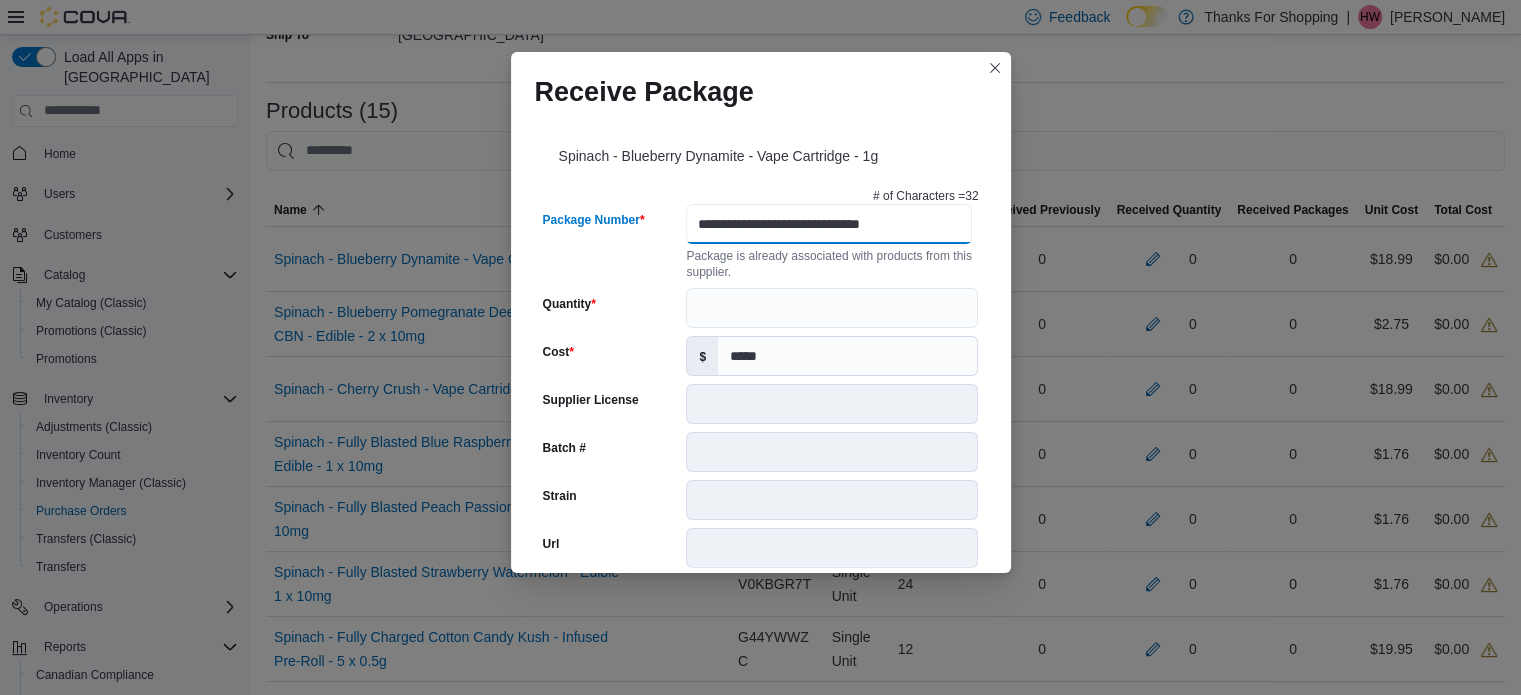type on "**********" 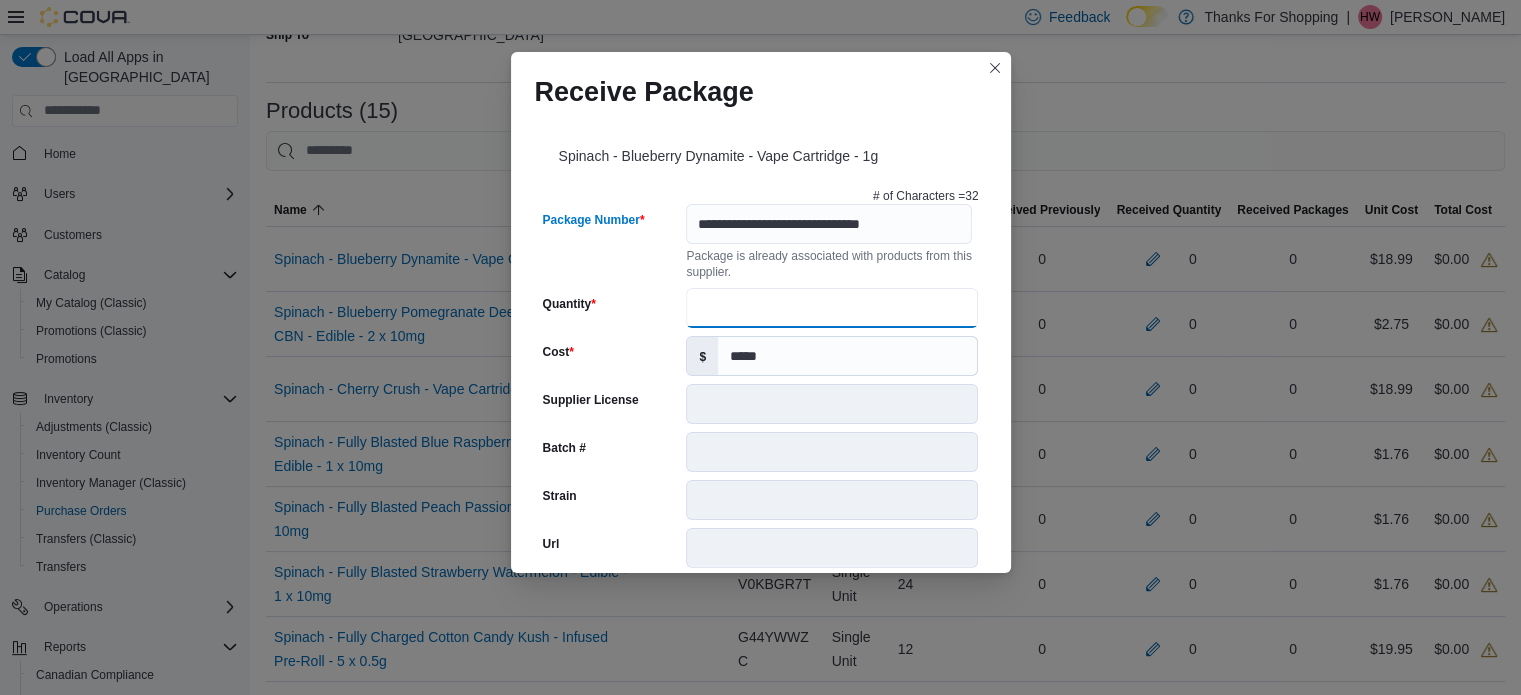 click on "Quantity" at bounding box center [832, 308] 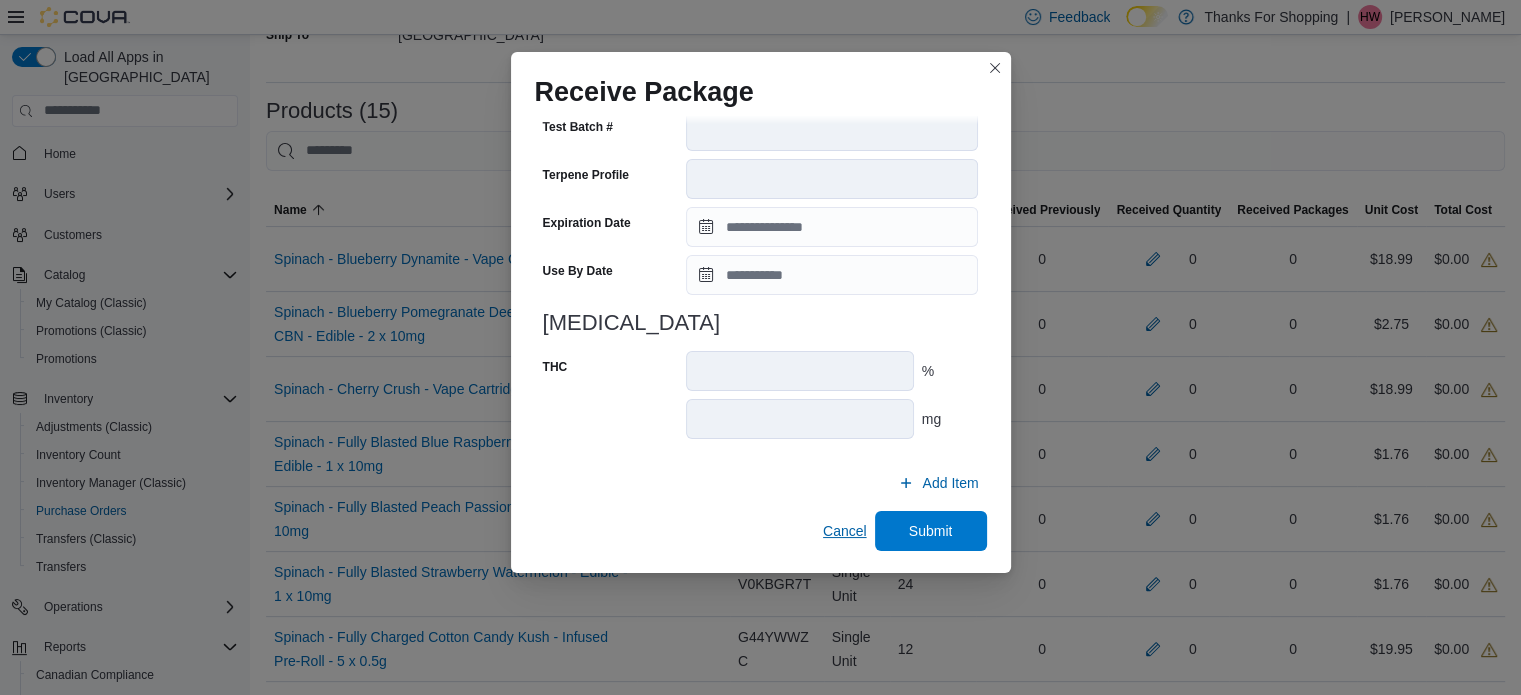 scroll, scrollTop: 706, scrollLeft: 0, axis: vertical 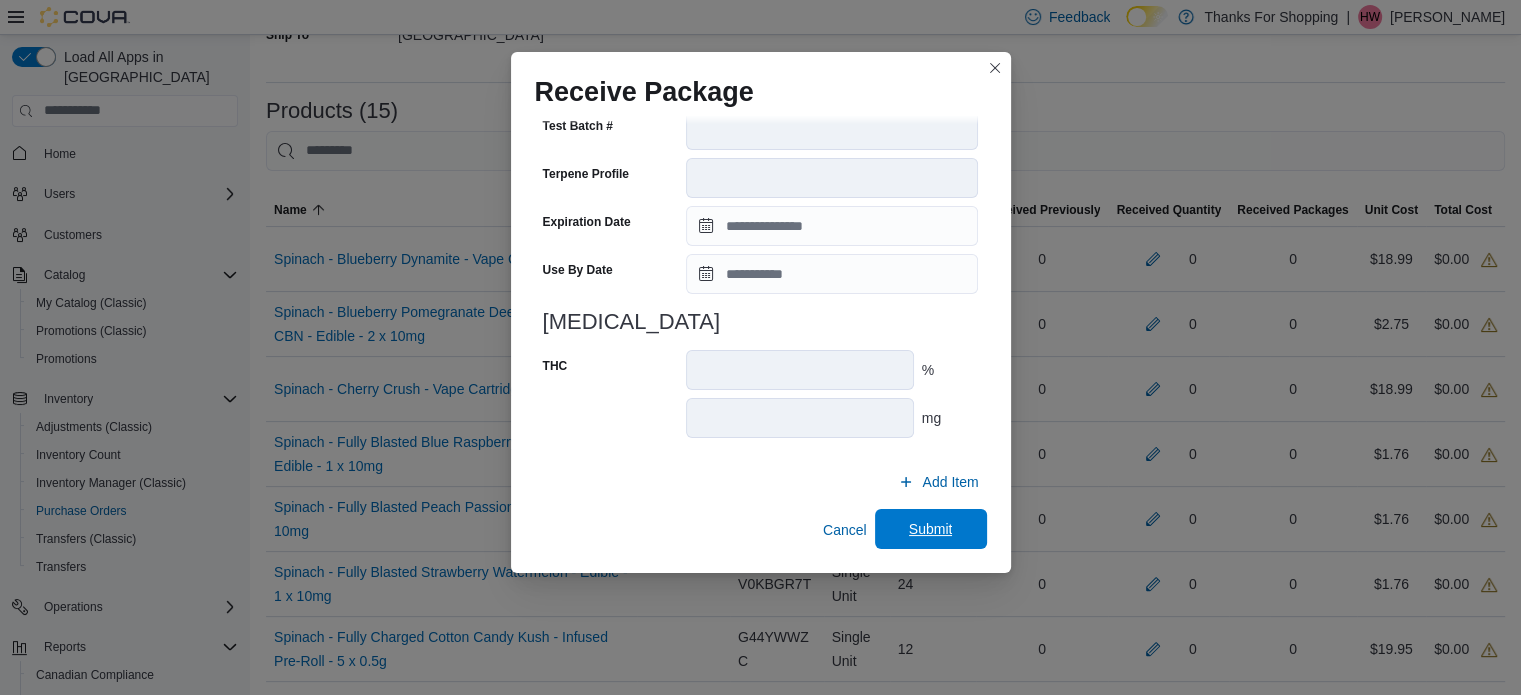 type on "**" 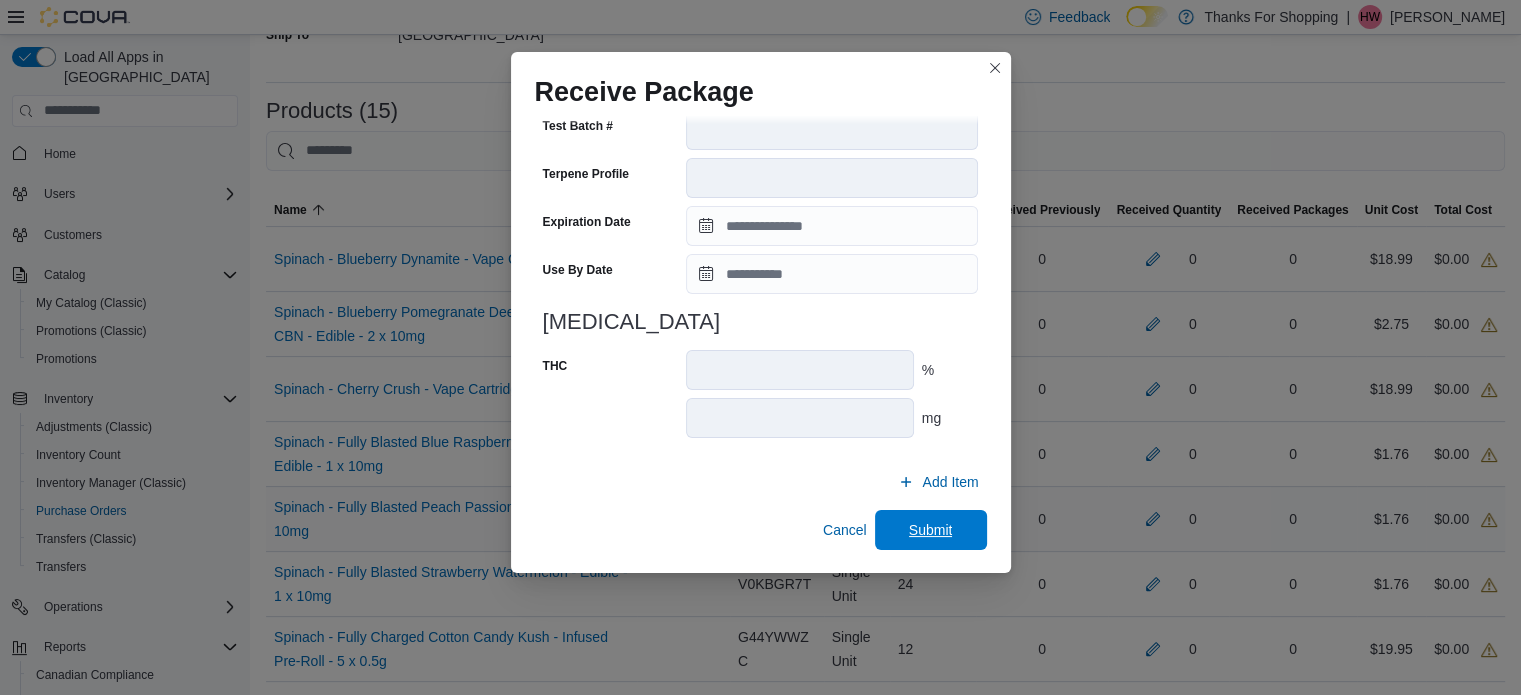 drag, startPoint x: 912, startPoint y: 525, endPoint x: 972, endPoint y: 503, distance: 63.90618 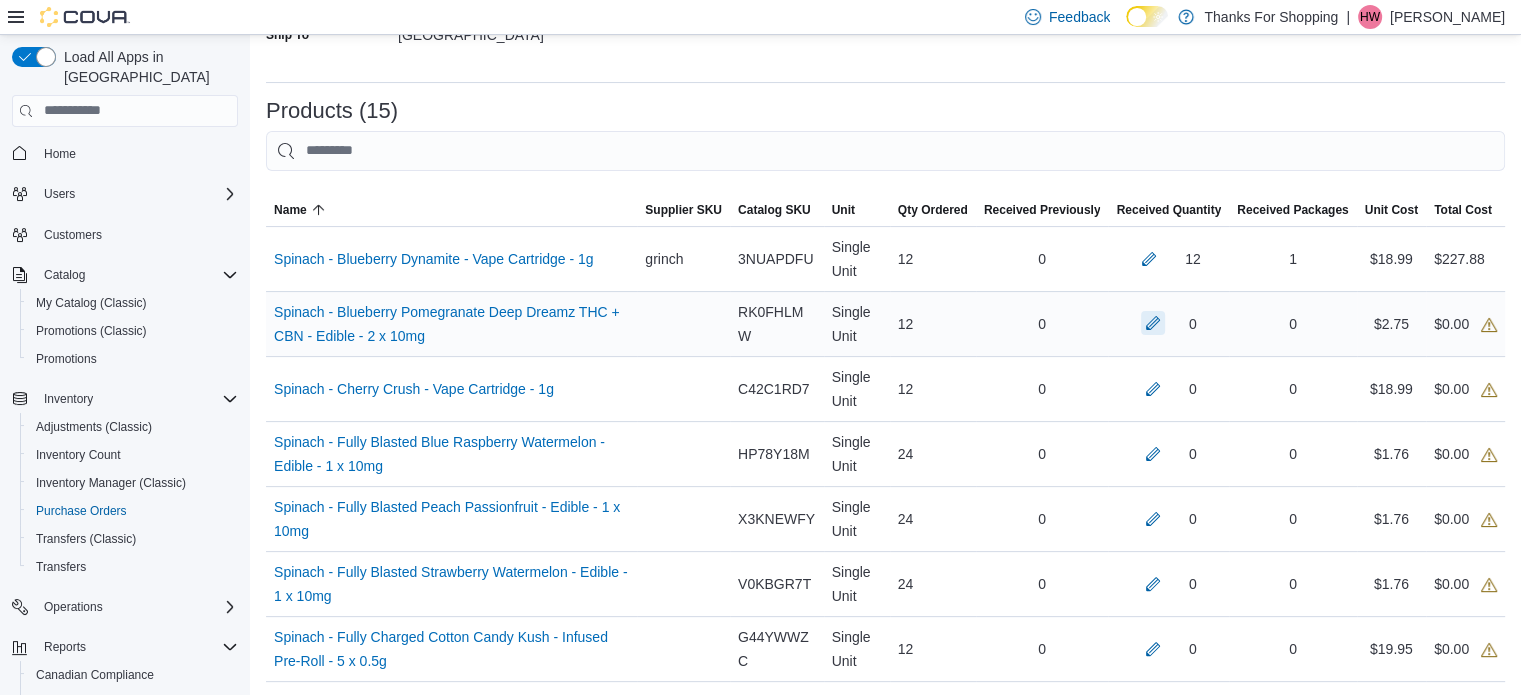 click at bounding box center (1153, 323) 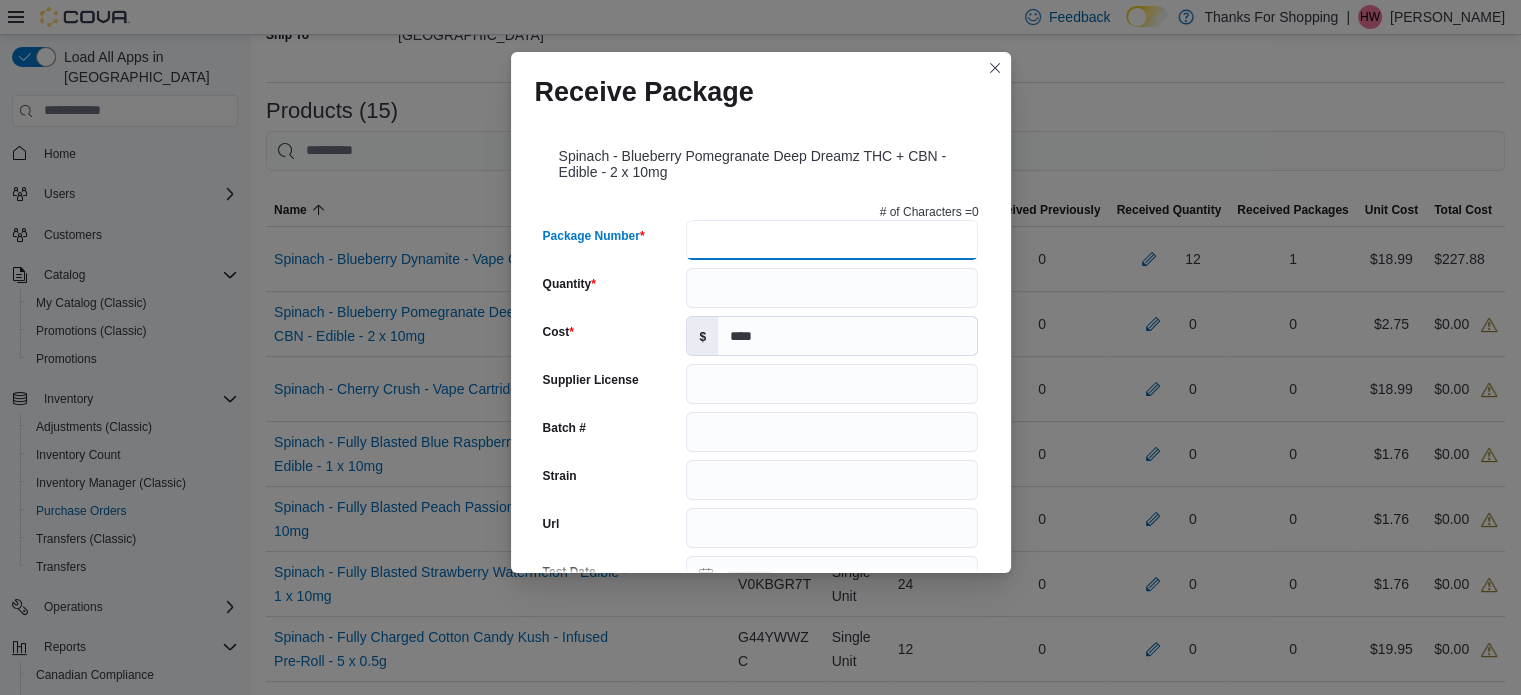 click on "Package Number" at bounding box center [832, 240] 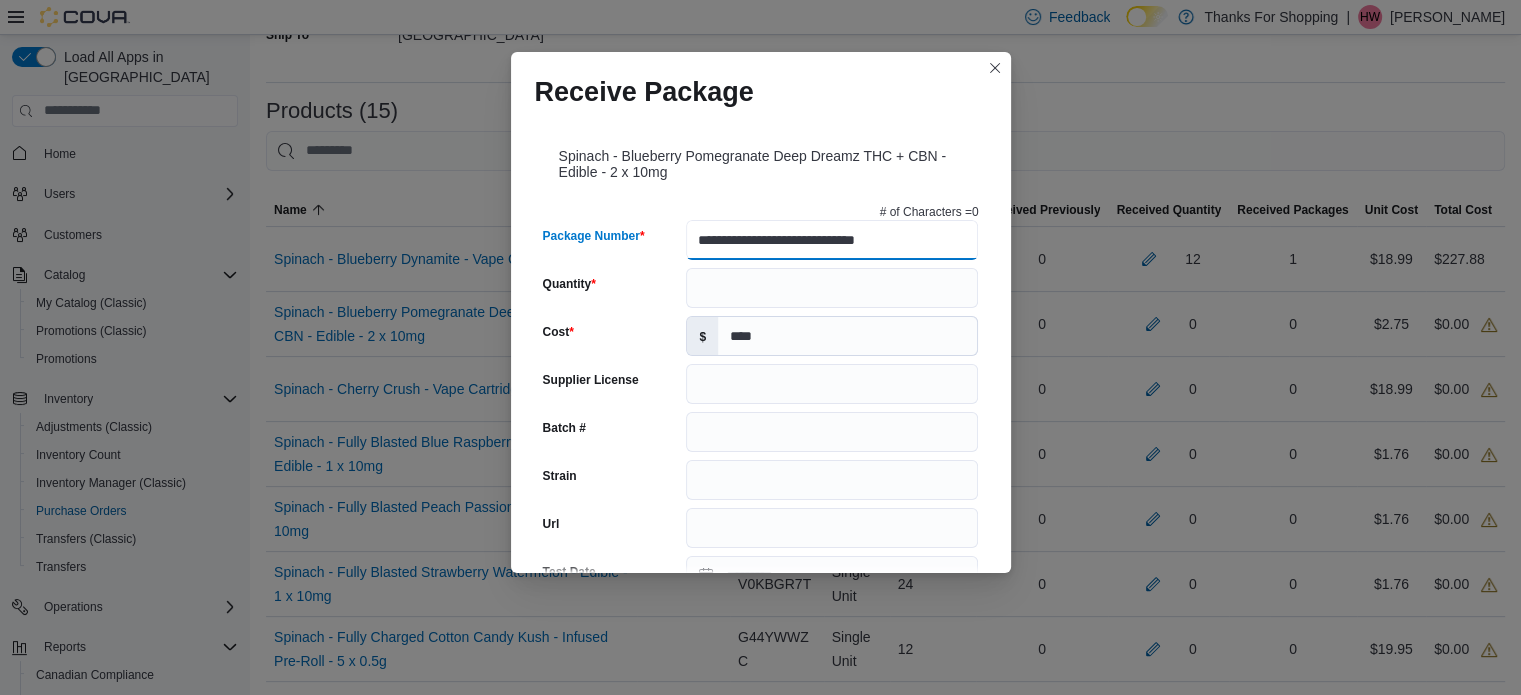 type on "**********" 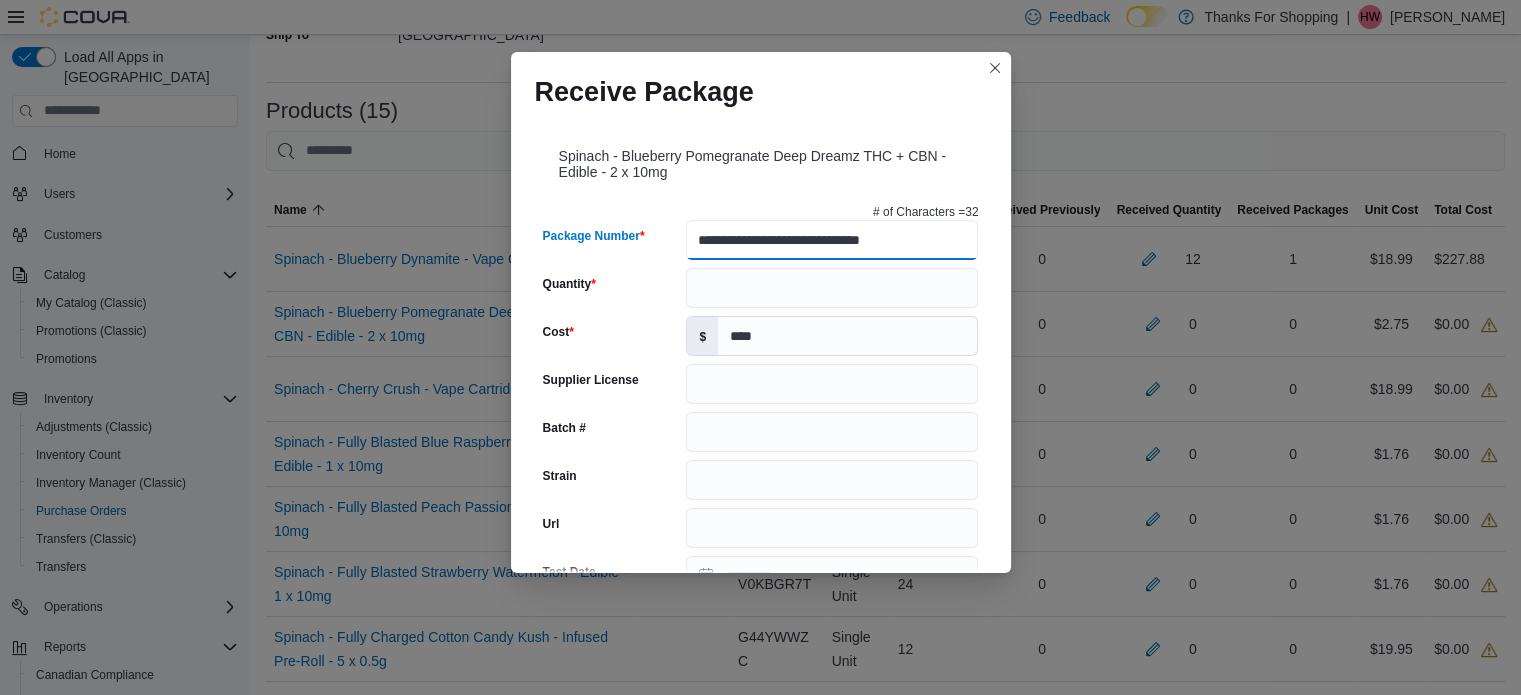 type on "******" 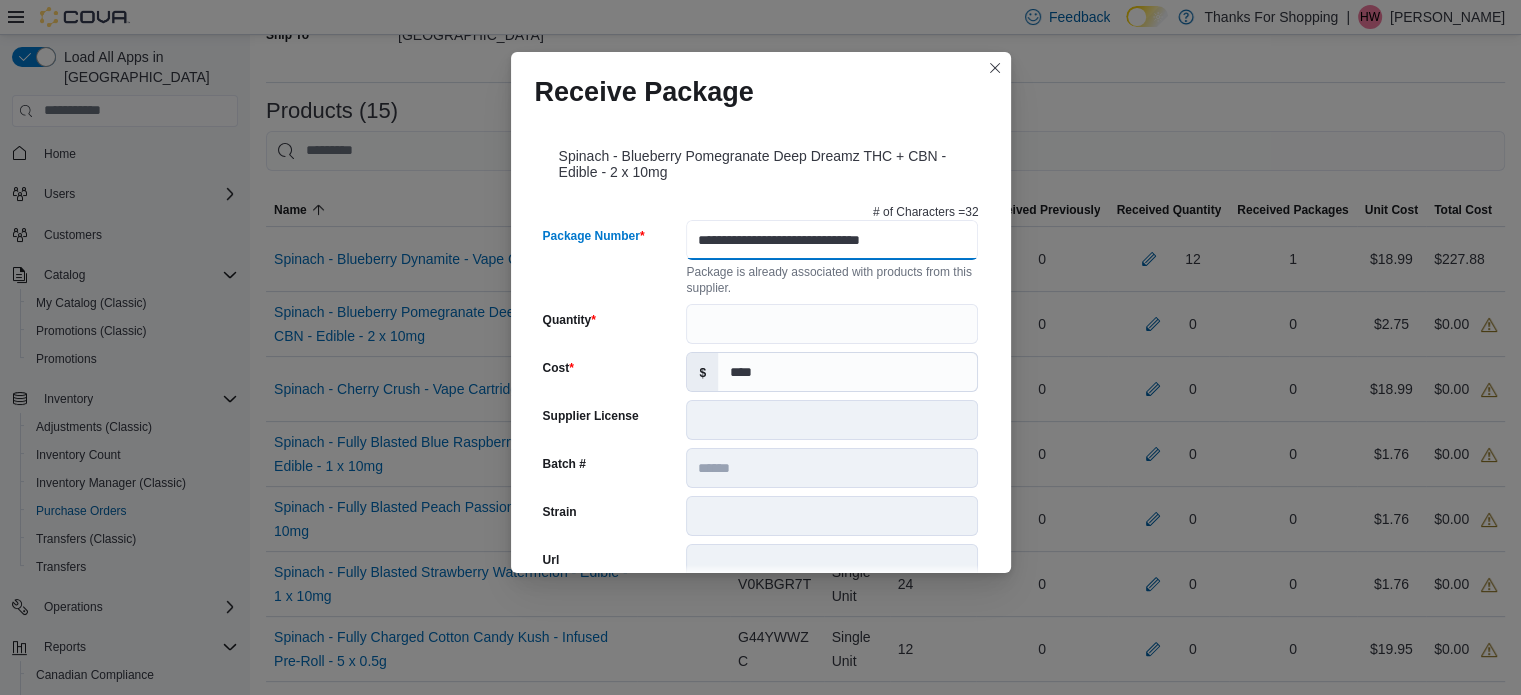 scroll, scrollTop: 0, scrollLeft: 0, axis: both 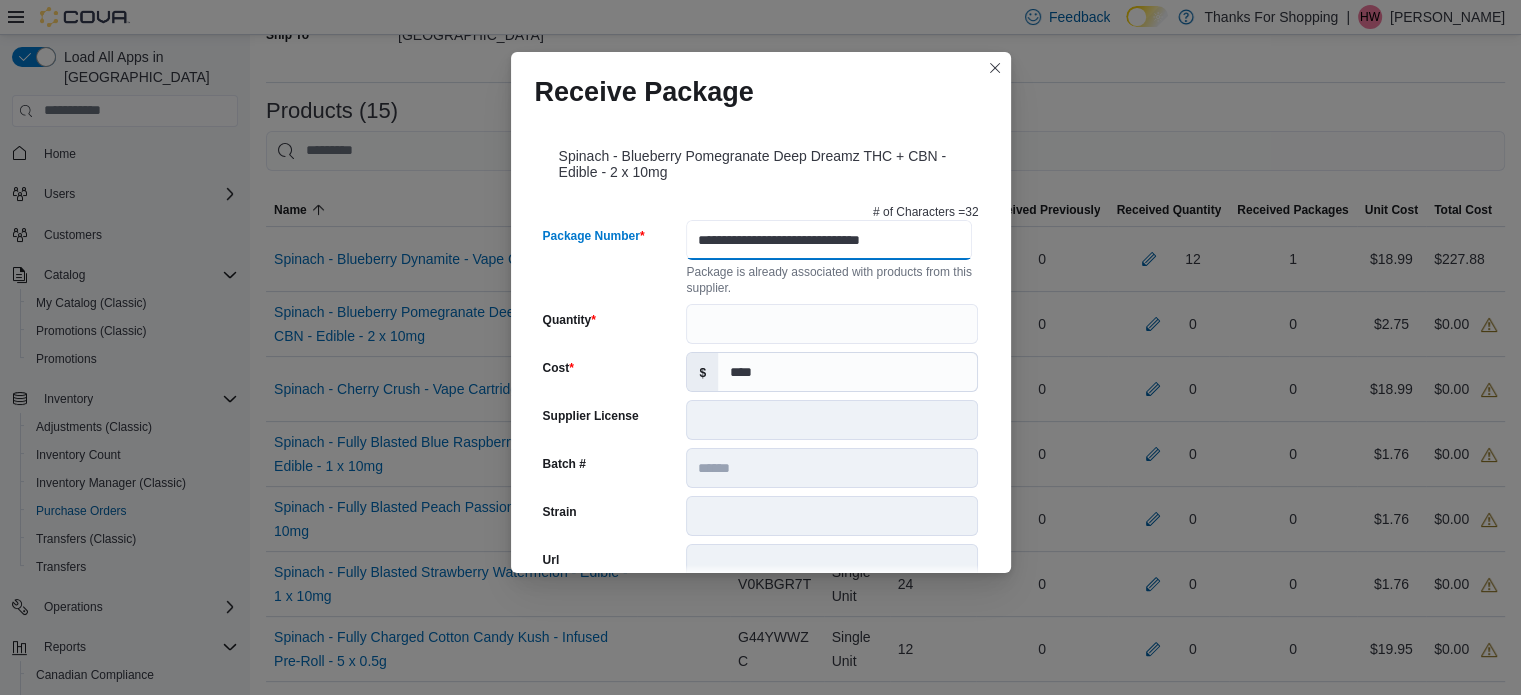 type on "**********" 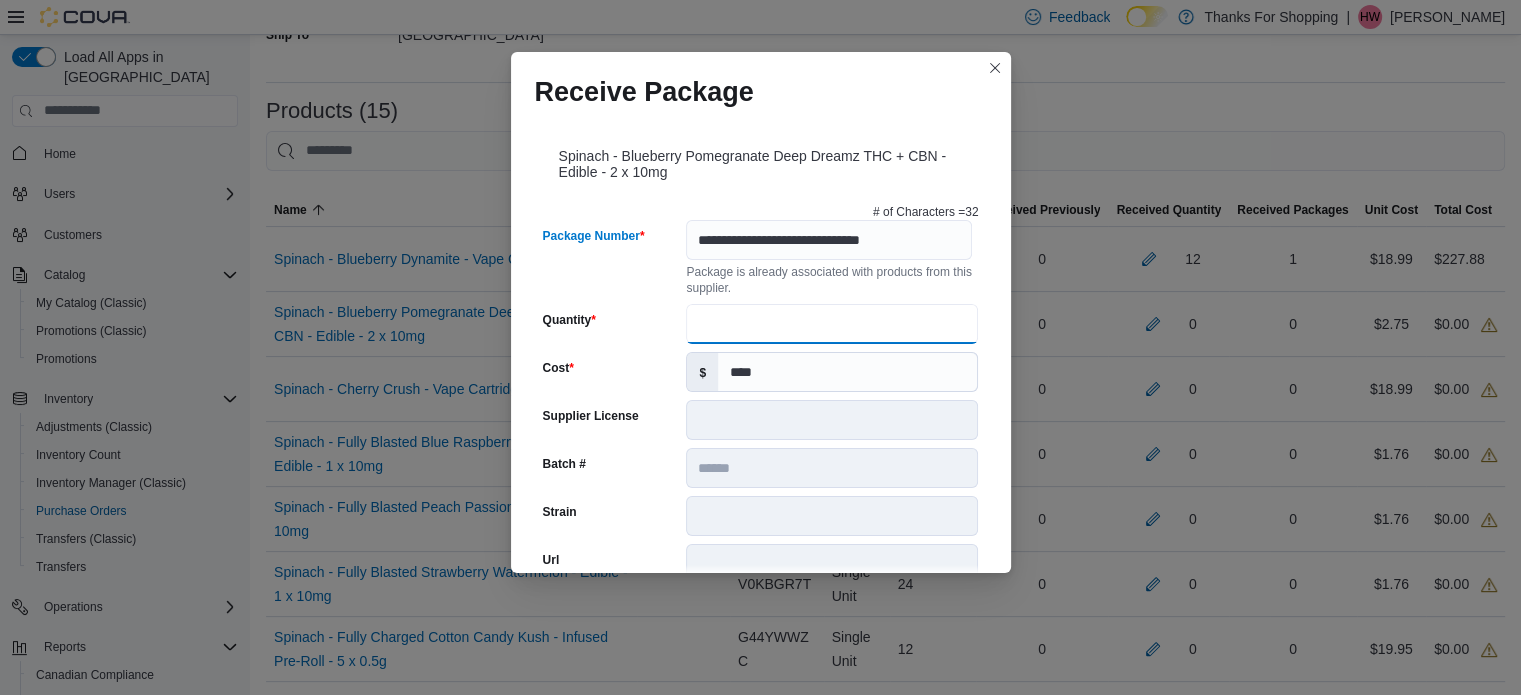 click on "Quantity" at bounding box center [832, 324] 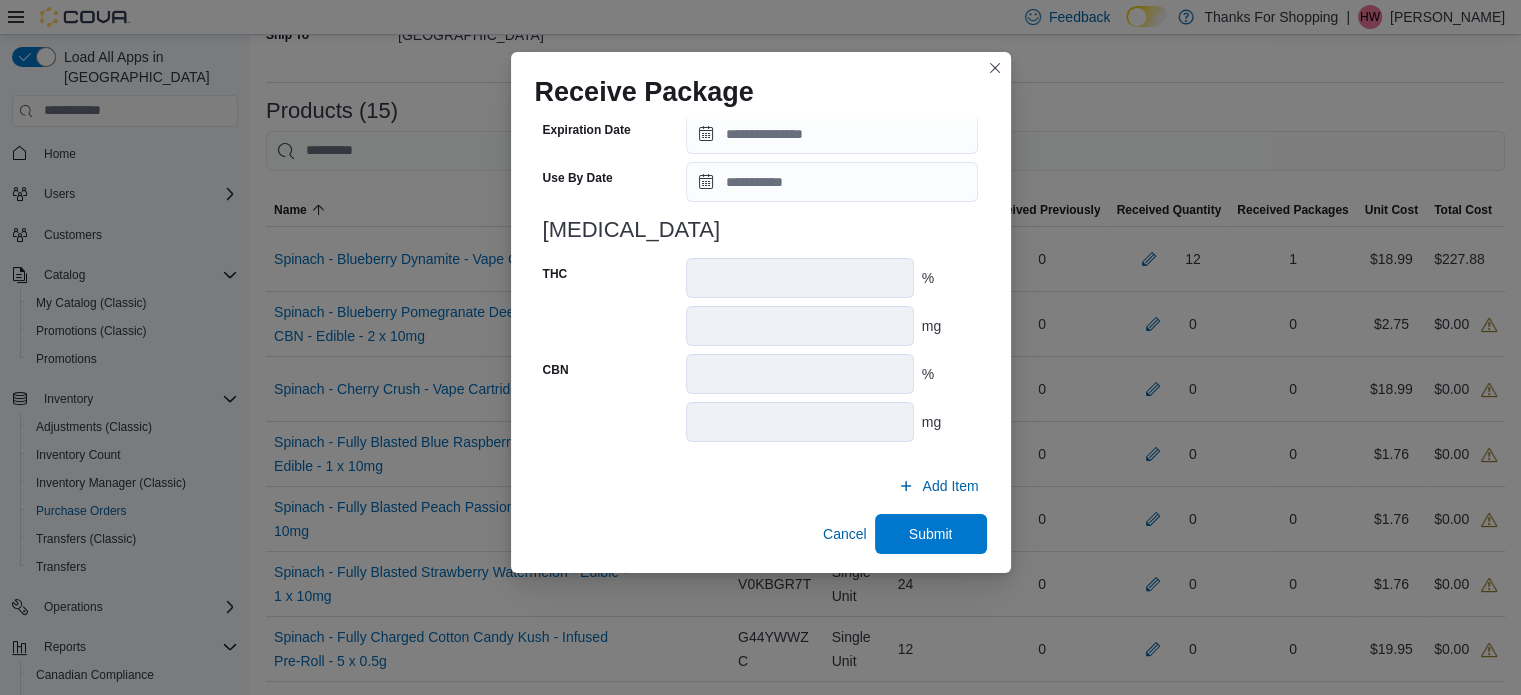 scroll, scrollTop: 818, scrollLeft: 0, axis: vertical 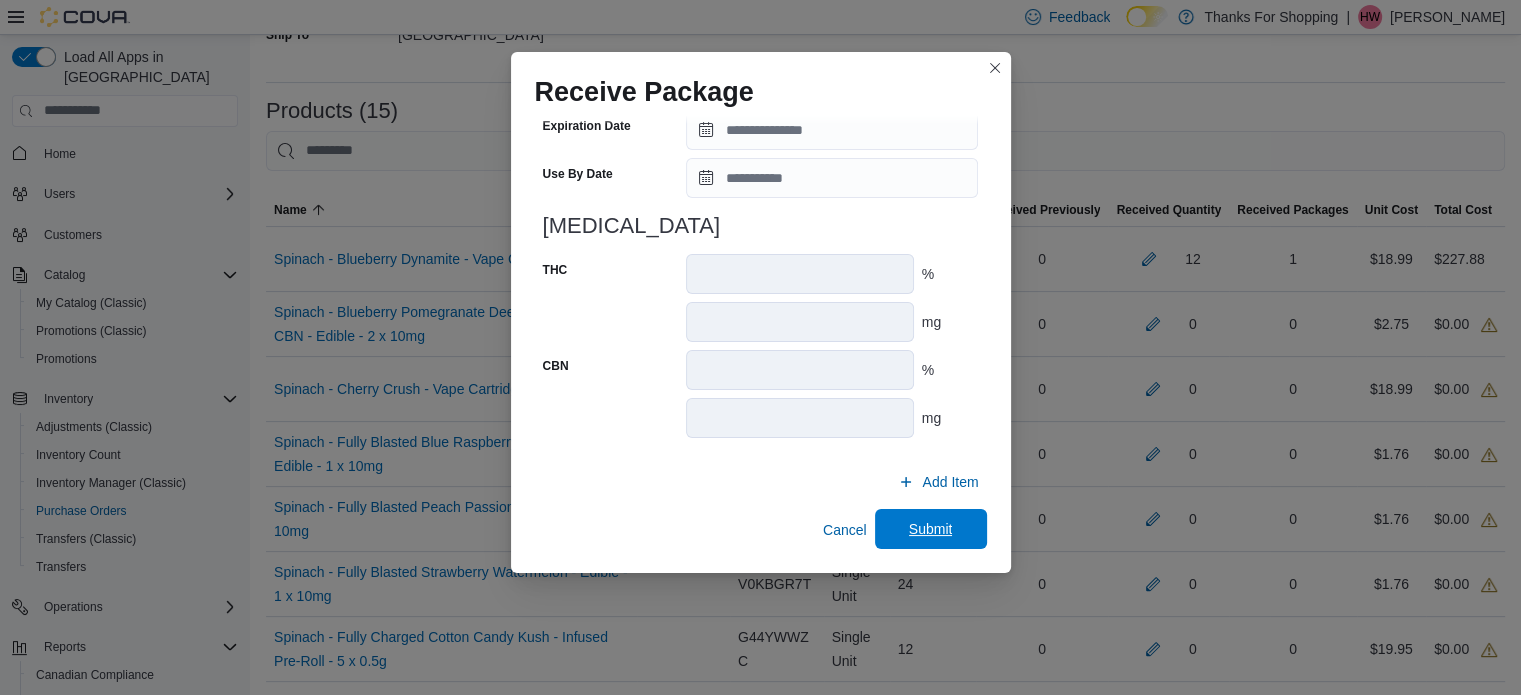 type on "**" 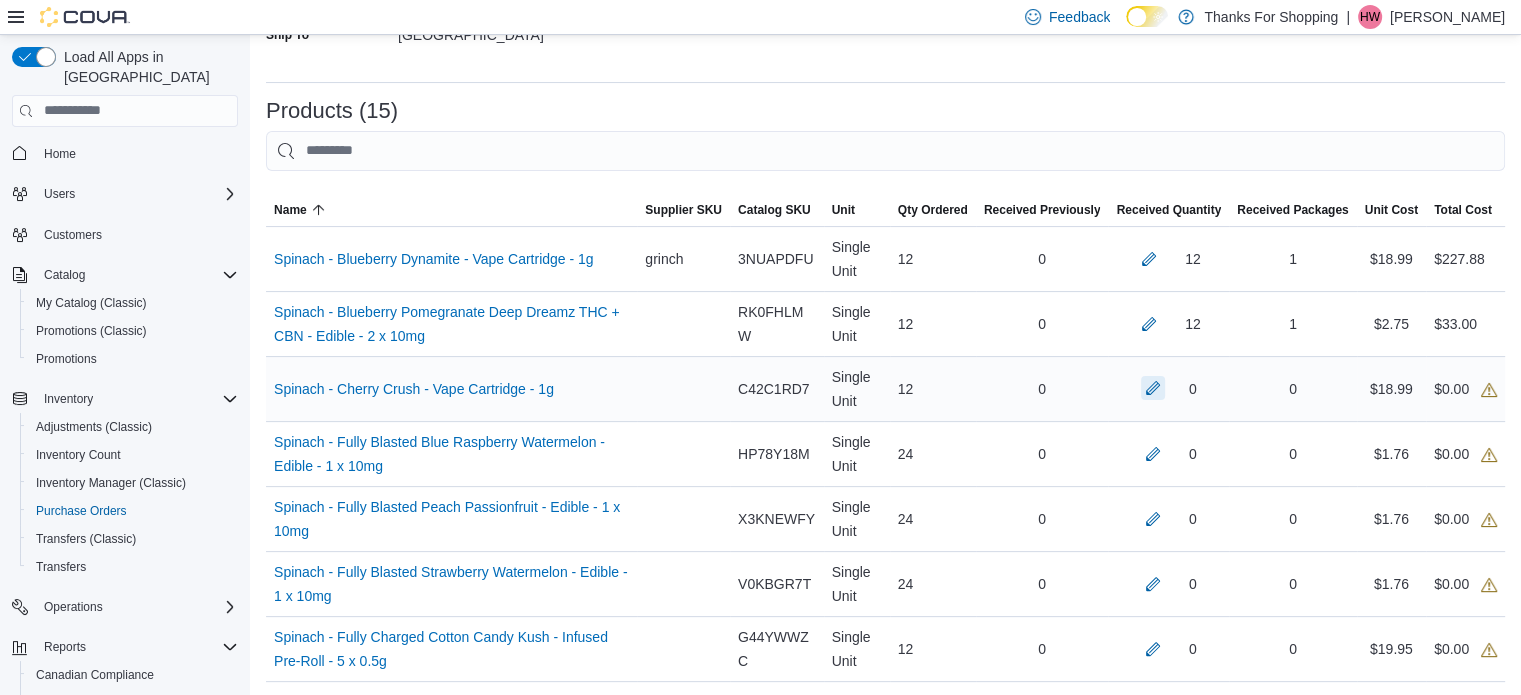 click at bounding box center (1153, 388) 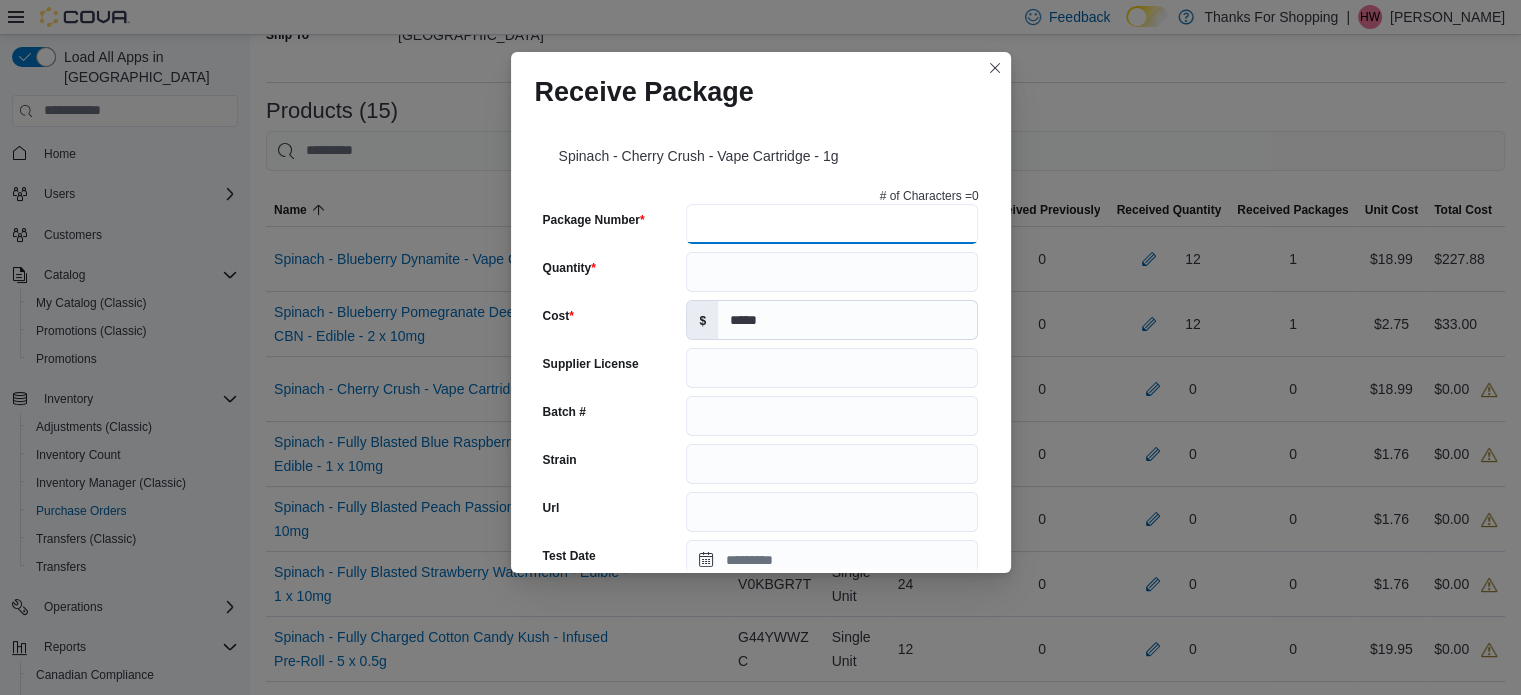click on "Package Number" at bounding box center (832, 224) 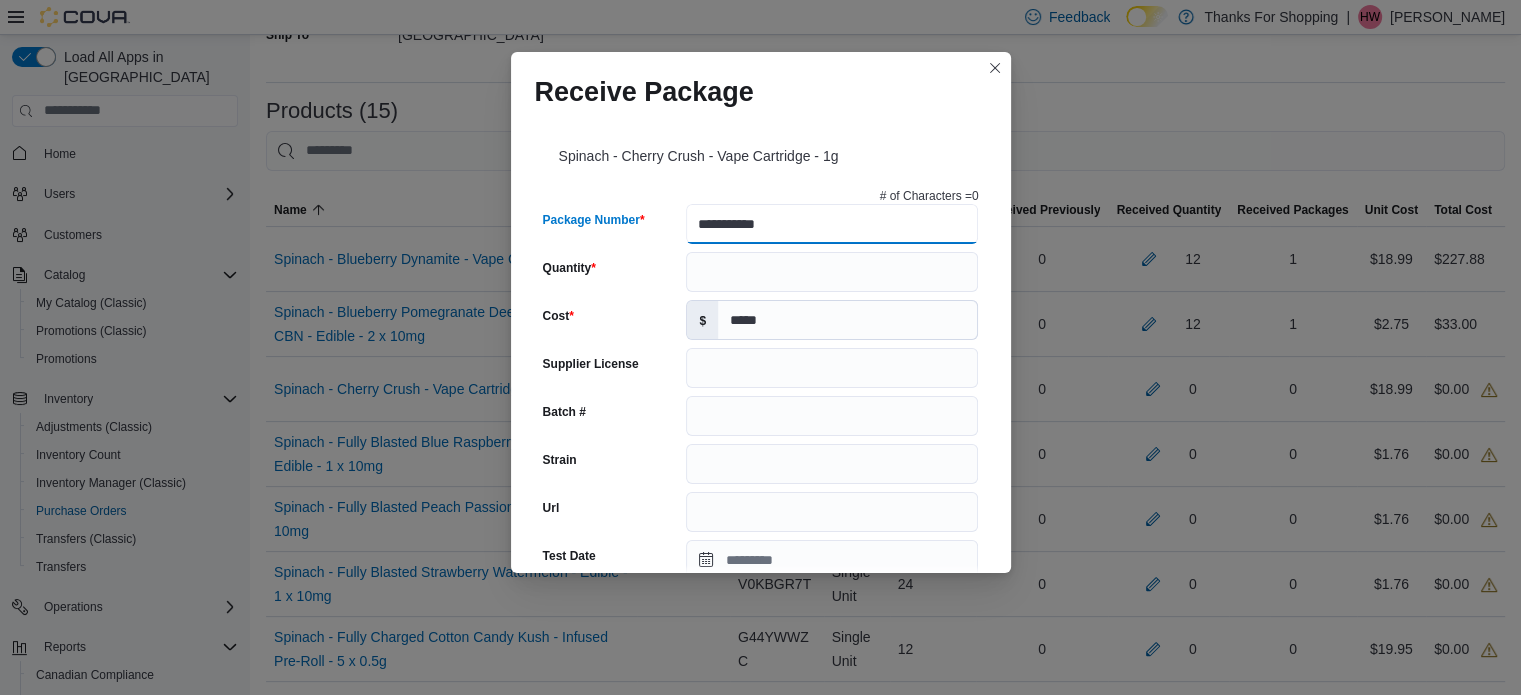 type on "**********" 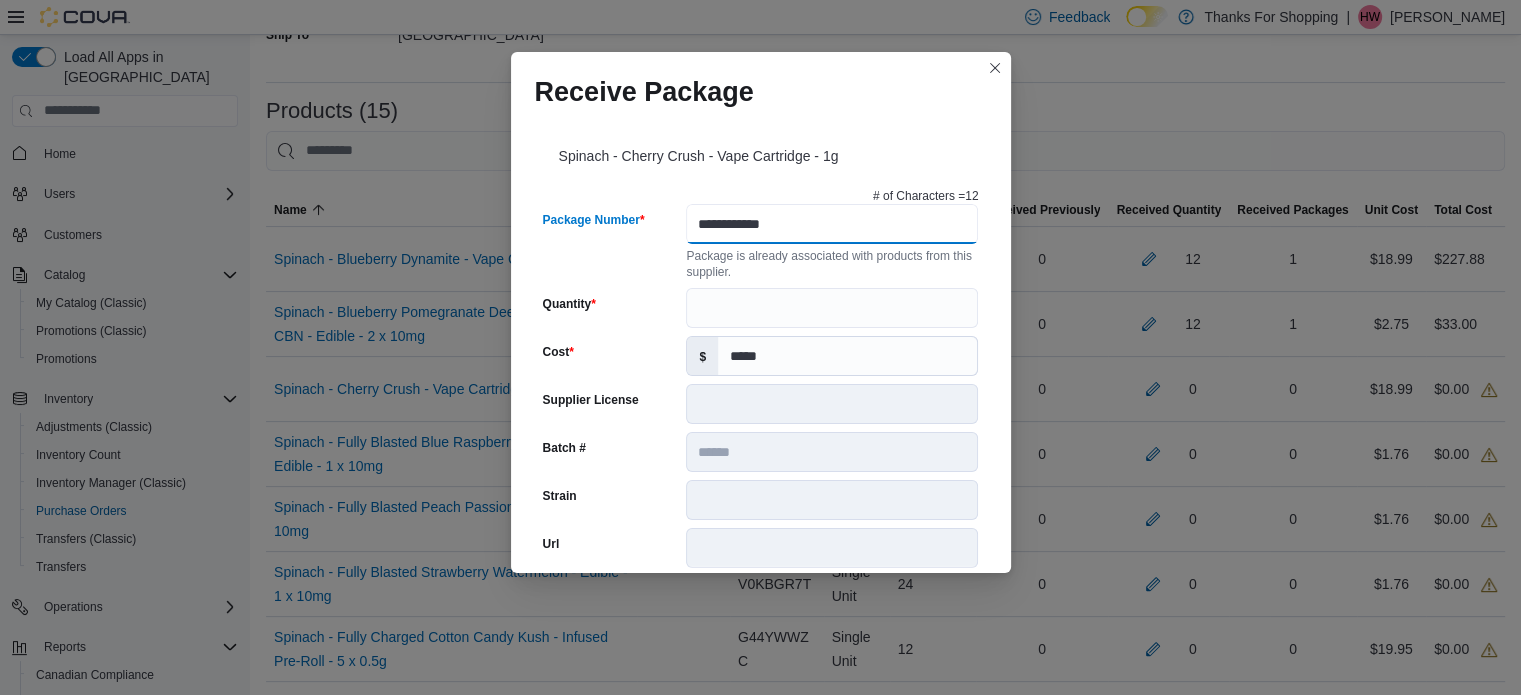 type on "******" 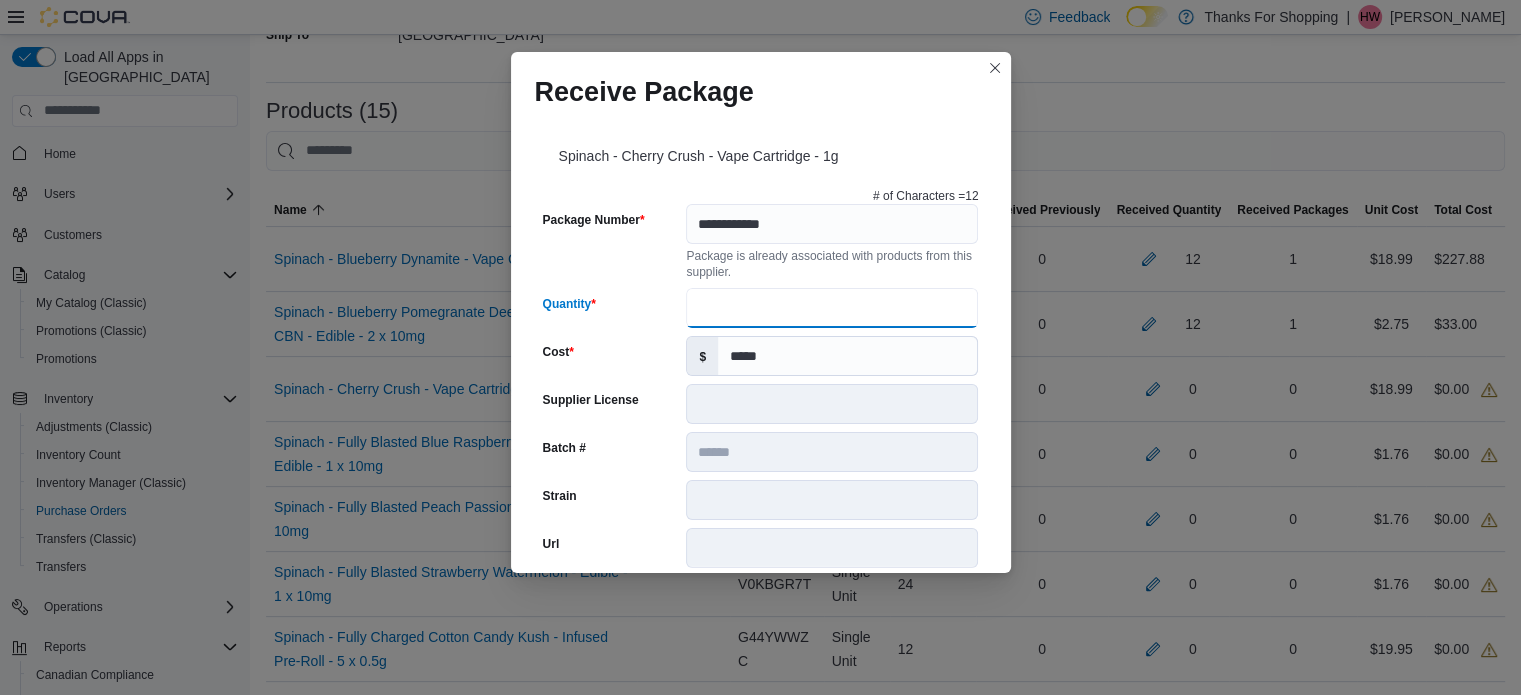 click on "Quantity" at bounding box center [832, 308] 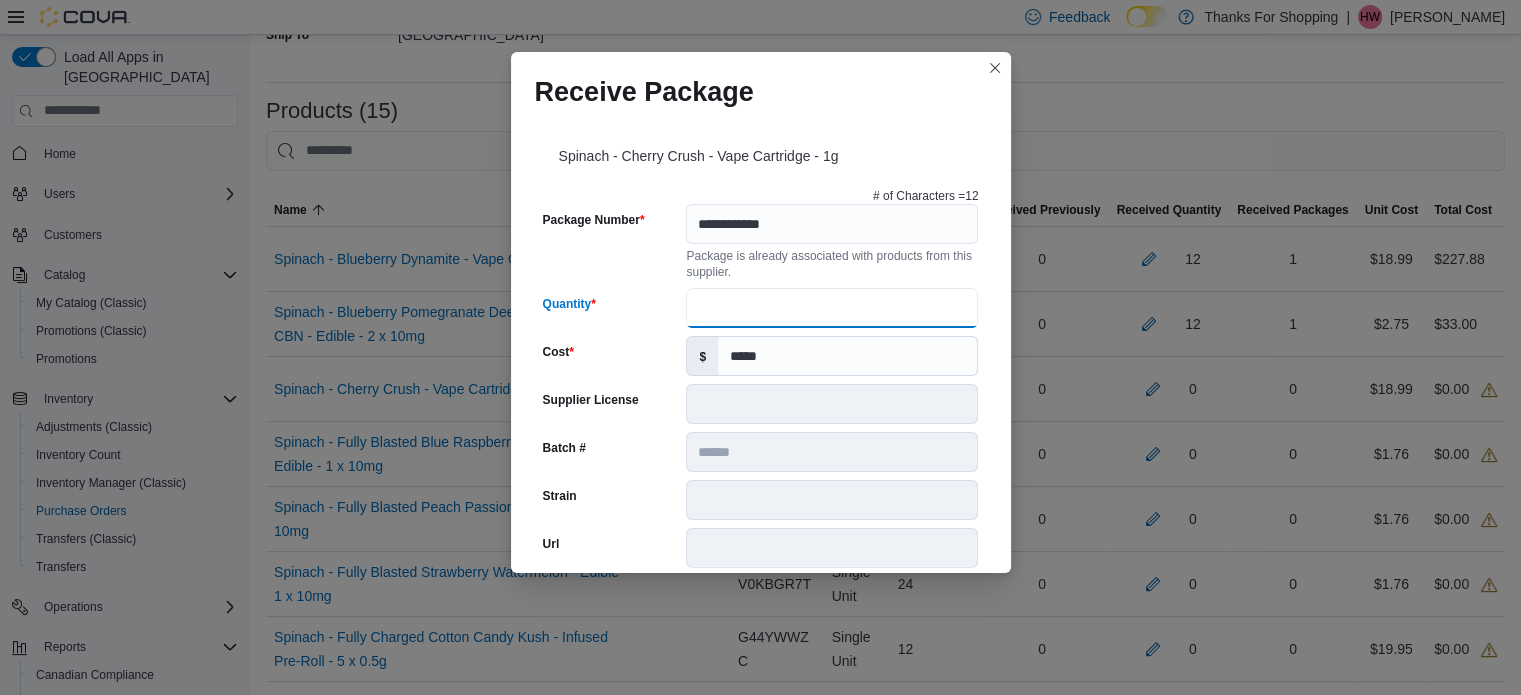 type on "**" 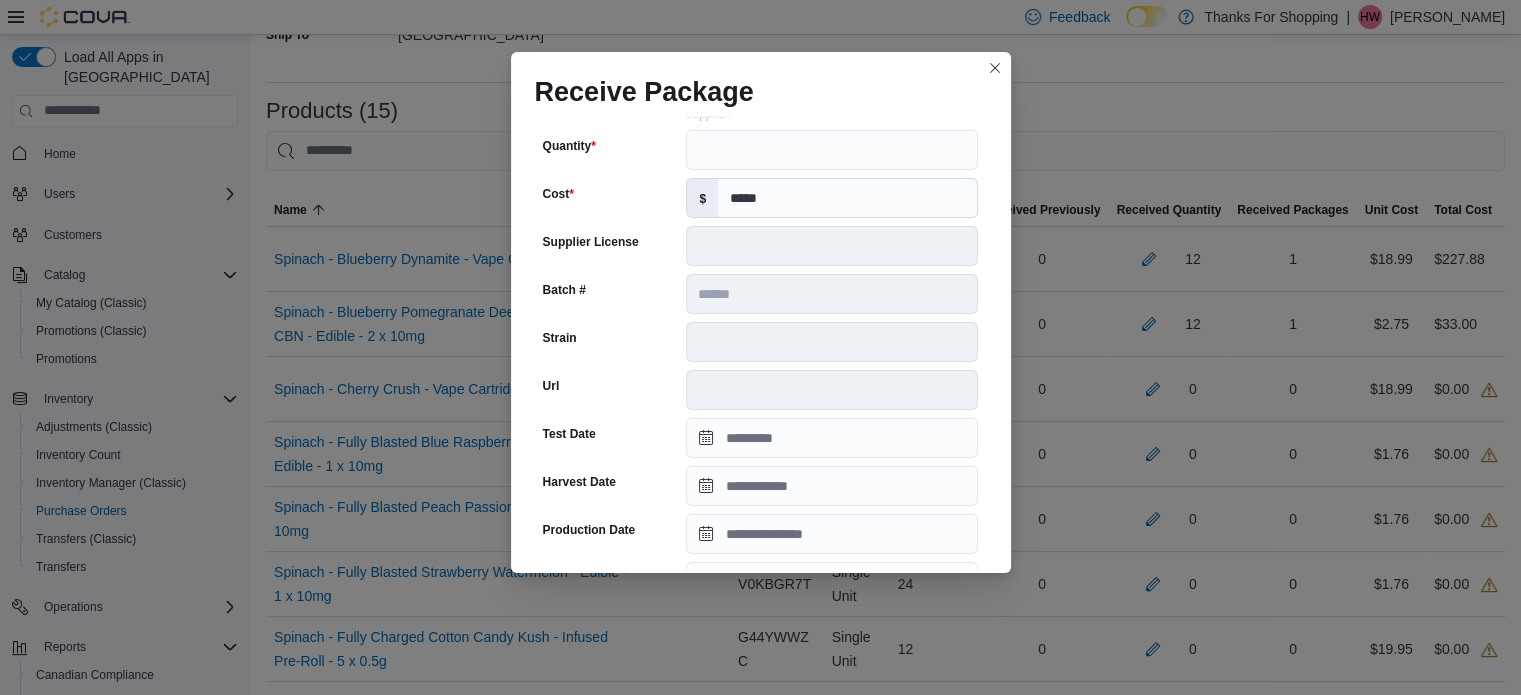 scroll, scrollTop: 400, scrollLeft: 0, axis: vertical 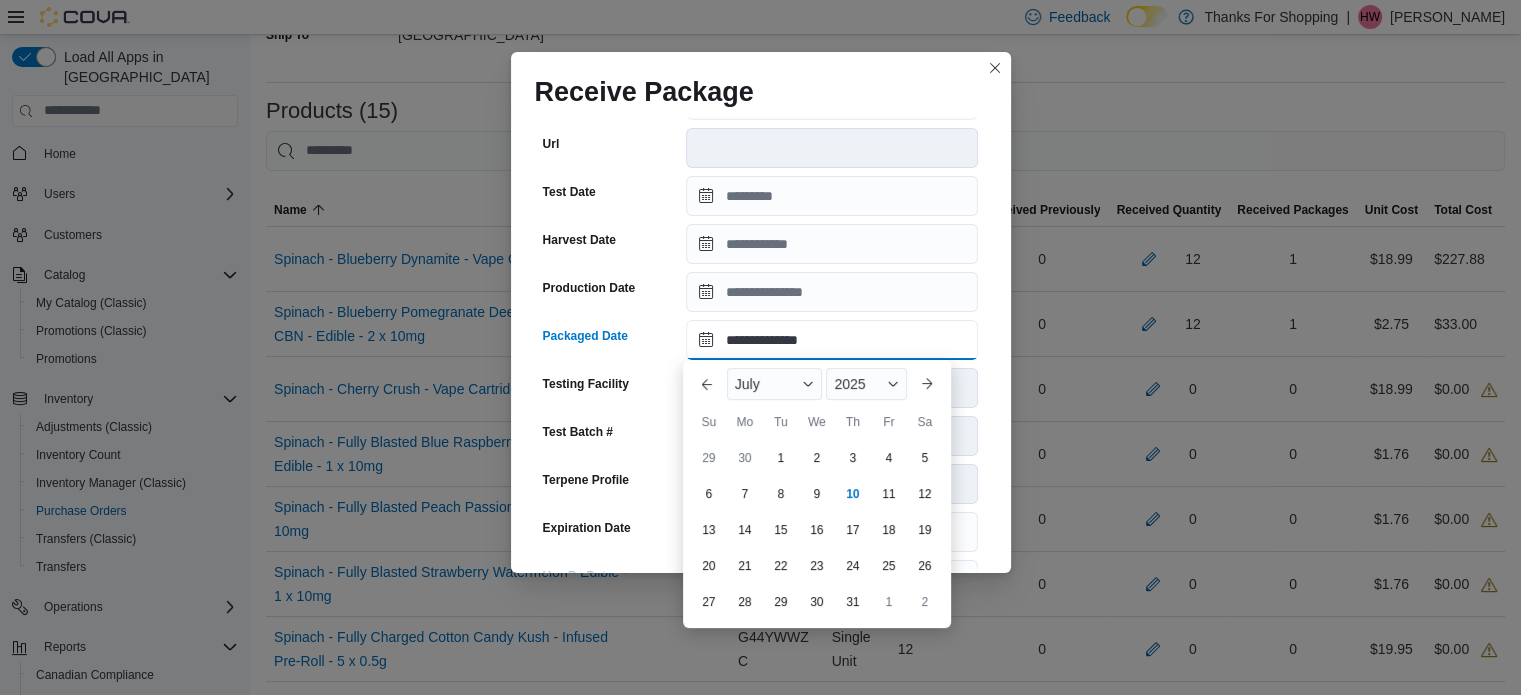 click on "**********" at bounding box center (832, 340) 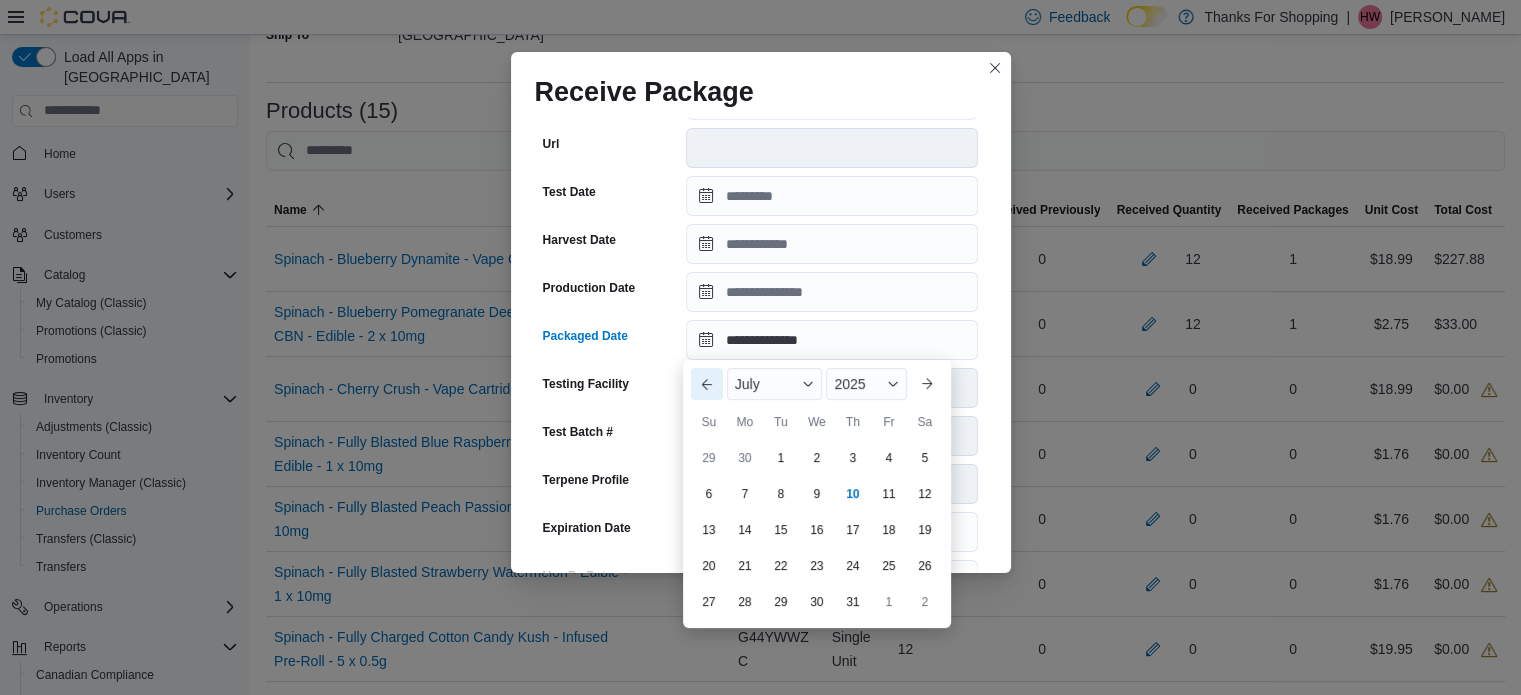click on "Previous Month" at bounding box center [707, 384] 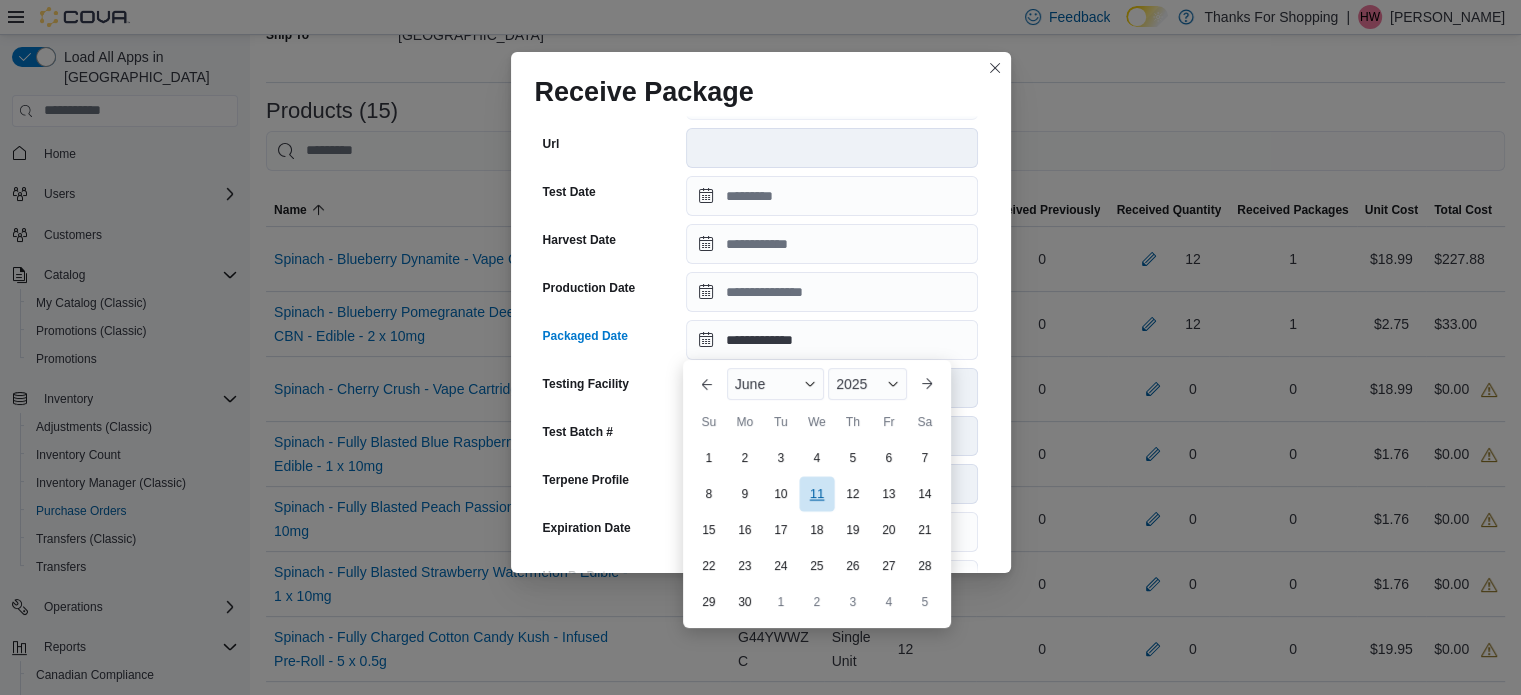 click on "11" at bounding box center (816, 494) 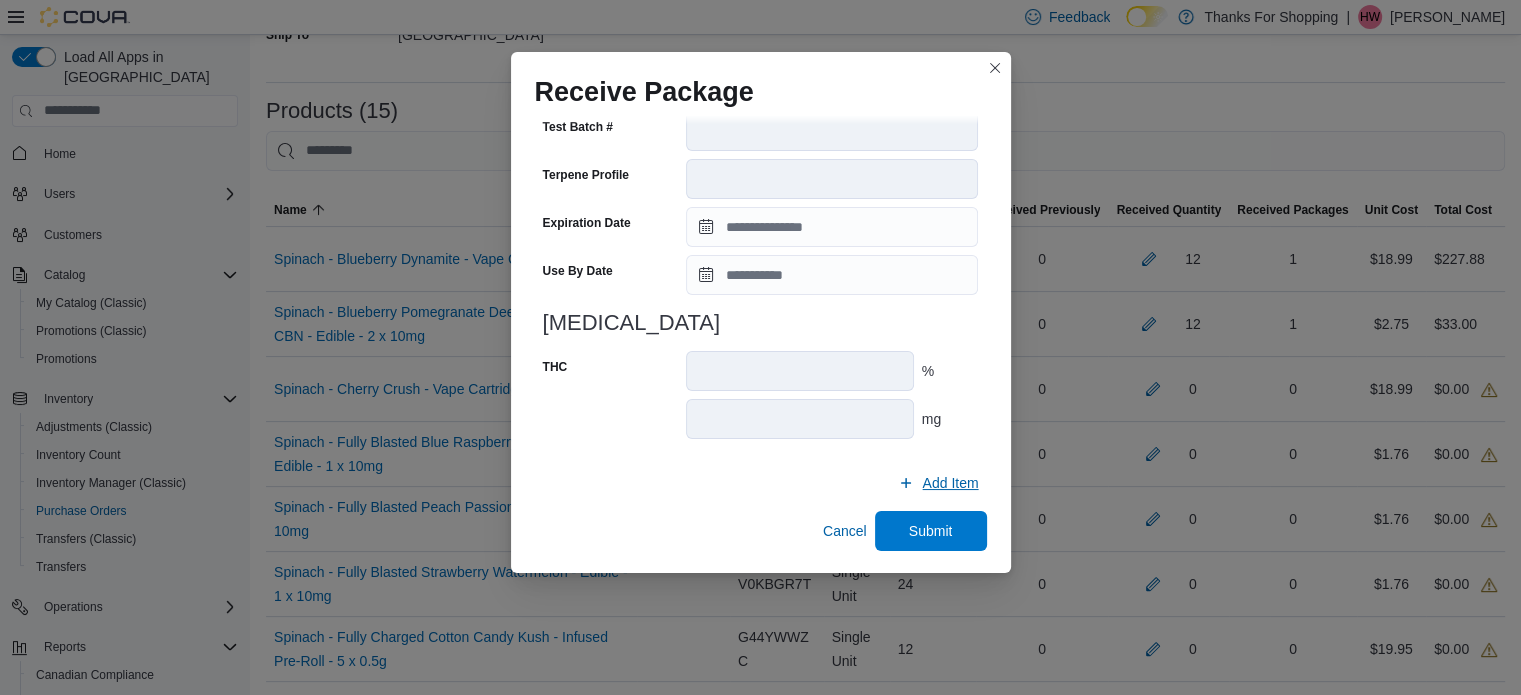 scroll, scrollTop: 706, scrollLeft: 0, axis: vertical 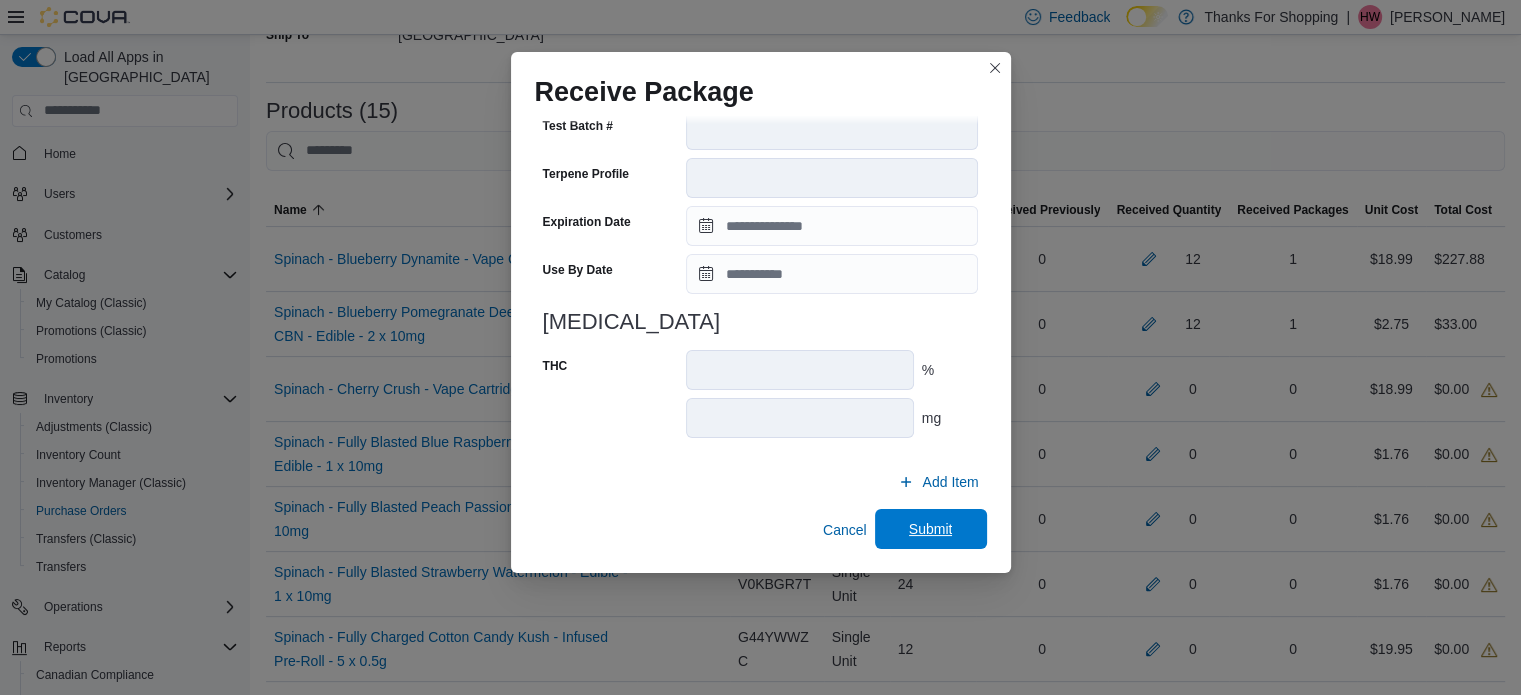click on "Submit" at bounding box center (931, 529) 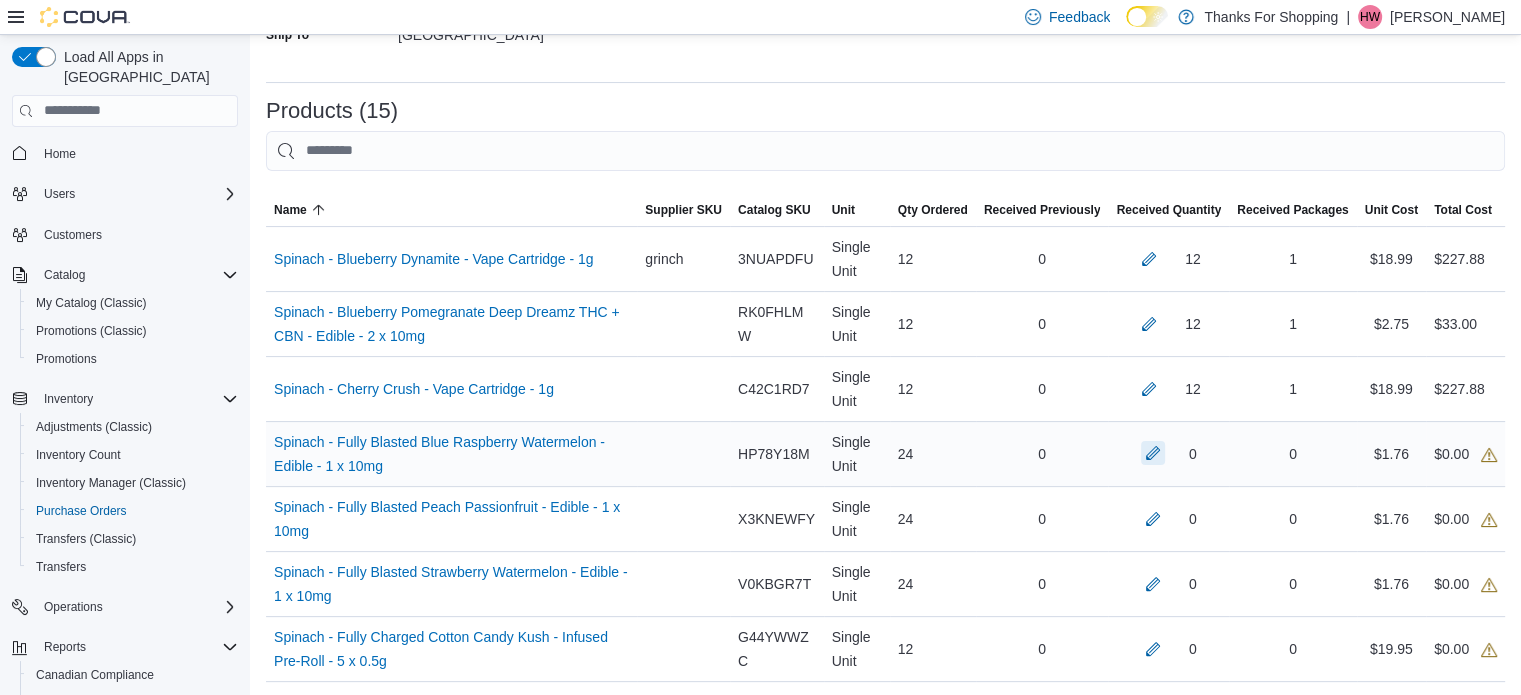 click at bounding box center (1153, 453) 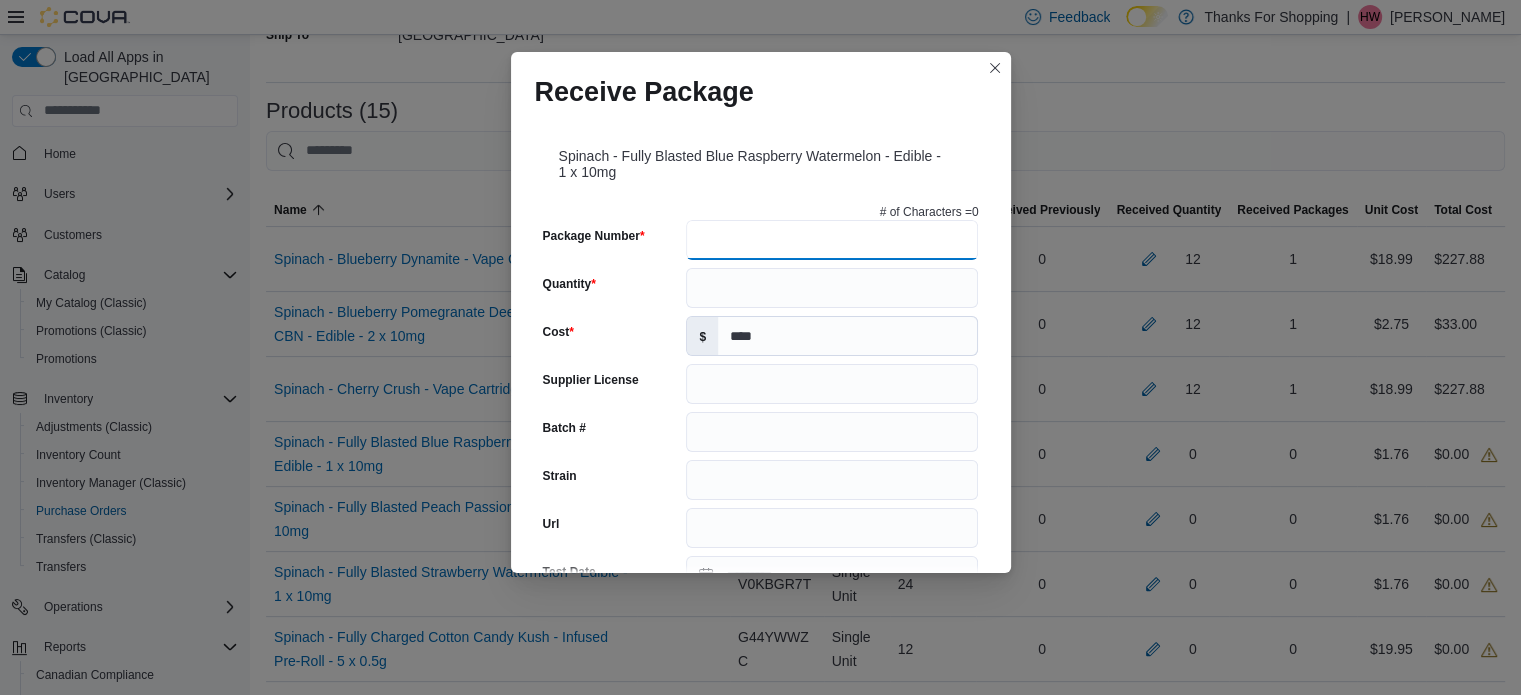click on "Package Number" at bounding box center [832, 240] 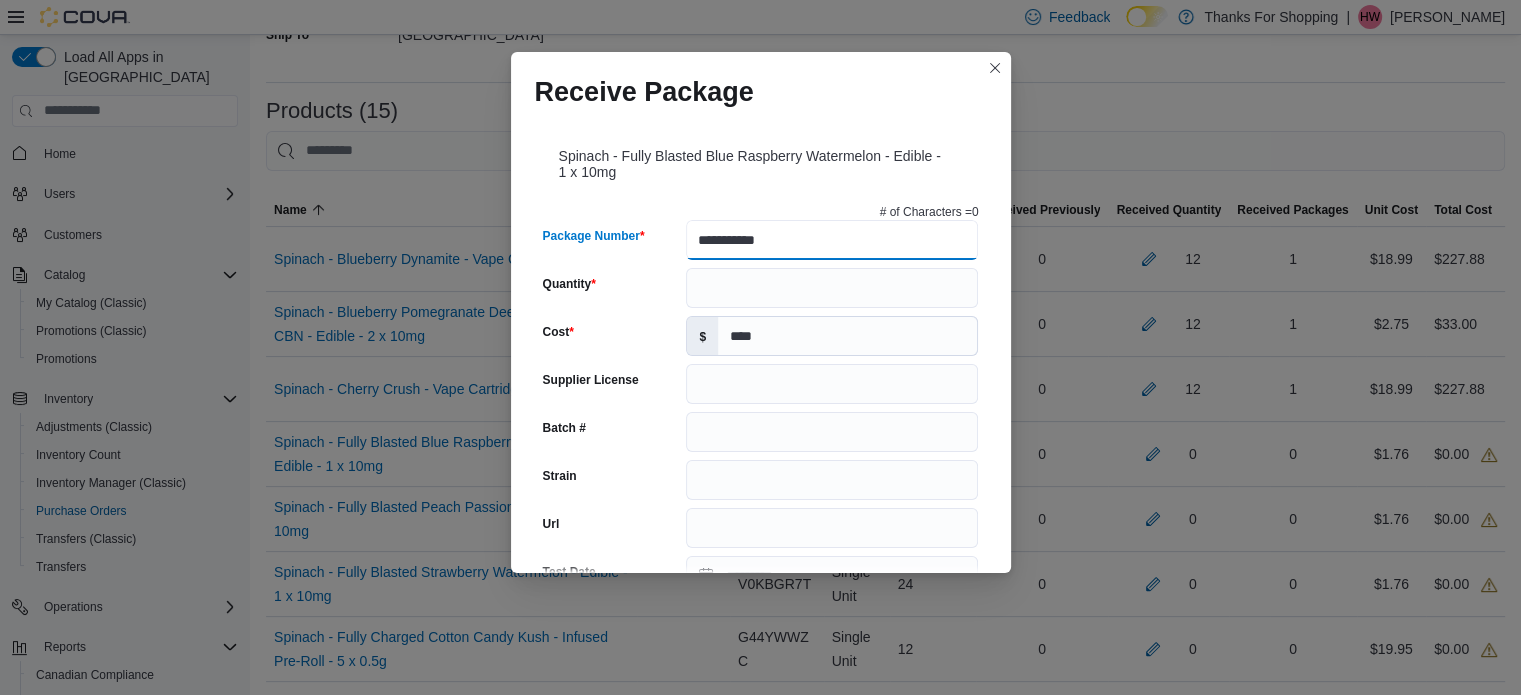 type on "**********" 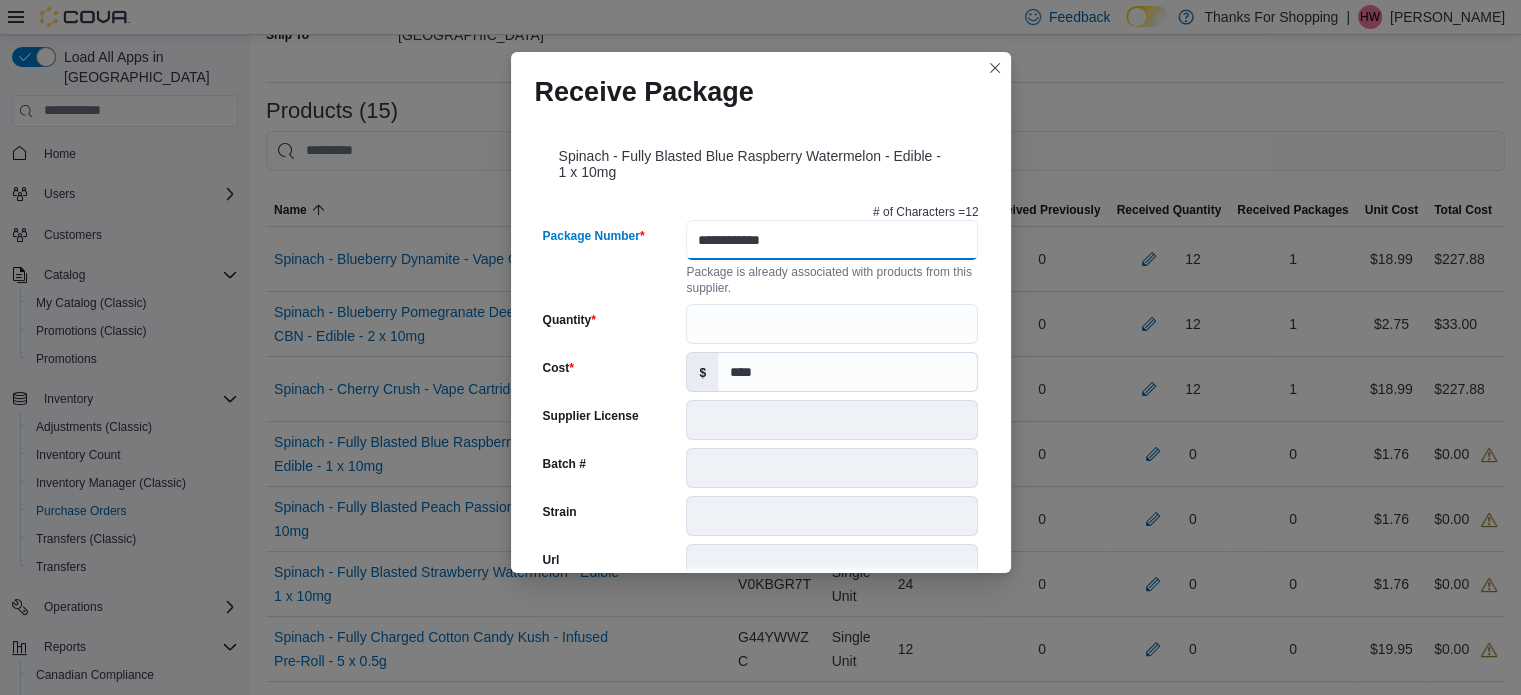 type on "**********" 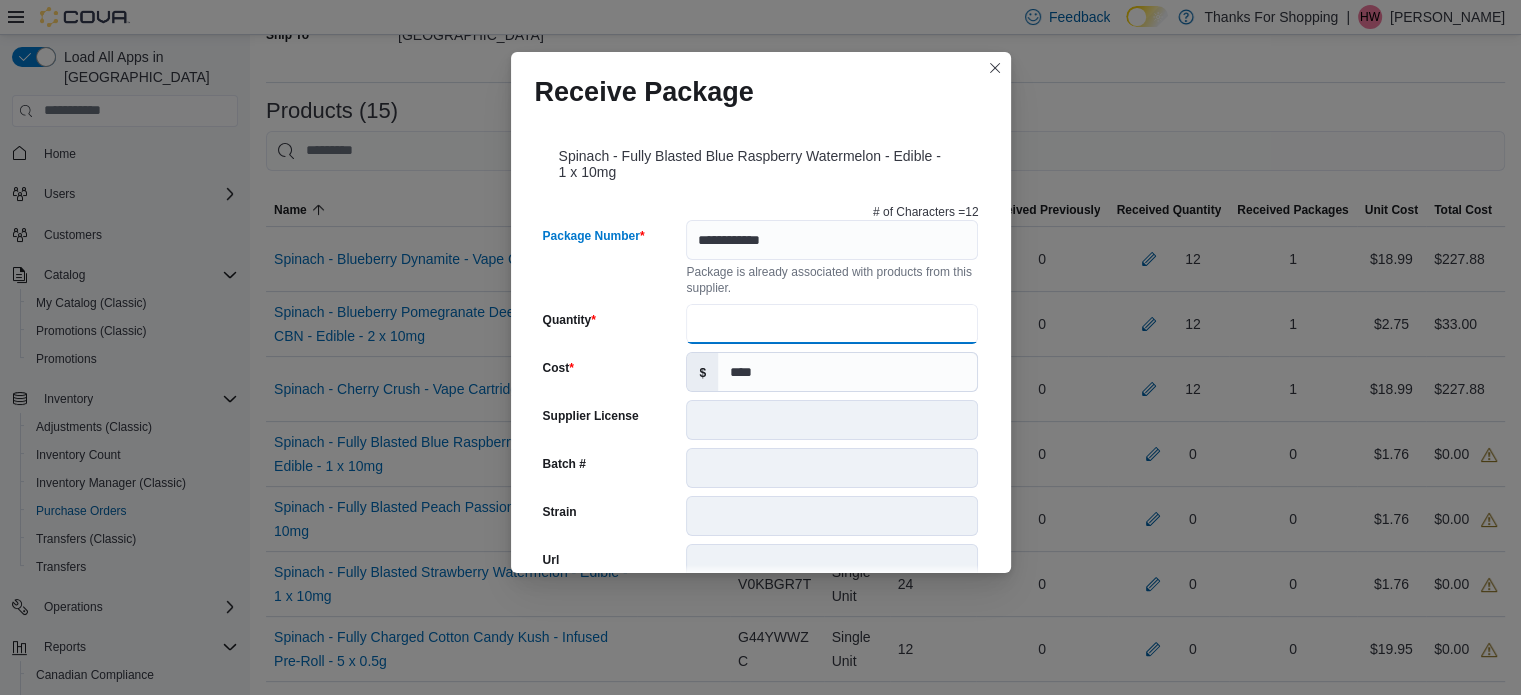 click on "Quantity" at bounding box center [832, 324] 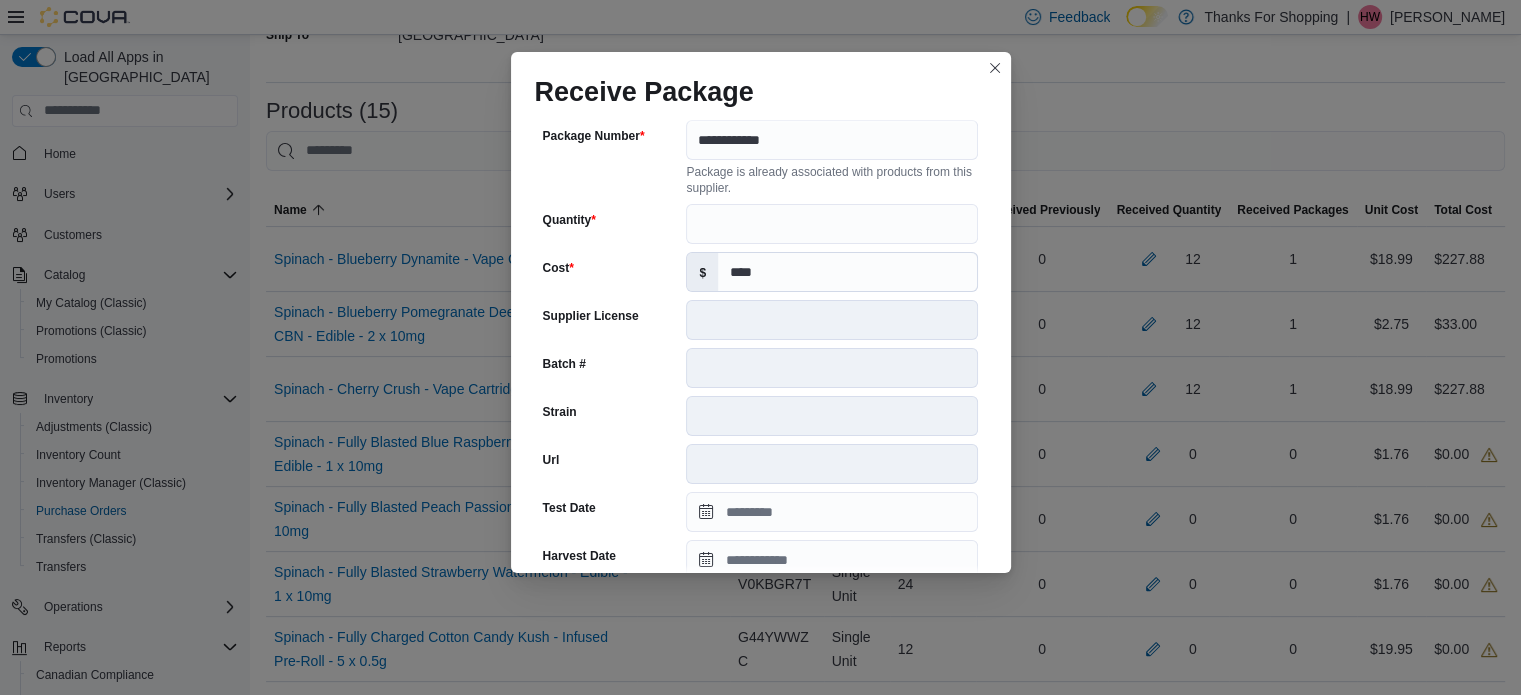 scroll, scrollTop: 100, scrollLeft: 0, axis: vertical 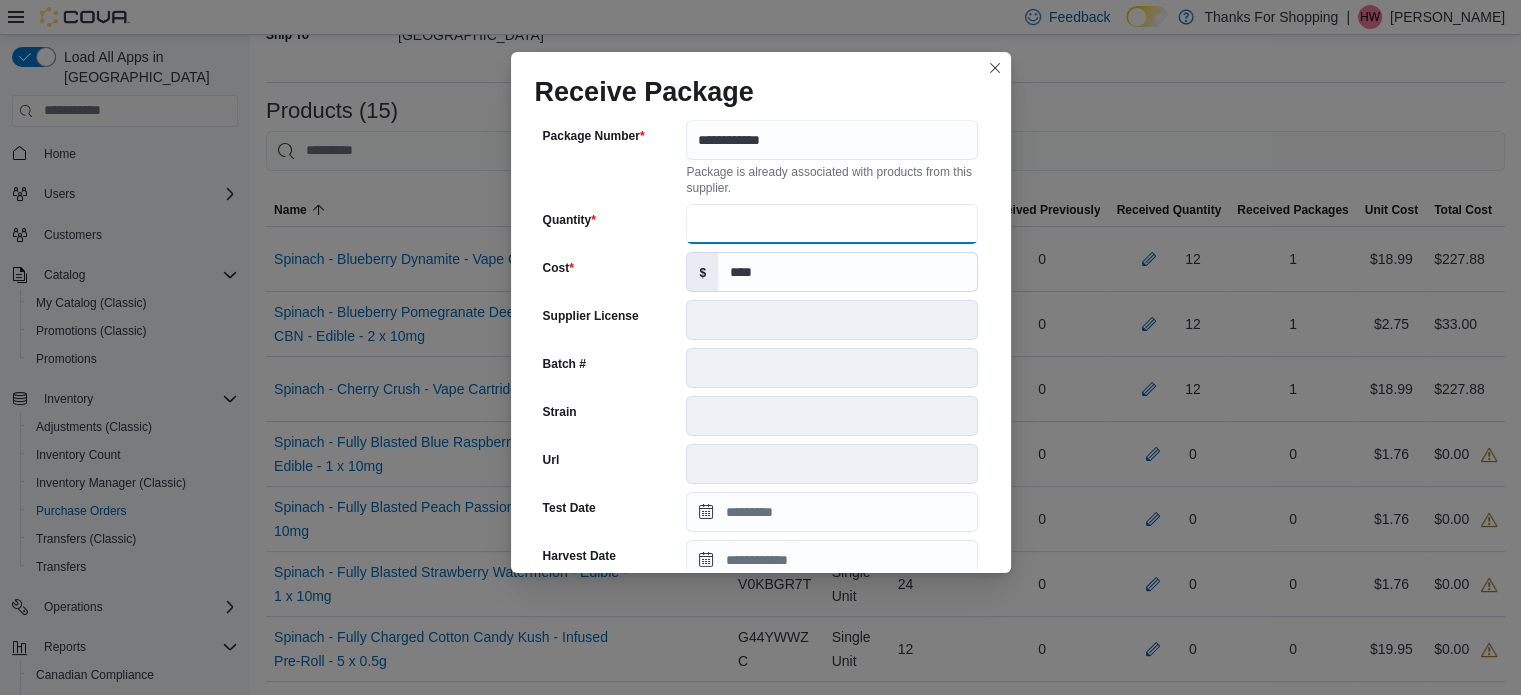 drag, startPoint x: 740, startPoint y: 226, endPoint x: 745, endPoint y: 211, distance: 15.811388 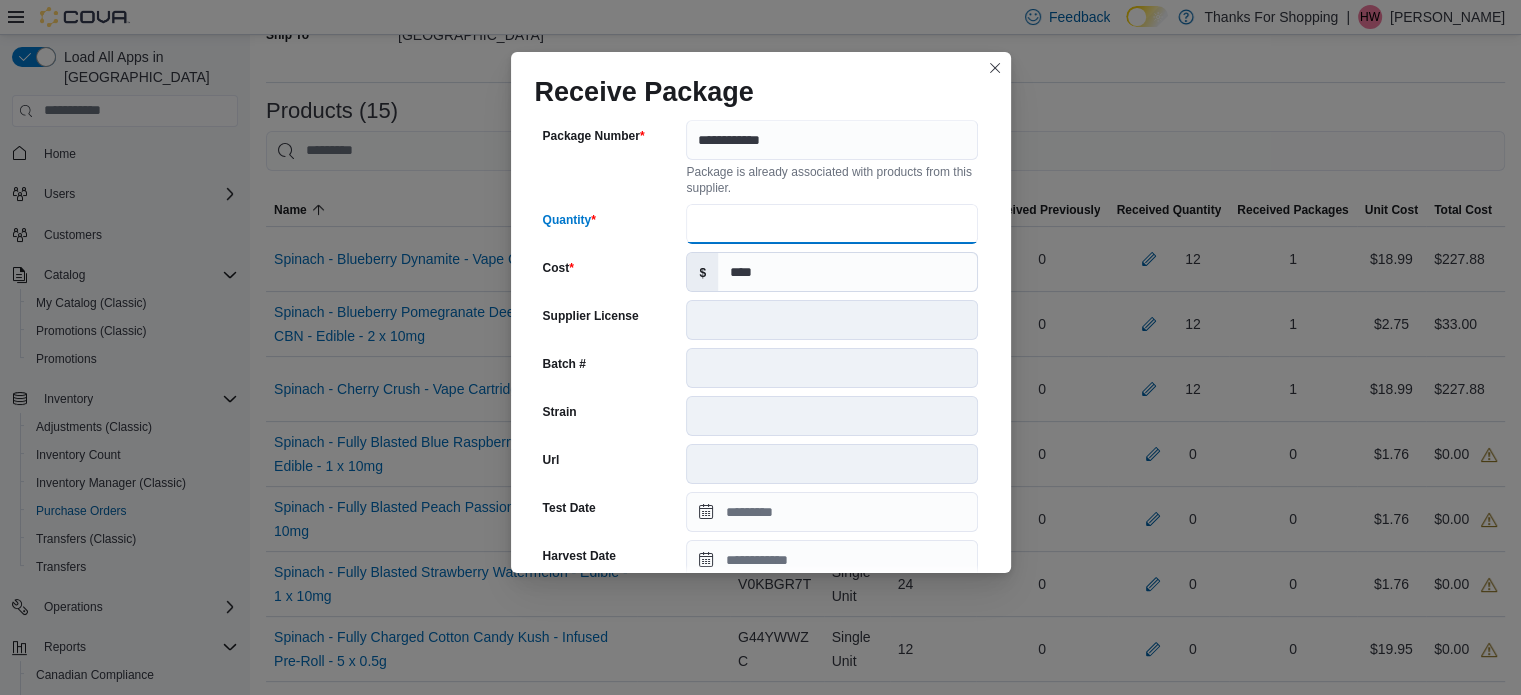 type on "*" 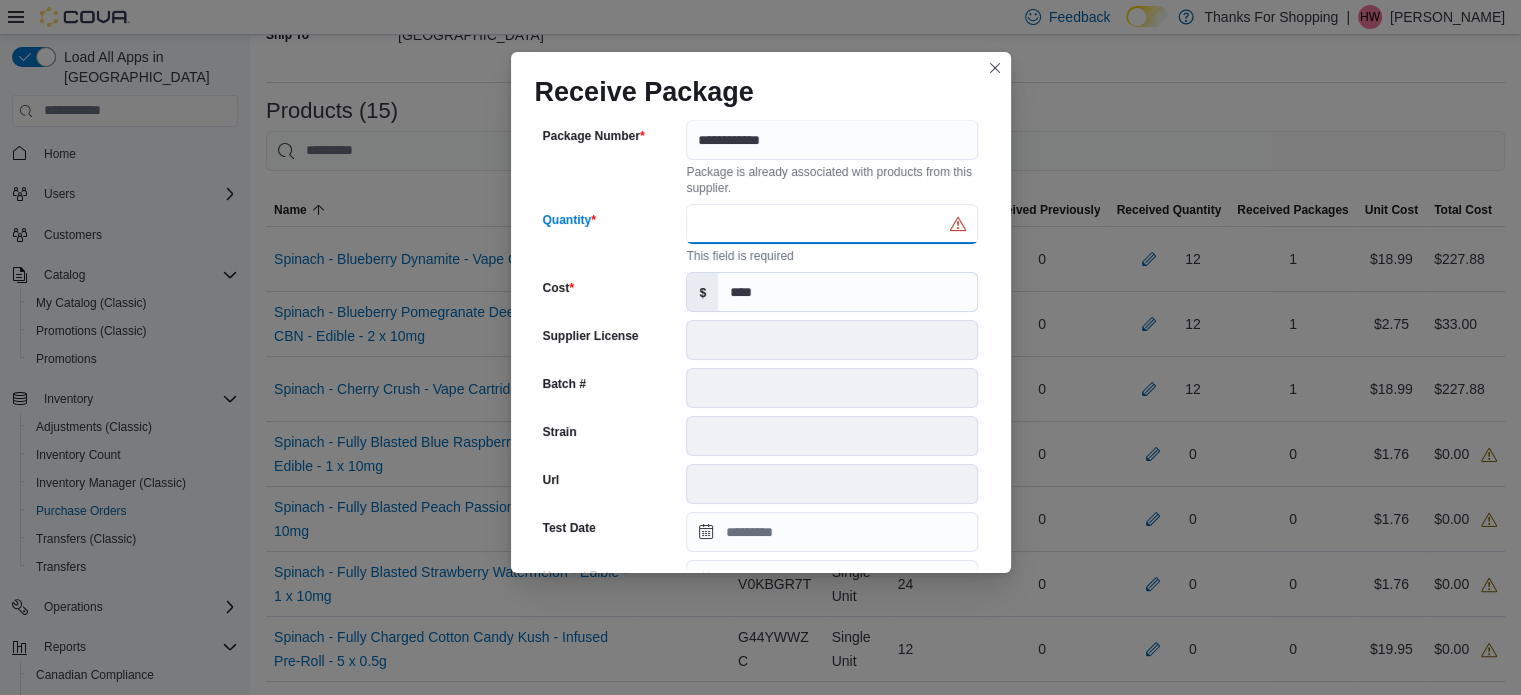type on "**" 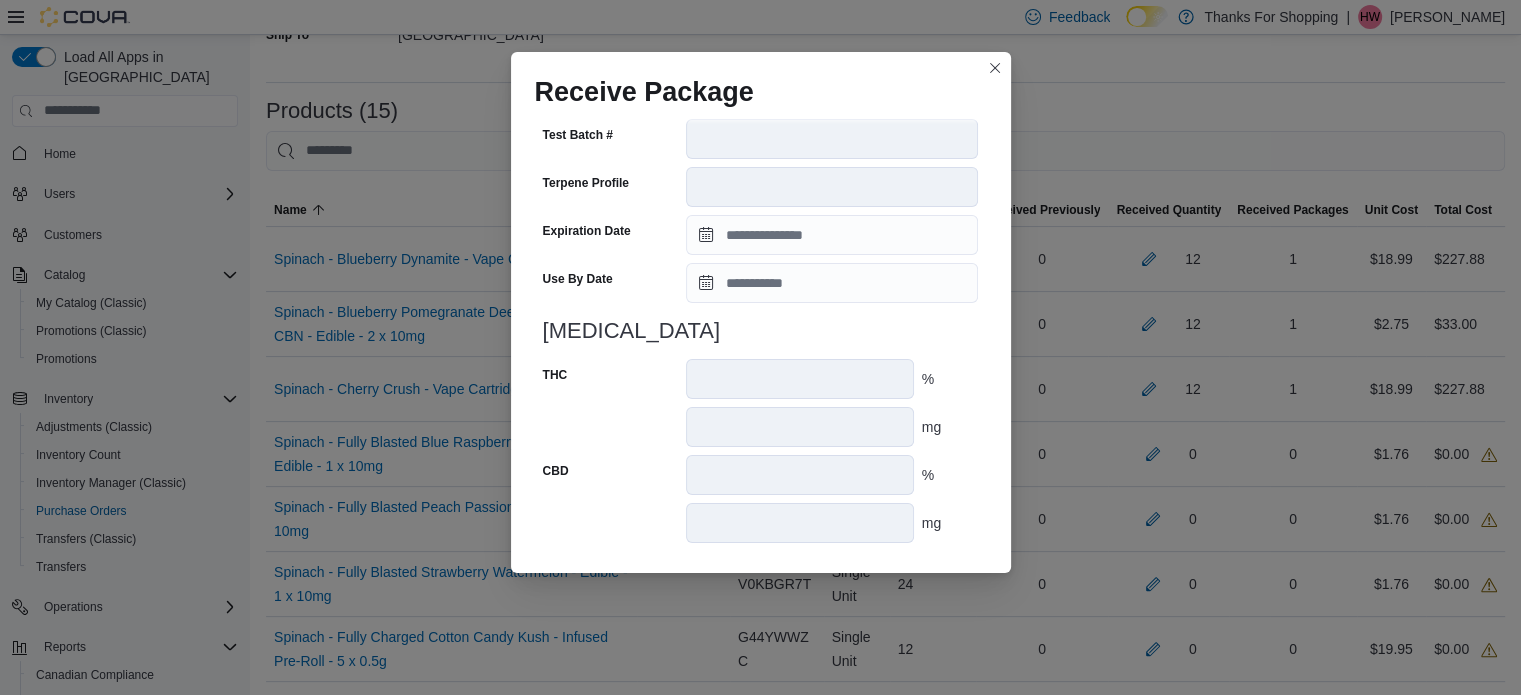 scroll, scrollTop: 818, scrollLeft: 0, axis: vertical 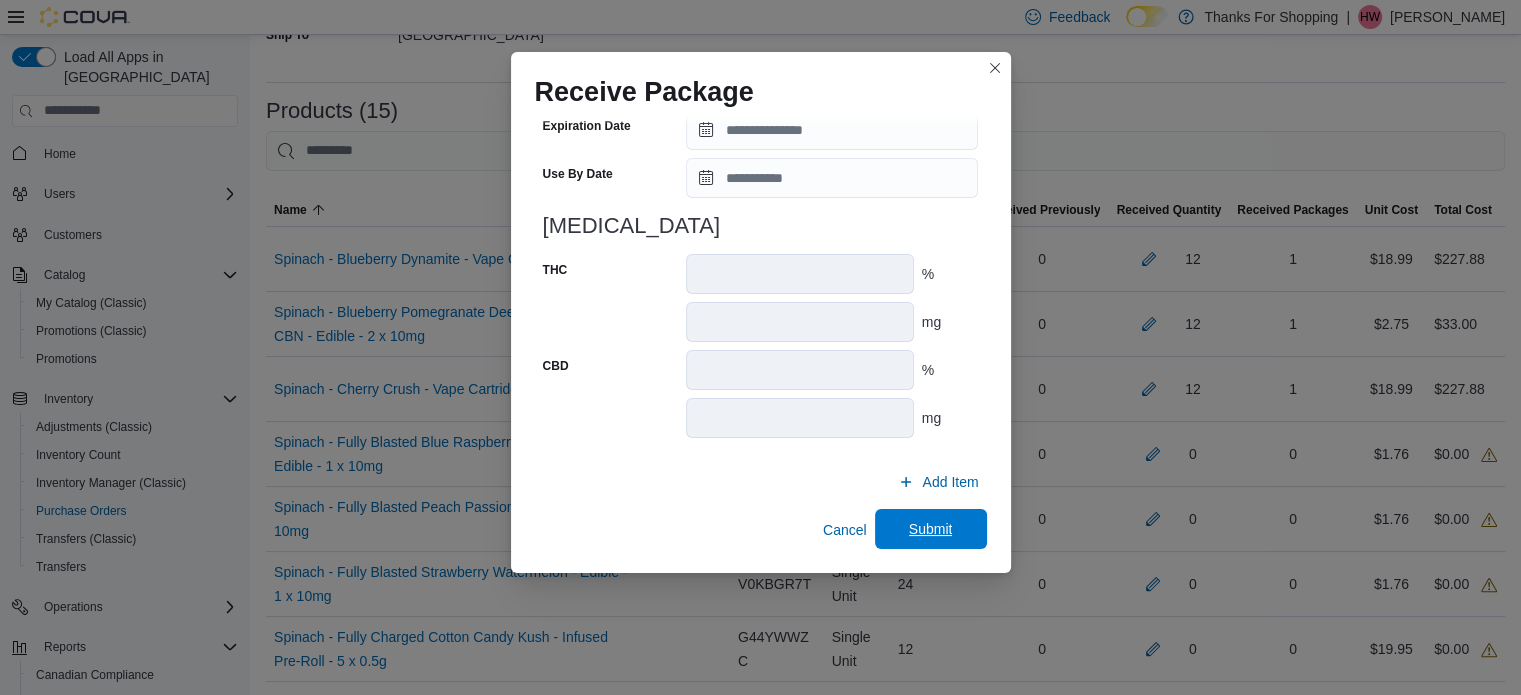 click on "Submit" at bounding box center [931, 529] 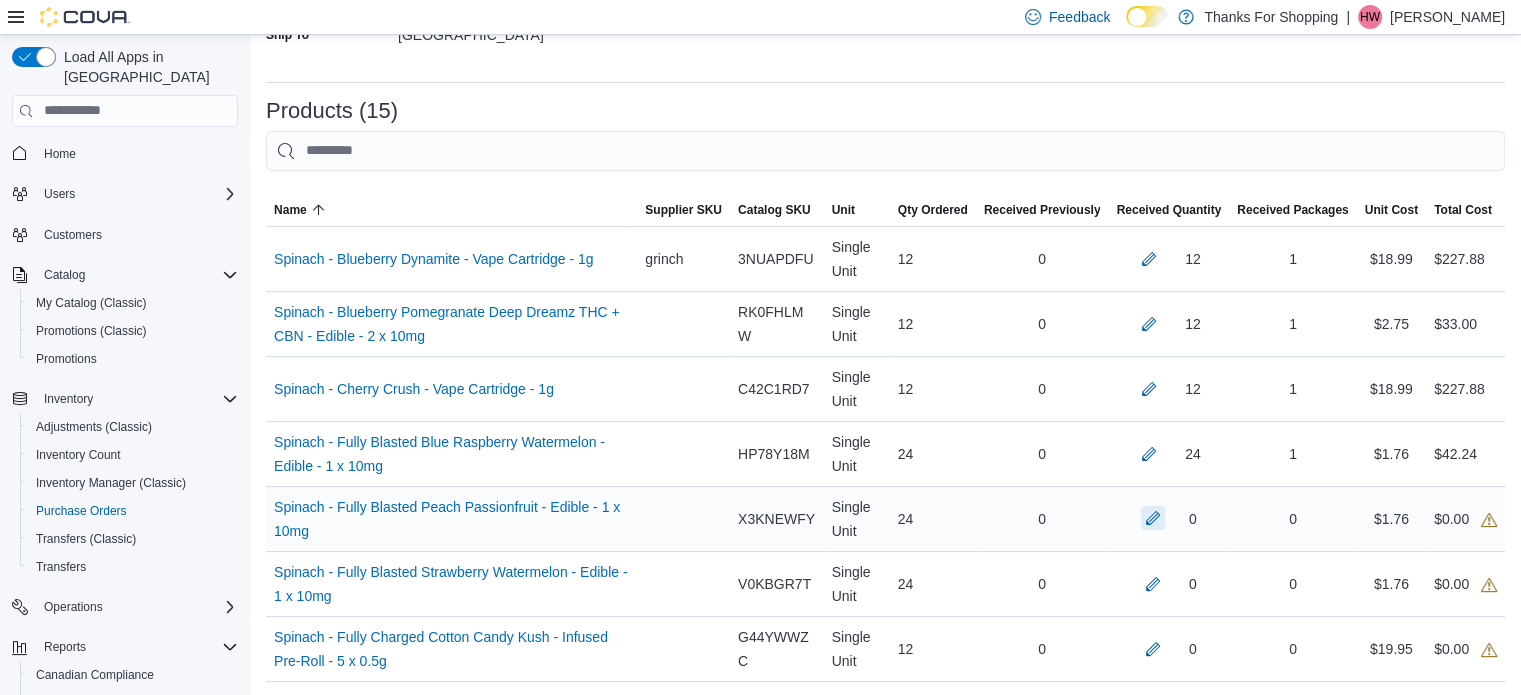 click at bounding box center [1153, 518] 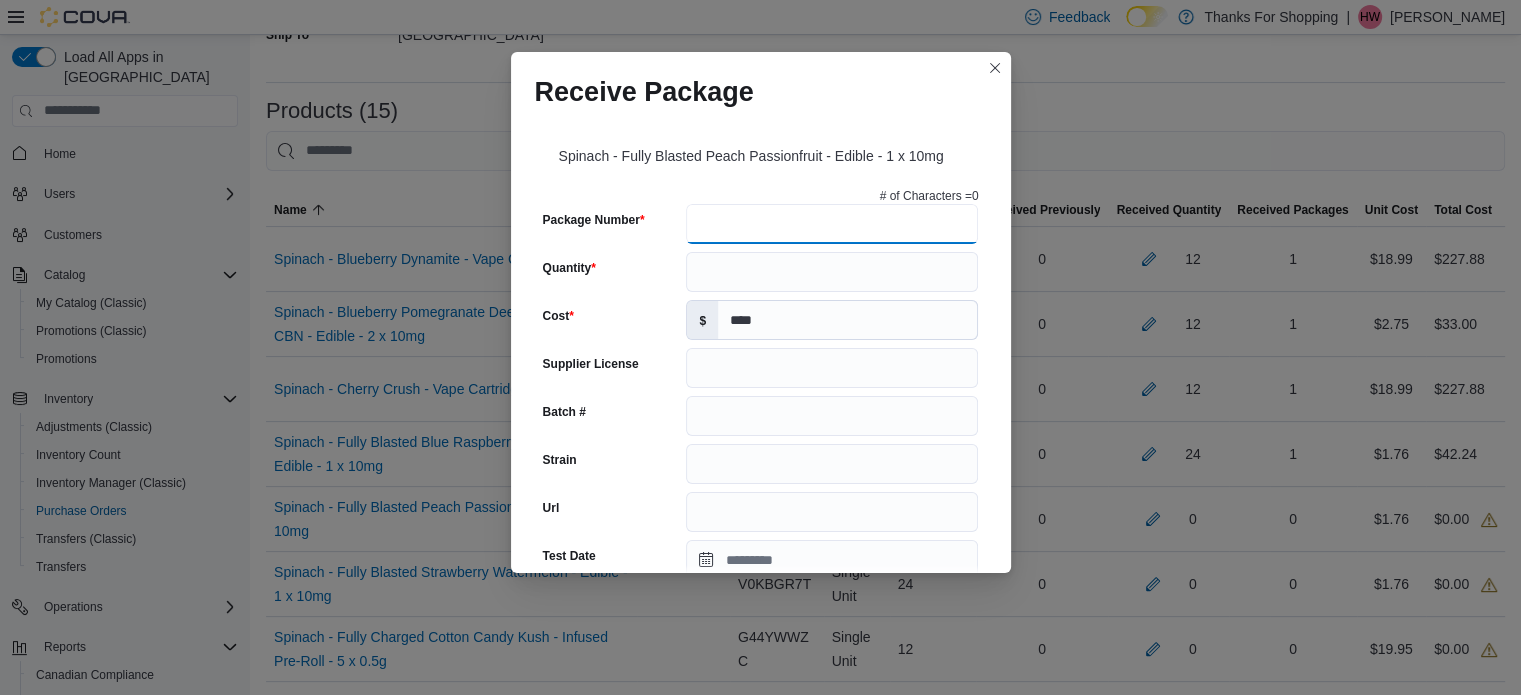 click on "Package Number" at bounding box center (832, 224) 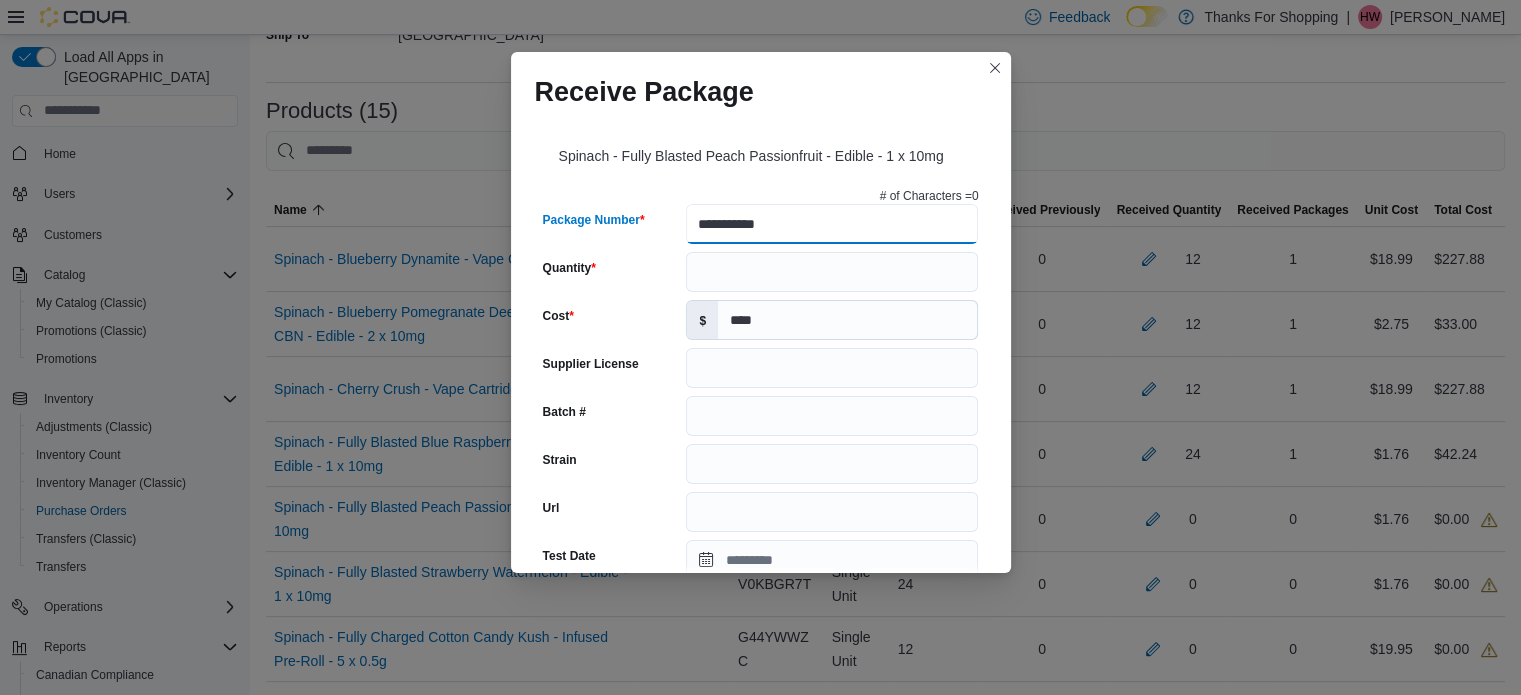type on "**********" 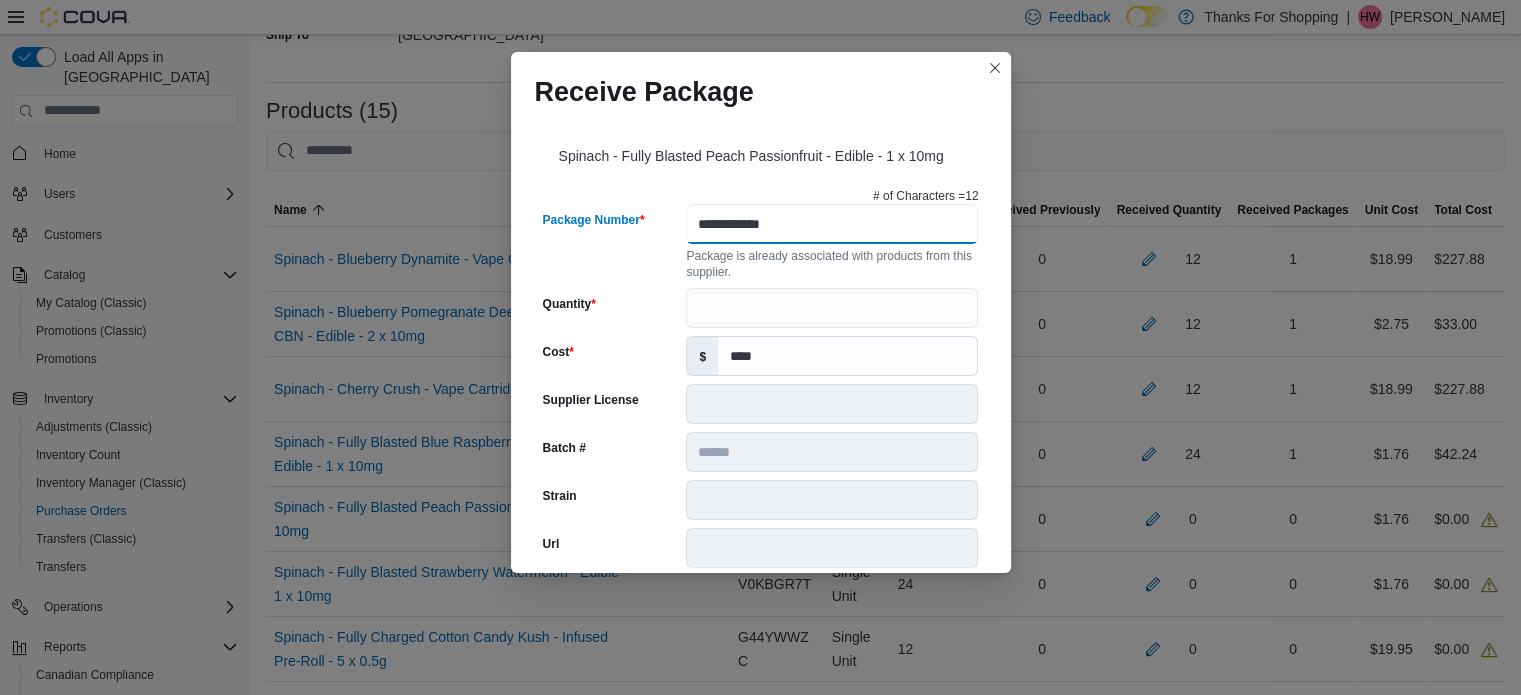 type on "******" 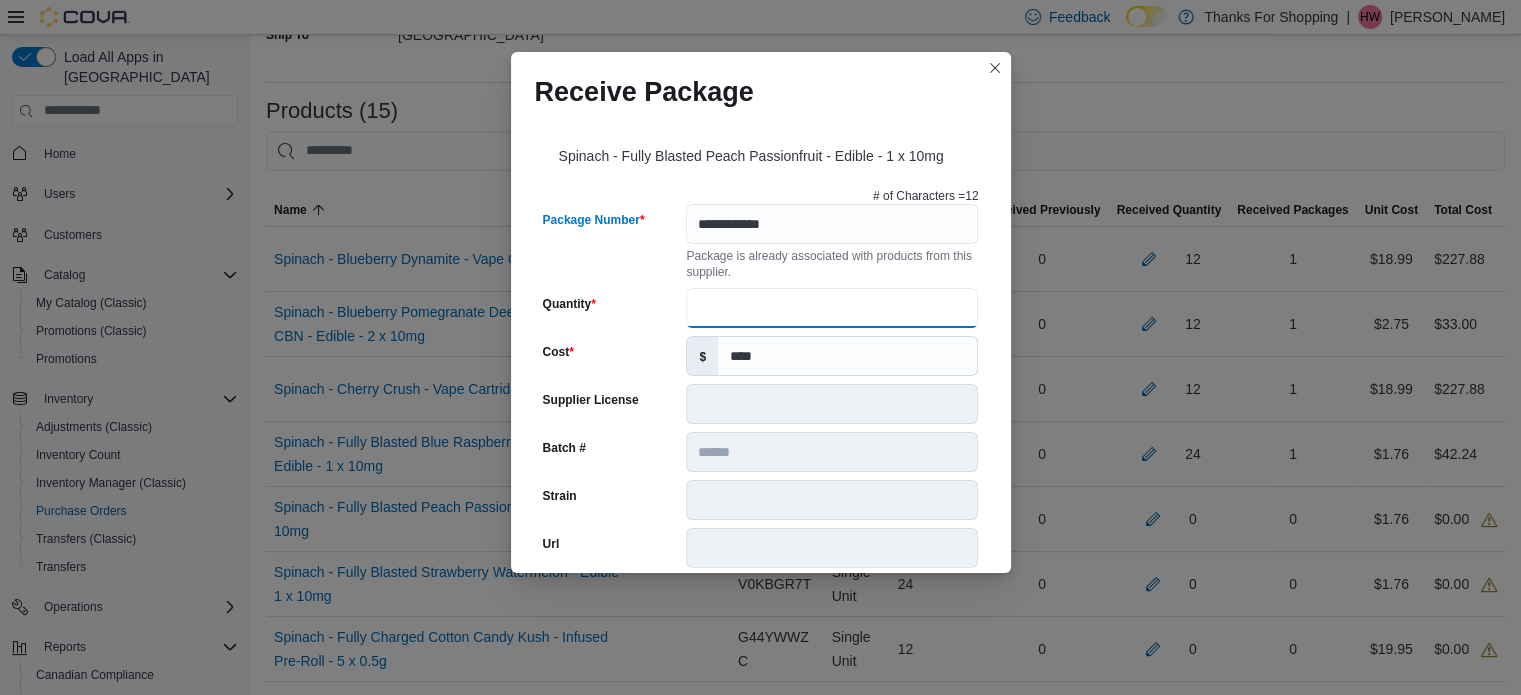 click on "Quantity" at bounding box center (832, 308) 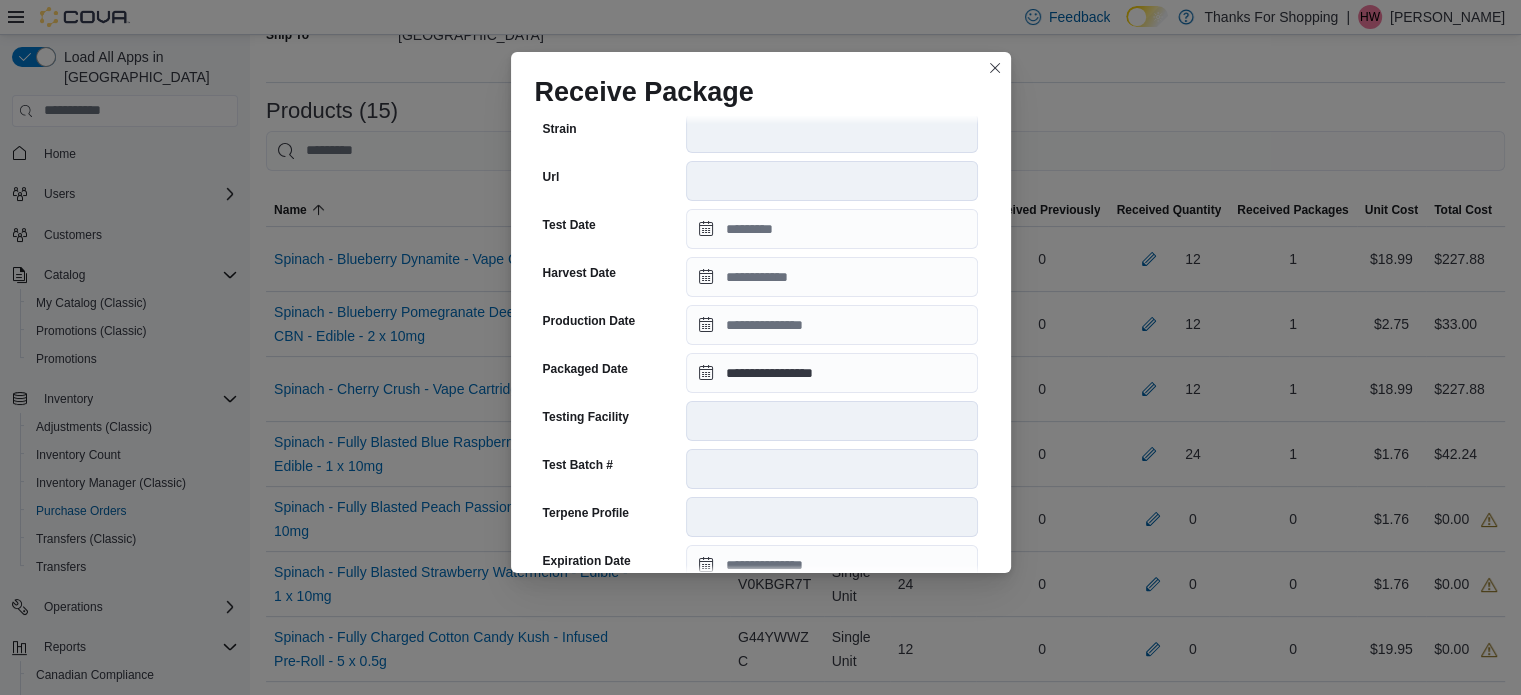 scroll, scrollTop: 500, scrollLeft: 0, axis: vertical 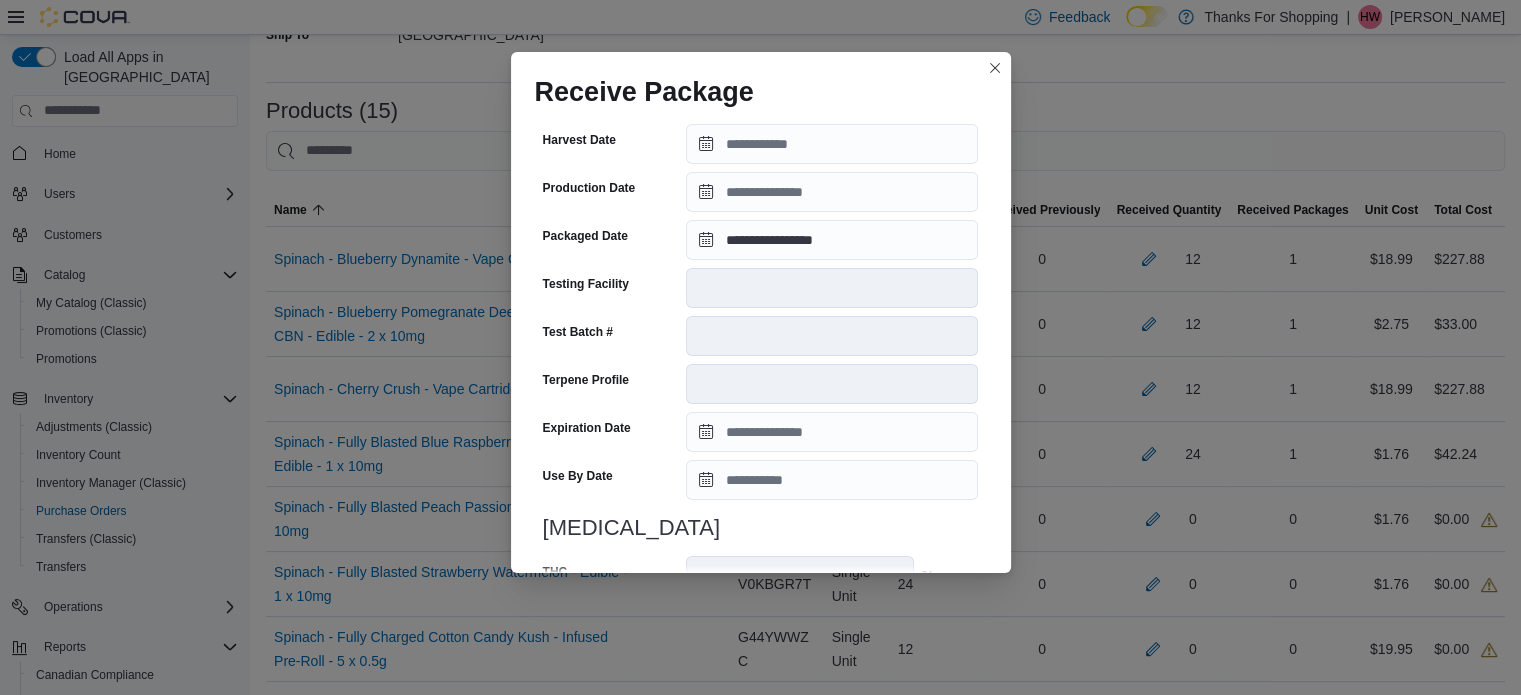 type on "**" 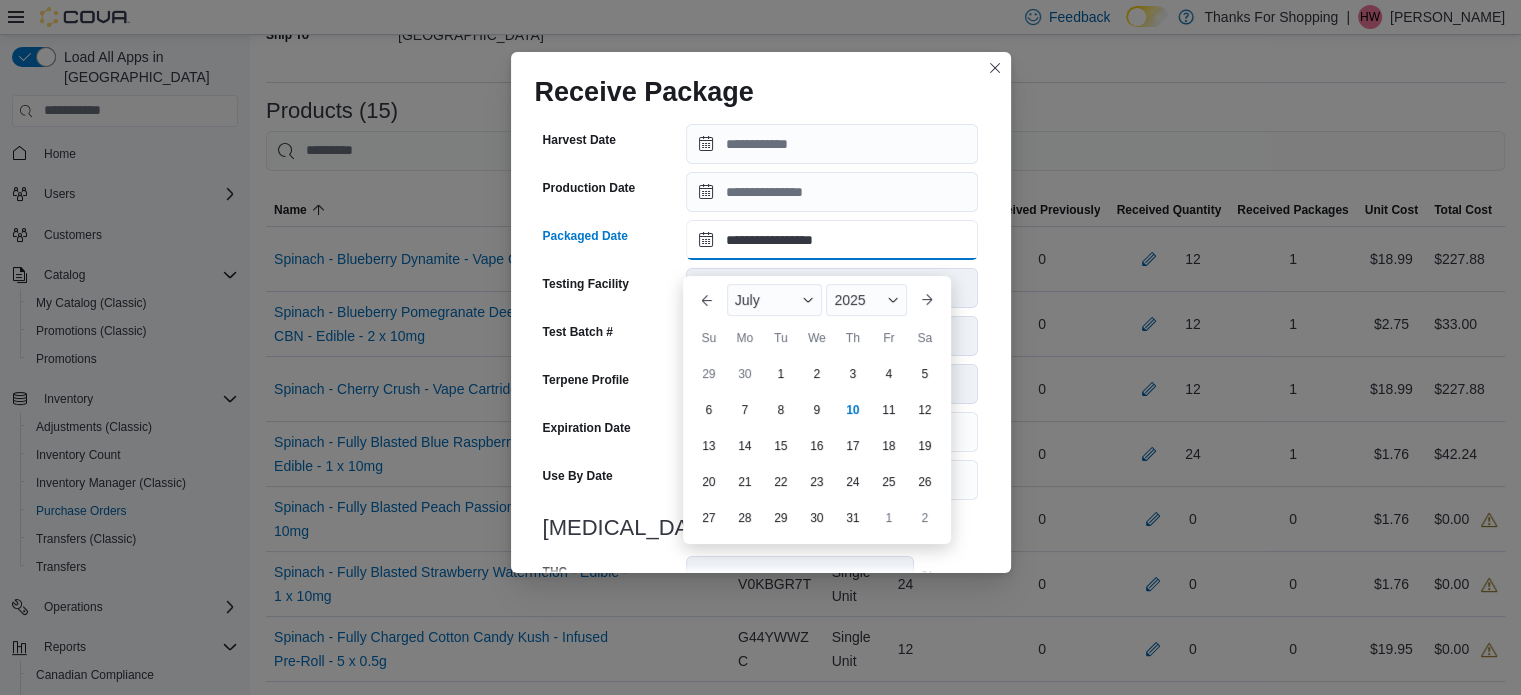 click on "**********" at bounding box center (832, 240) 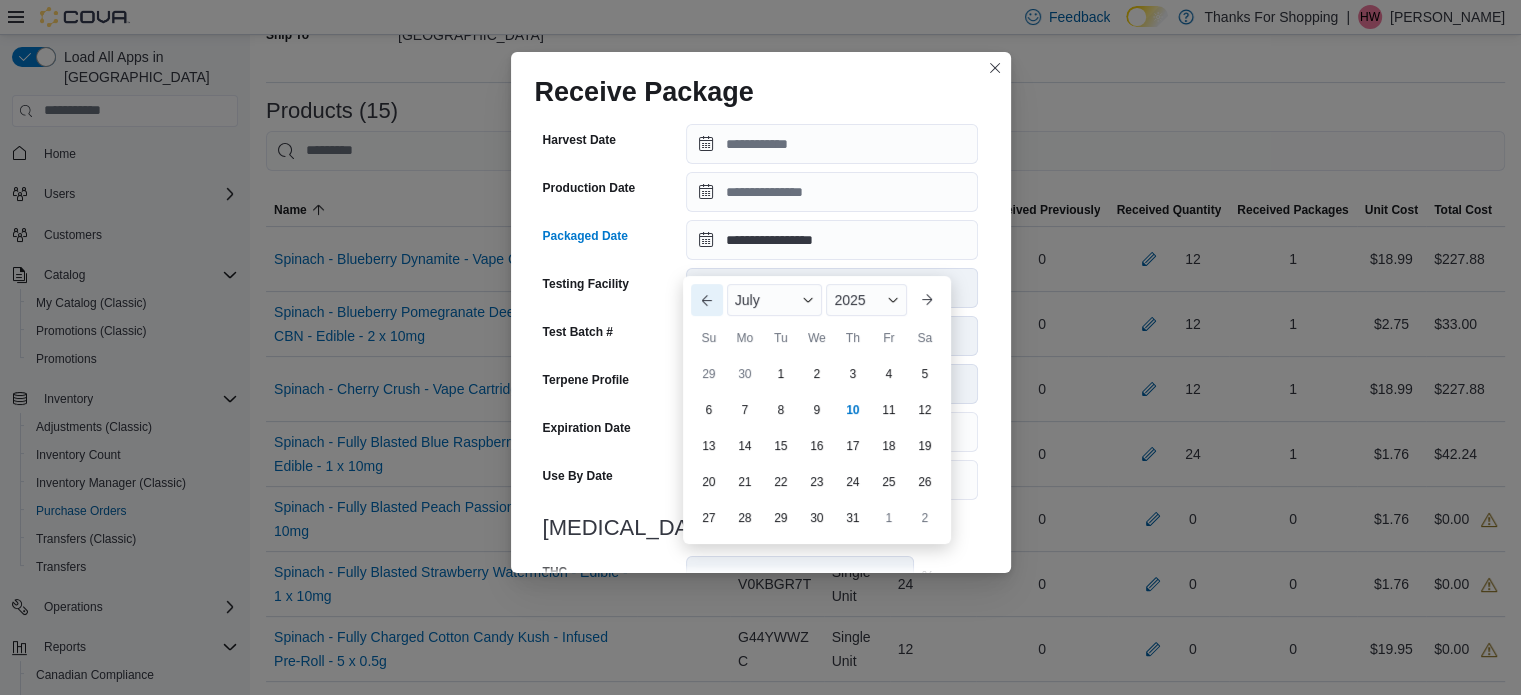 click on "Previous Month" at bounding box center (707, 300) 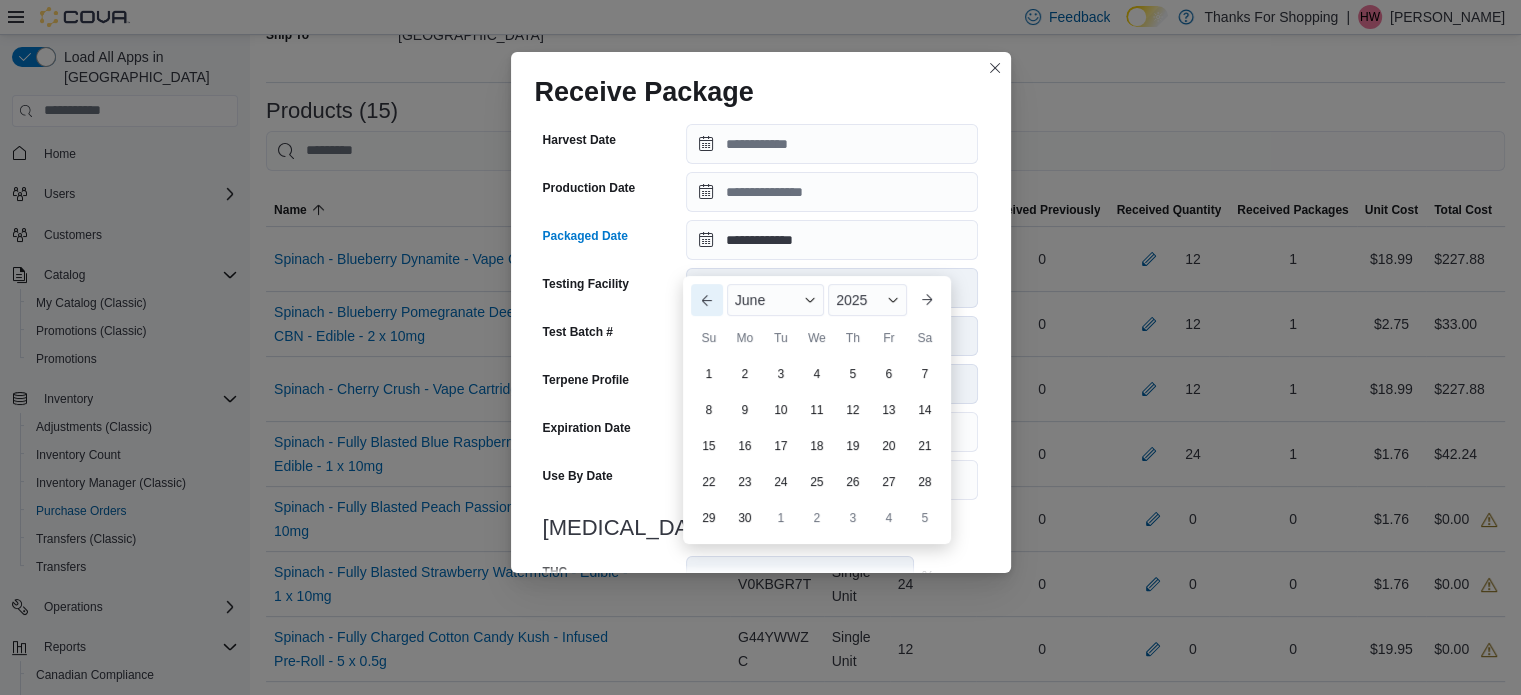 click on "Previous Month" at bounding box center (707, 300) 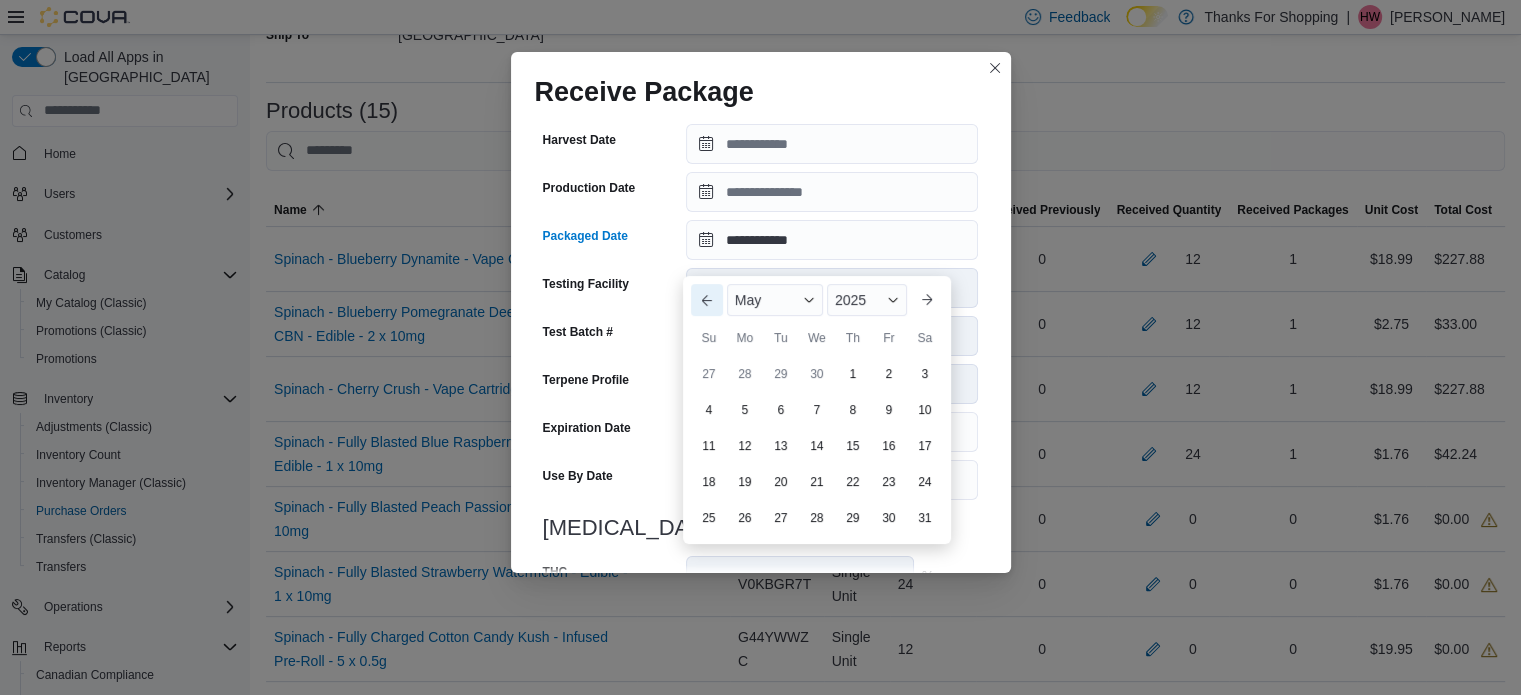 click on "Previous Month" at bounding box center (707, 300) 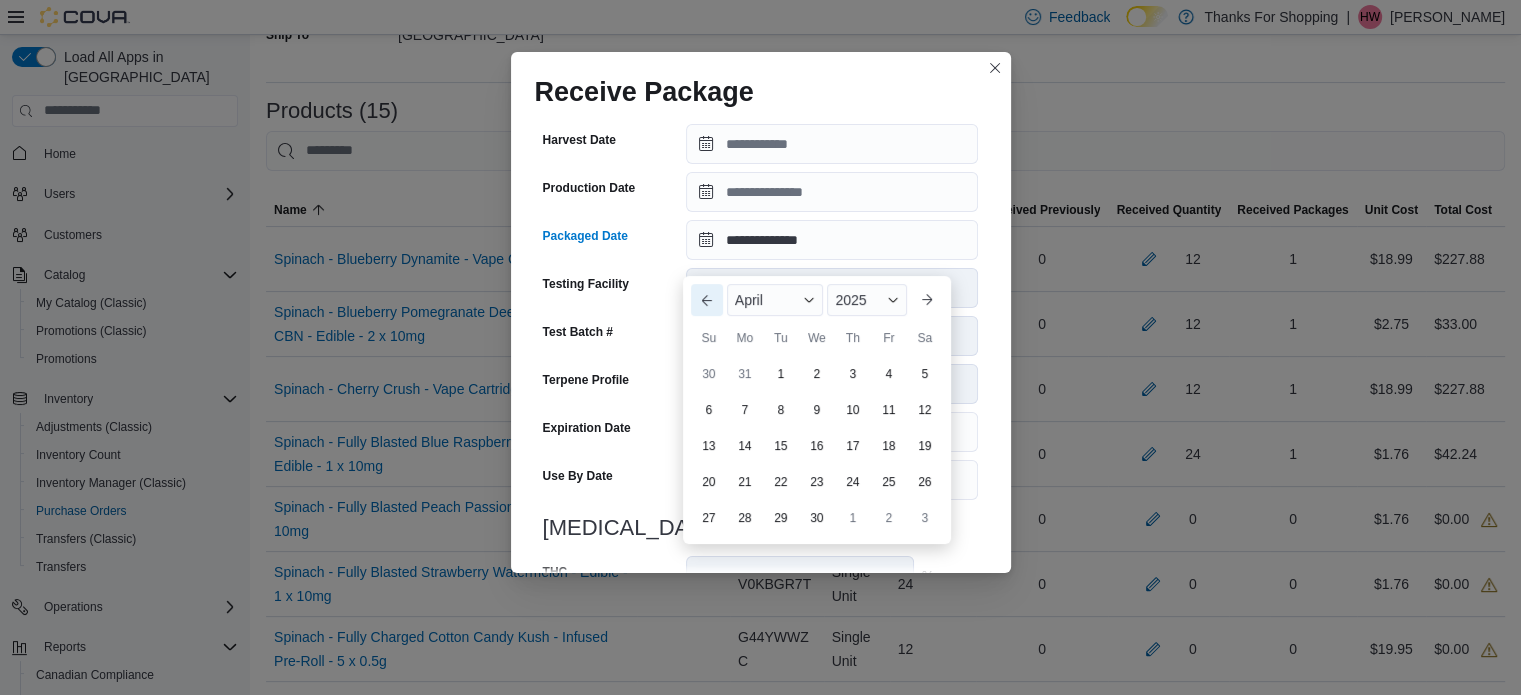 click on "Previous Month" at bounding box center (707, 300) 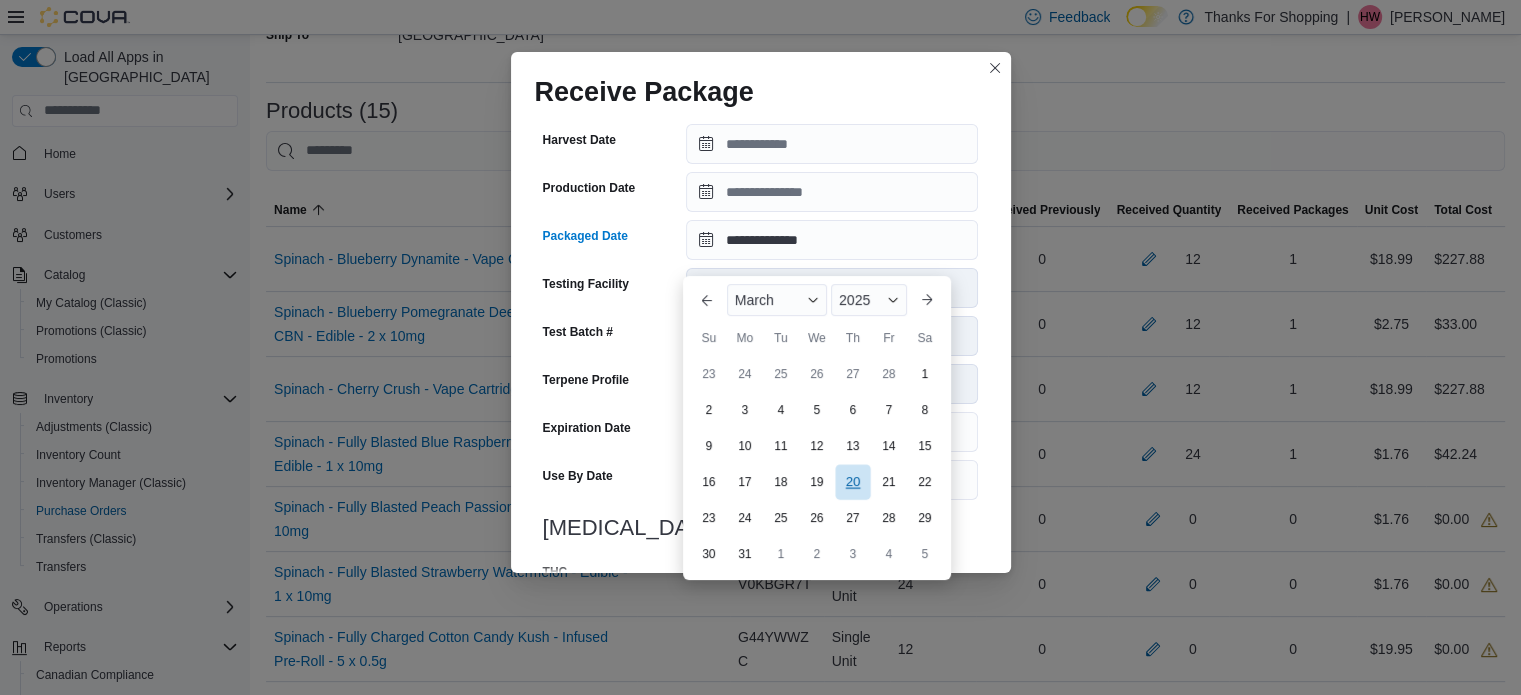 click on "20" at bounding box center [852, 482] 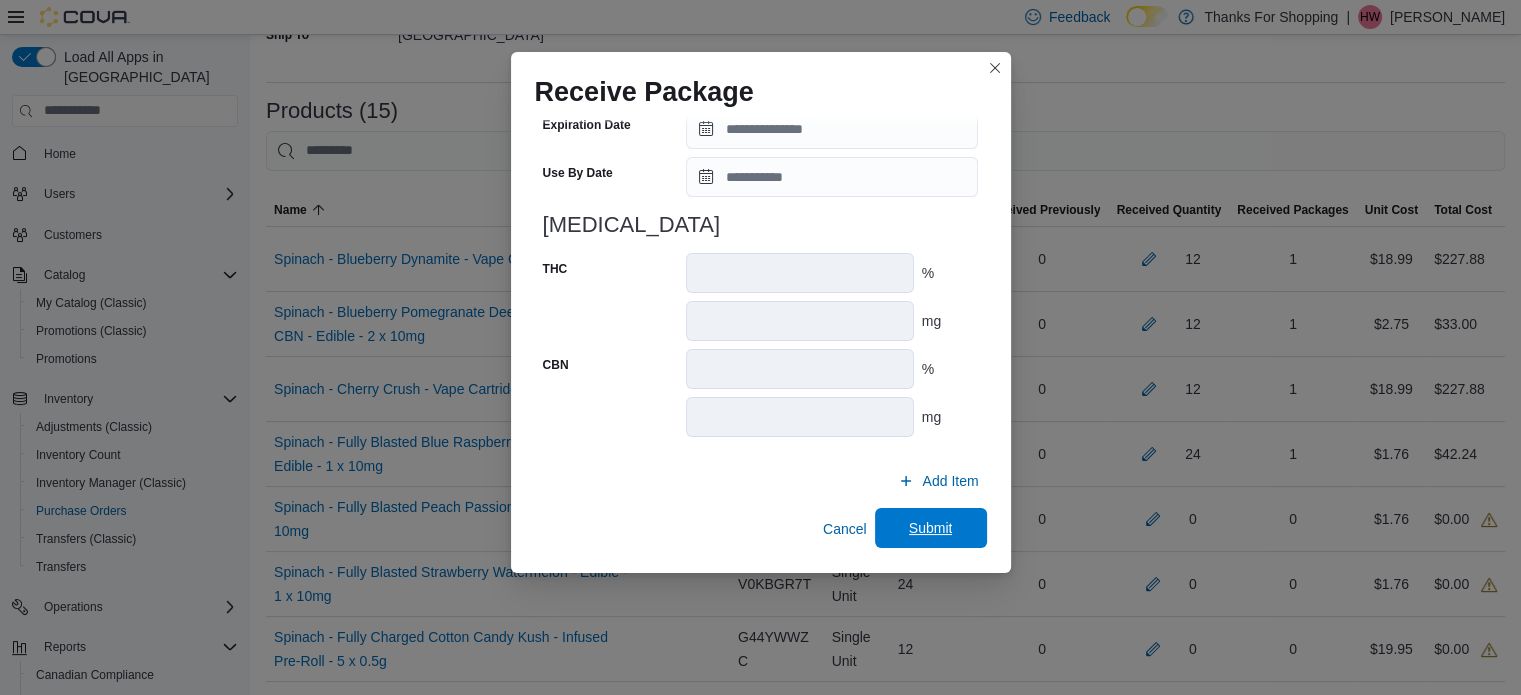 scroll, scrollTop: 818, scrollLeft: 0, axis: vertical 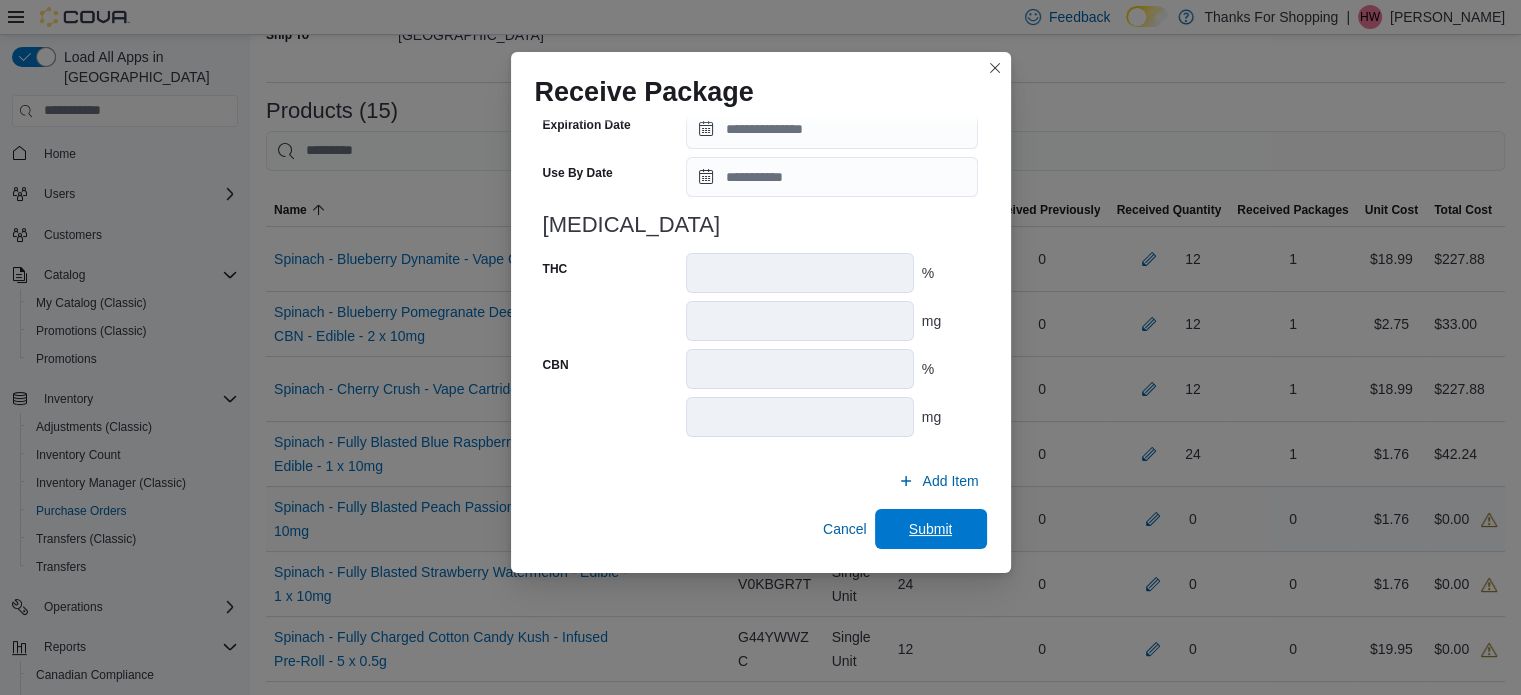 drag, startPoint x: 880, startPoint y: 529, endPoint x: 884, endPoint y: 539, distance: 10.770329 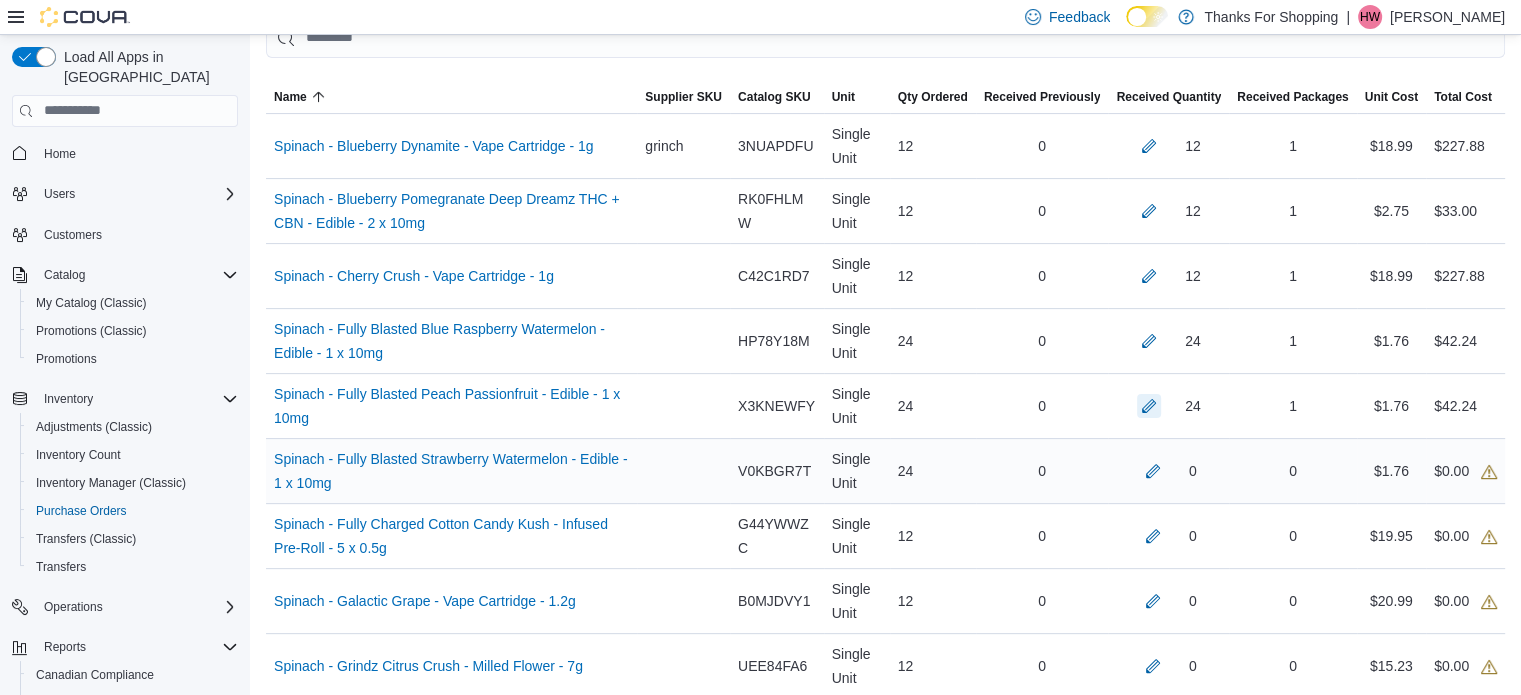 scroll, scrollTop: 600, scrollLeft: 0, axis: vertical 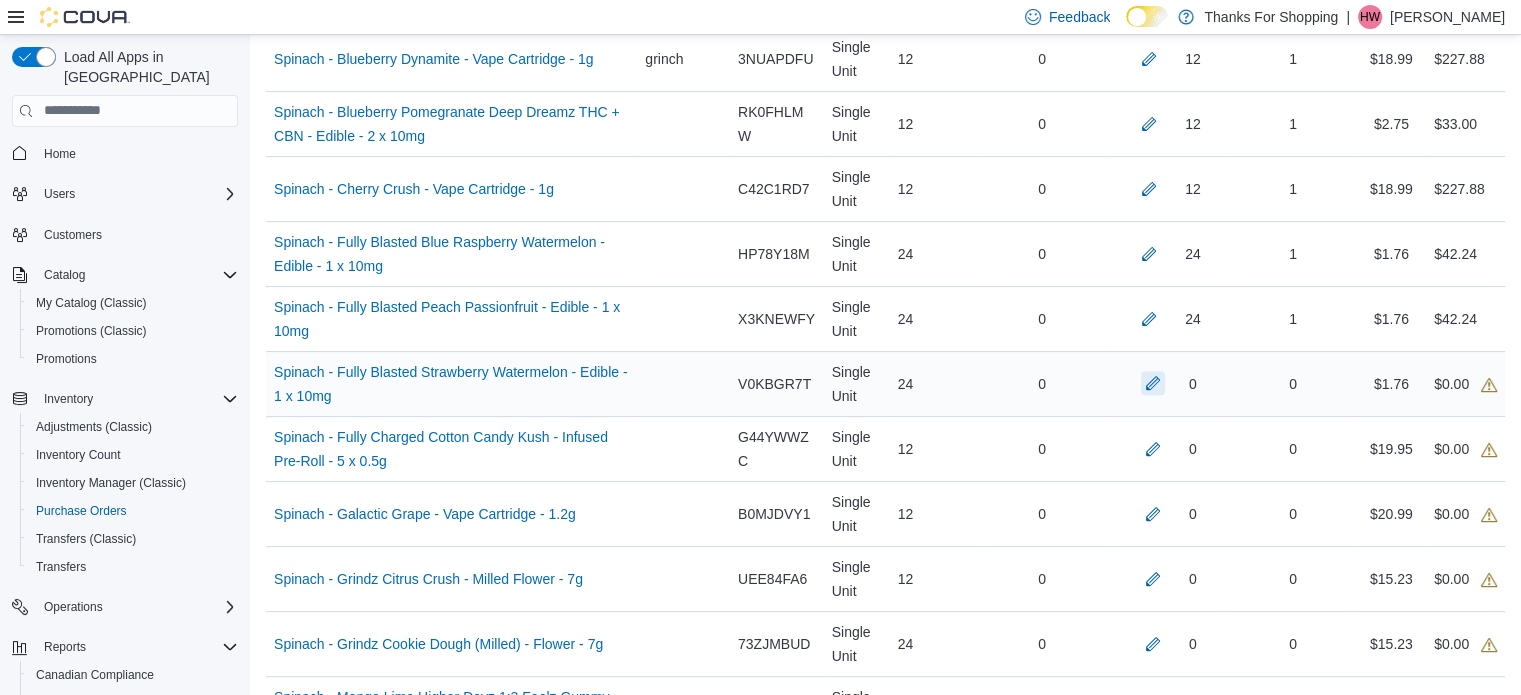 click at bounding box center [1153, 383] 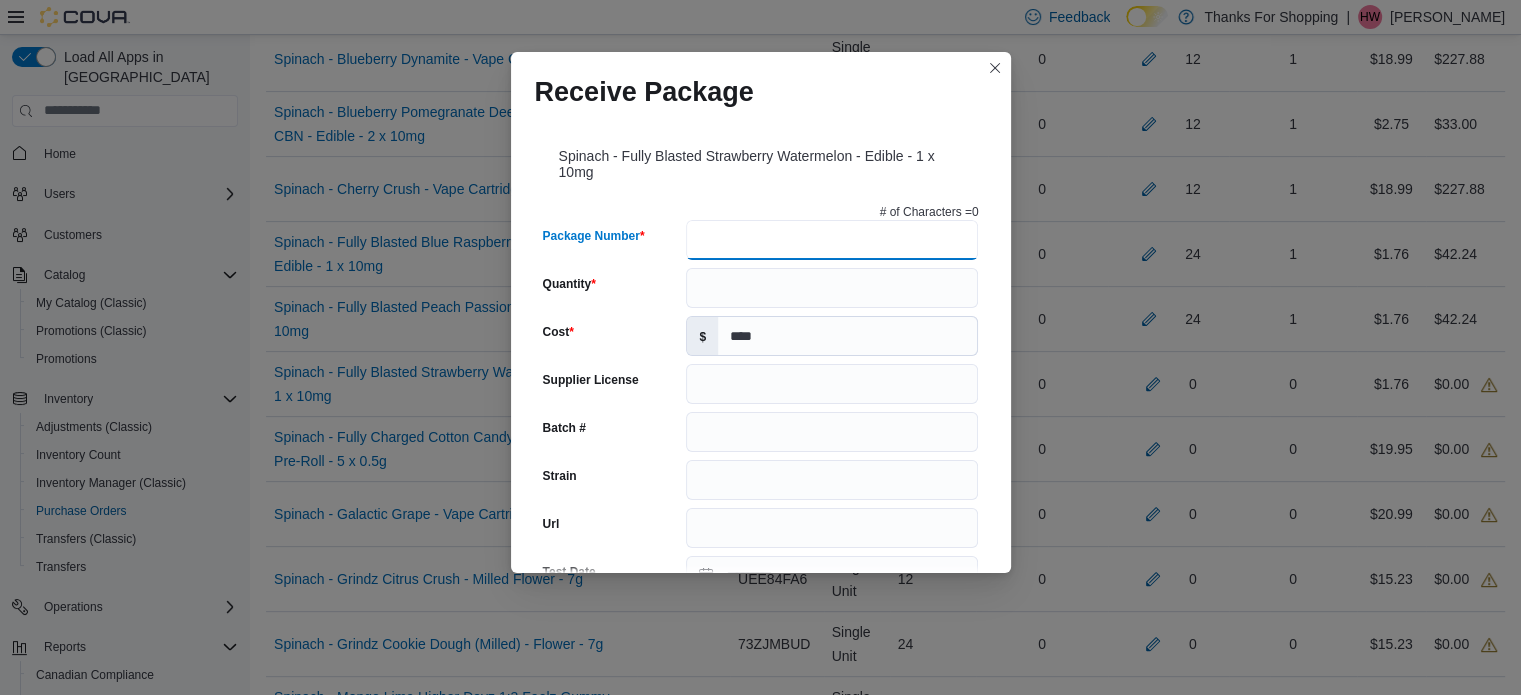 click on "Package Number" at bounding box center (832, 240) 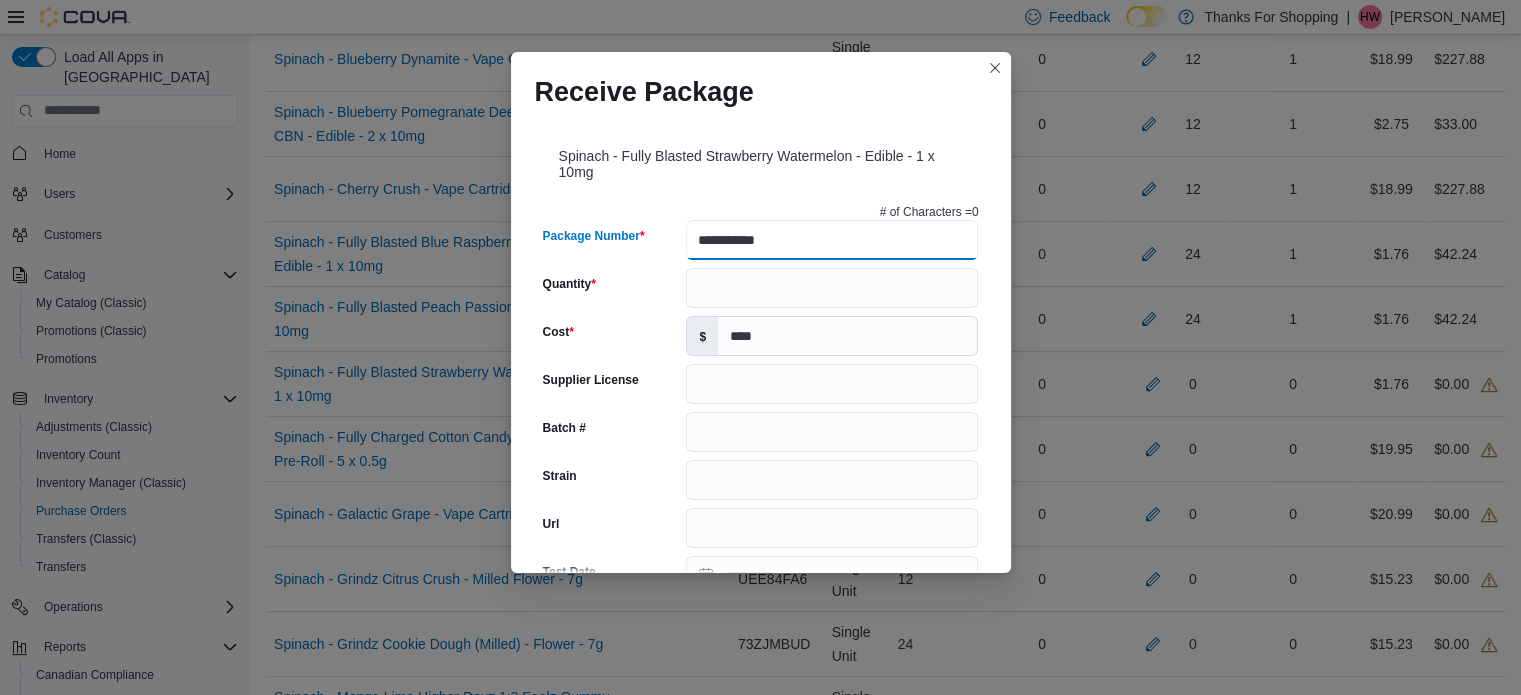 type on "**********" 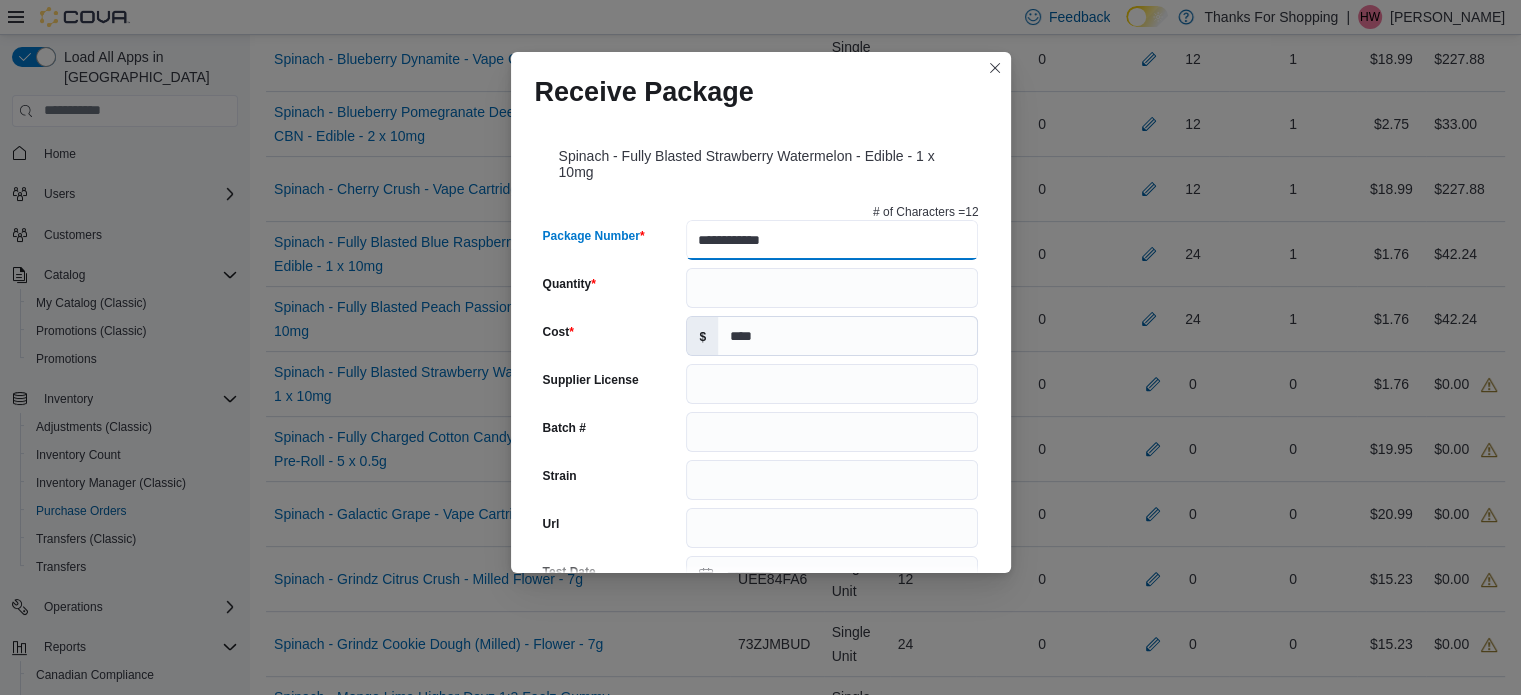 type on "******" 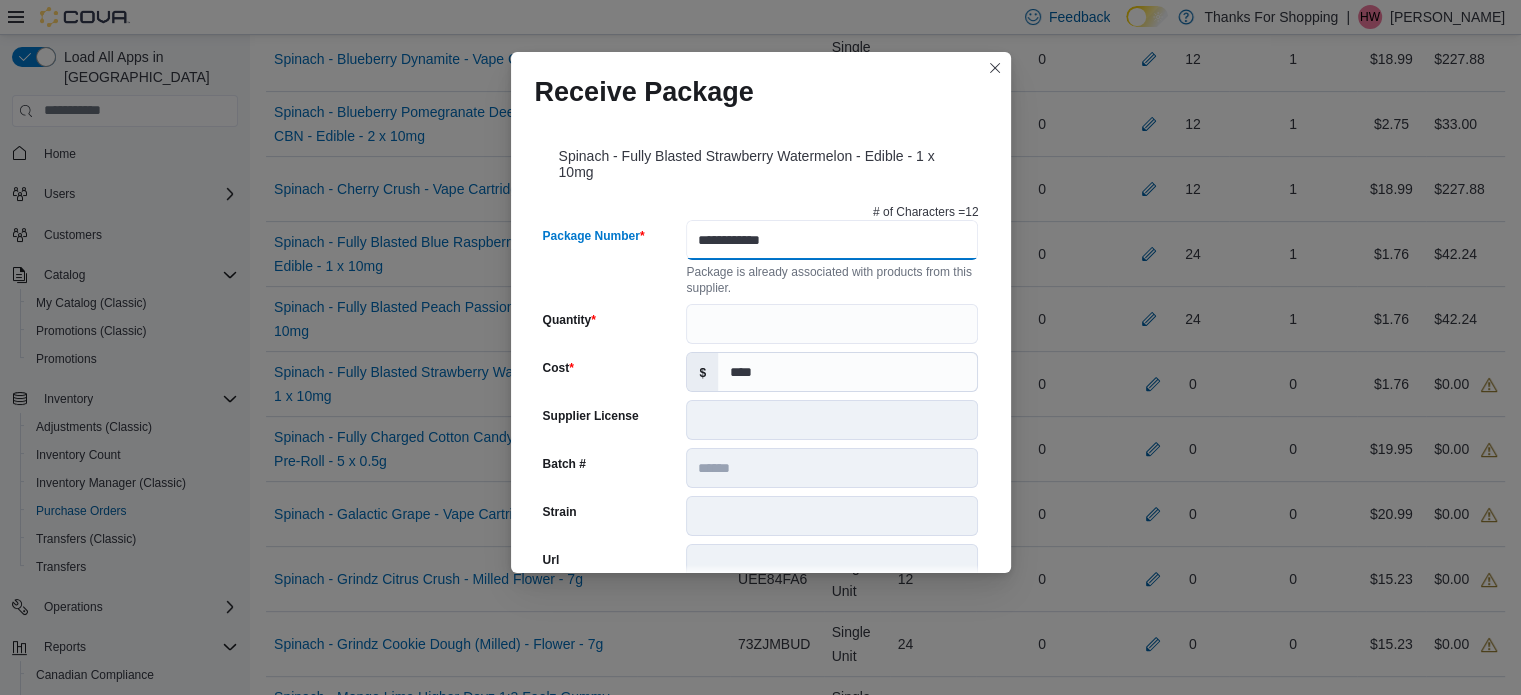 type on "**********" 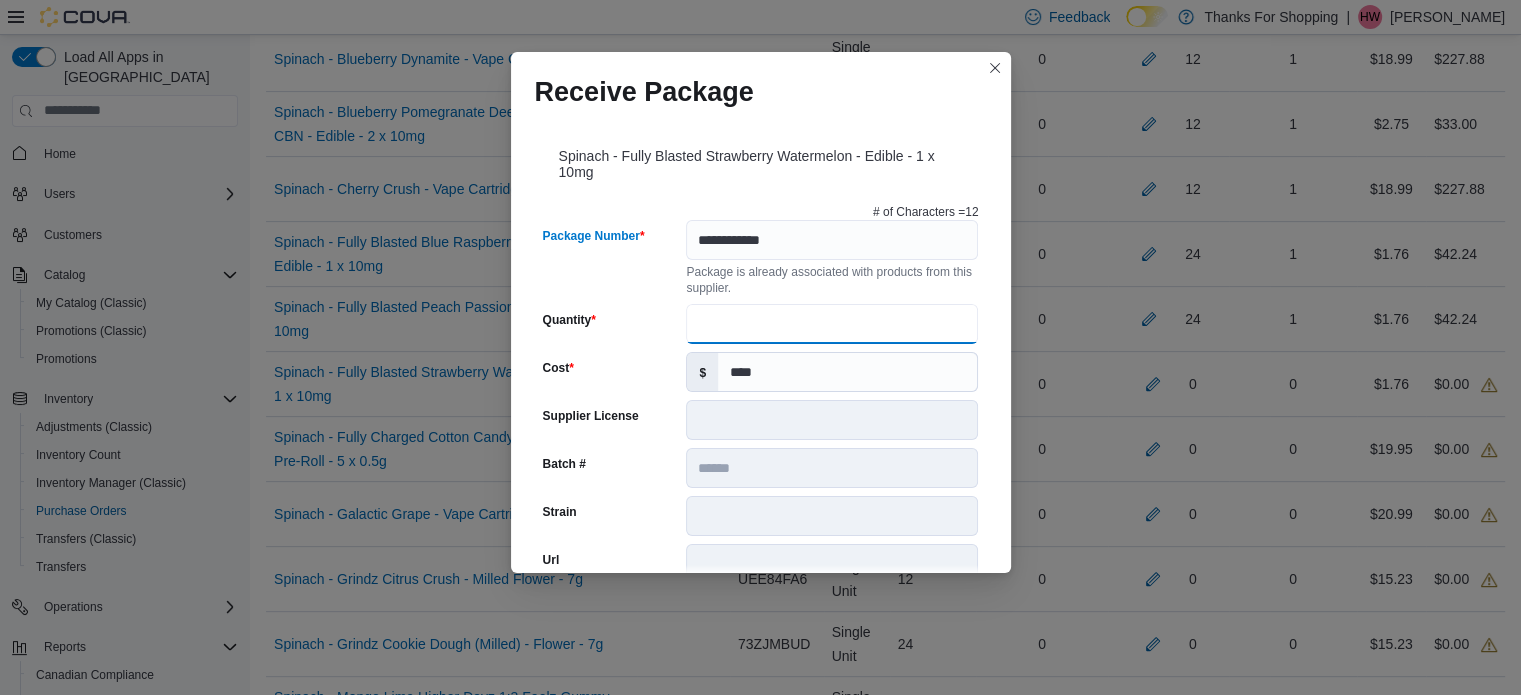 click on "Quantity" at bounding box center [832, 324] 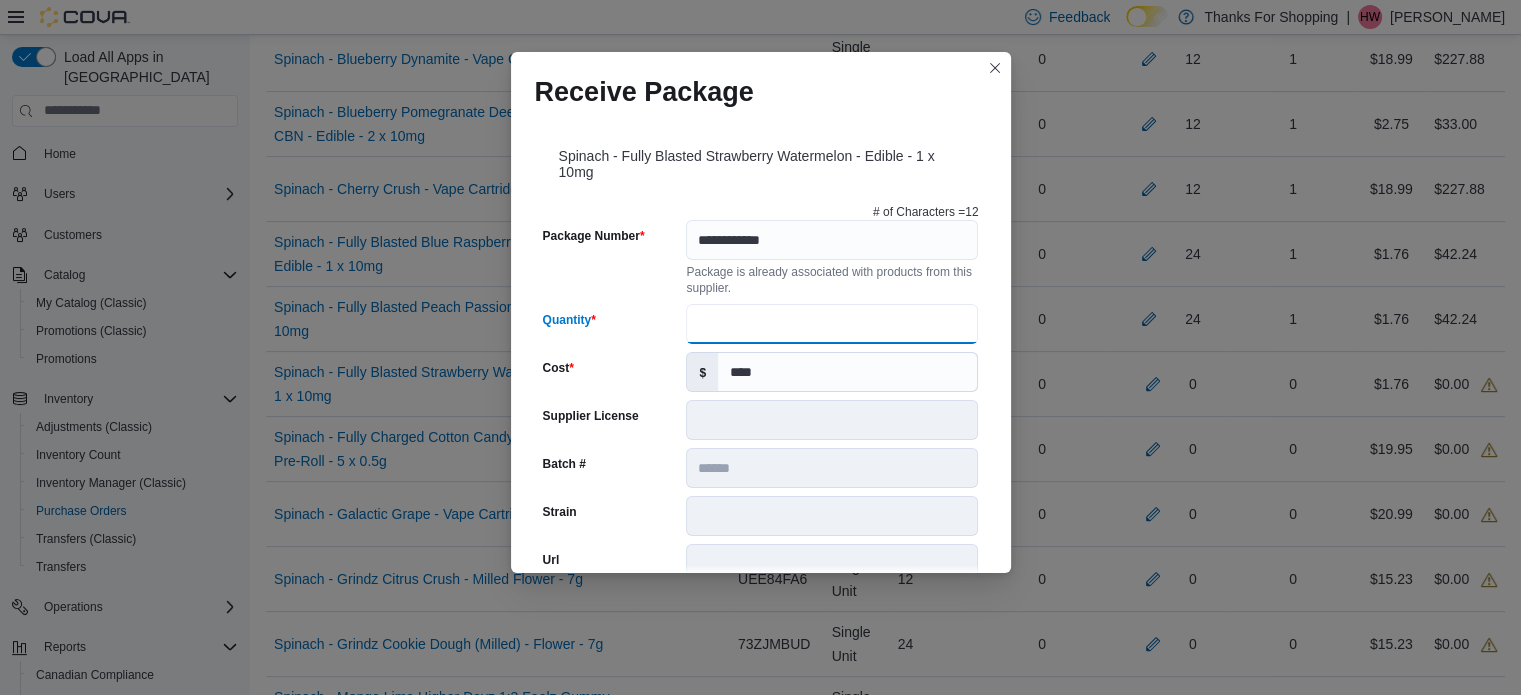 type on "**" 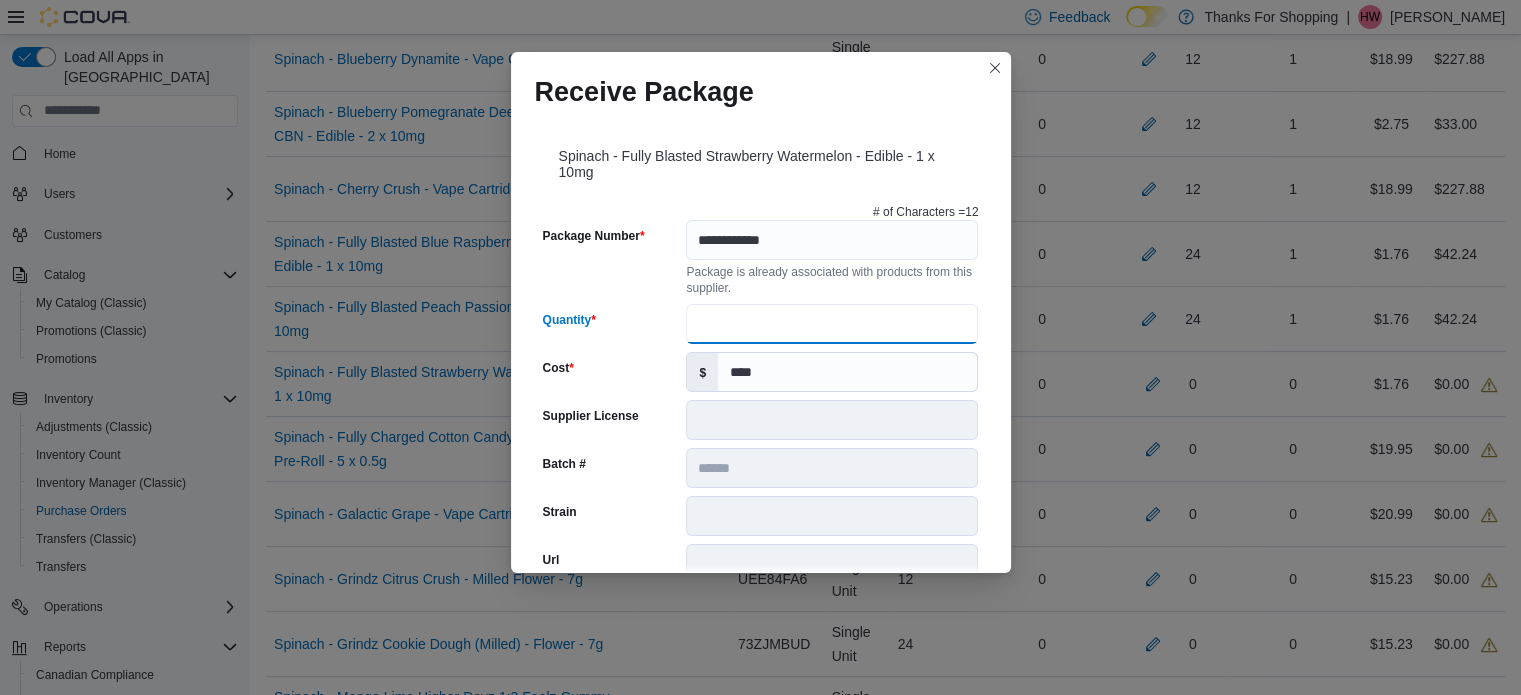 type on "*" 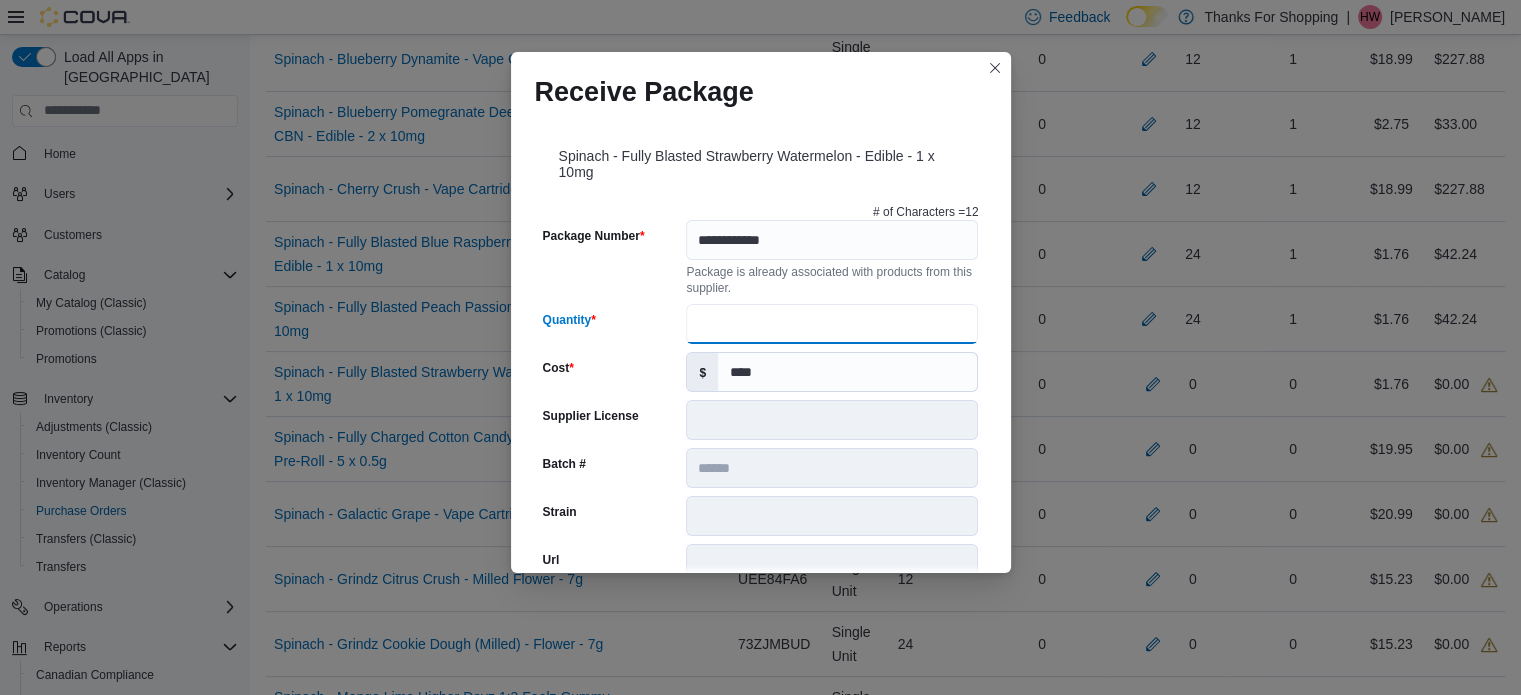 type on "**" 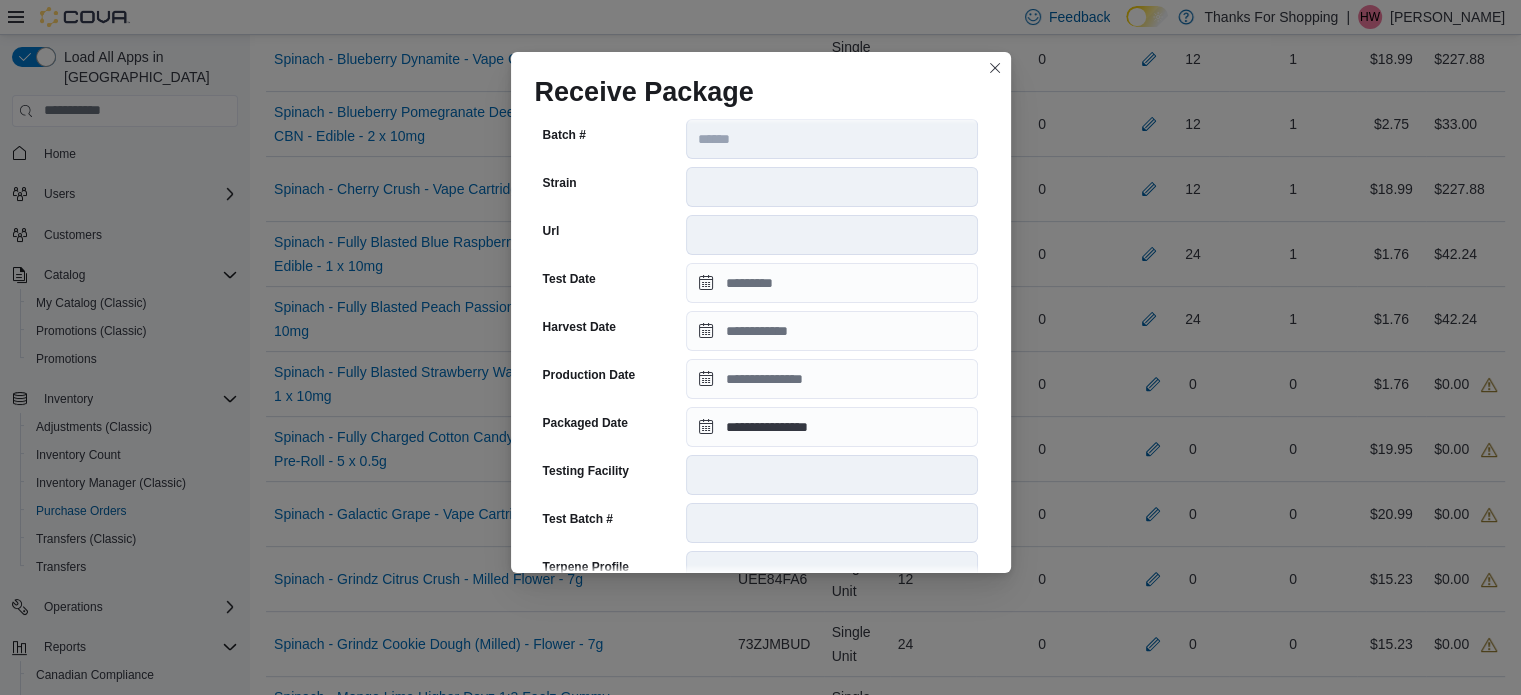 scroll, scrollTop: 400, scrollLeft: 0, axis: vertical 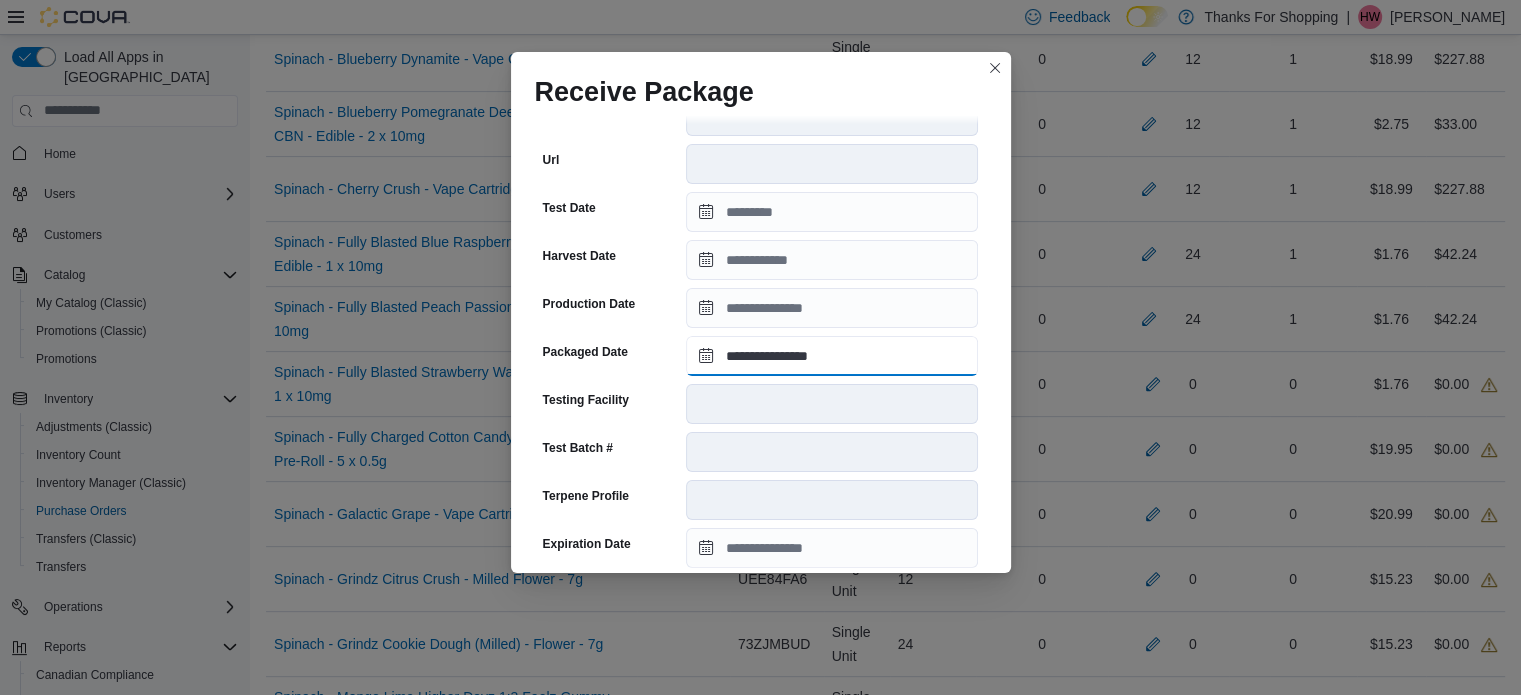 click on "**********" at bounding box center (832, 356) 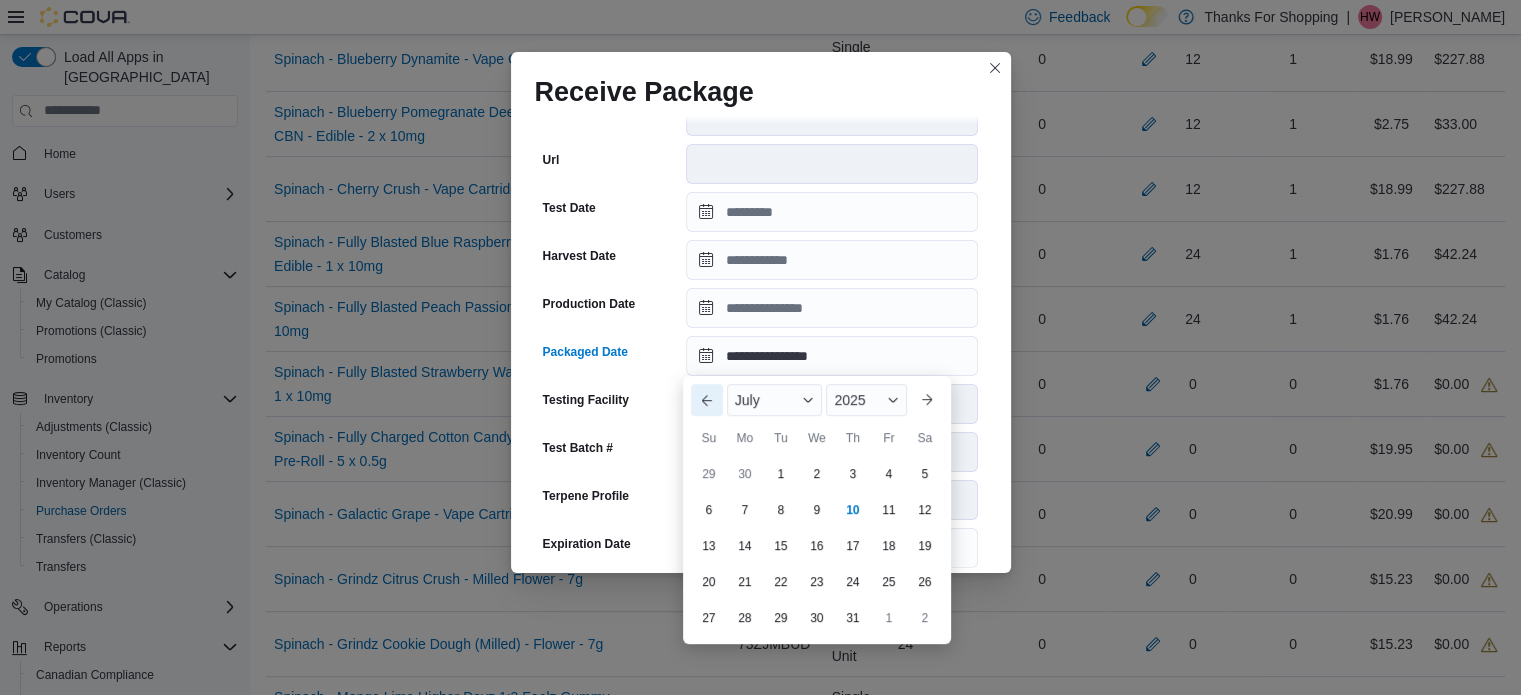click on "Previous Month" at bounding box center [707, 400] 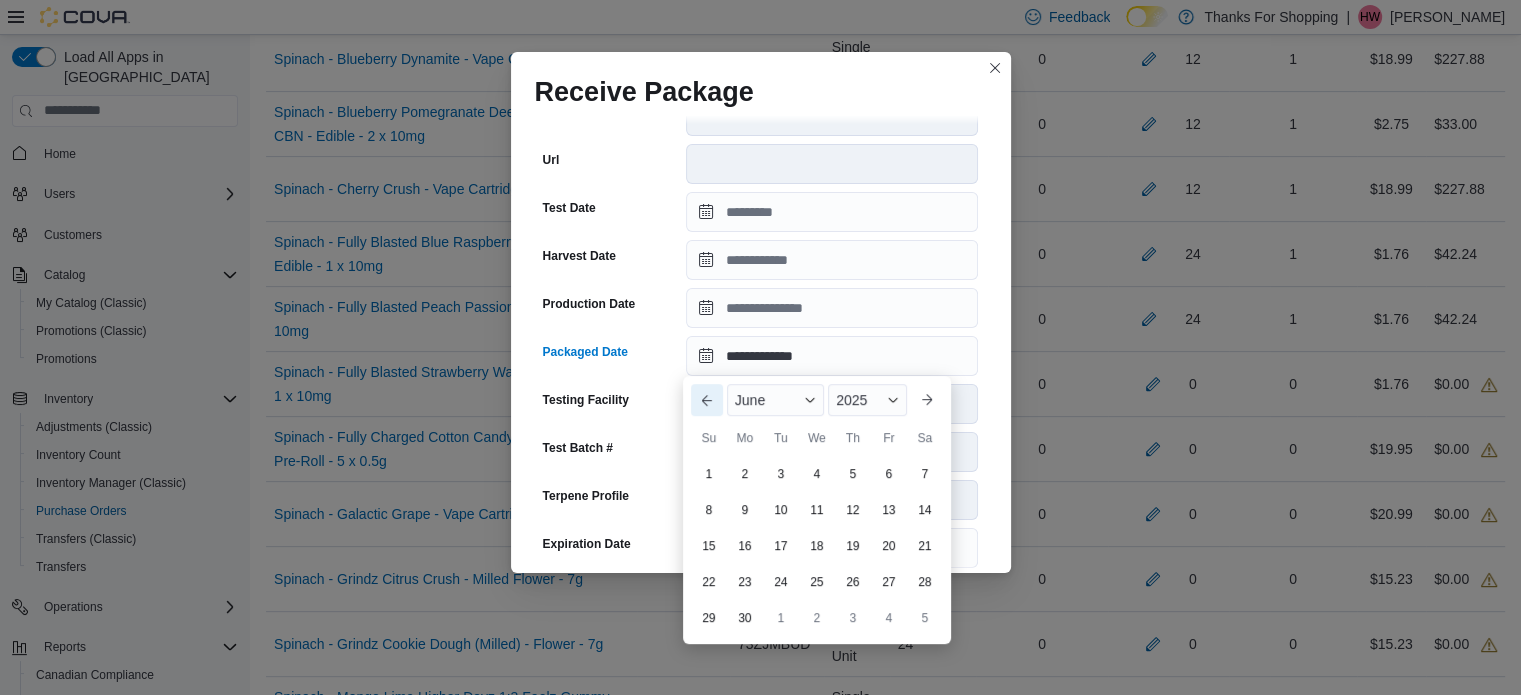 click on "Previous Month" at bounding box center [707, 400] 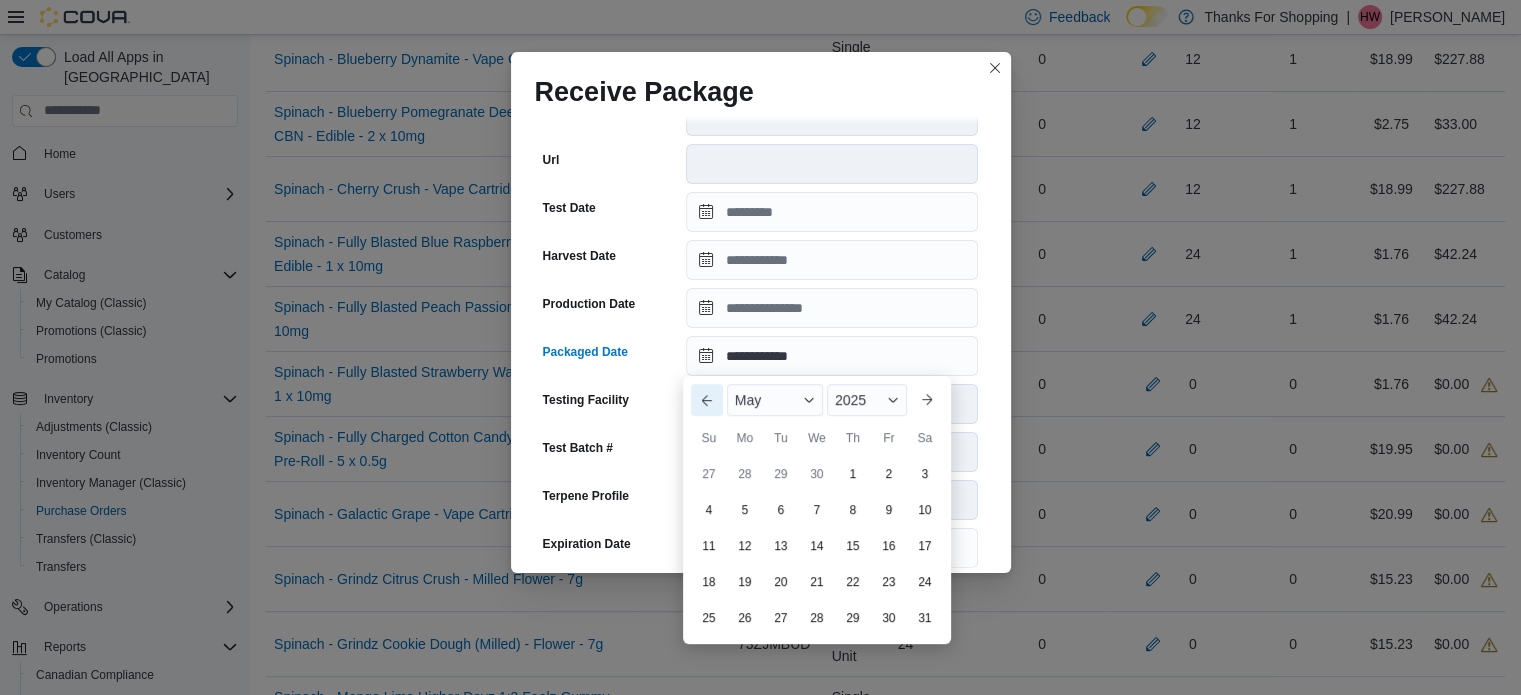 click on "Previous Month" at bounding box center (707, 400) 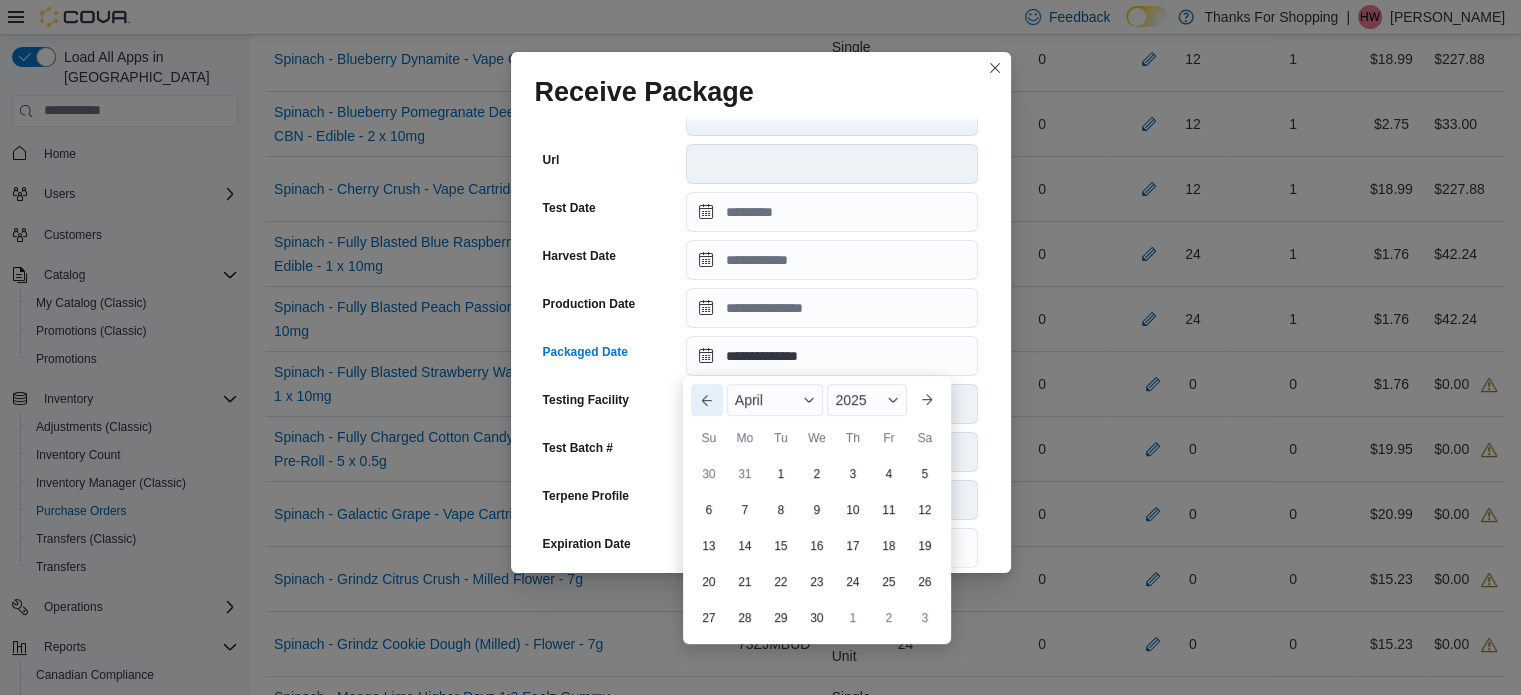 click on "Previous Month" at bounding box center [707, 400] 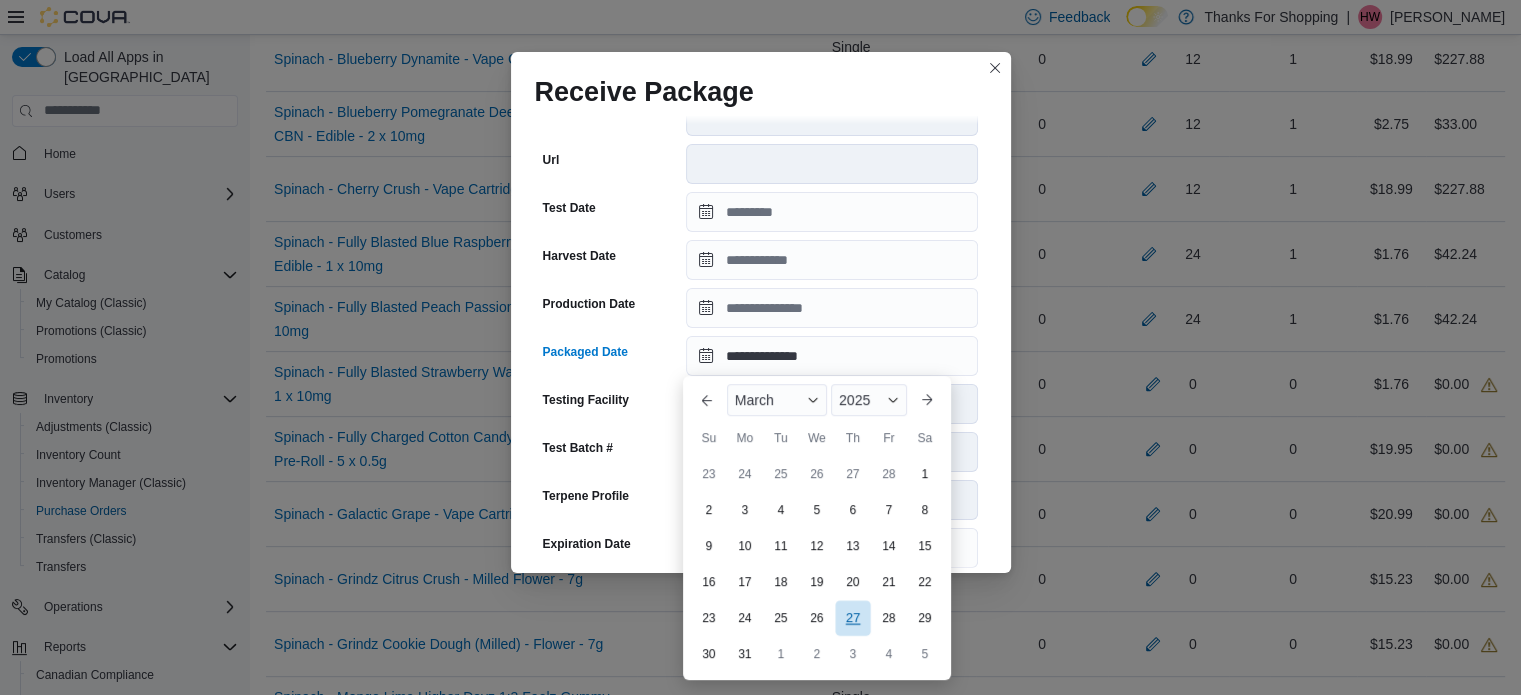 click on "27" at bounding box center [852, 618] 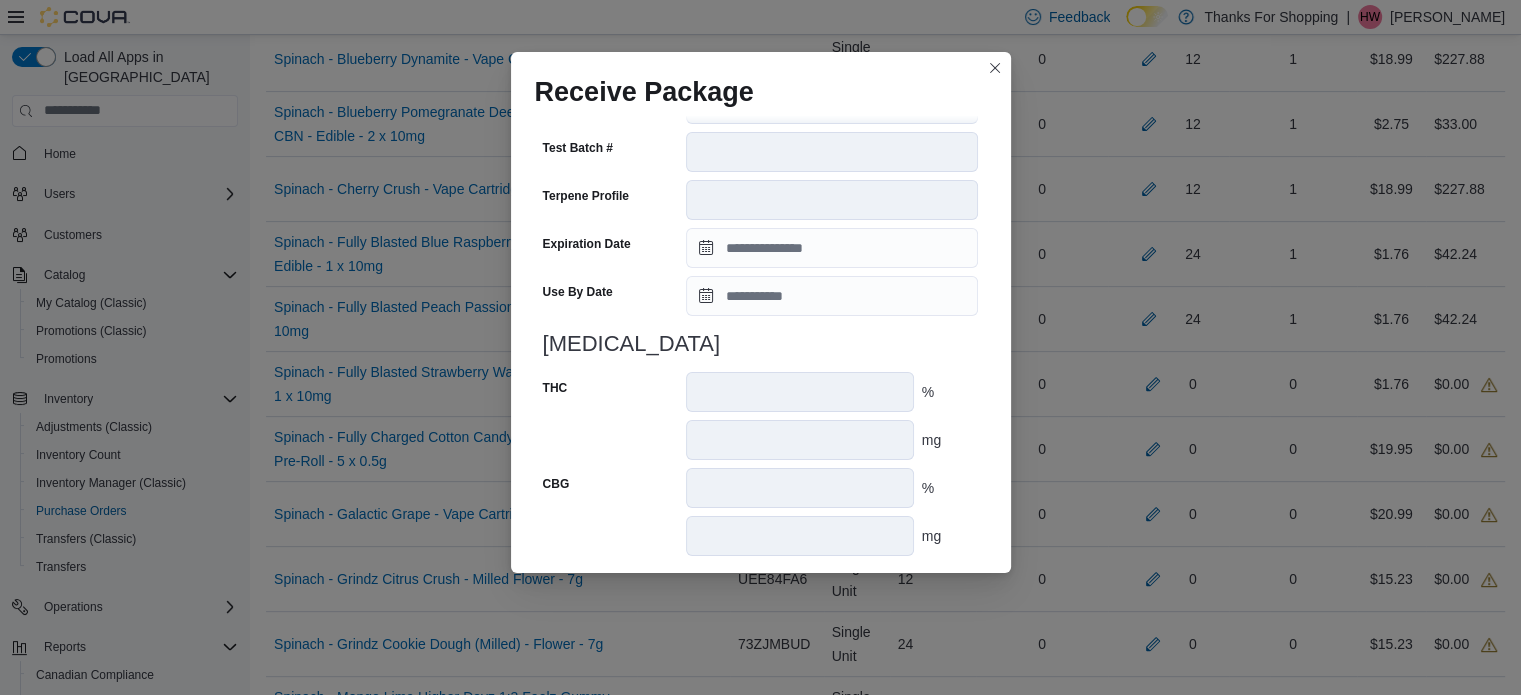 scroll, scrollTop: 818, scrollLeft: 0, axis: vertical 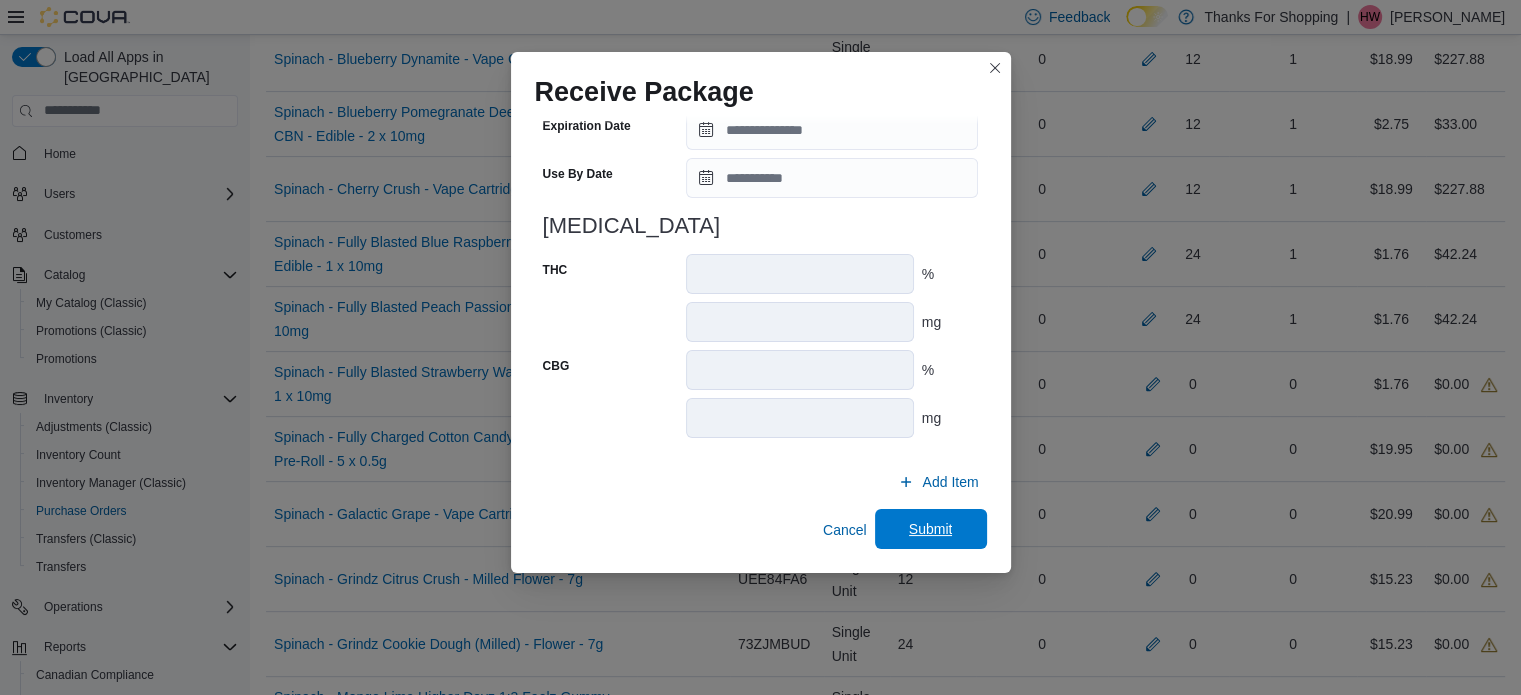 click on "Submit" at bounding box center [931, 529] 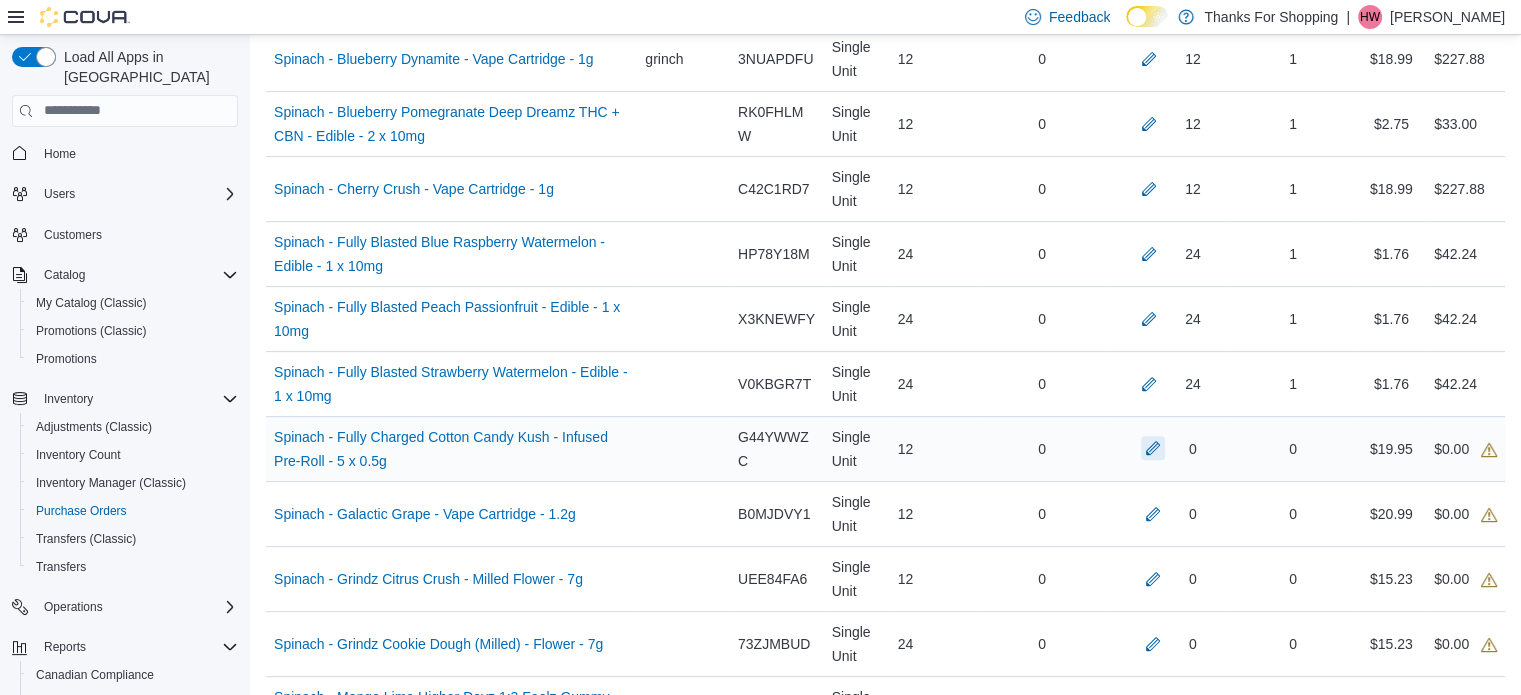 click at bounding box center [1153, 448] 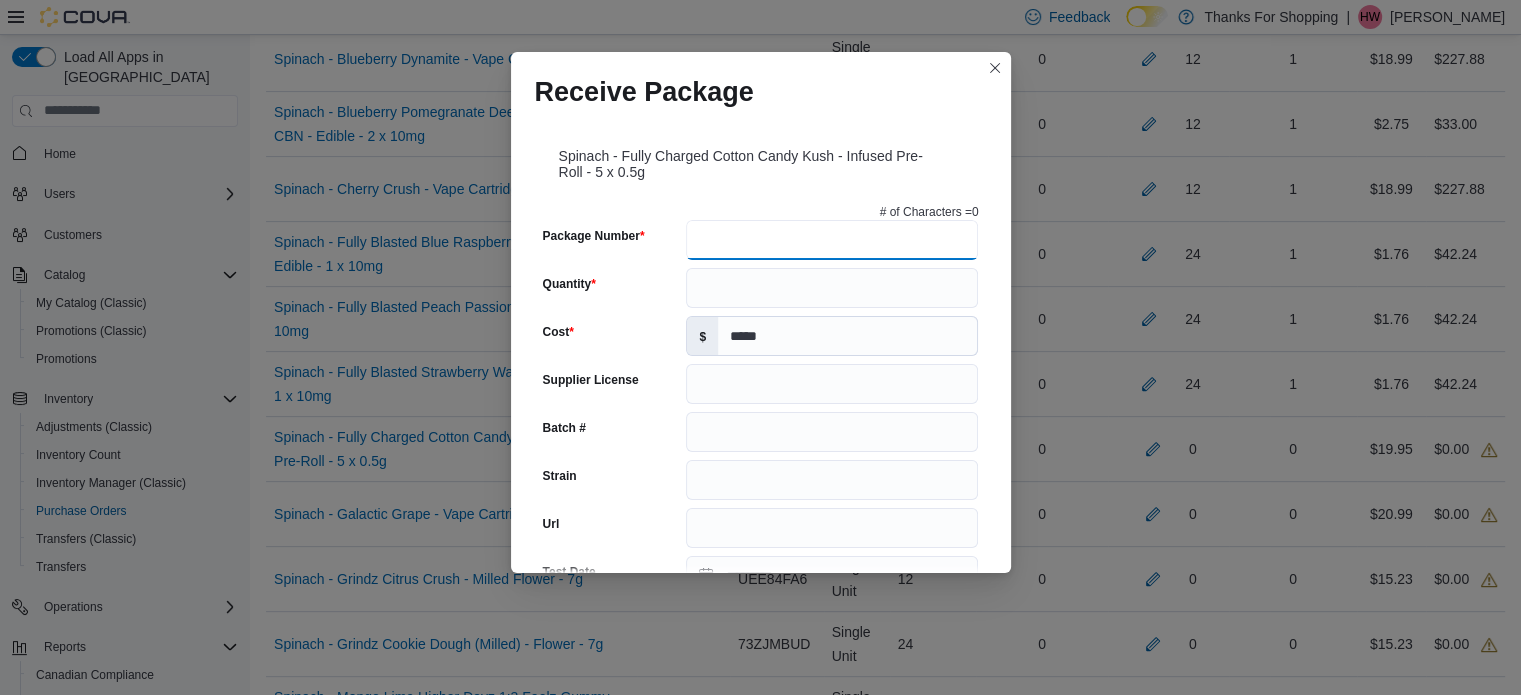 click on "Package Number" at bounding box center (832, 240) 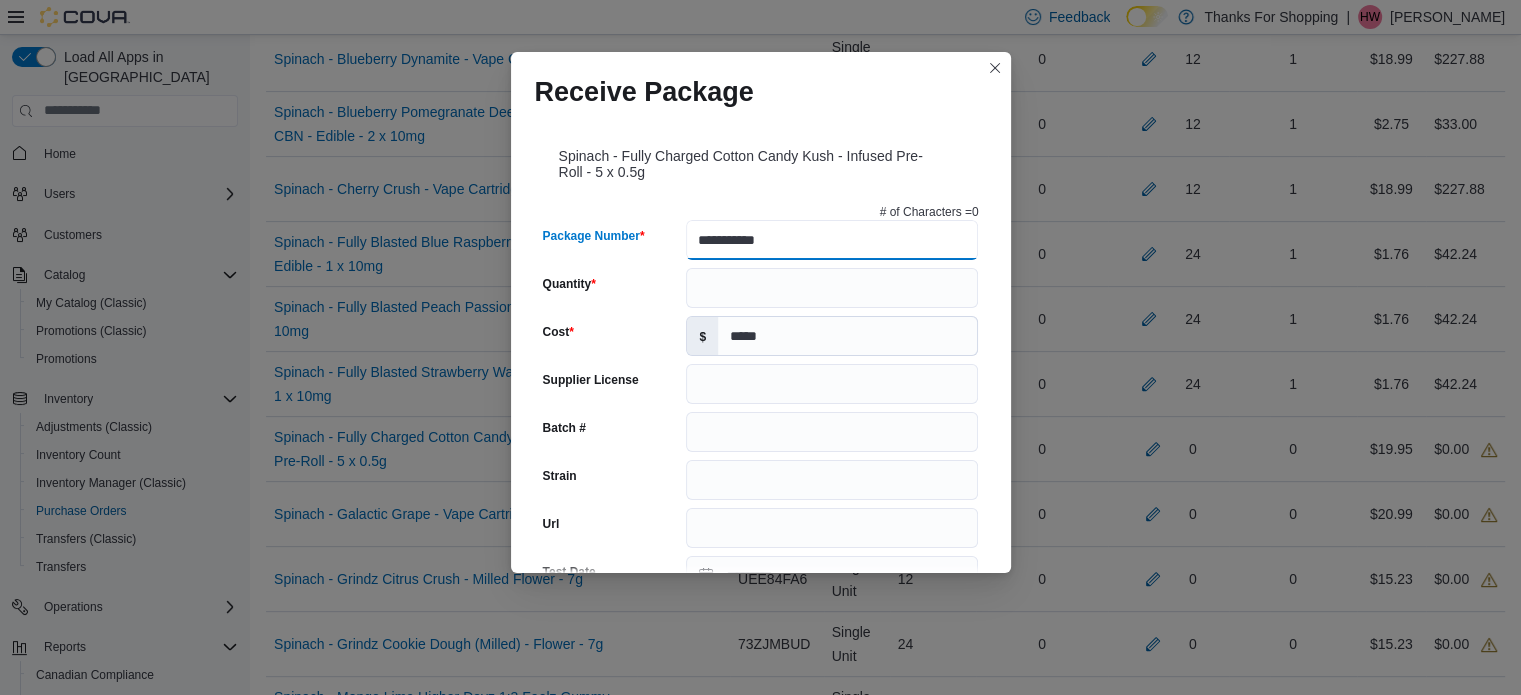 type on "**********" 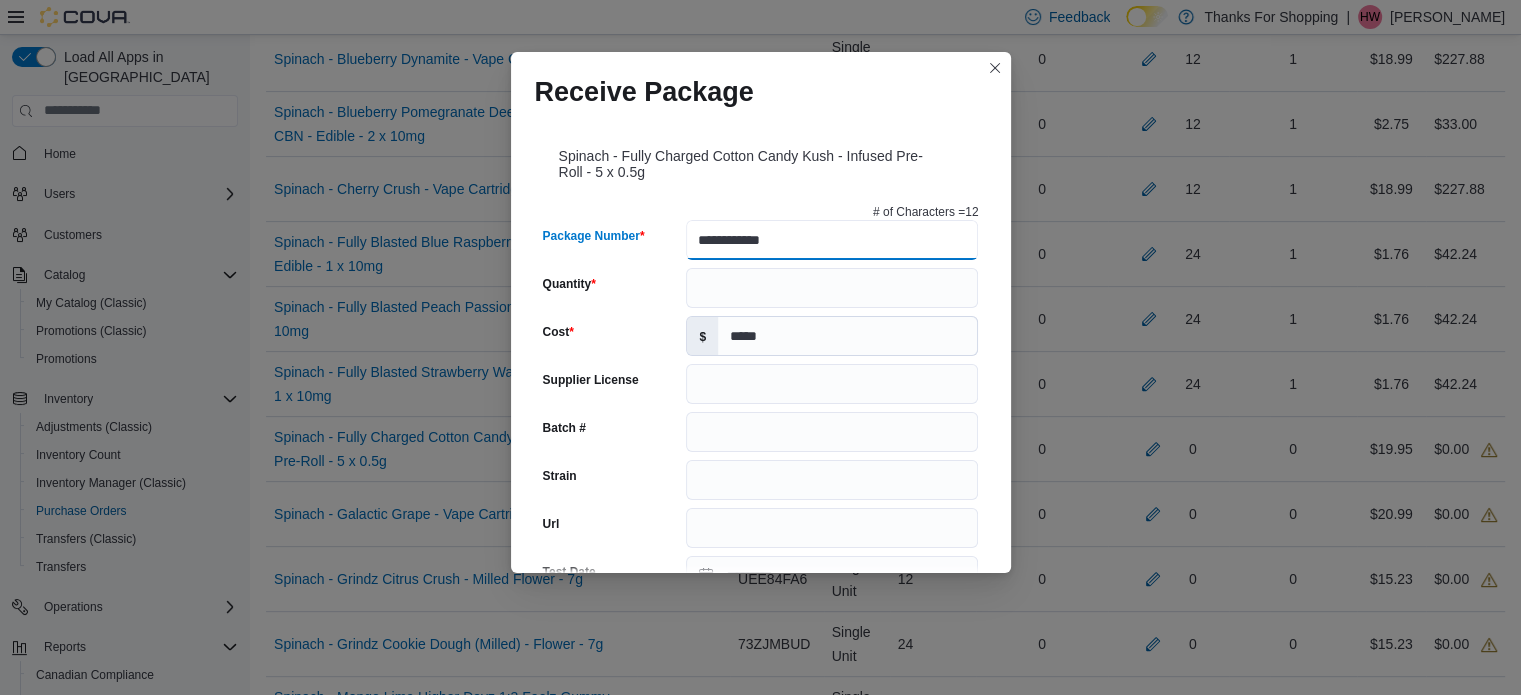 type on "**********" 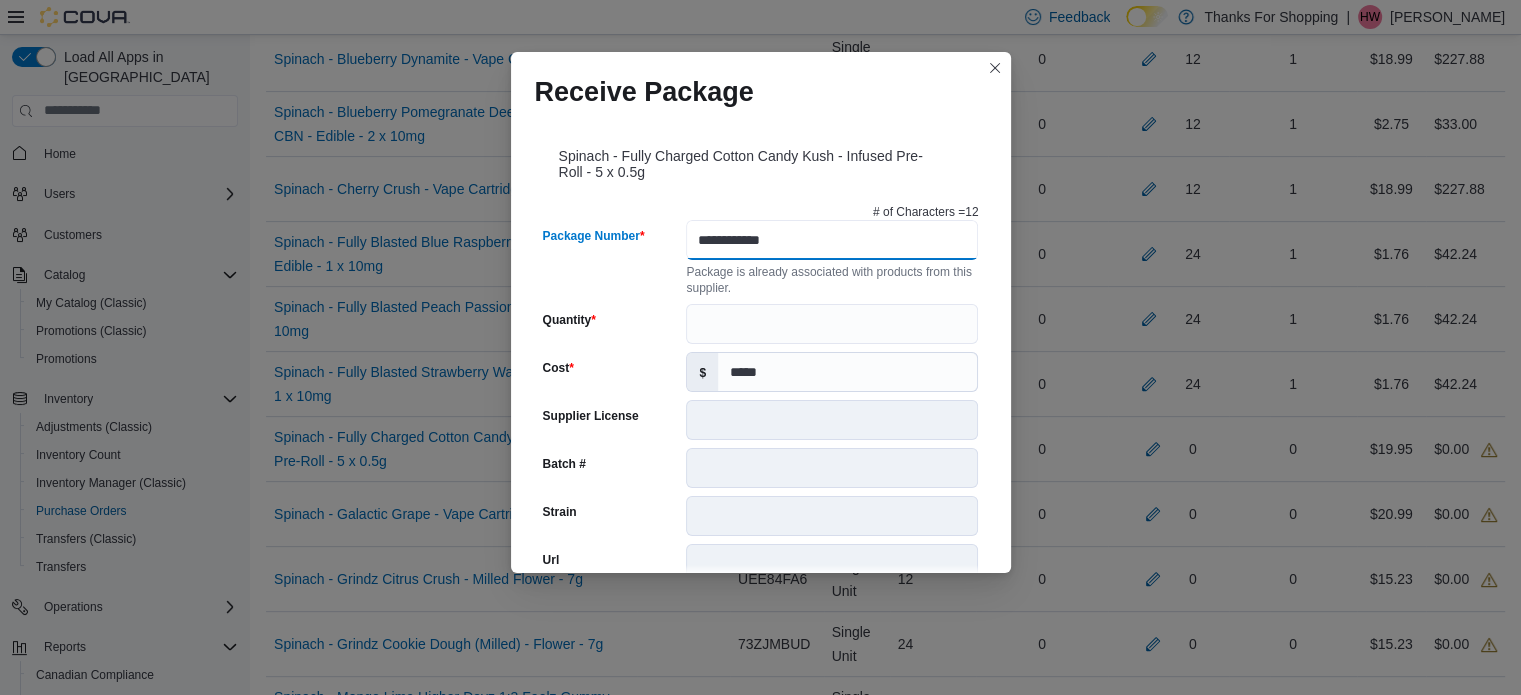 type on "**********" 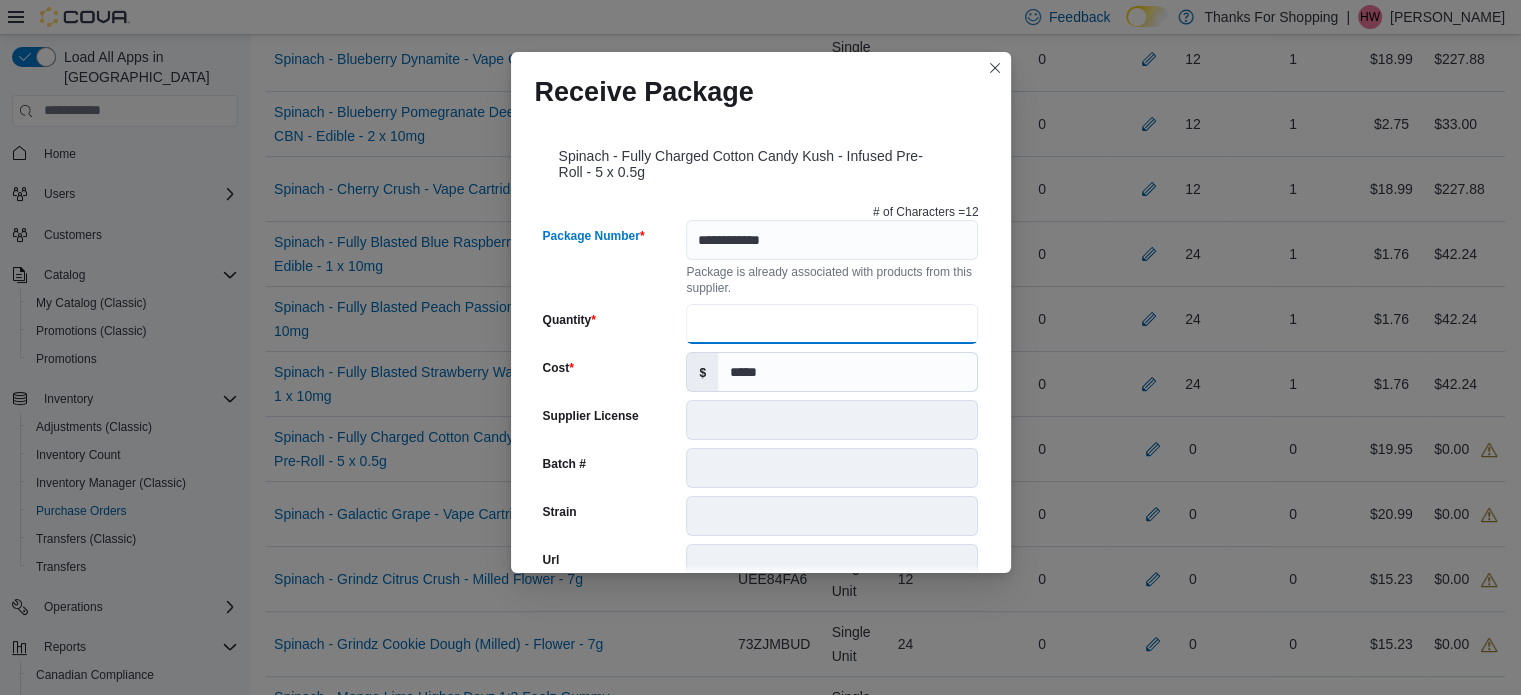 click on "Quantity" at bounding box center [832, 324] 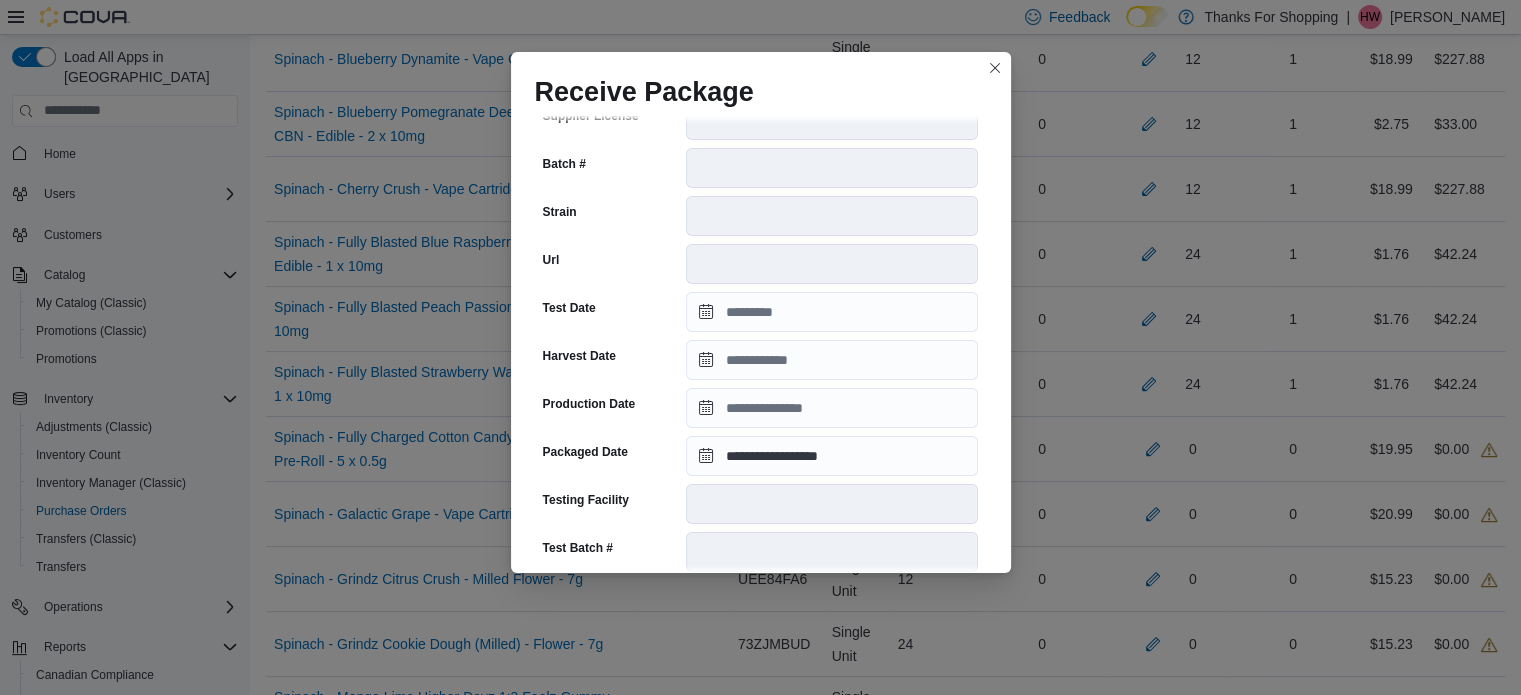 scroll, scrollTop: 400, scrollLeft: 0, axis: vertical 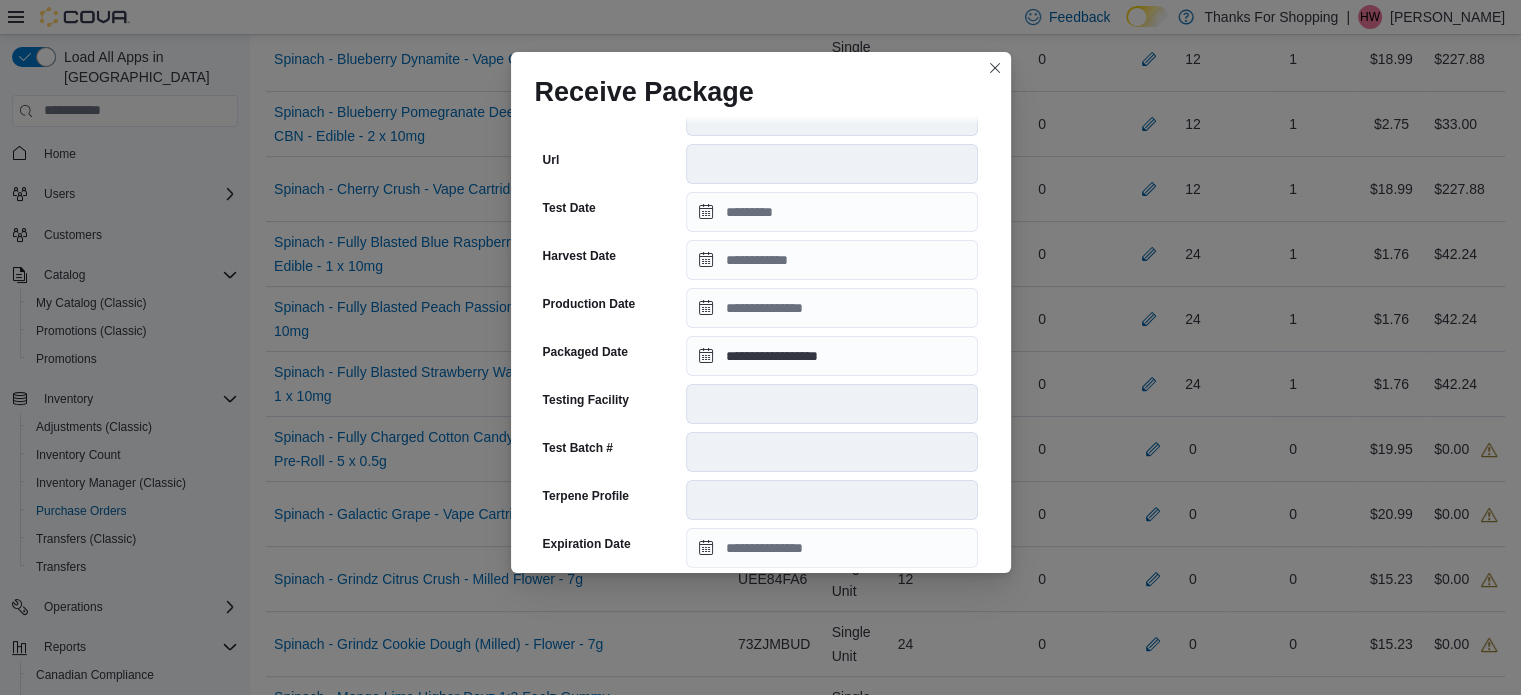 type on "**" 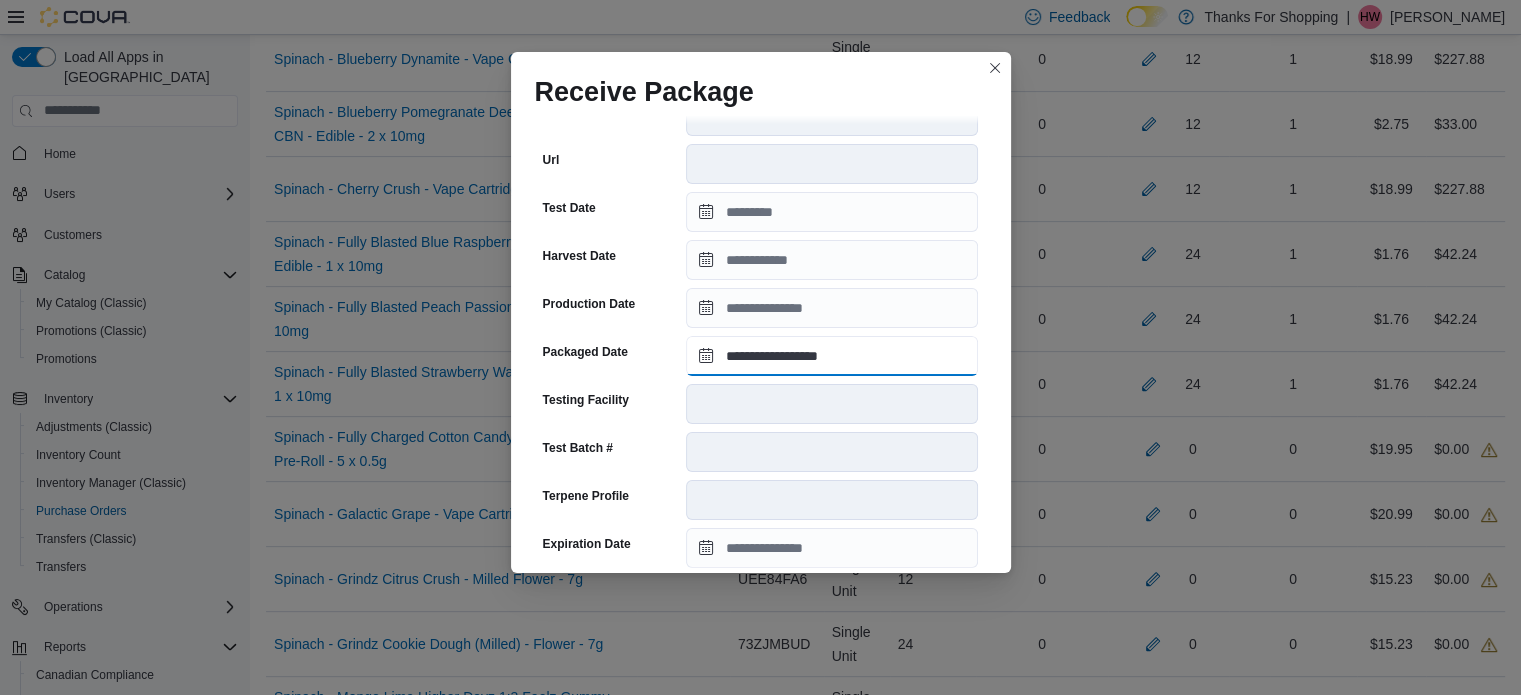 click on "**********" at bounding box center (832, 356) 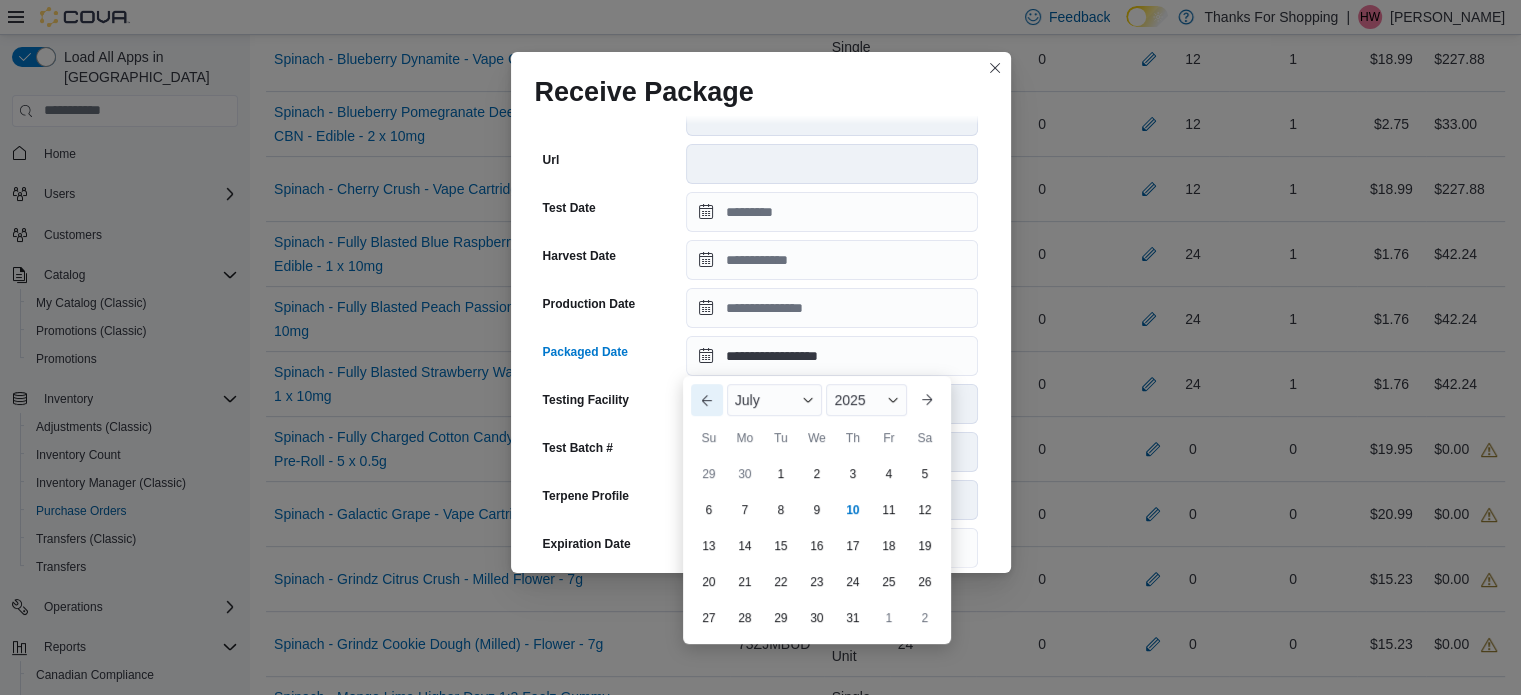 click on "Previous Month" at bounding box center [707, 400] 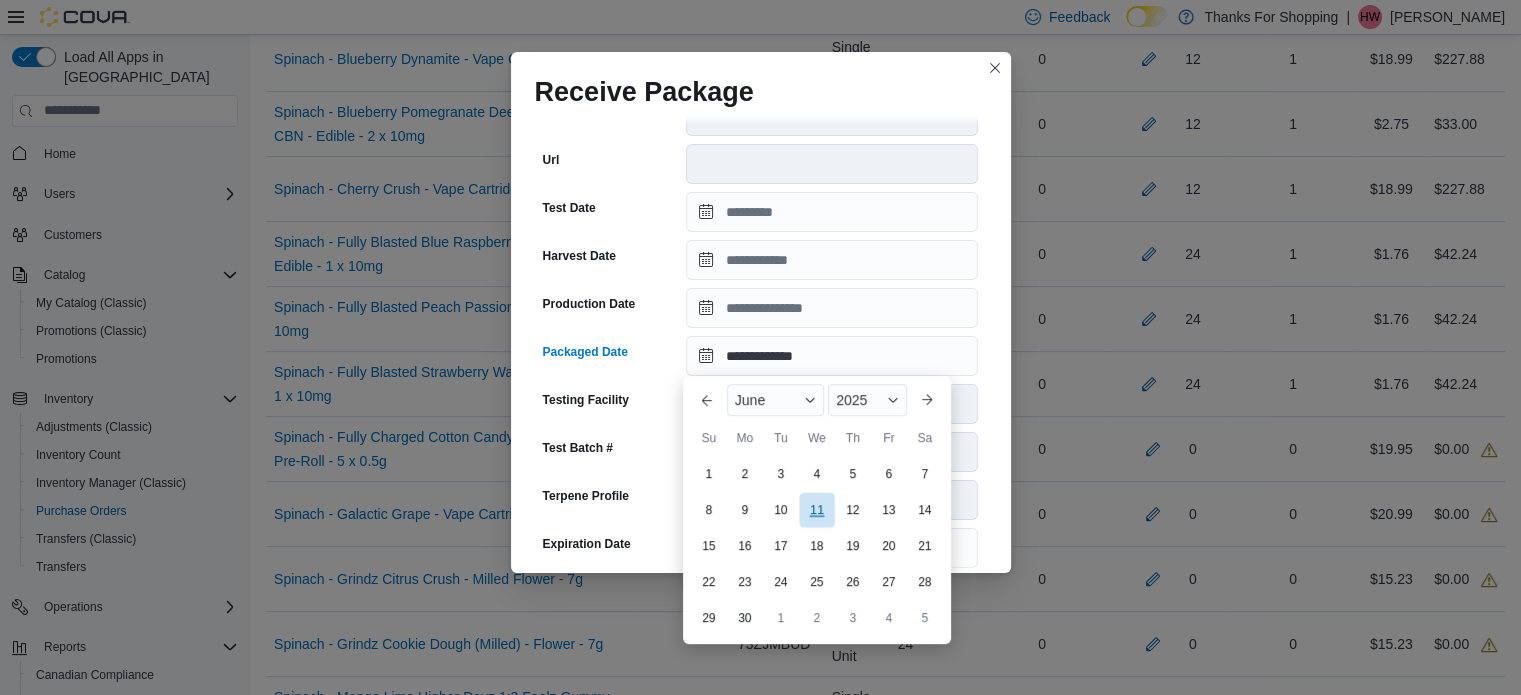 click on "11" at bounding box center [816, 510] 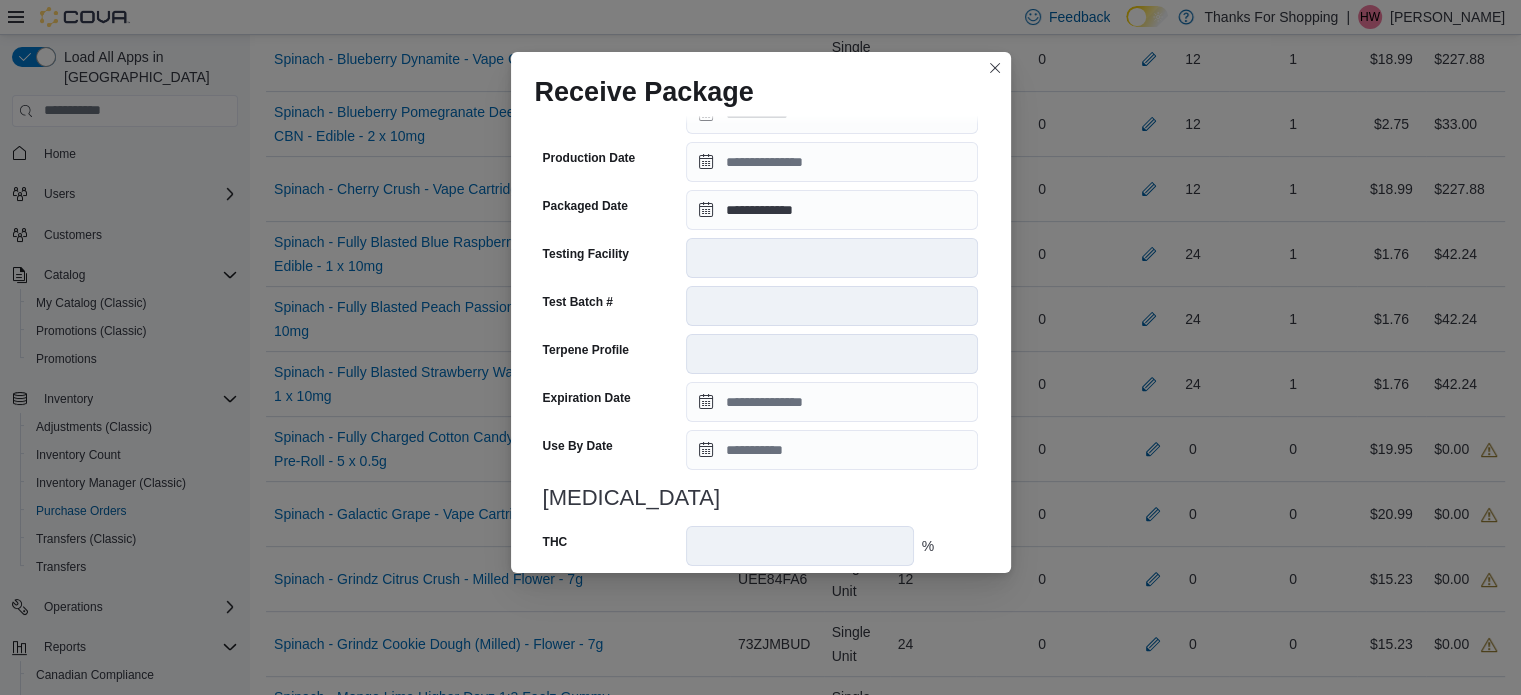 scroll, scrollTop: 700, scrollLeft: 0, axis: vertical 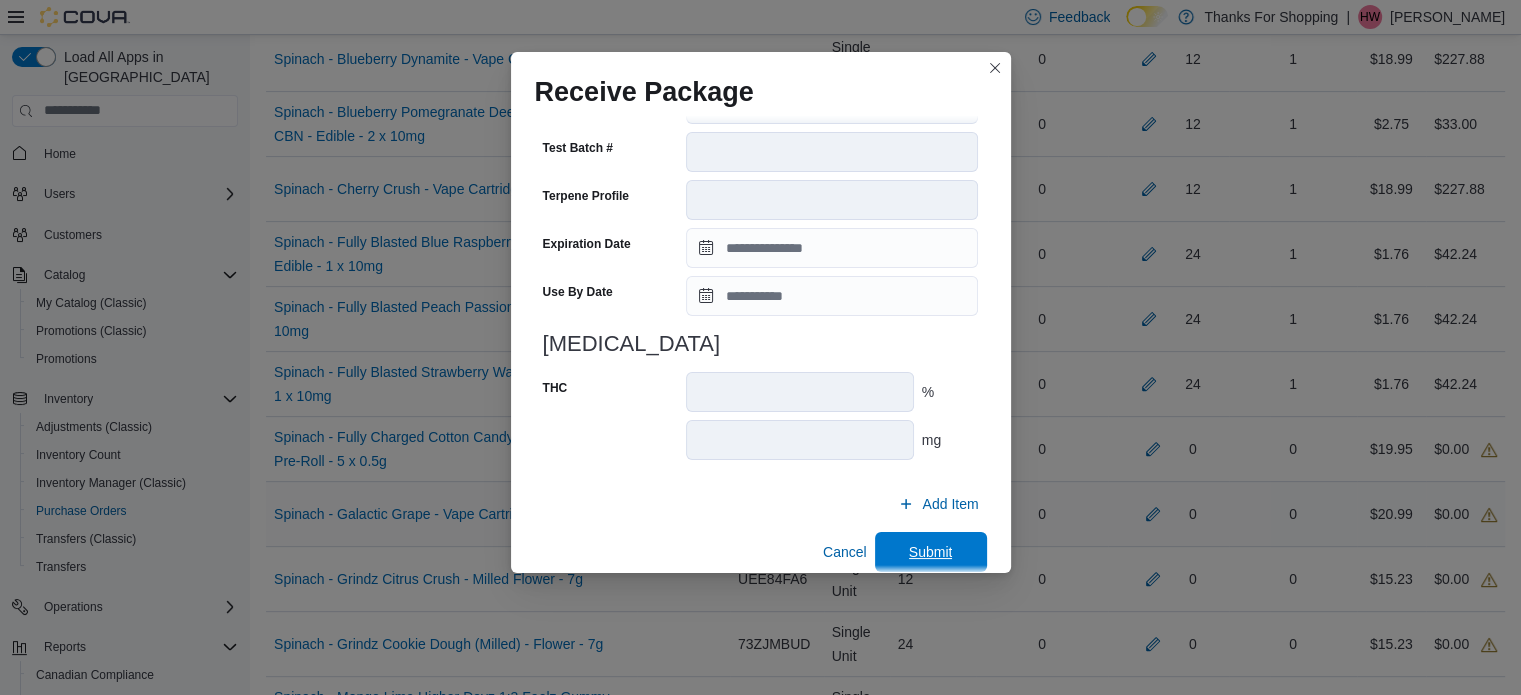 click on "Submit" at bounding box center (931, 552) 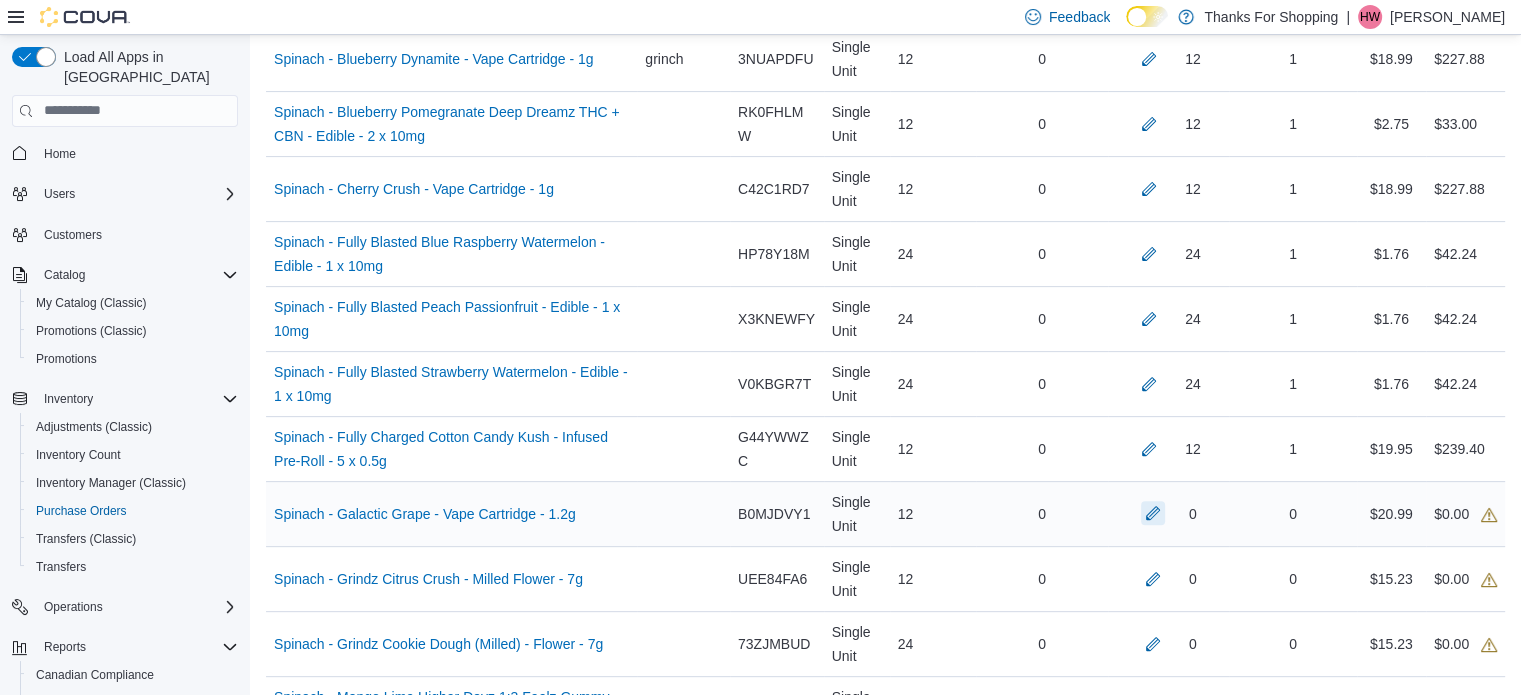 click at bounding box center (1153, 513) 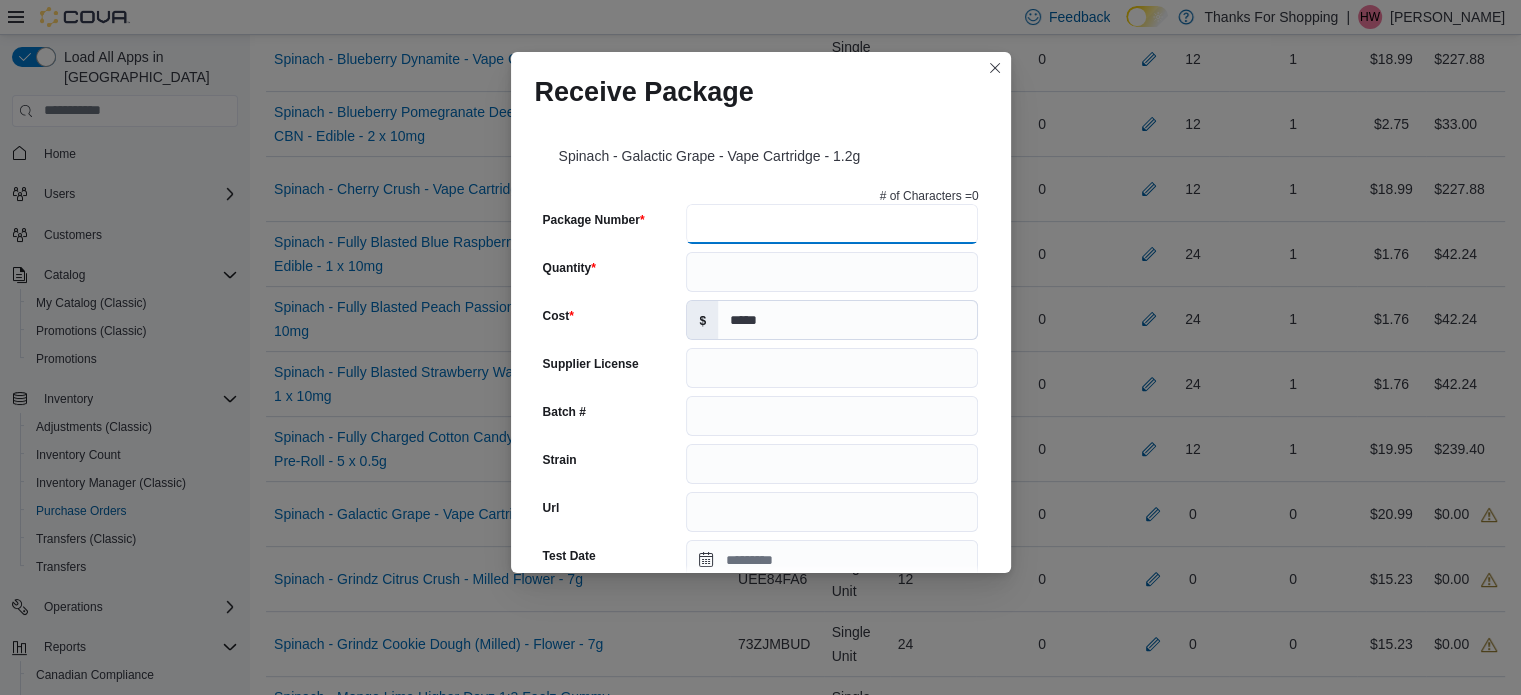 click on "Package Number" at bounding box center [832, 224] 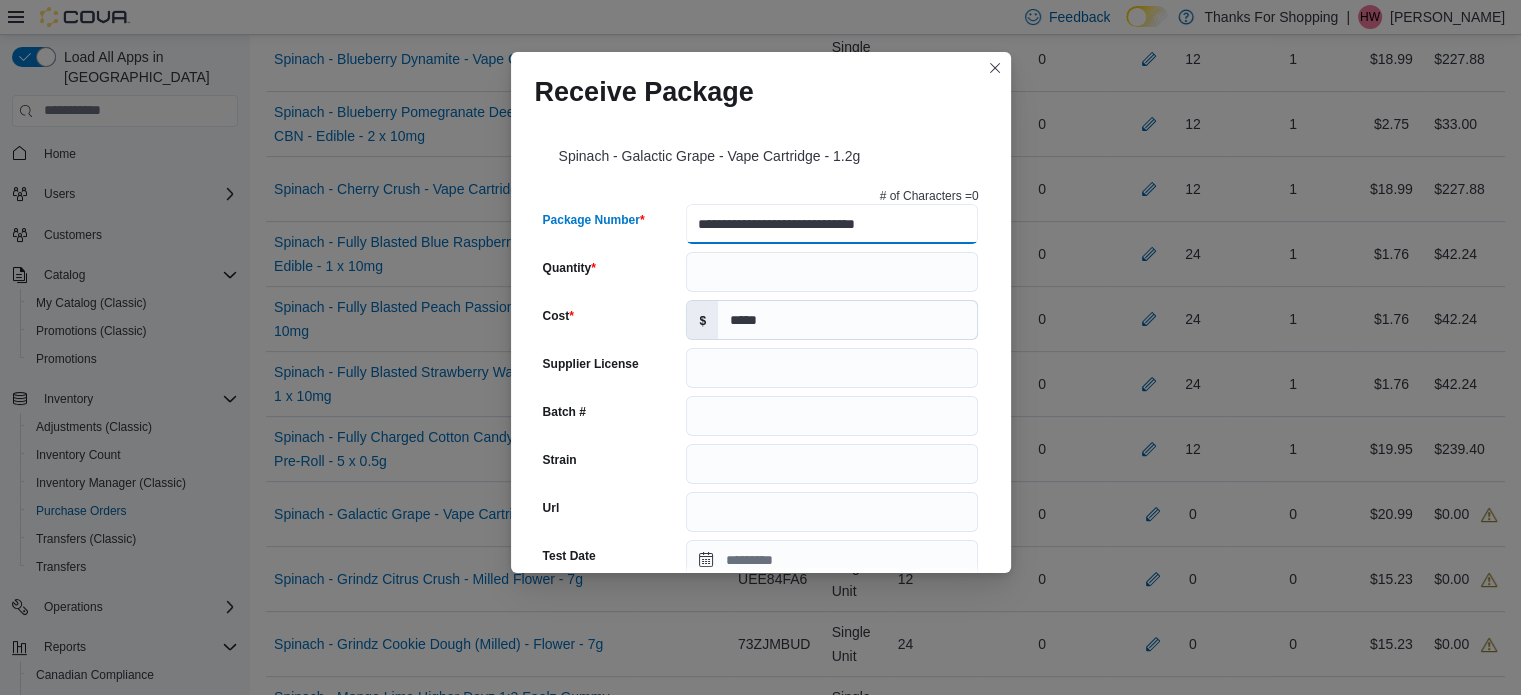 type on "**********" 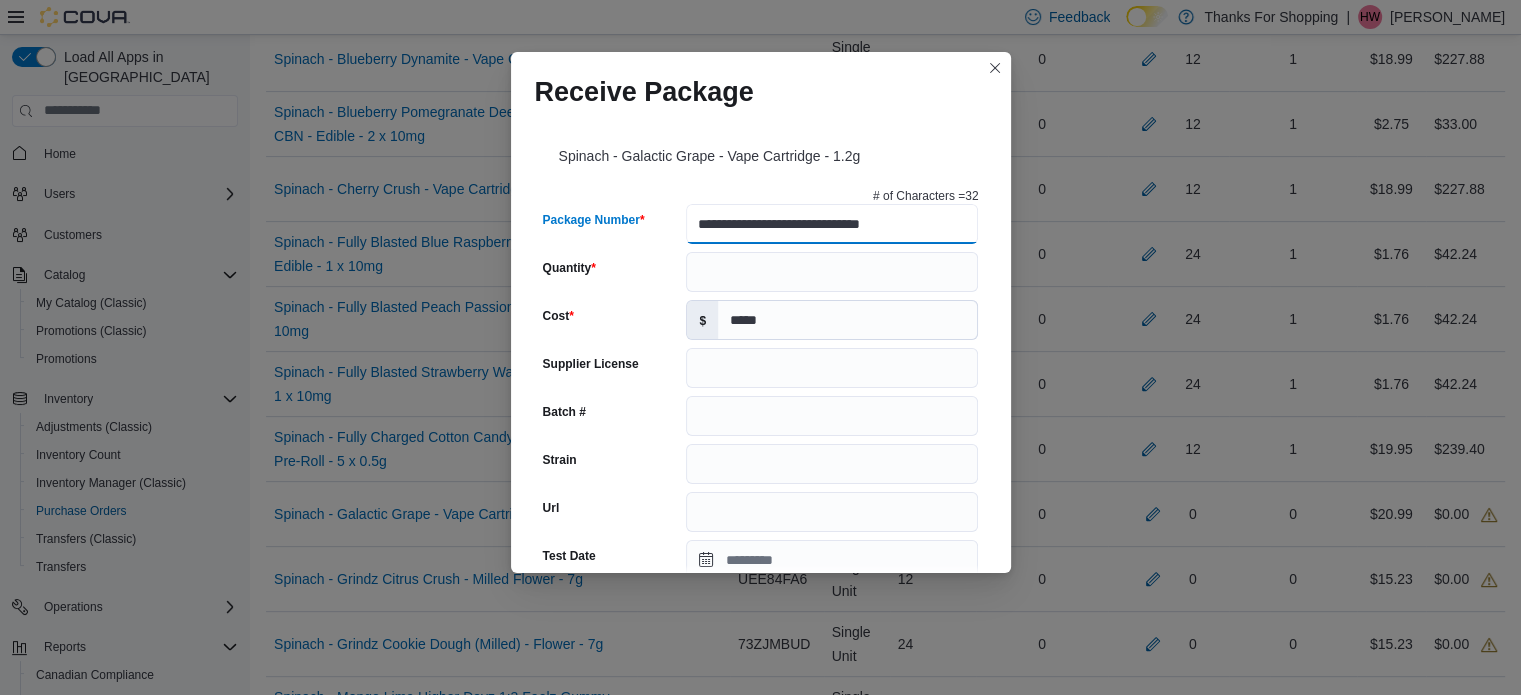 type on "******" 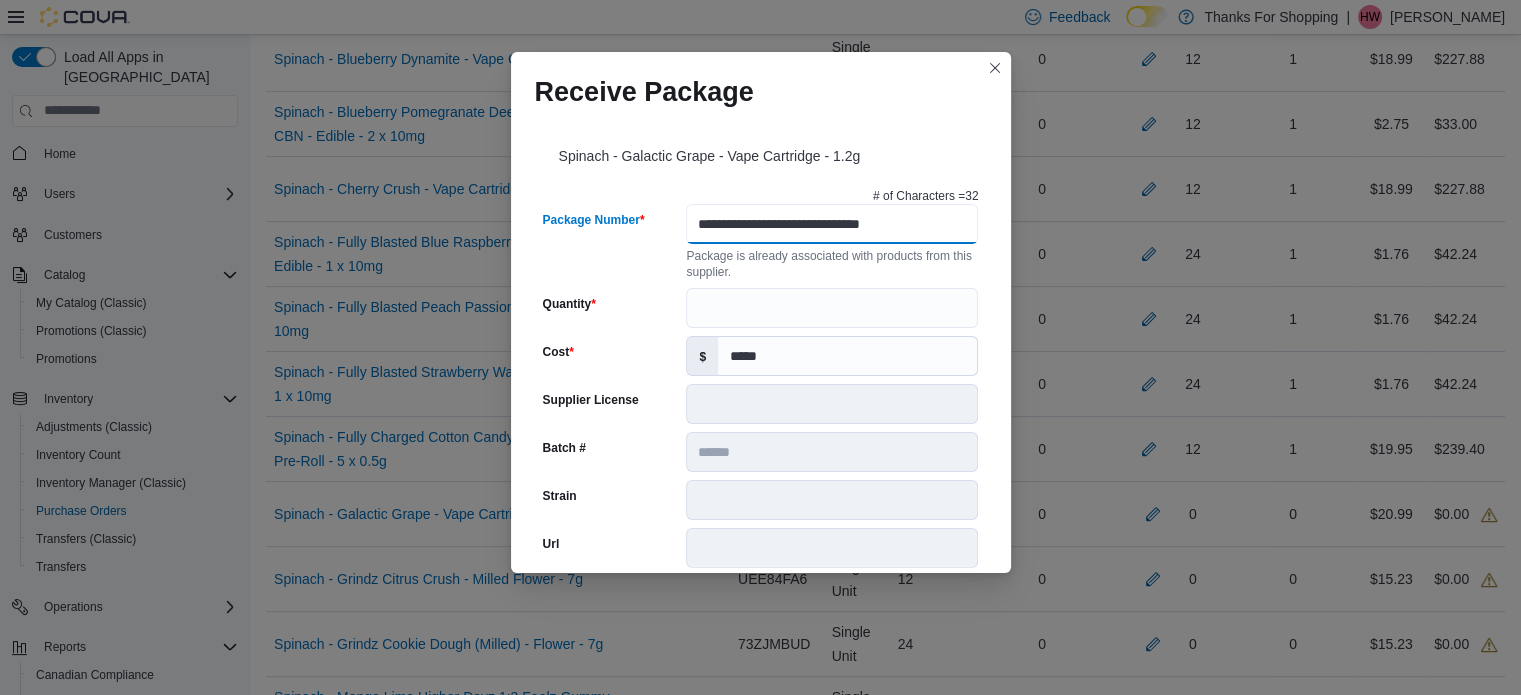 scroll, scrollTop: 0, scrollLeft: 0, axis: both 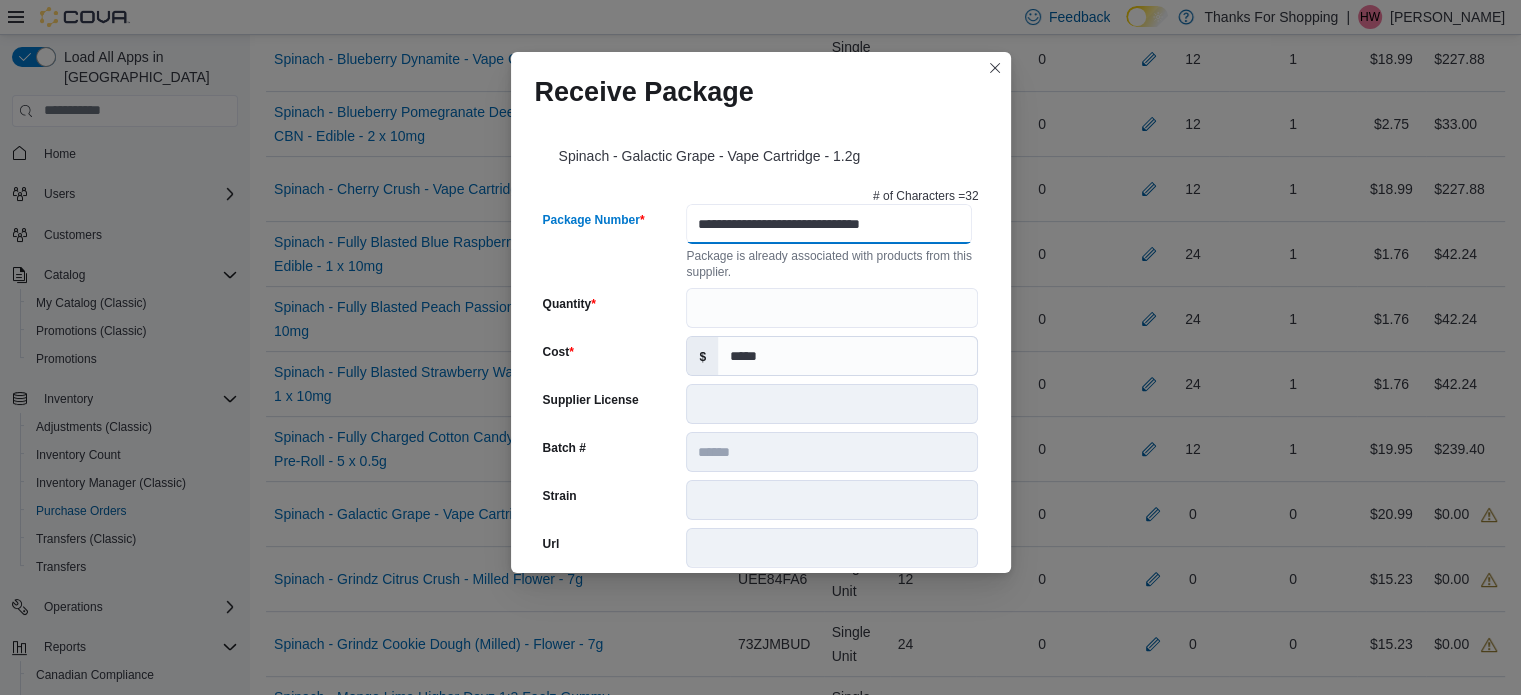 type on "**********" 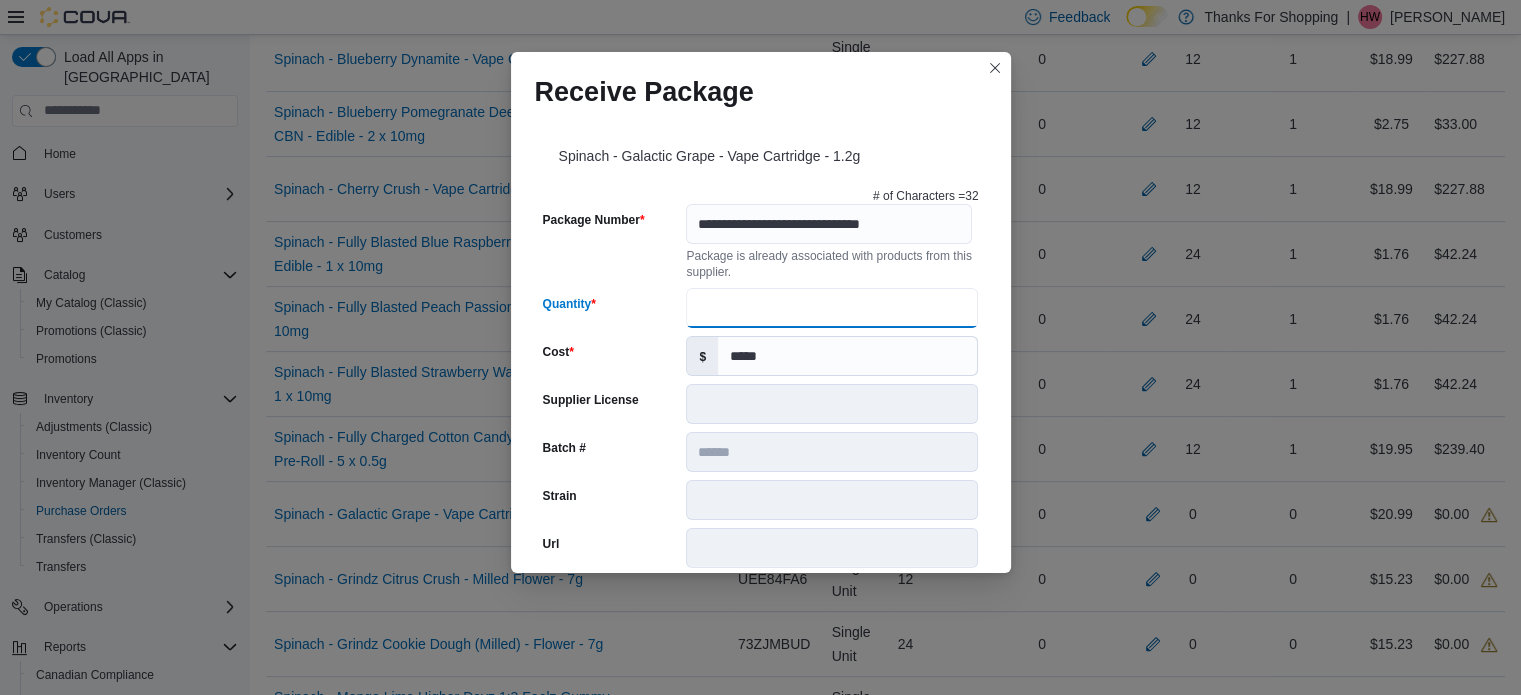 drag, startPoint x: 738, startPoint y: 322, endPoint x: 762, endPoint y: 293, distance: 37.64306 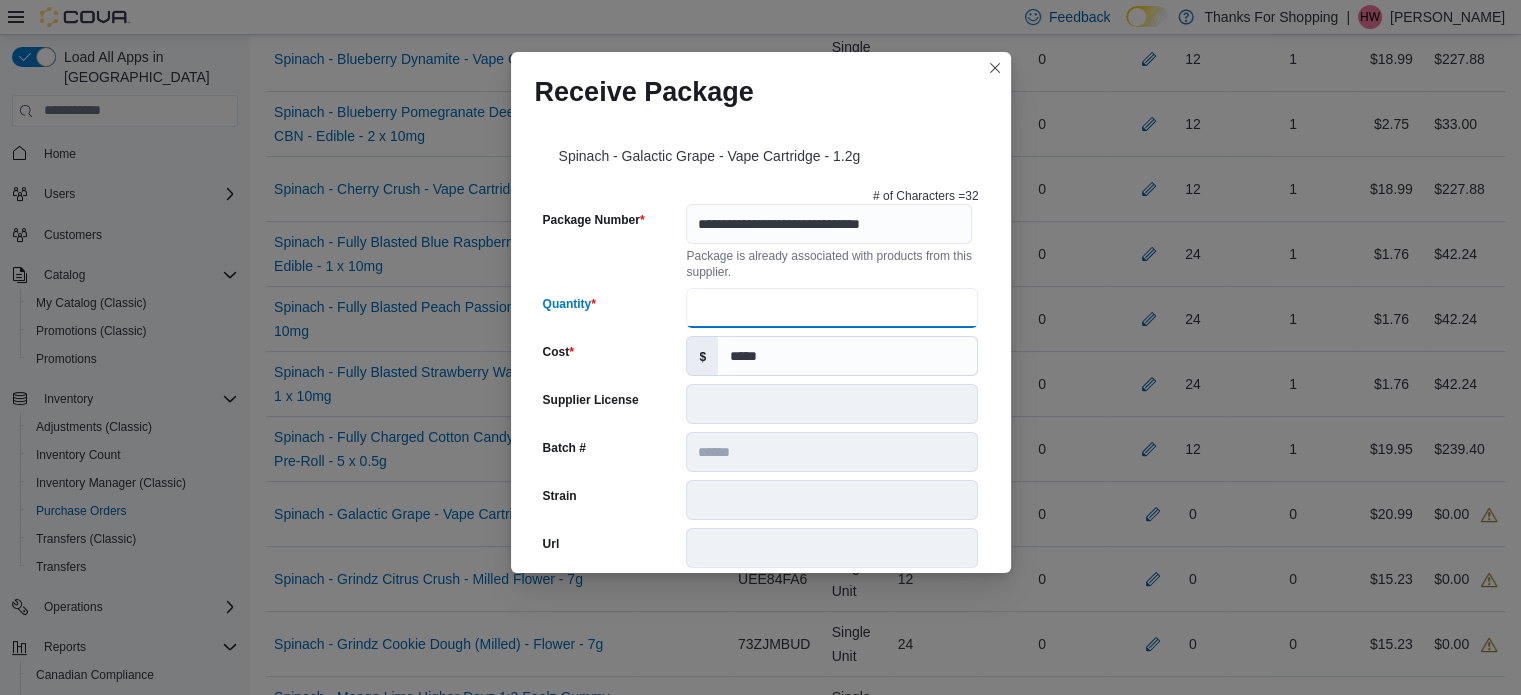 type on "**" 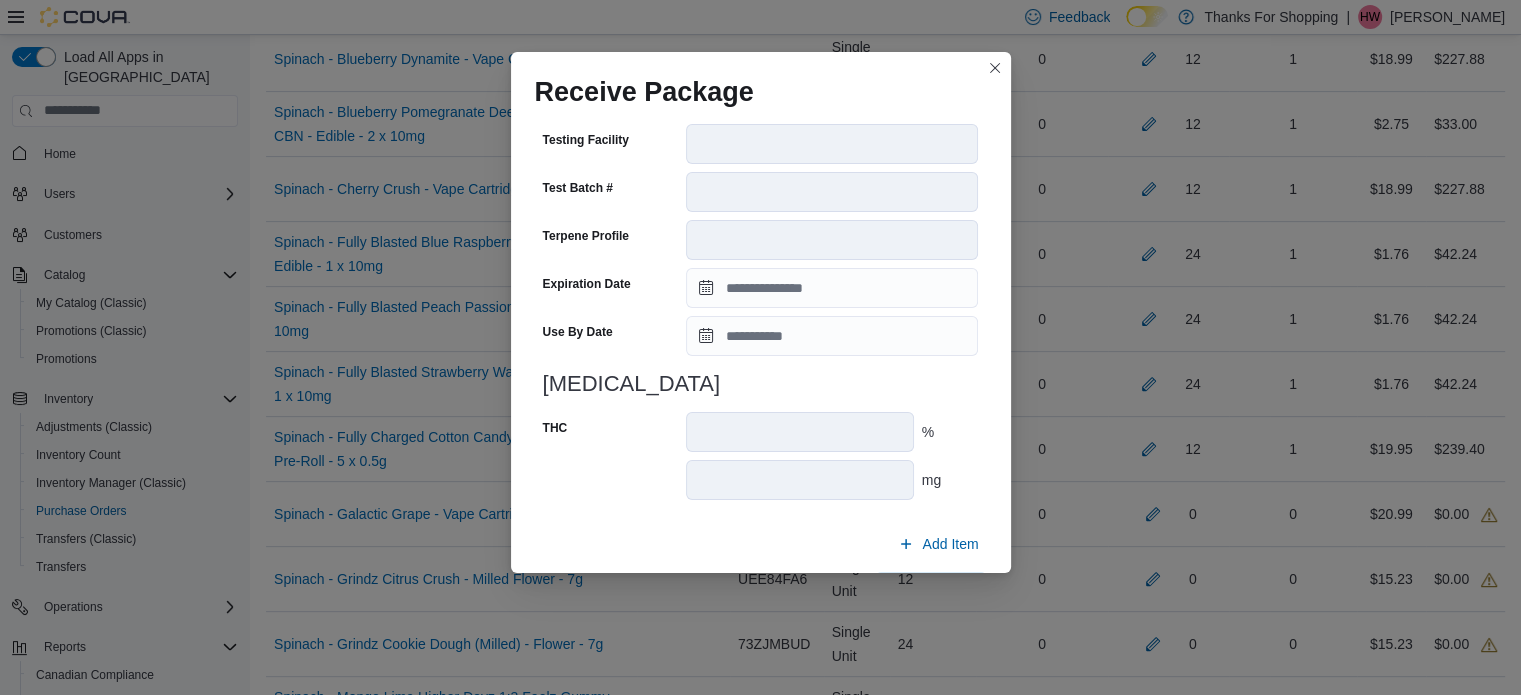 scroll, scrollTop: 700, scrollLeft: 0, axis: vertical 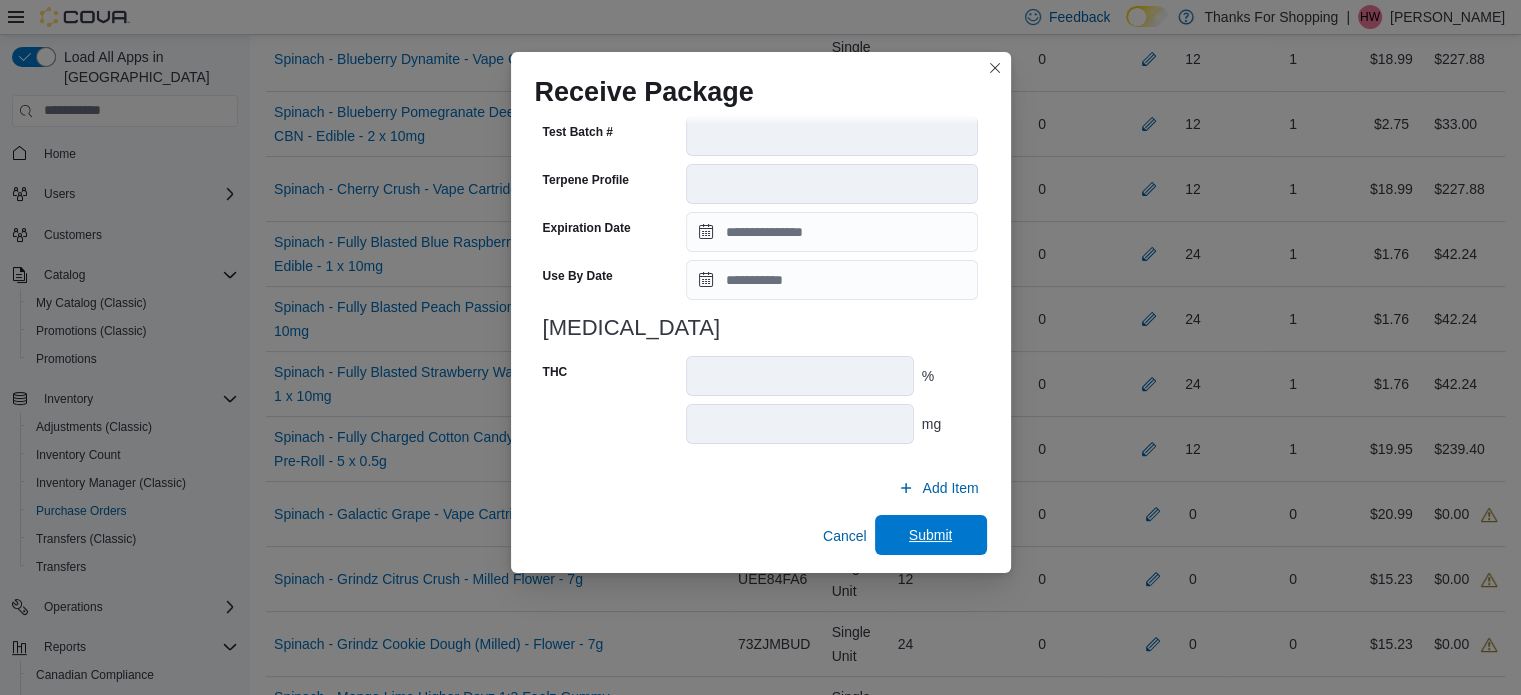 click on "Submit" at bounding box center (931, 535) 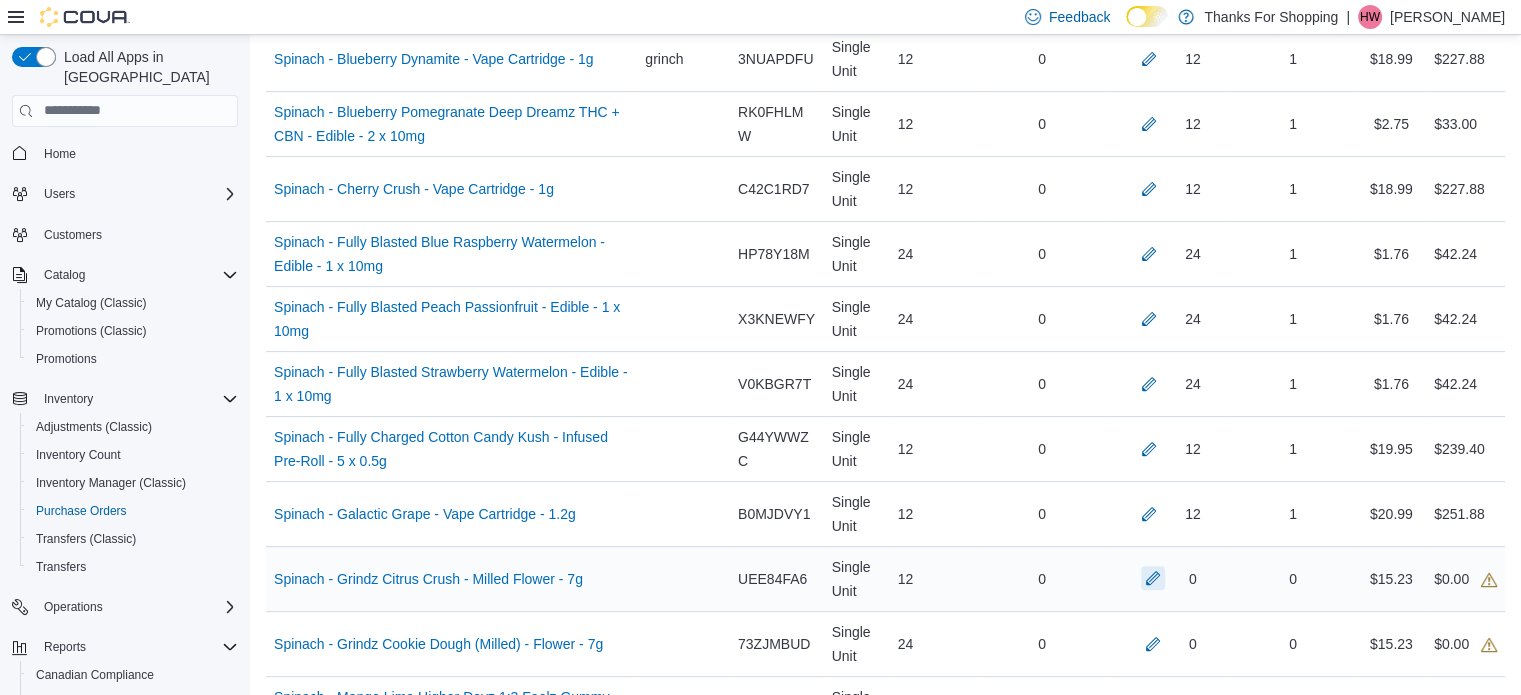 click at bounding box center [1153, 578] 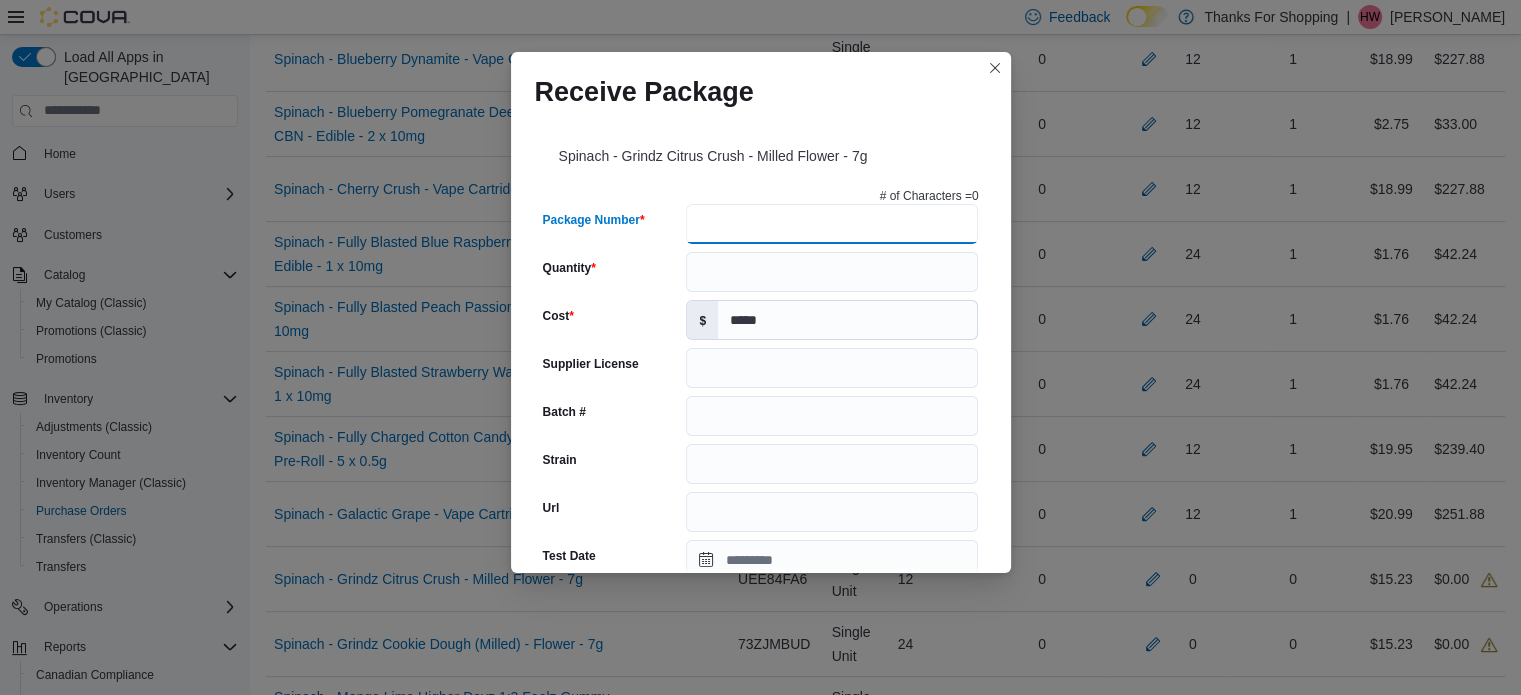 click on "Package Number" at bounding box center (832, 224) 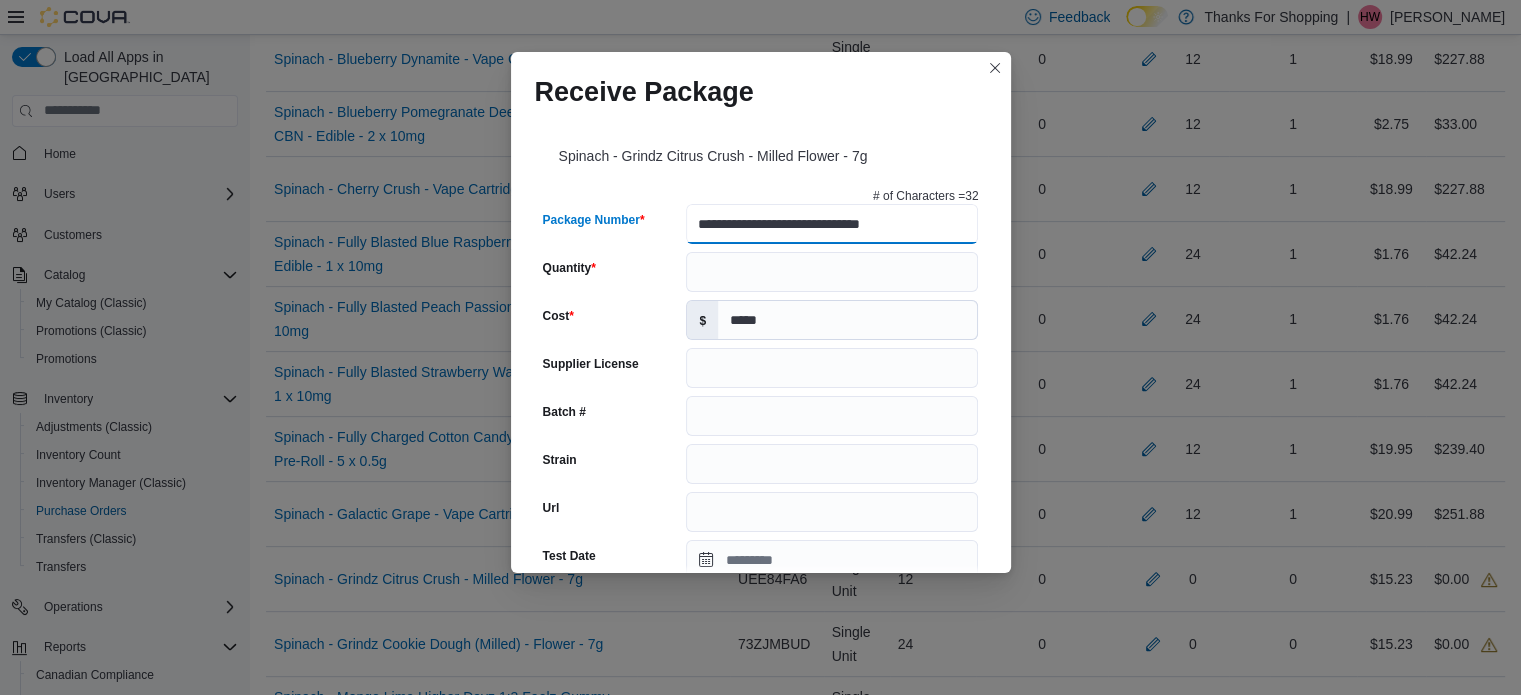 scroll, scrollTop: 0, scrollLeft: 0, axis: both 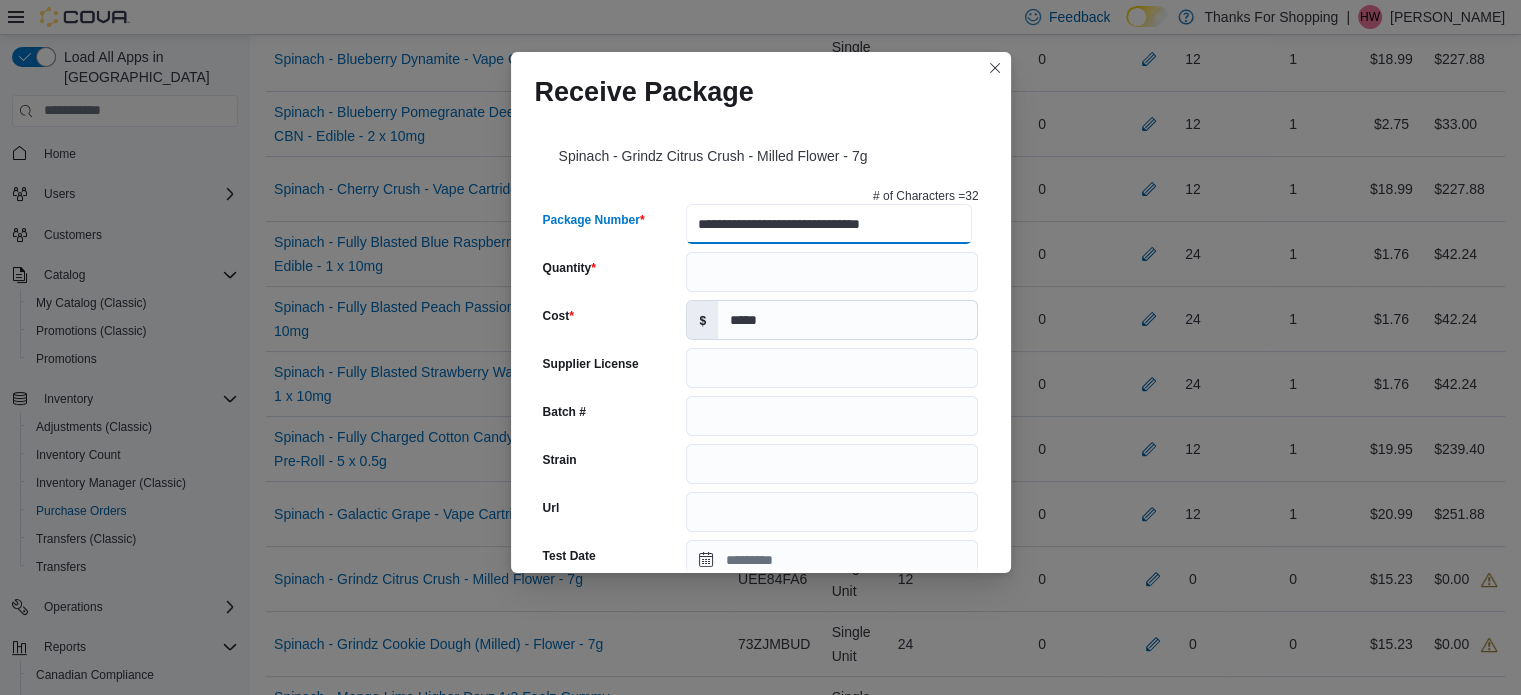 type on "**********" 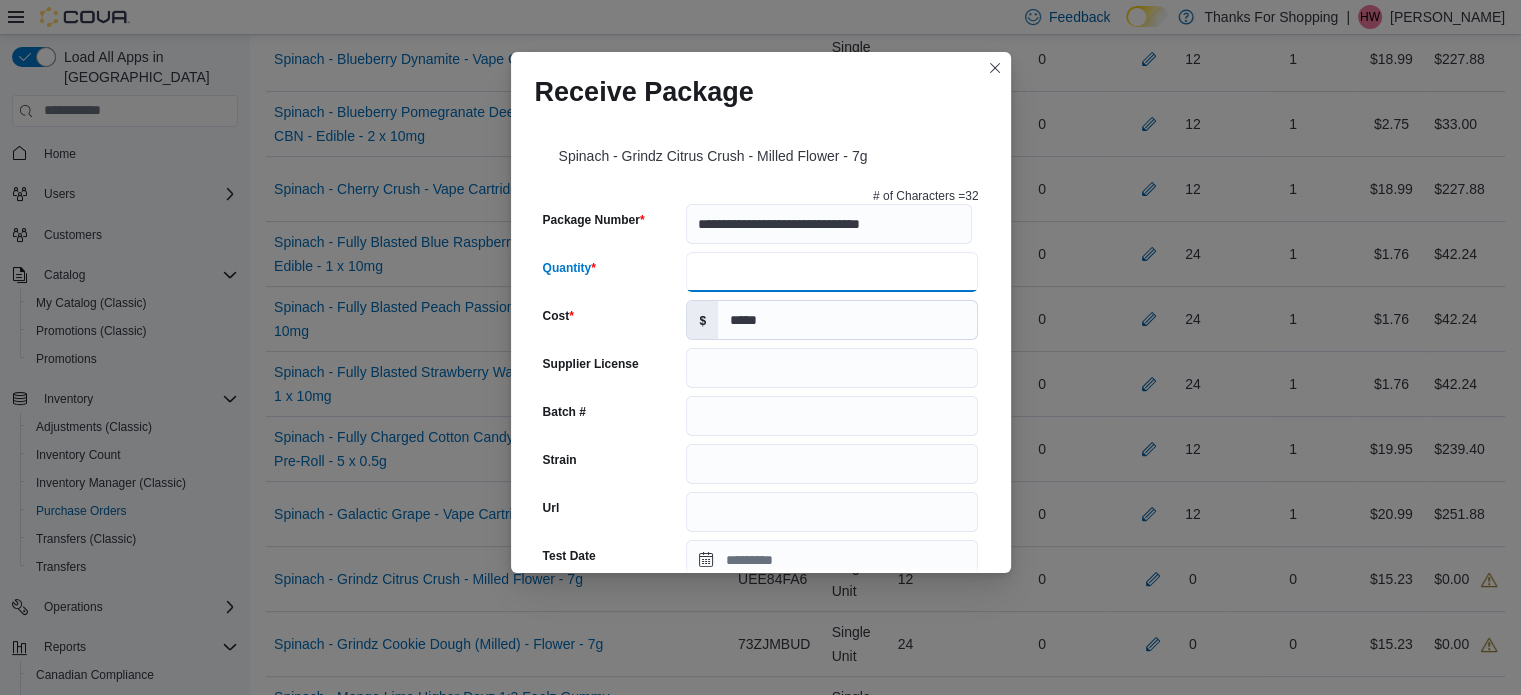 click on "Quantity" at bounding box center [832, 272] 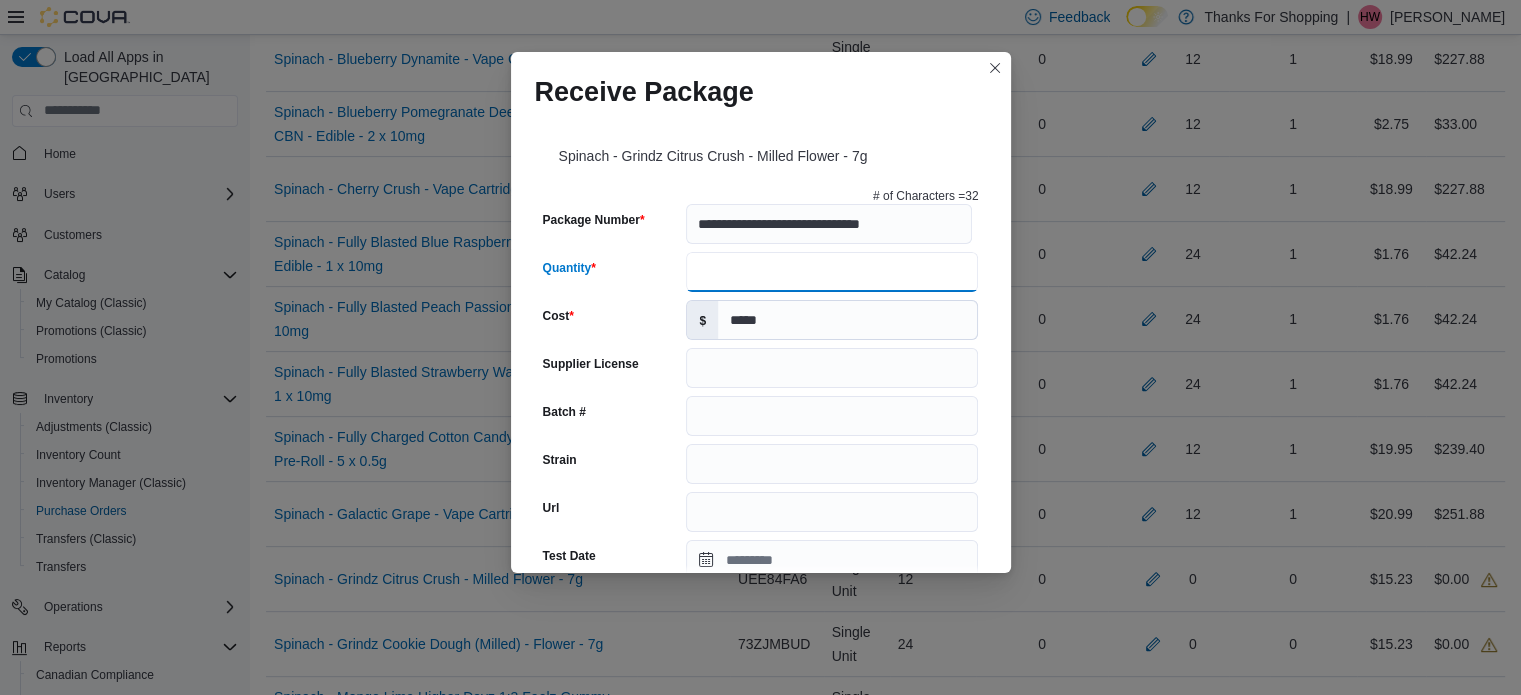 type on "**" 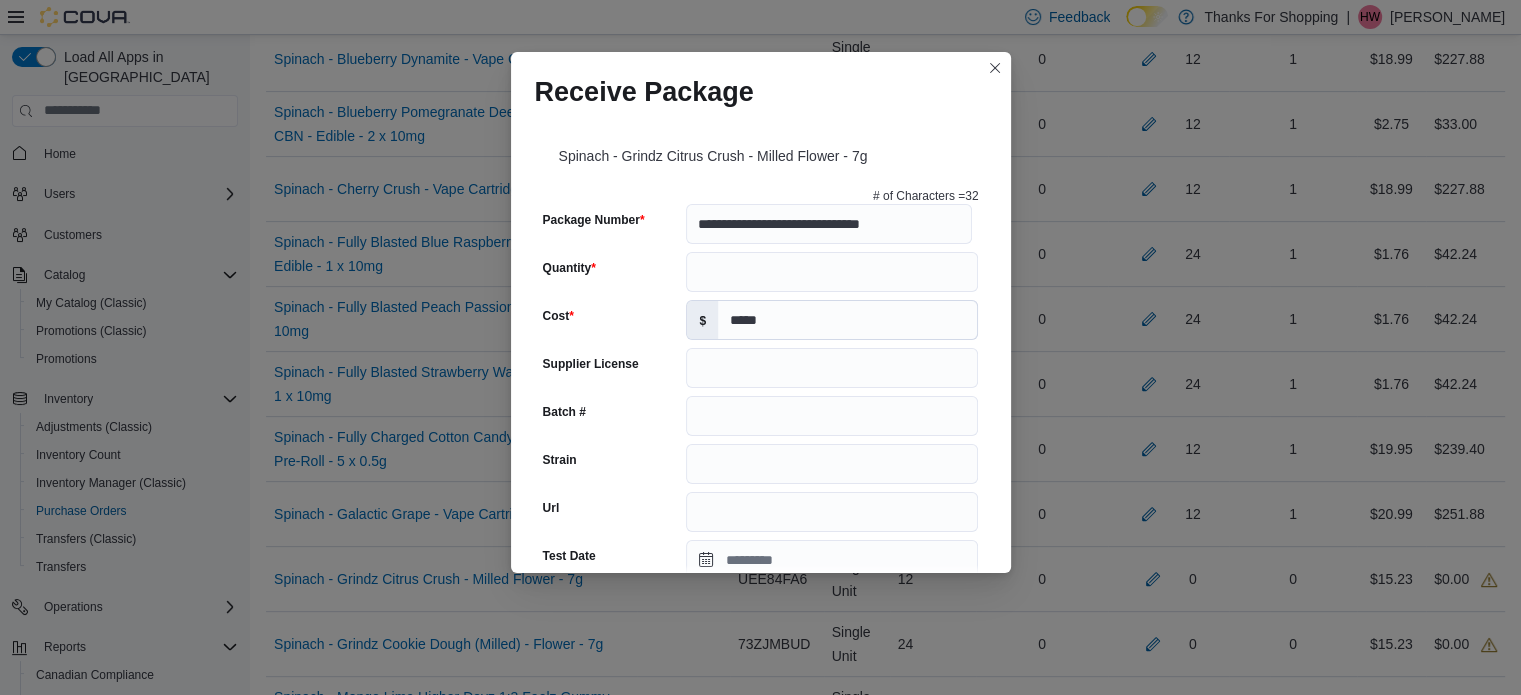 scroll, scrollTop: 200, scrollLeft: 0, axis: vertical 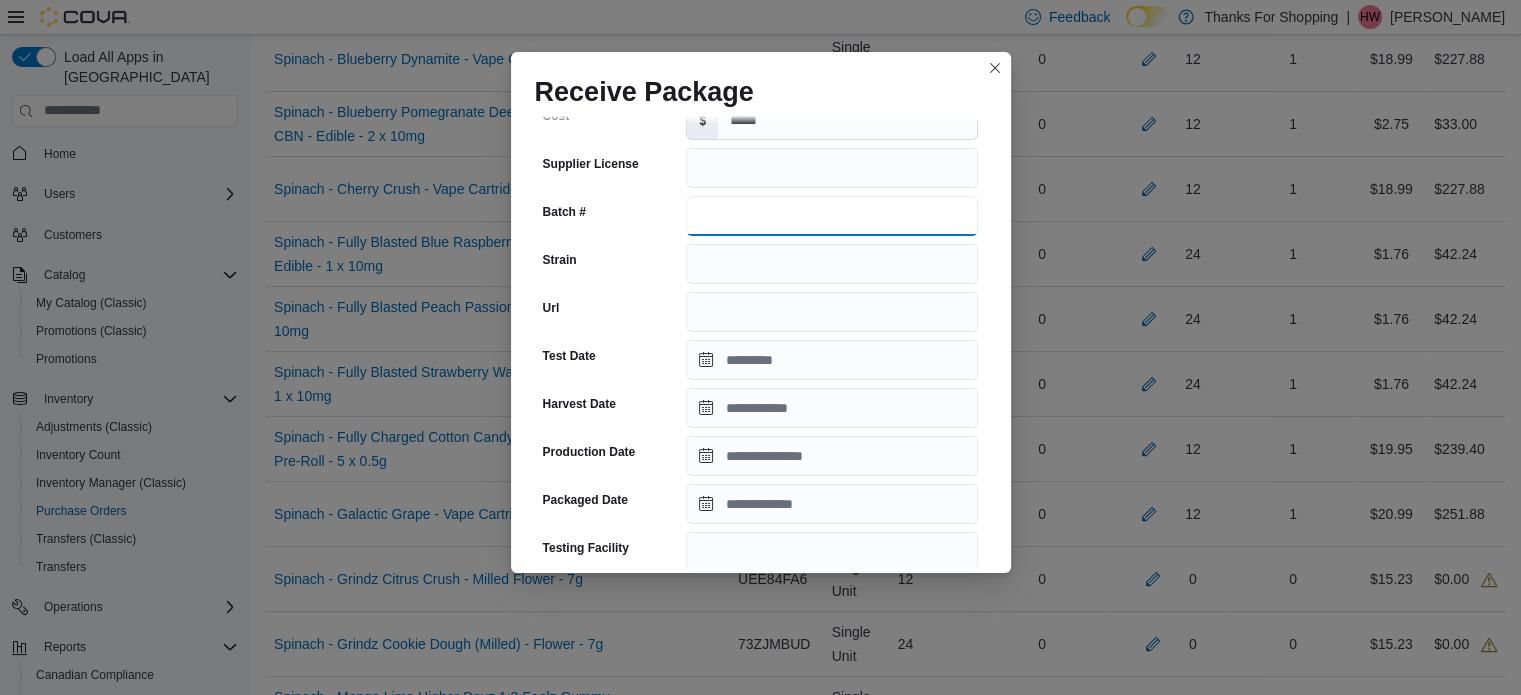 click on "Batch #" at bounding box center (832, 216) 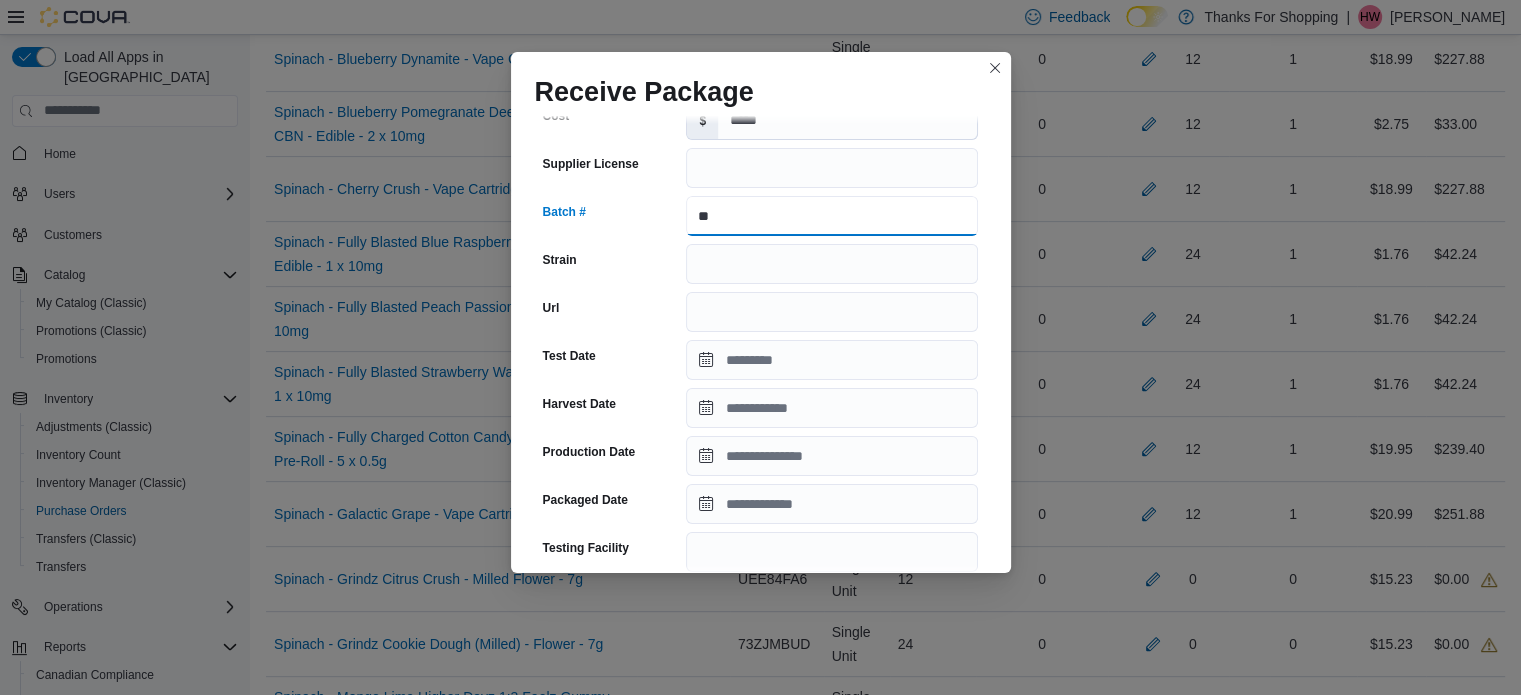 type on "*" 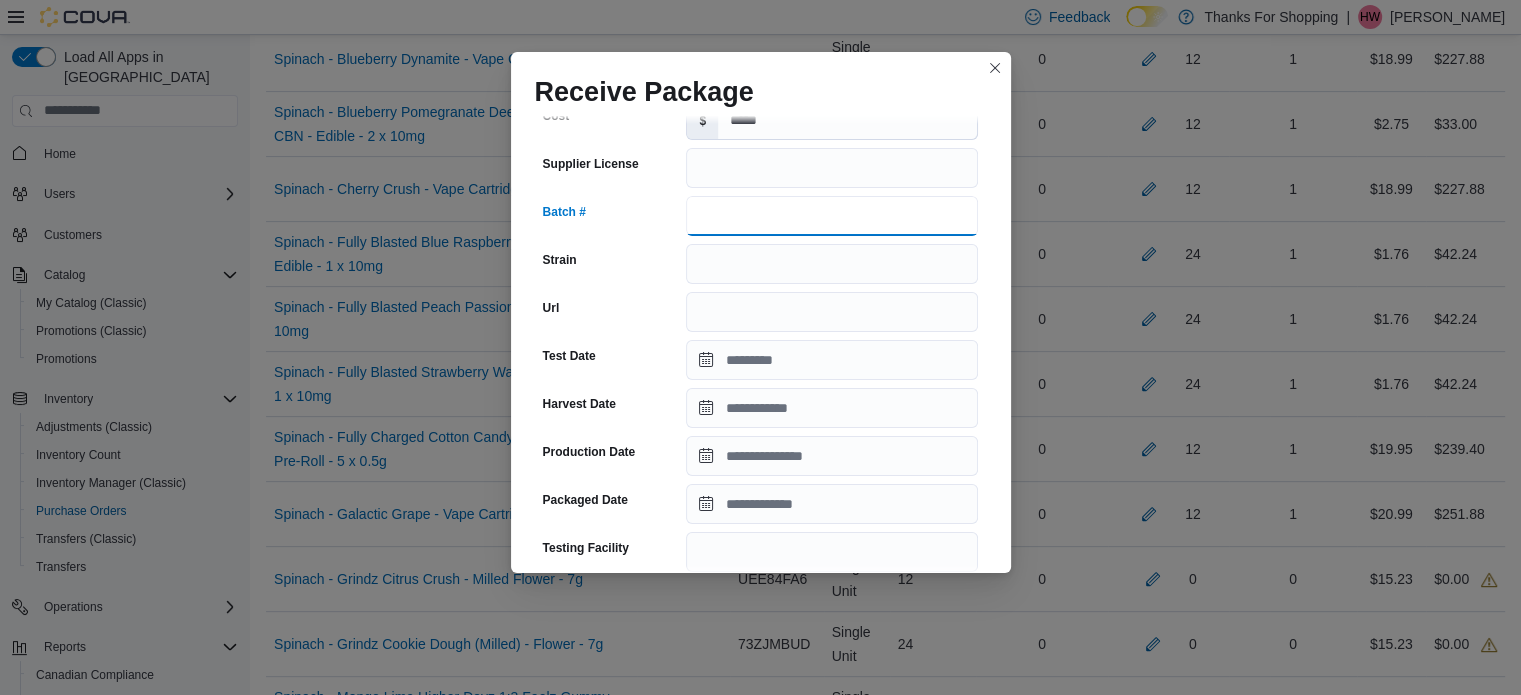 type on "*" 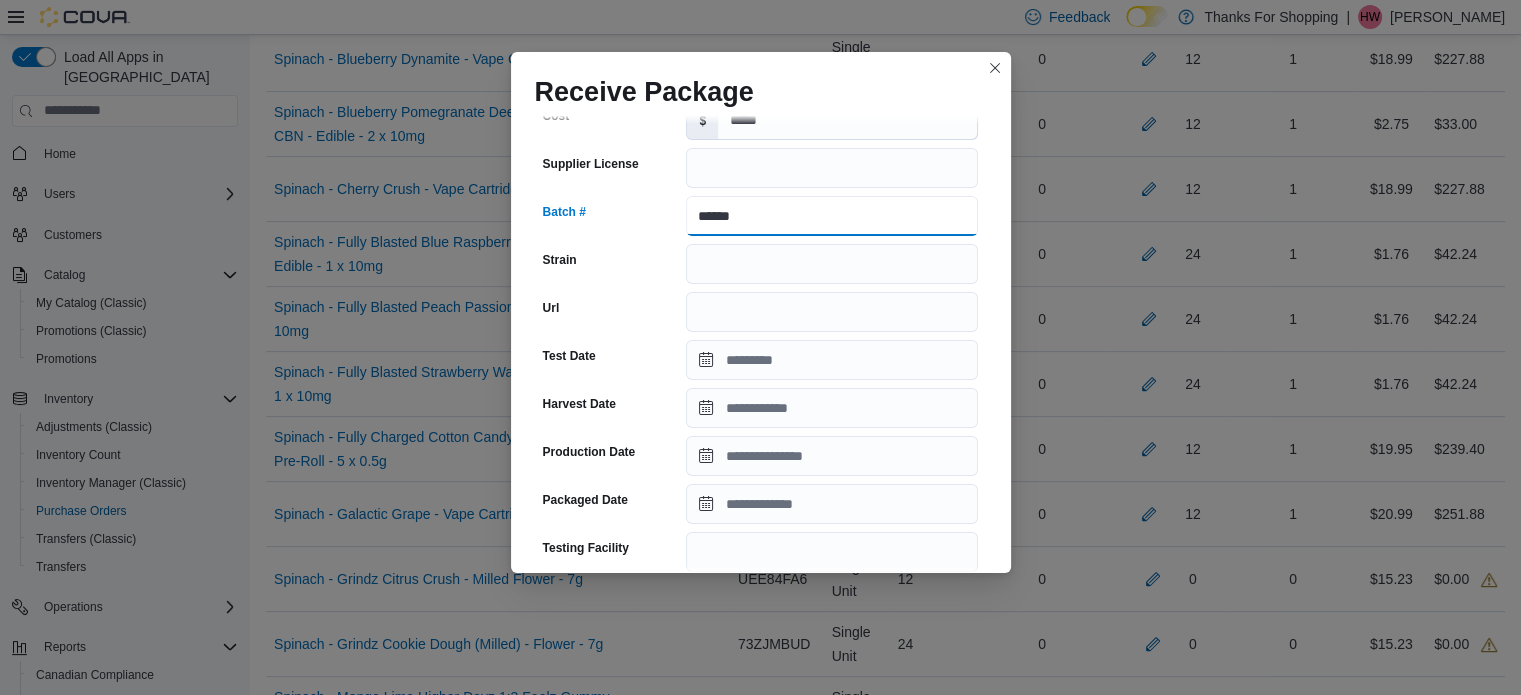 type on "******" 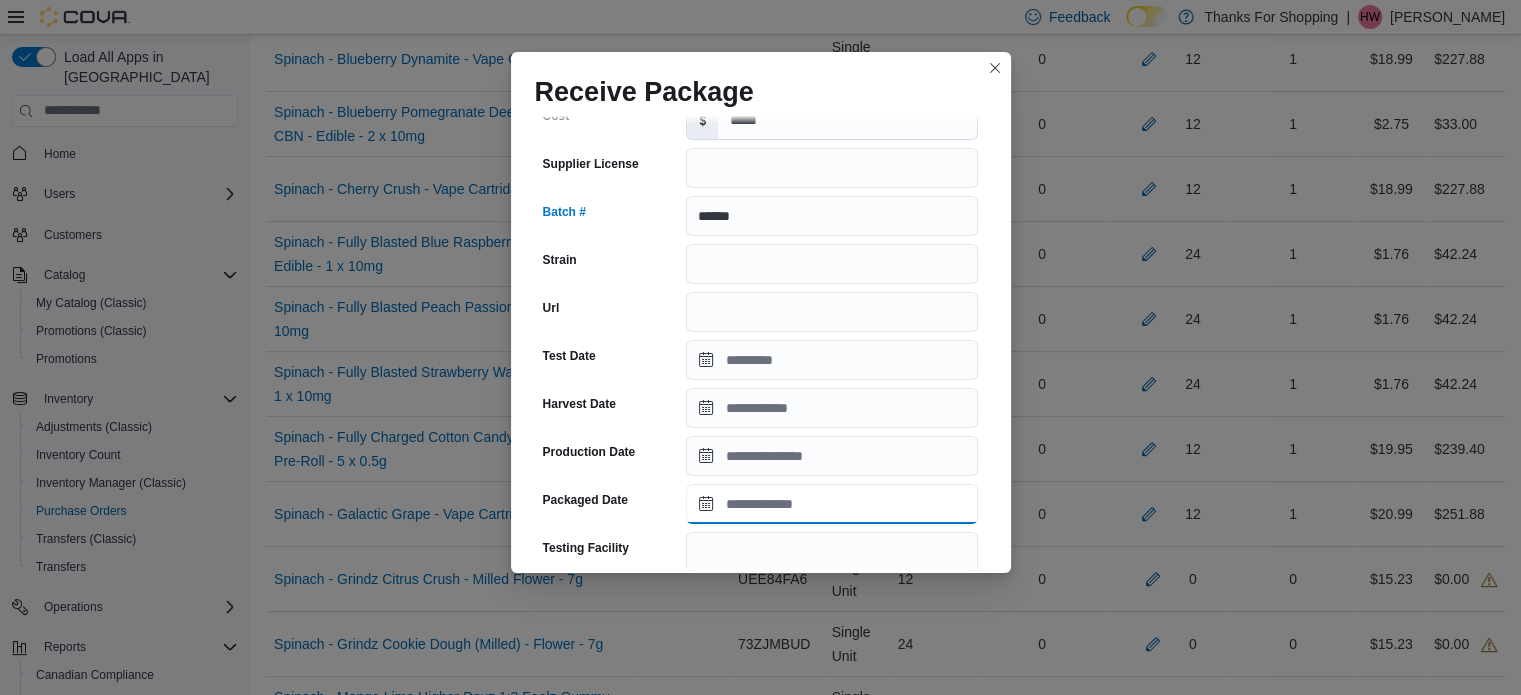 click on "Packaged Date" at bounding box center [832, 504] 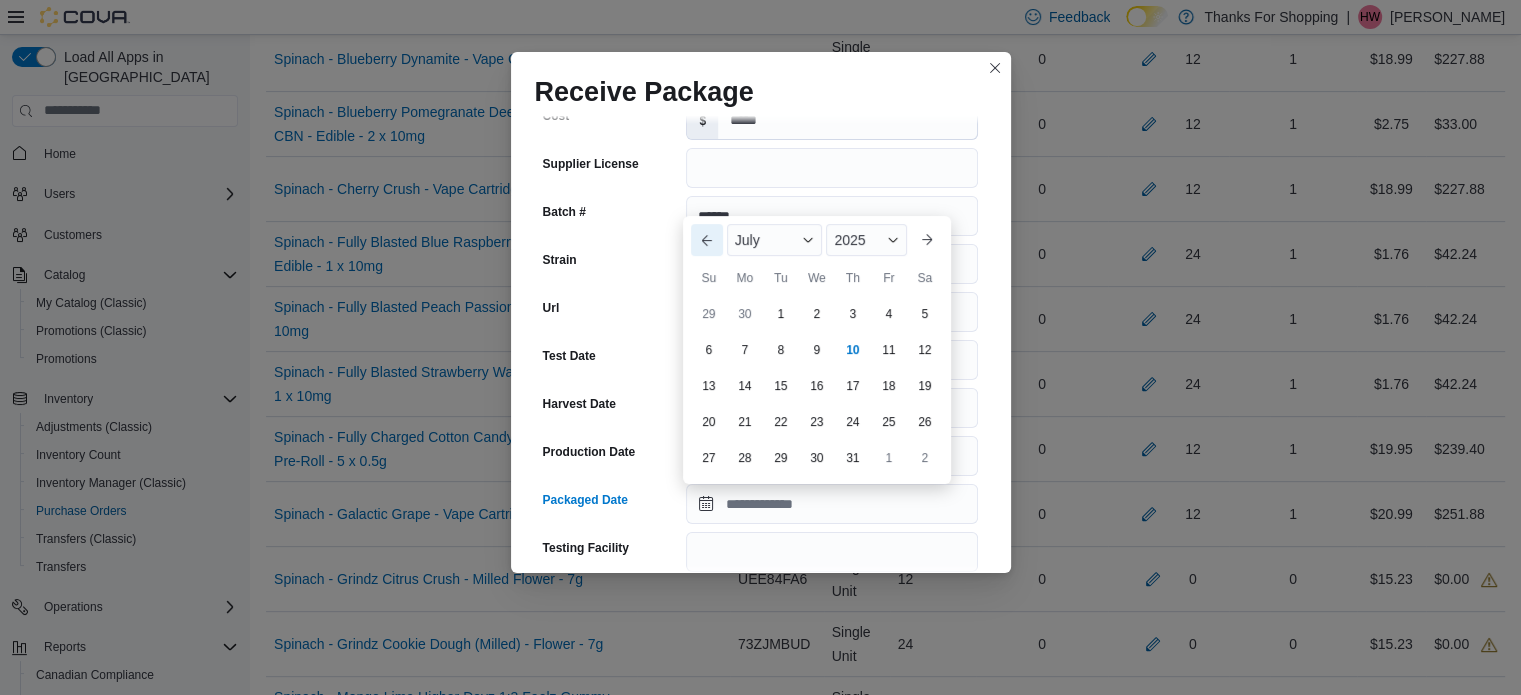 click on "Previous Month" at bounding box center [707, 240] 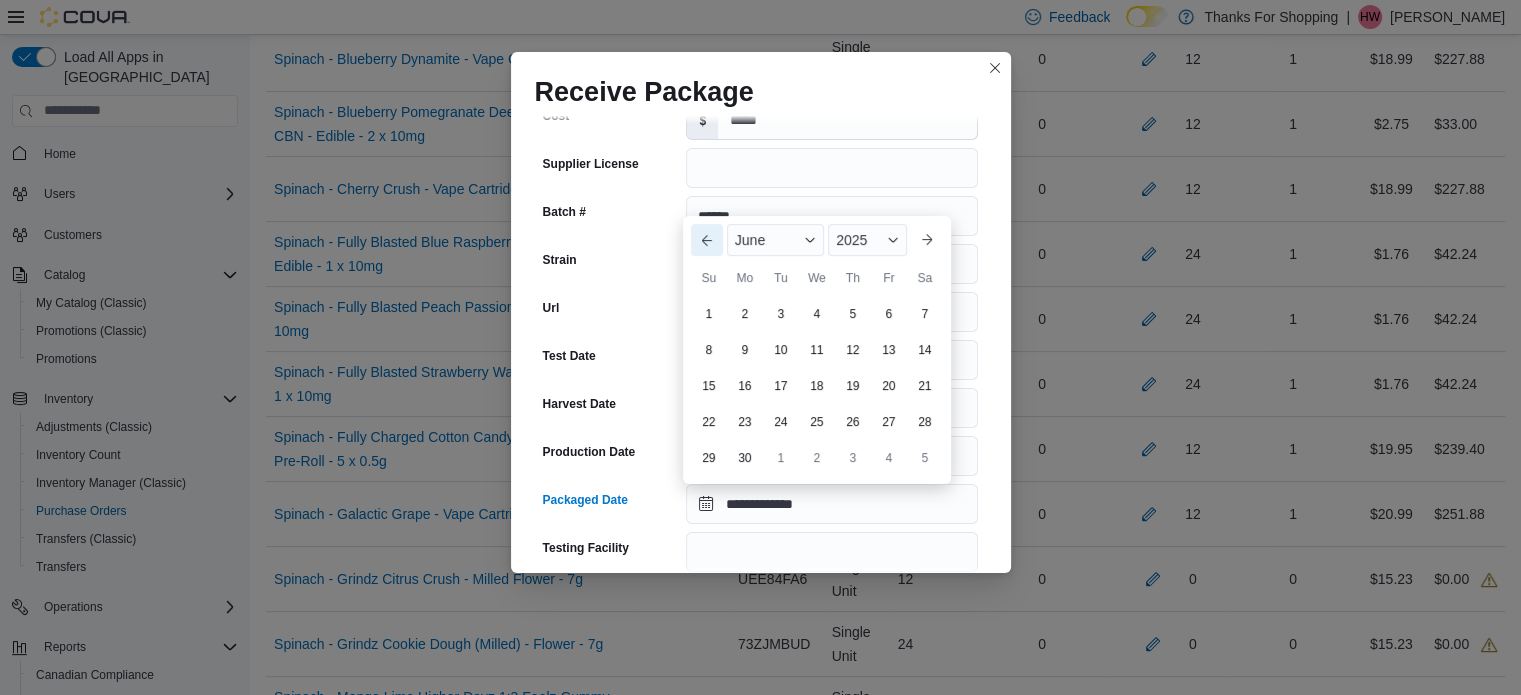 click on "Previous Month" at bounding box center (707, 240) 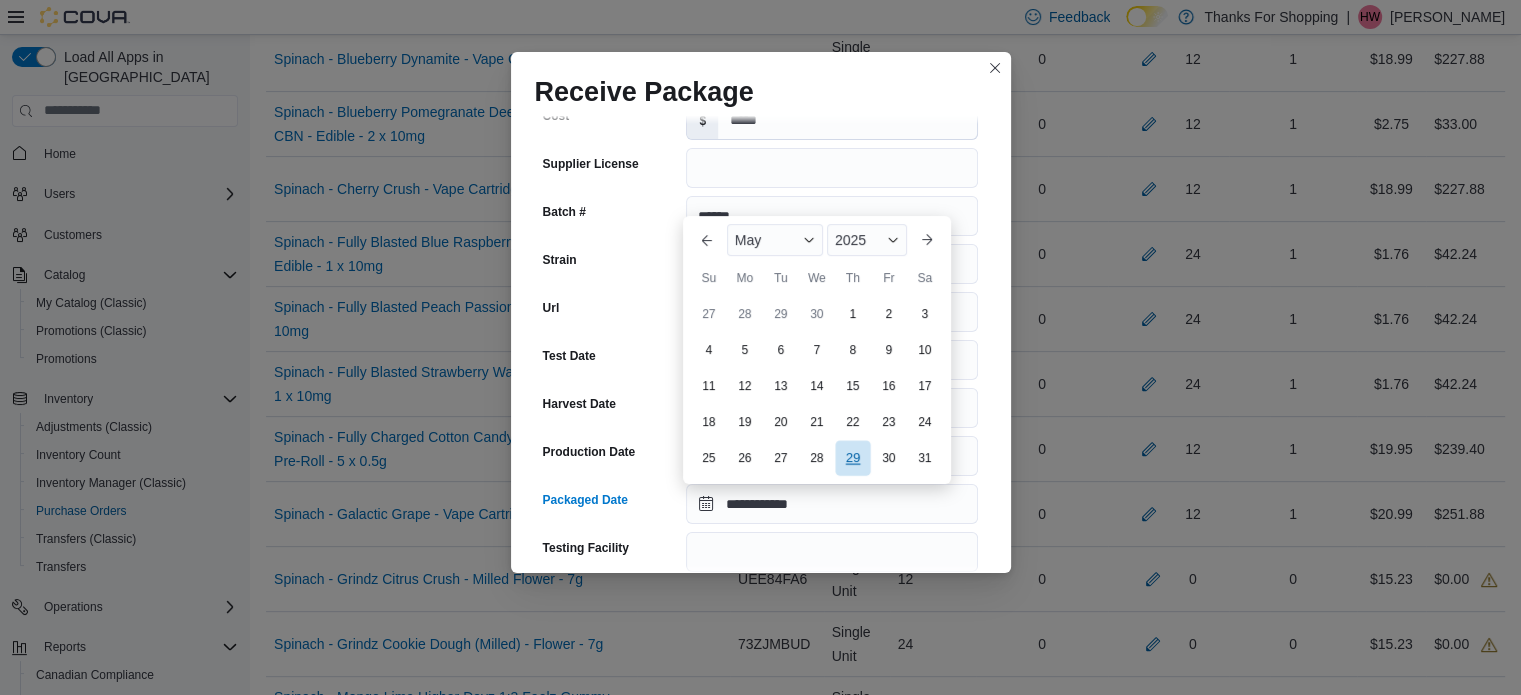 click on "29" at bounding box center (852, 458) 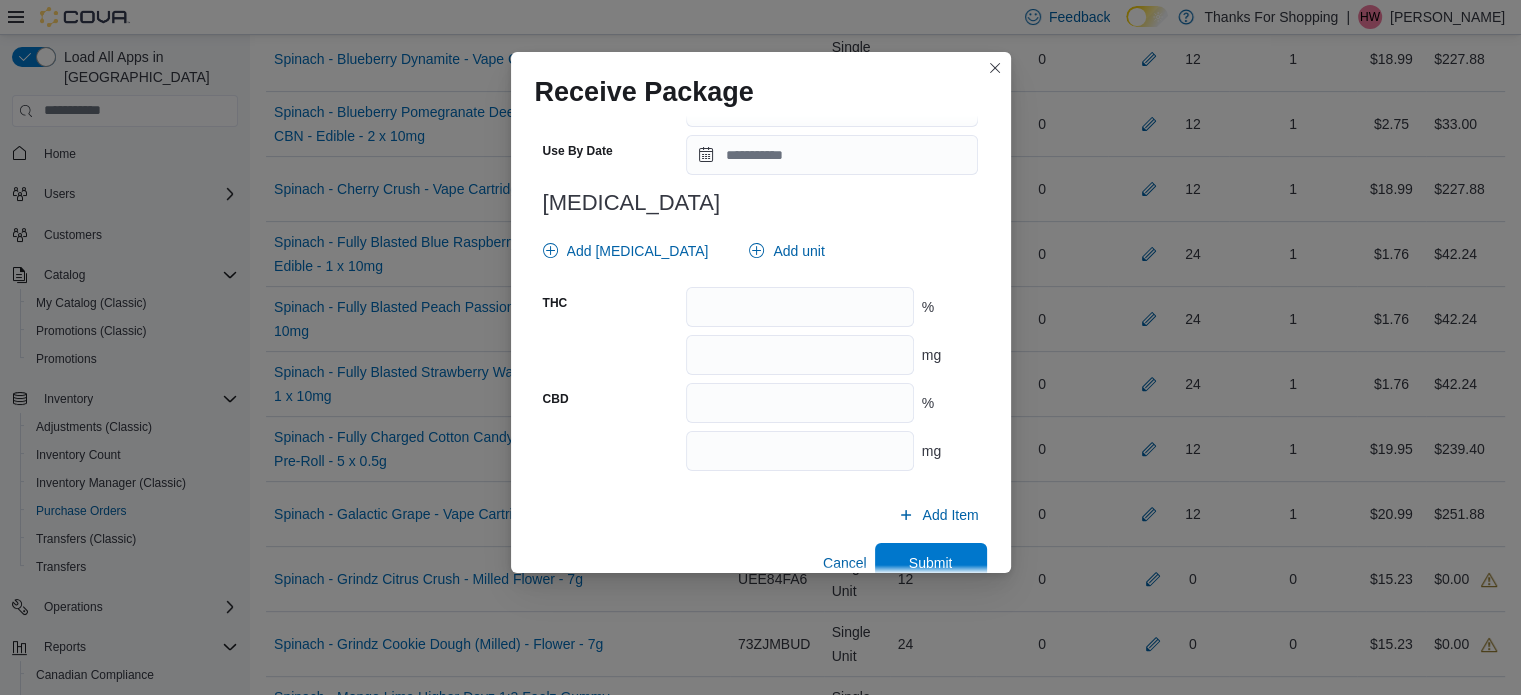 scroll, scrollTop: 800, scrollLeft: 0, axis: vertical 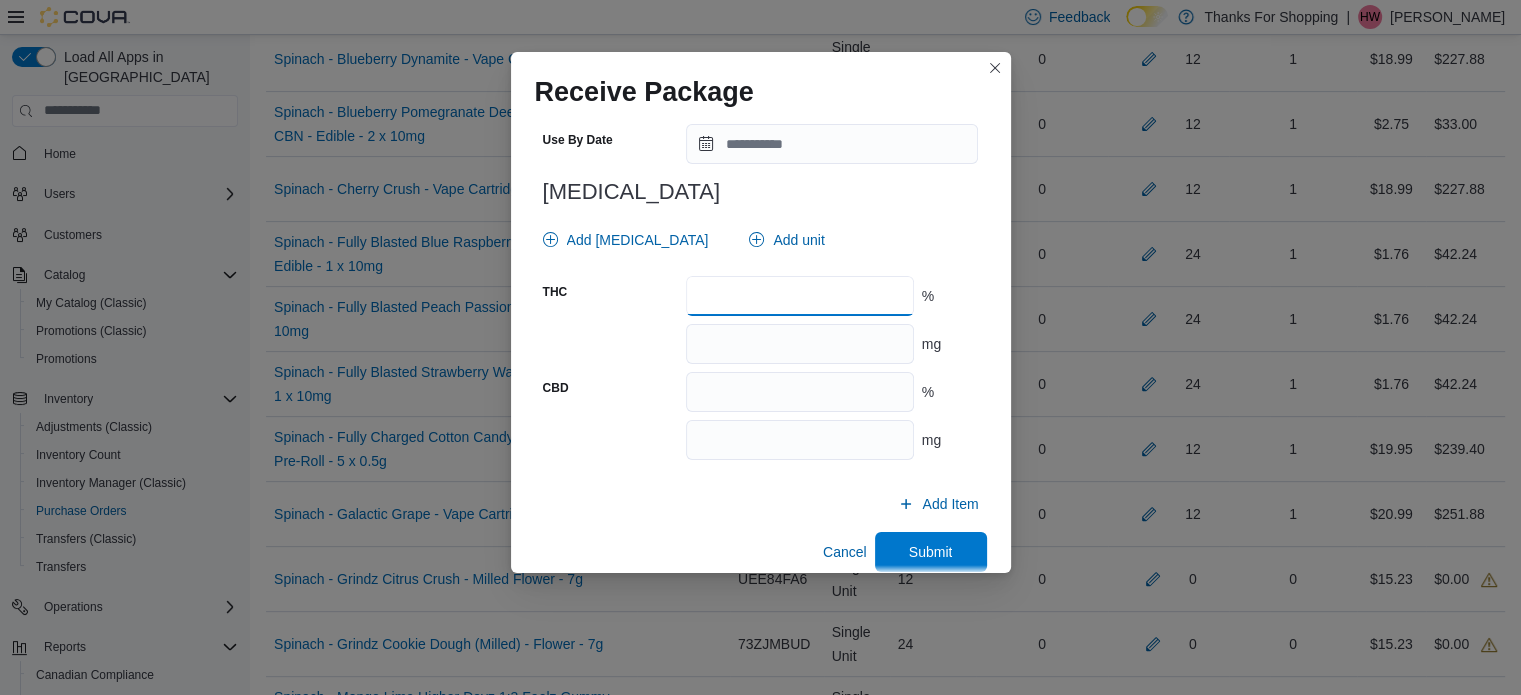 click at bounding box center [799, 296] 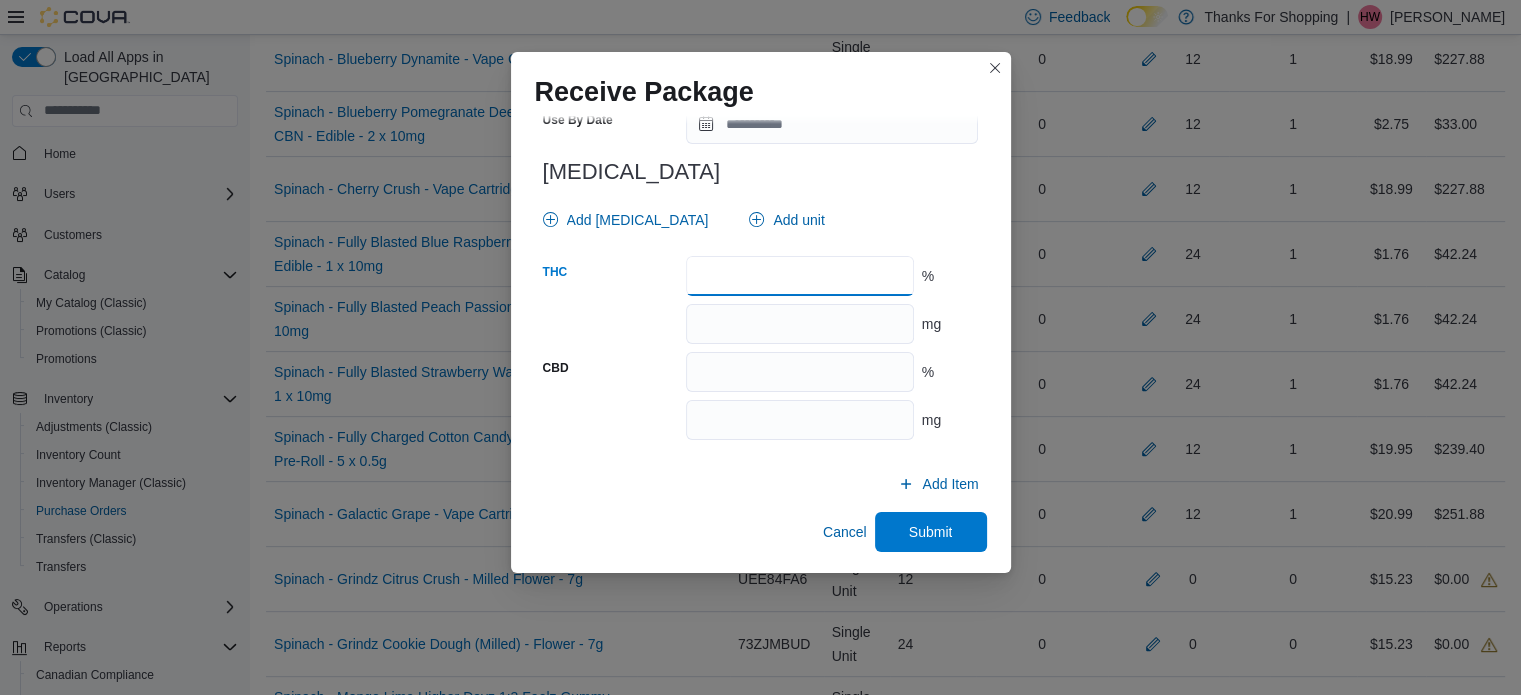 scroll, scrollTop: 822, scrollLeft: 0, axis: vertical 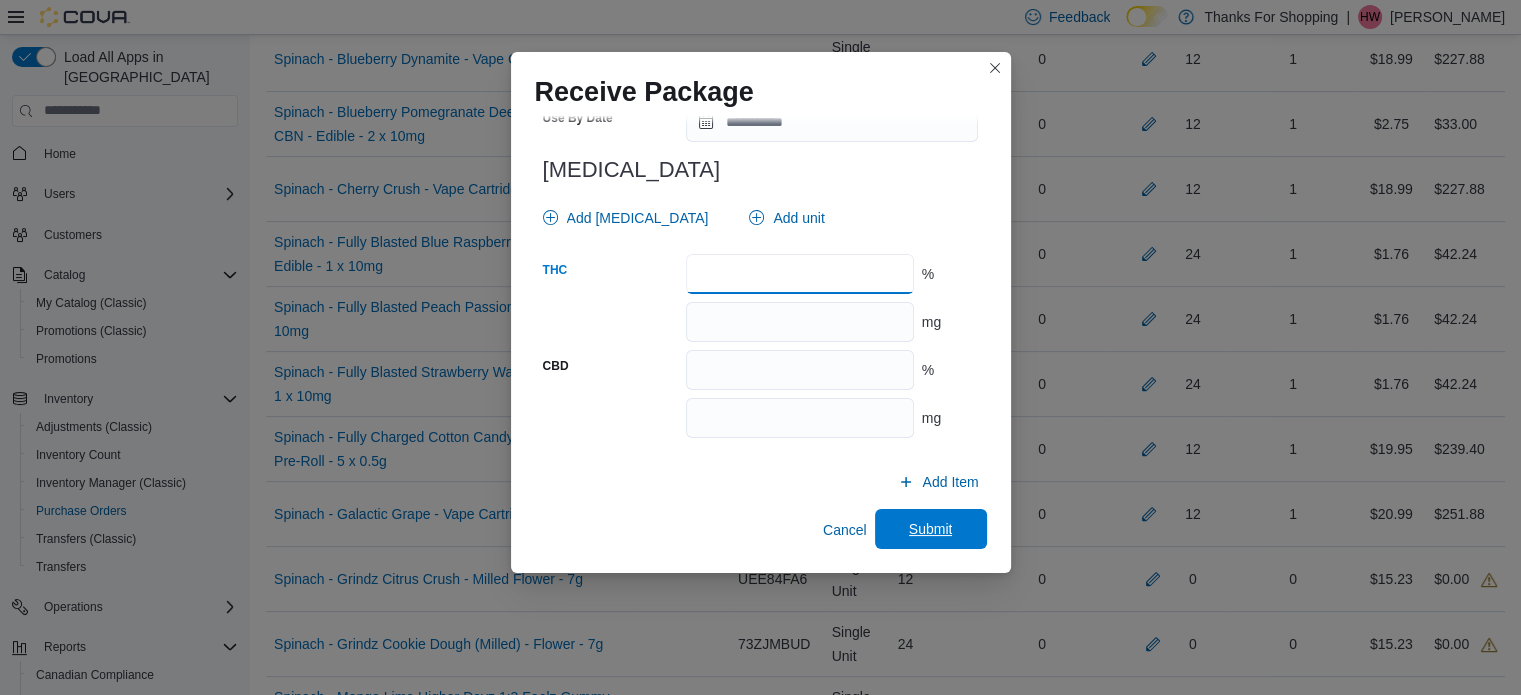 type on "****" 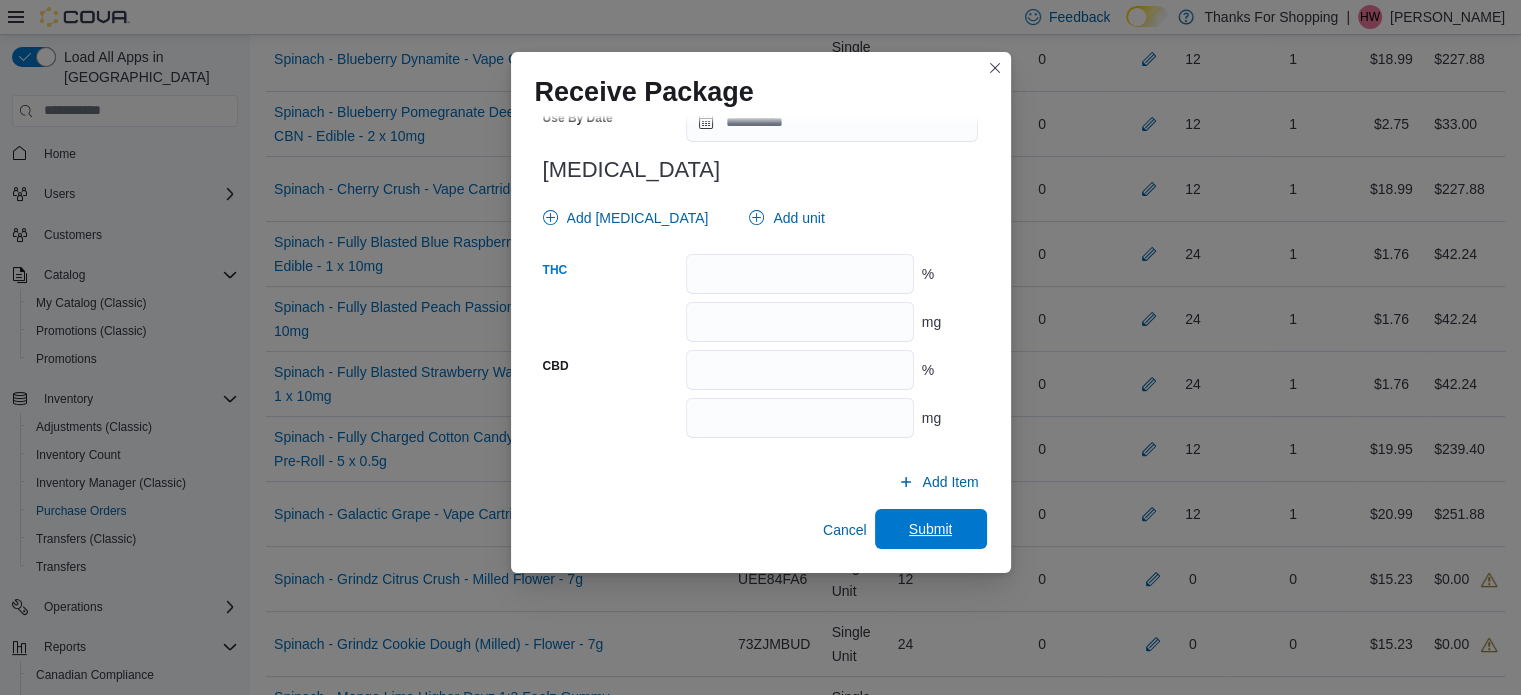click on "Submit" at bounding box center (931, 529) 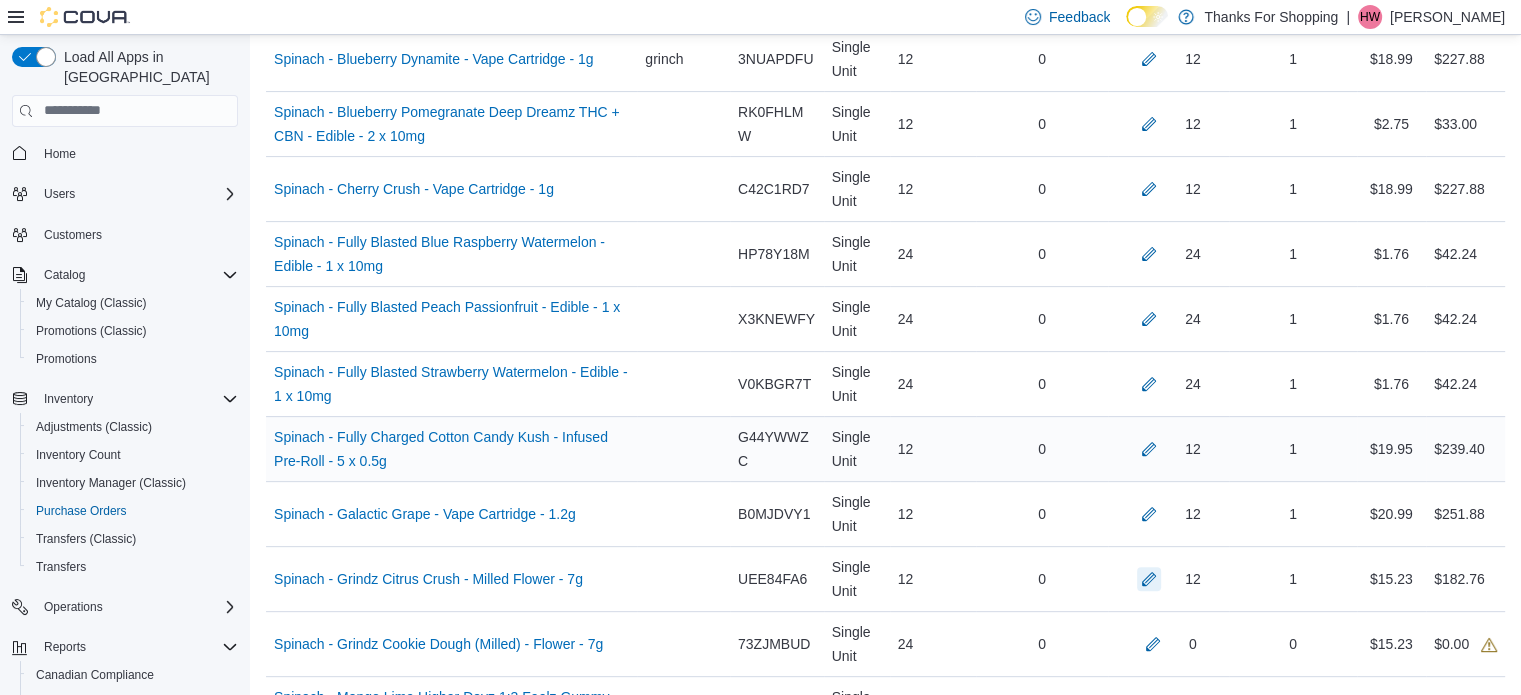 scroll, scrollTop: 700, scrollLeft: 0, axis: vertical 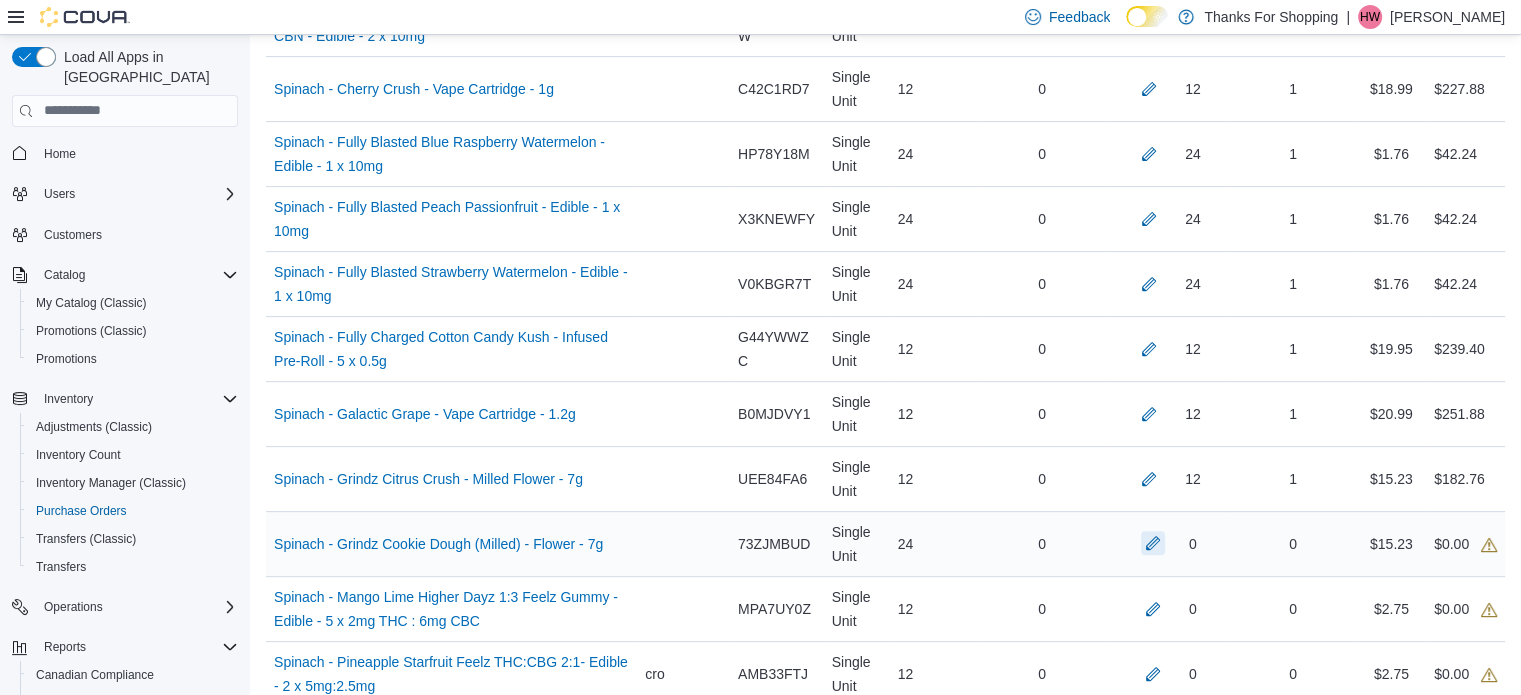 click at bounding box center [1153, 543] 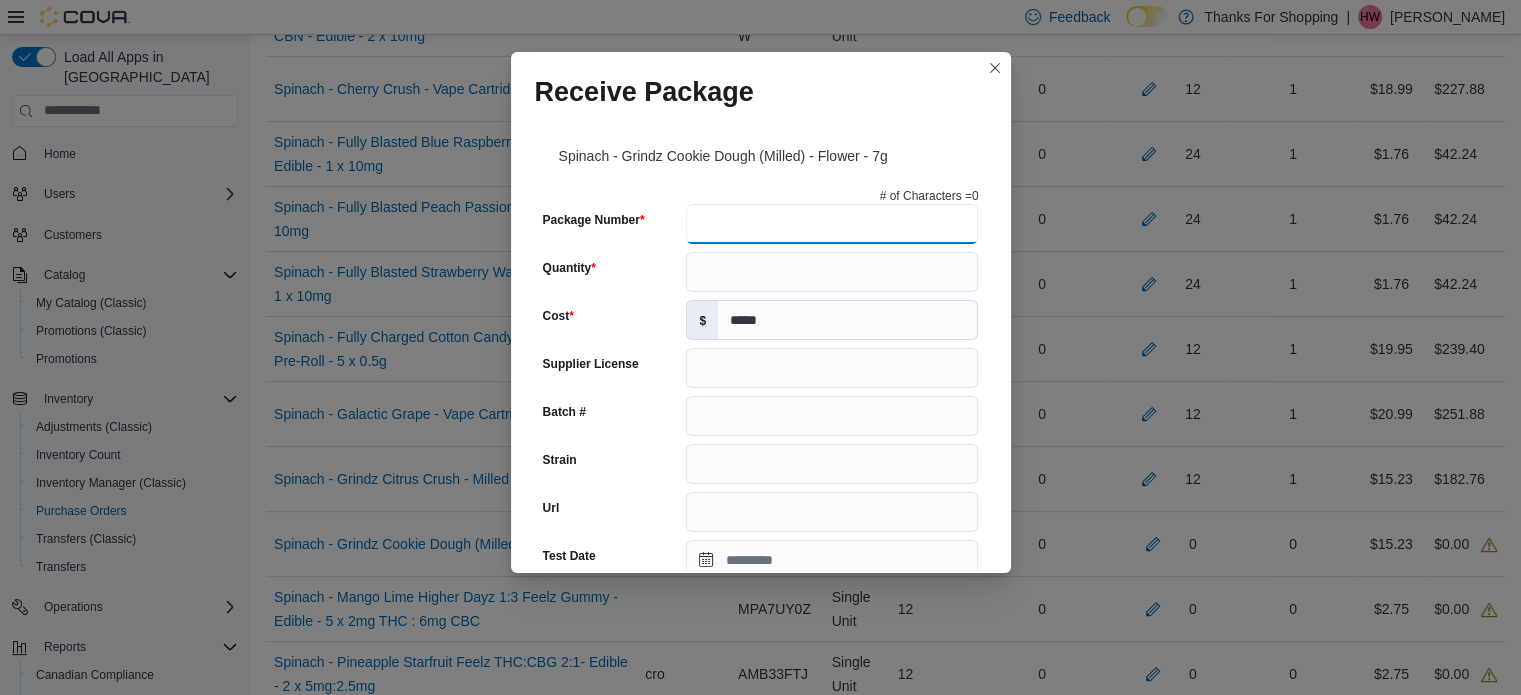 click on "Package Number" at bounding box center [832, 224] 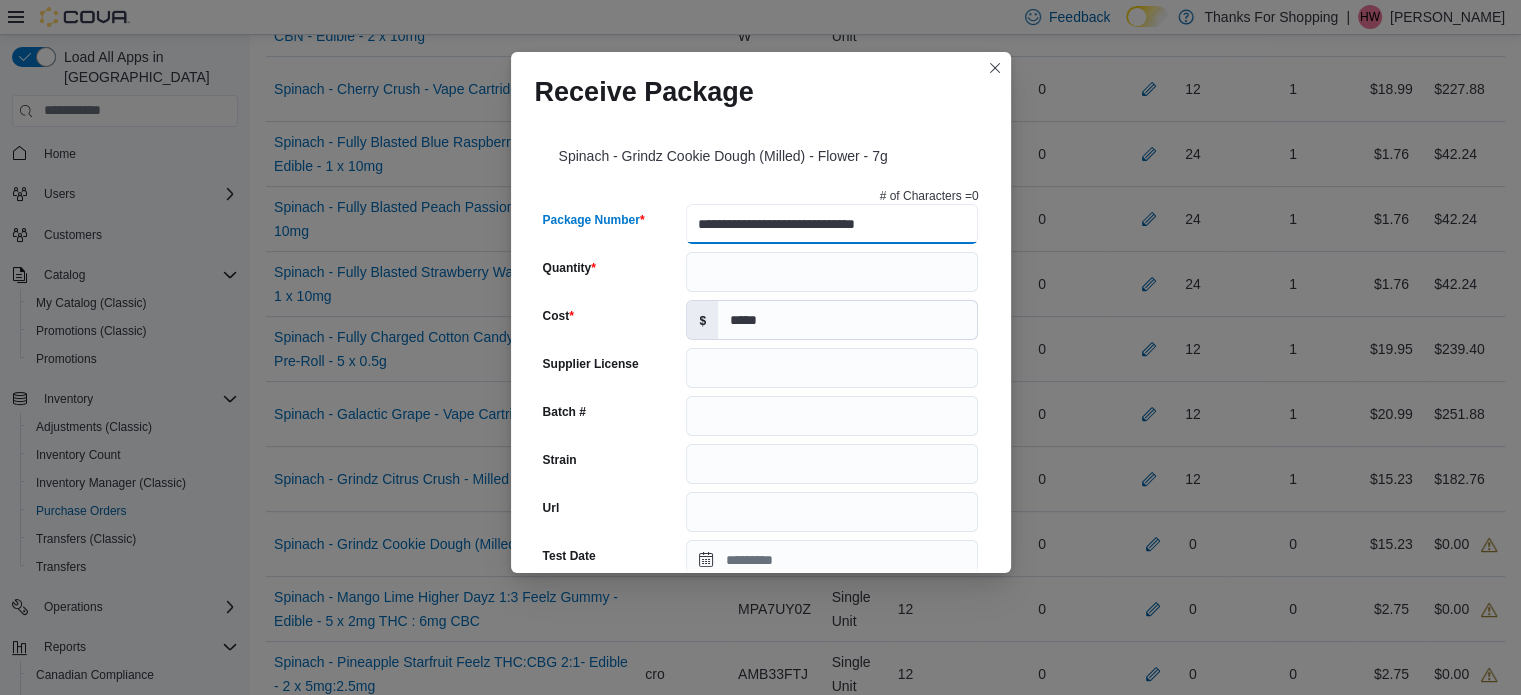type on "**********" 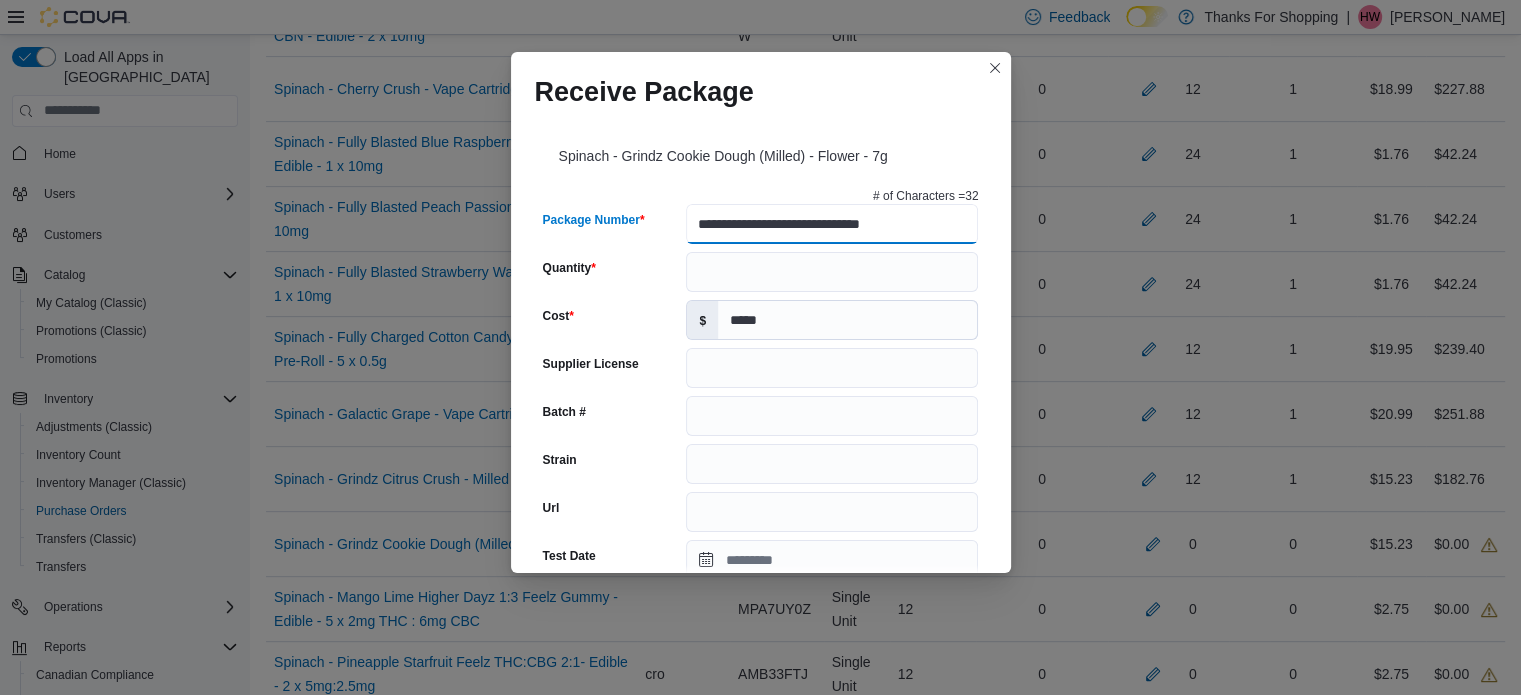 type on "******" 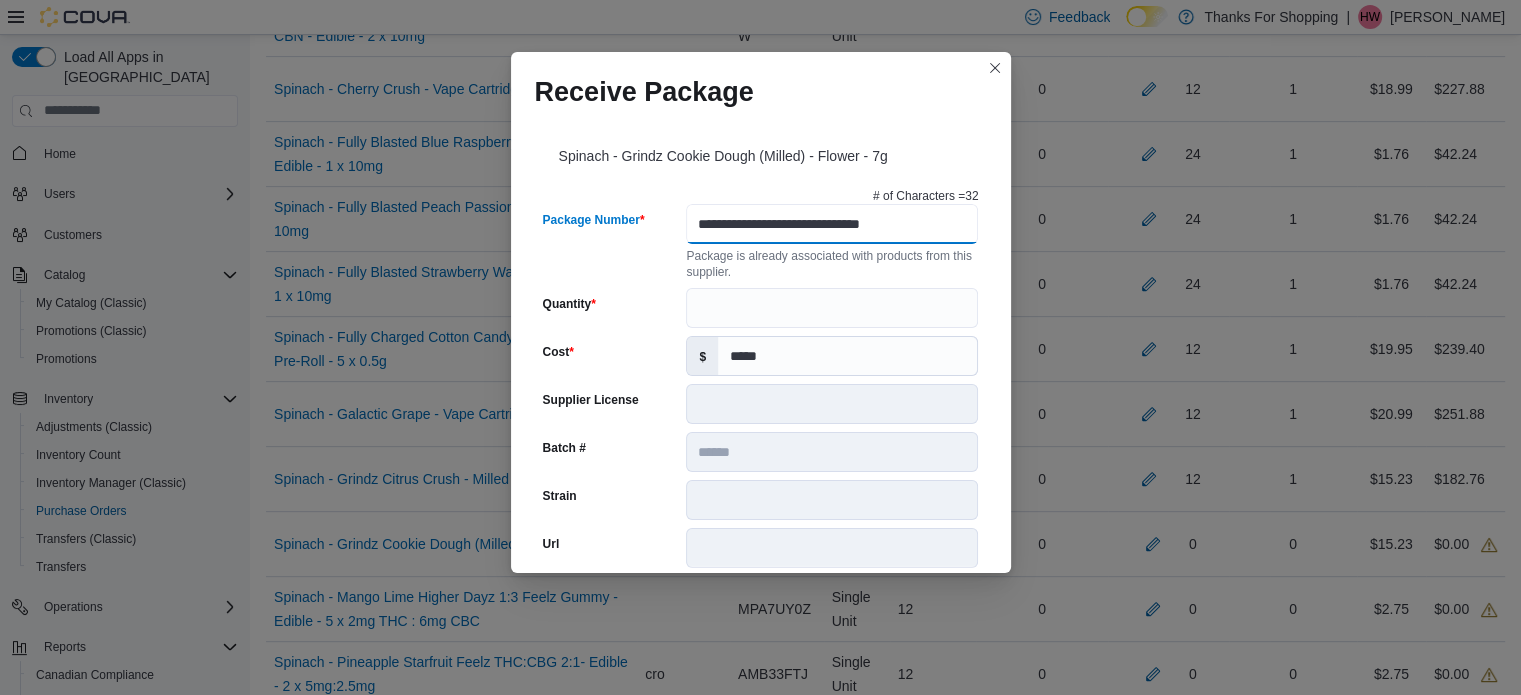 scroll, scrollTop: 0, scrollLeft: 0, axis: both 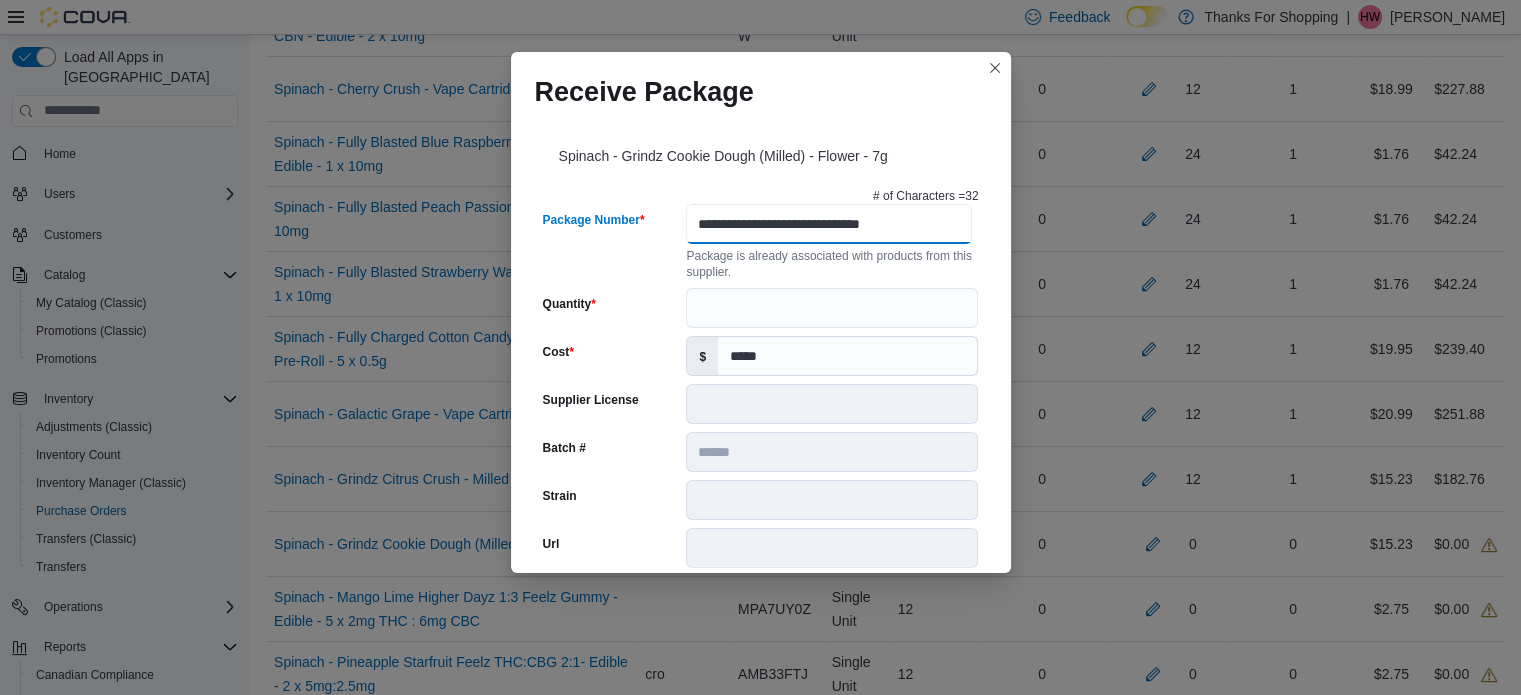 type on "**********" 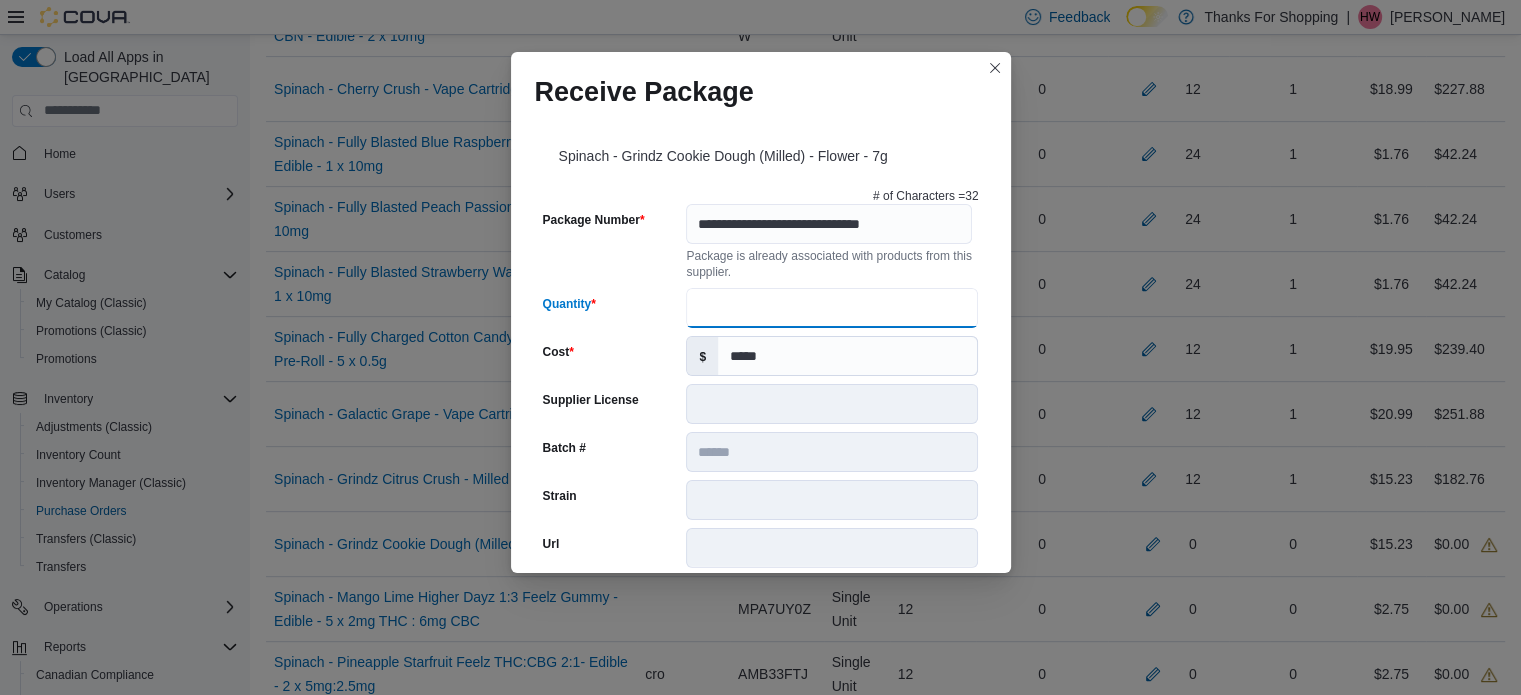 click on "Quantity" at bounding box center [832, 308] 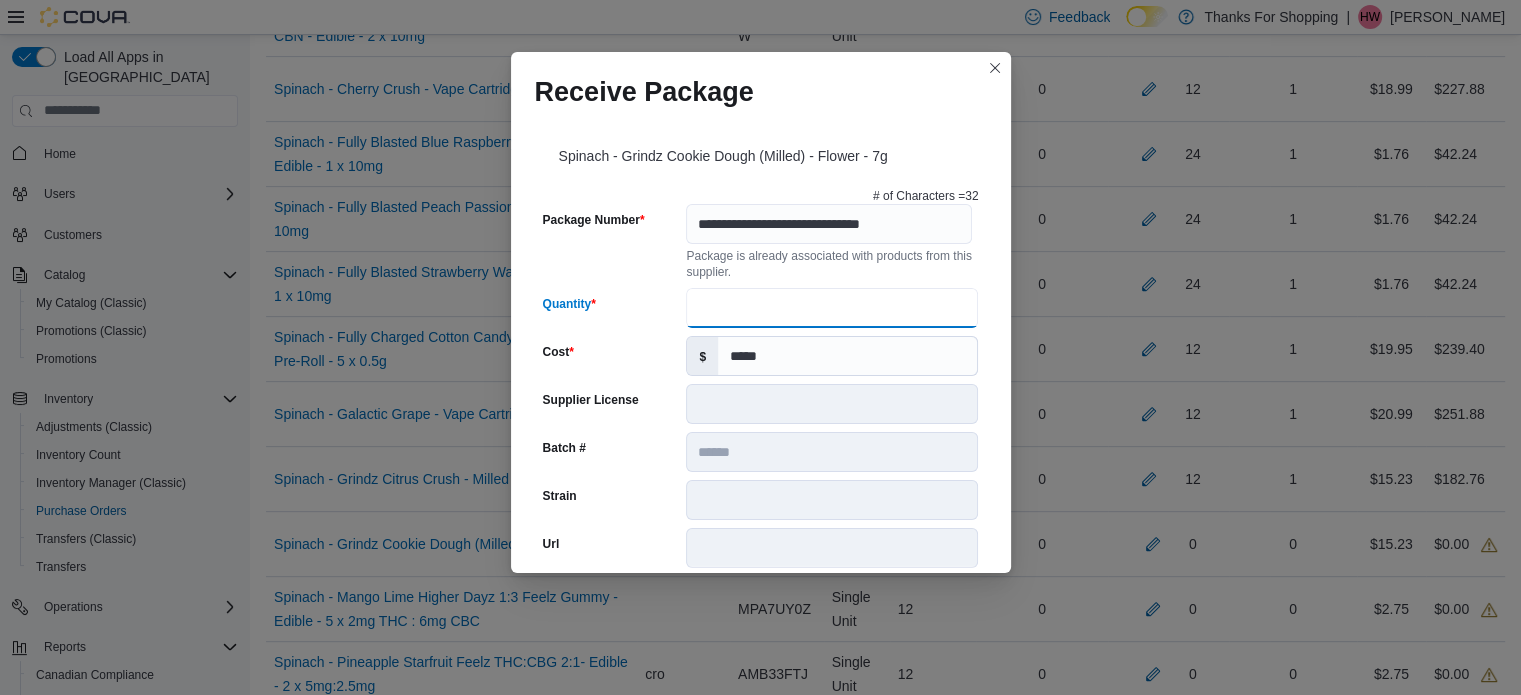 type on "**" 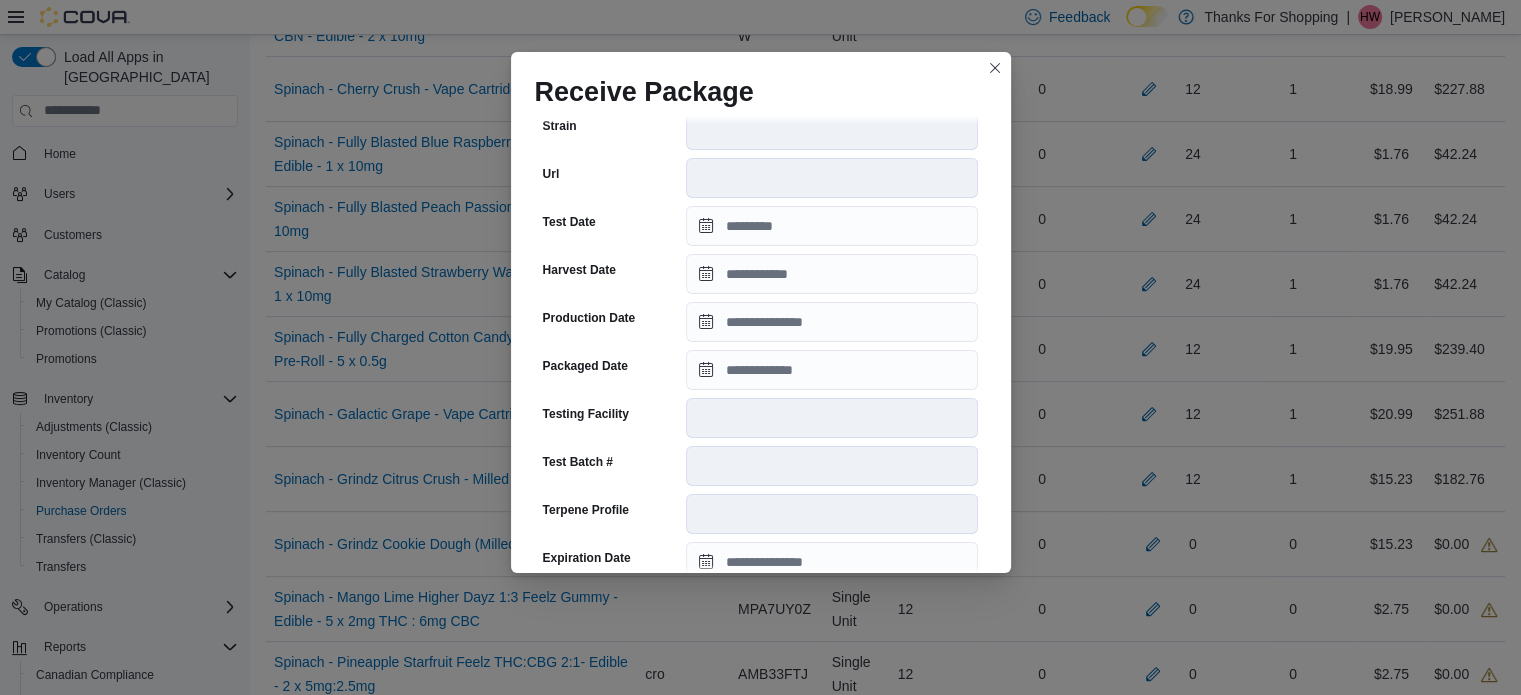 scroll, scrollTop: 400, scrollLeft: 0, axis: vertical 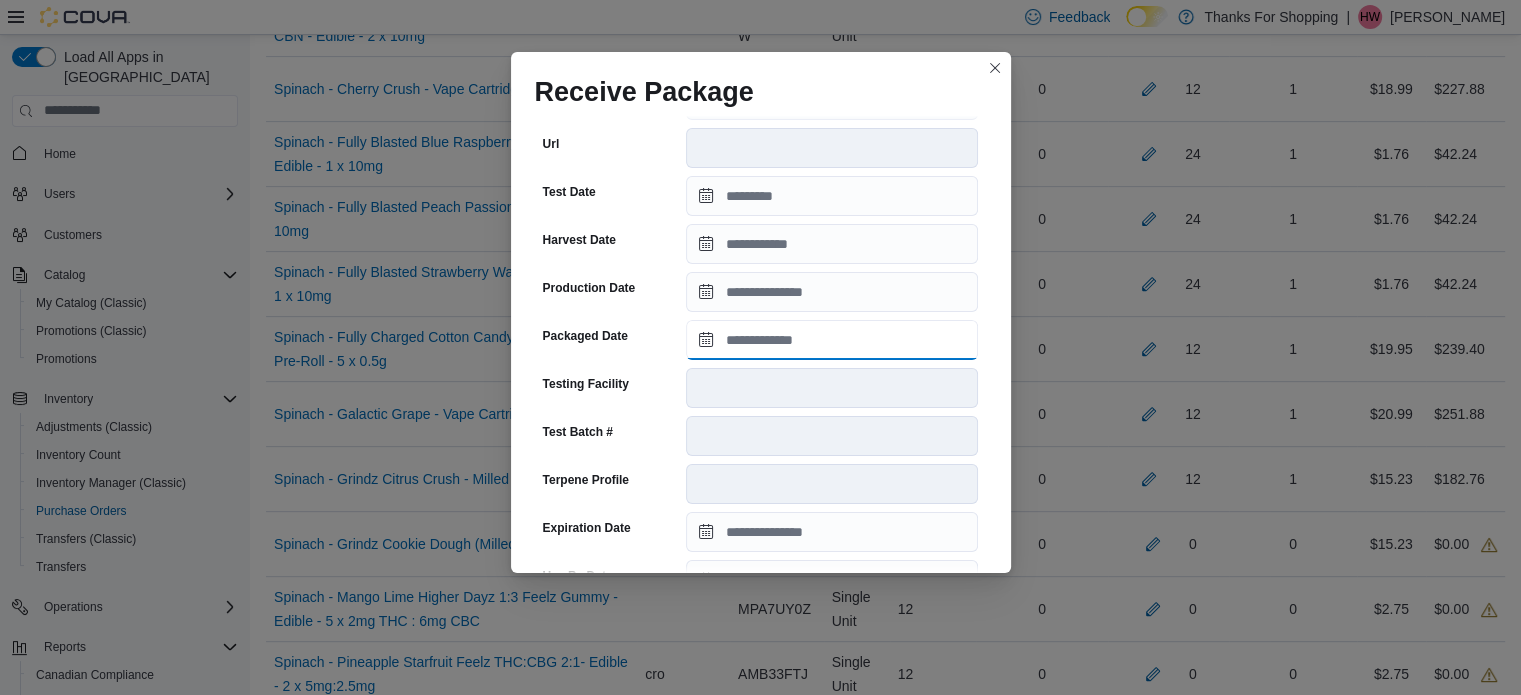 click on "Packaged Date" at bounding box center (832, 340) 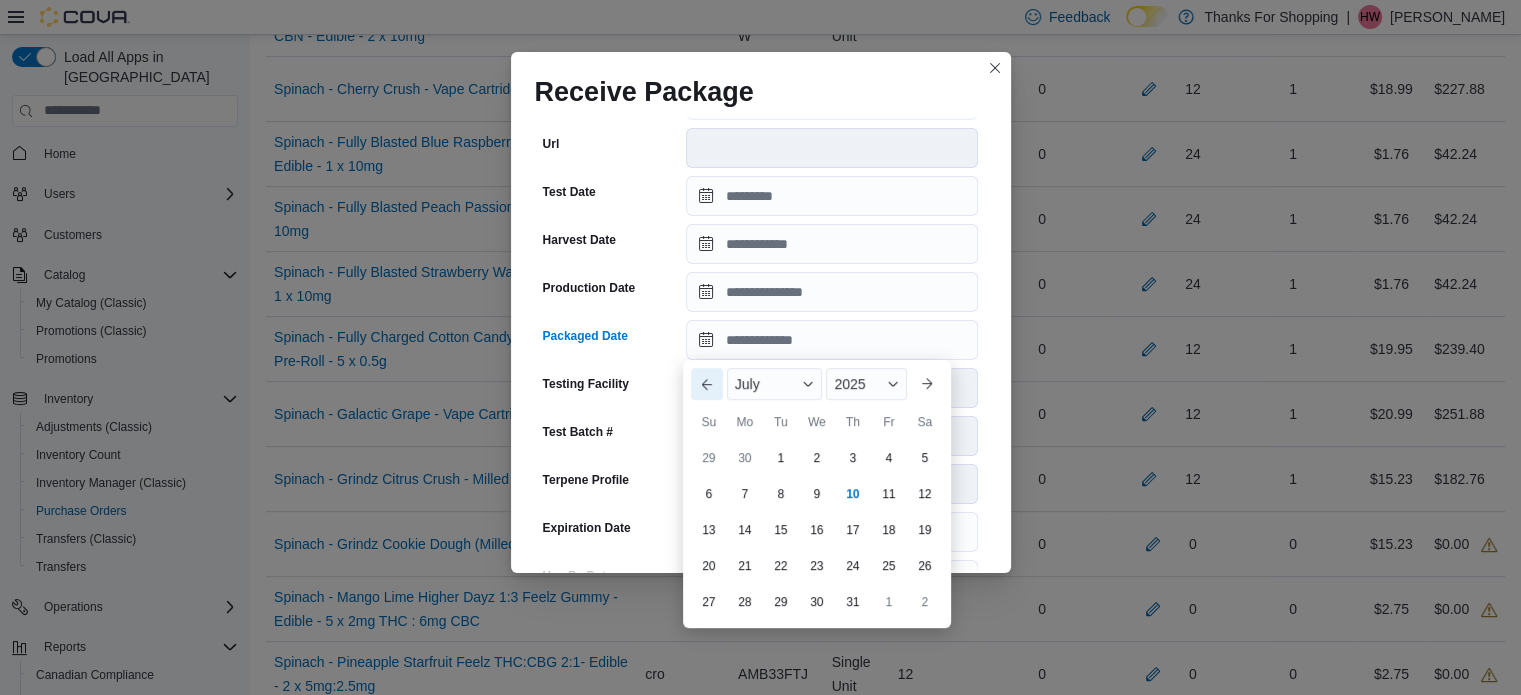 click on "Previous Month" at bounding box center (707, 384) 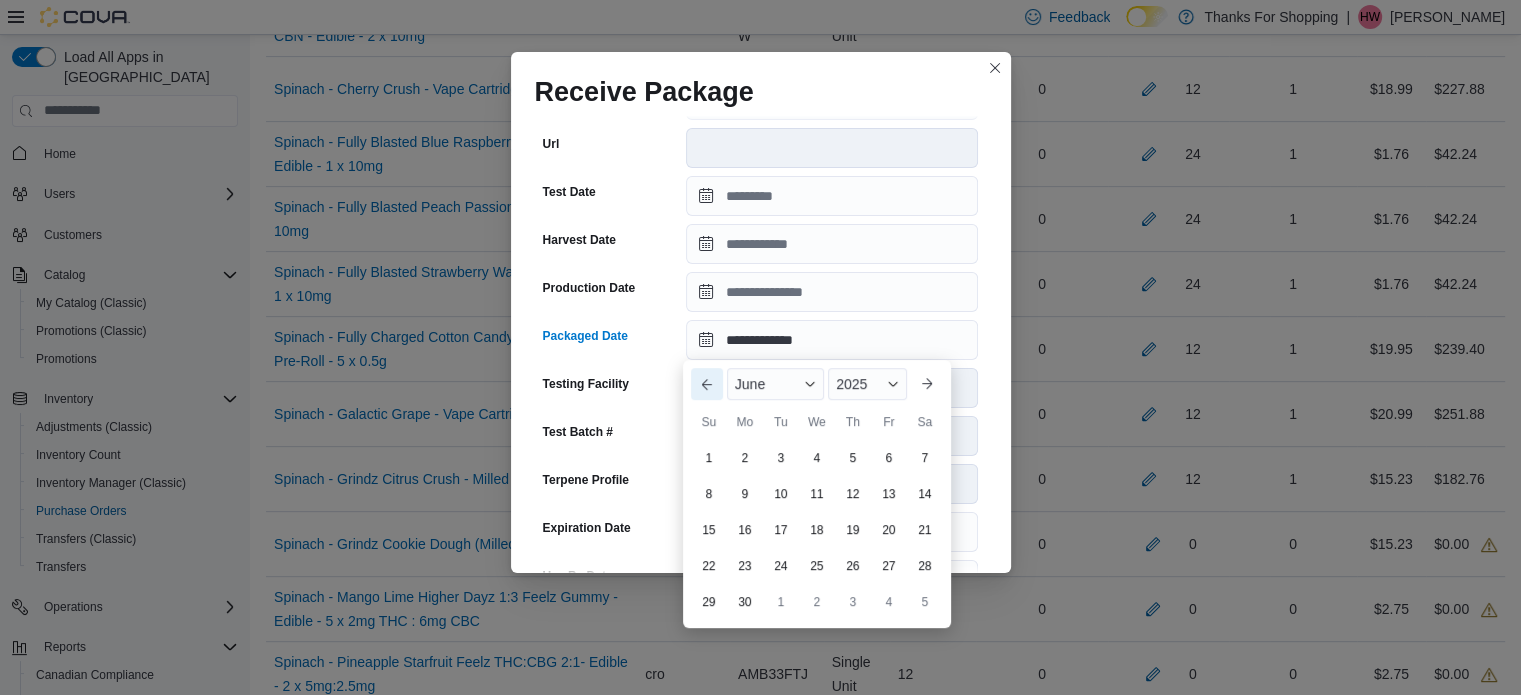 click on "Previous Month" at bounding box center (707, 384) 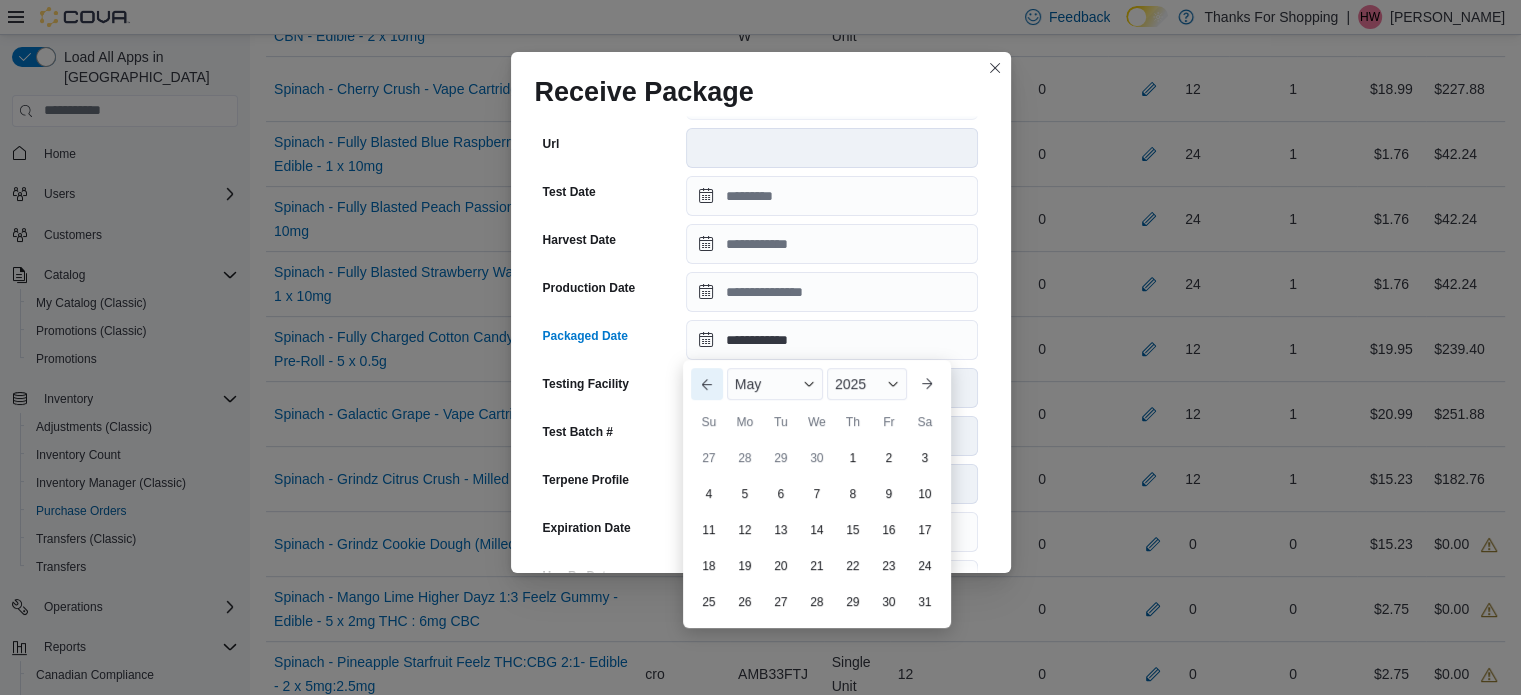 click on "Previous Month" at bounding box center [707, 384] 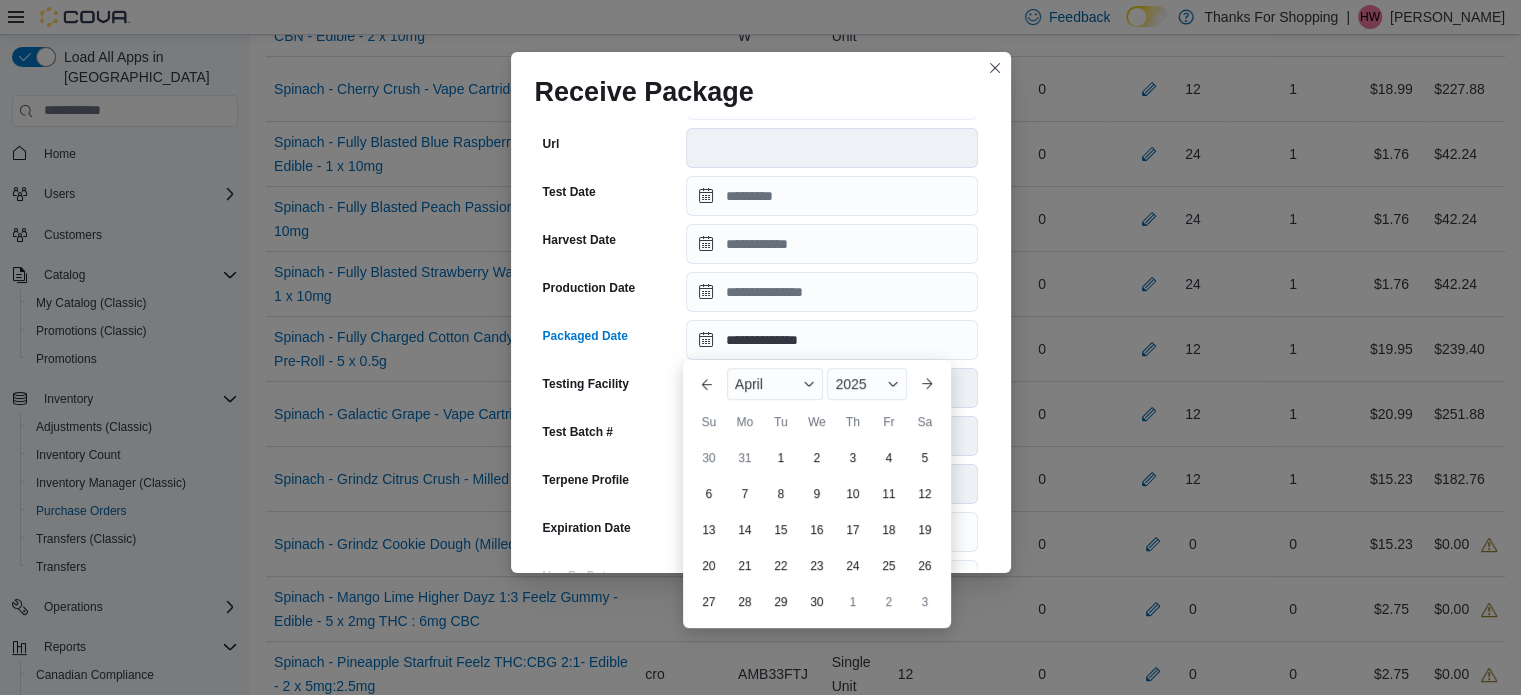 click on "21" at bounding box center (745, 566) 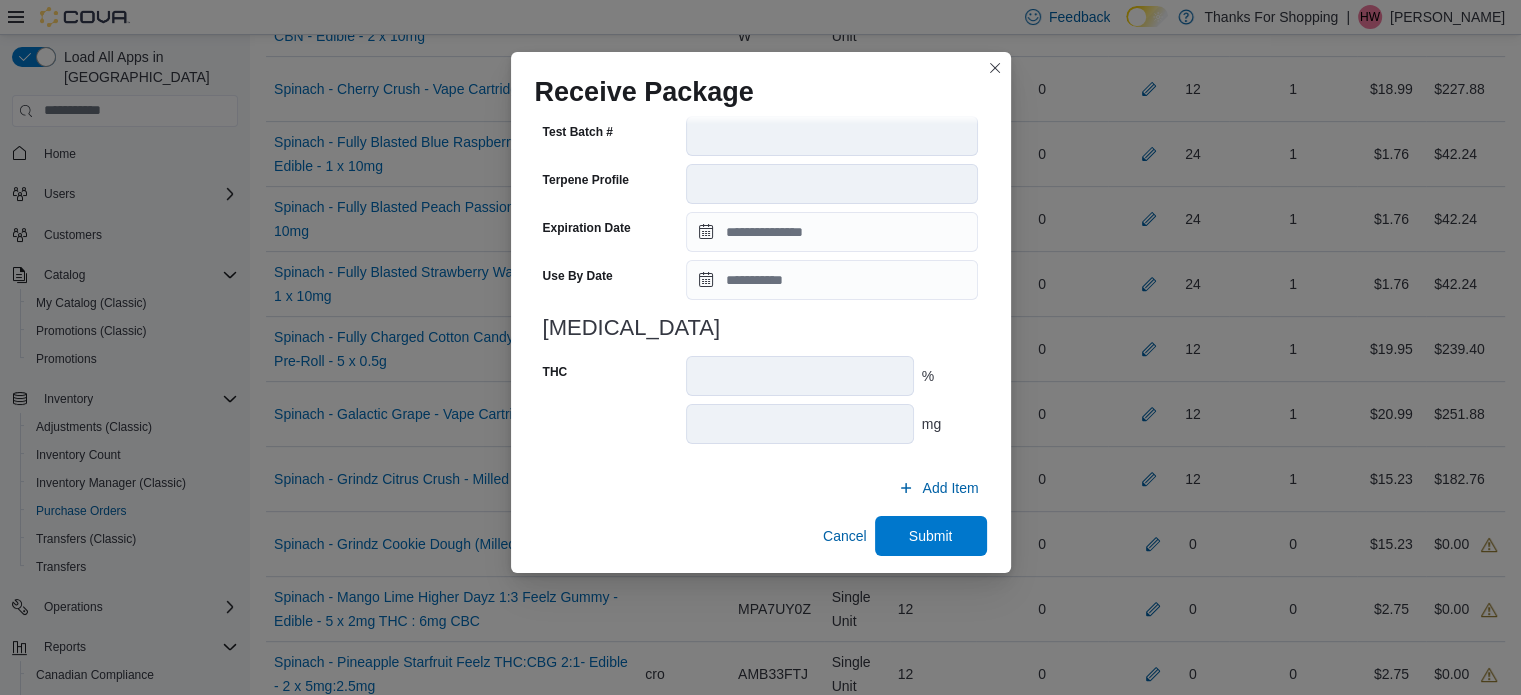 scroll, scrollTop: 706, scrollLeft: 0, axis: vertical 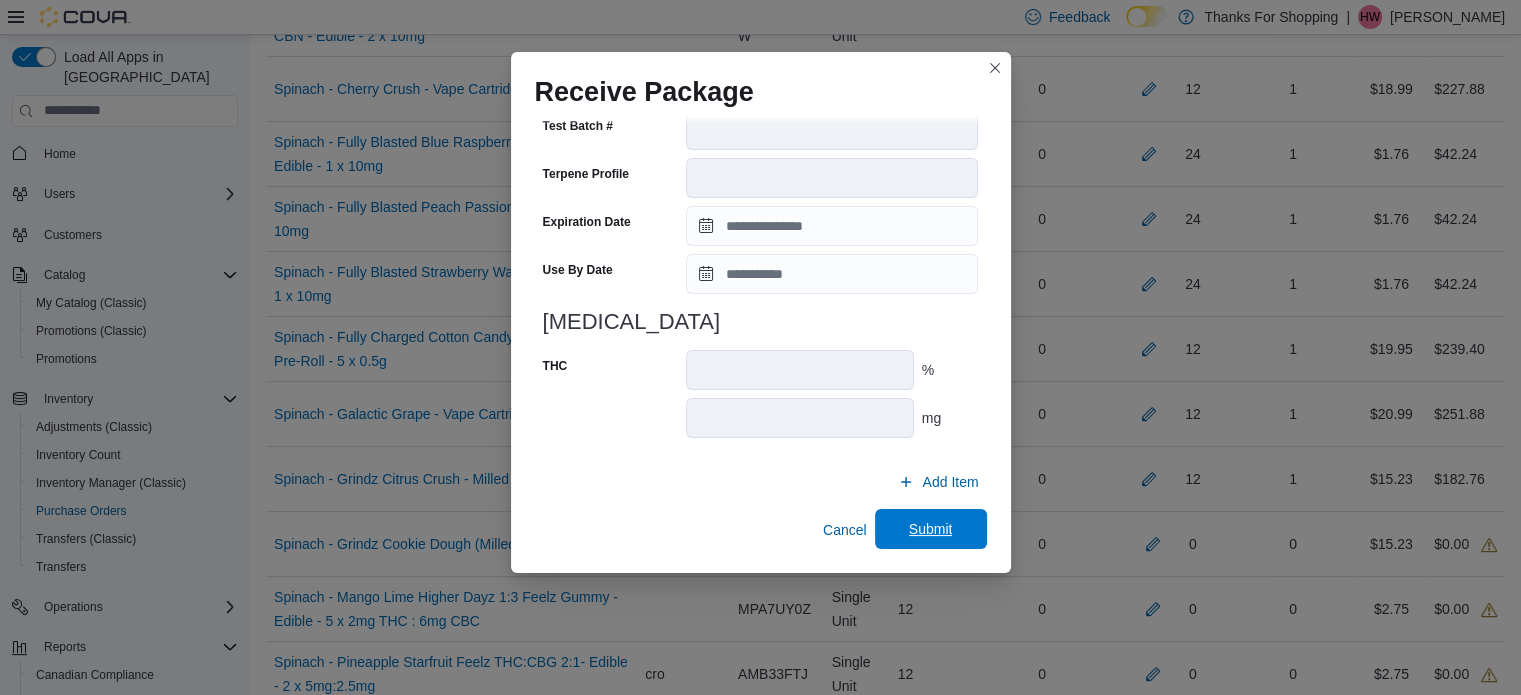 click on "Submit" at bounding box center [931, 529] 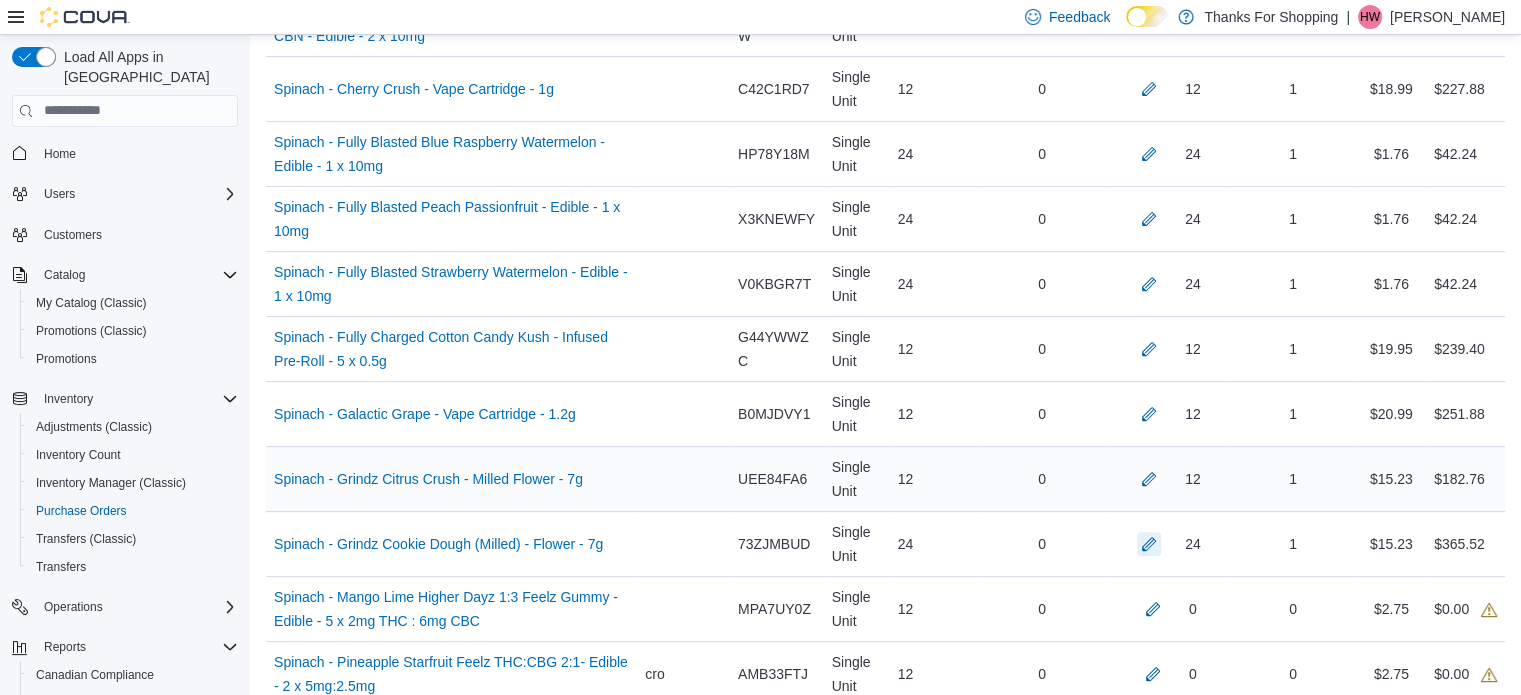 scroll, scrollTop: 900, scrollLeft: 0, axis: vertical 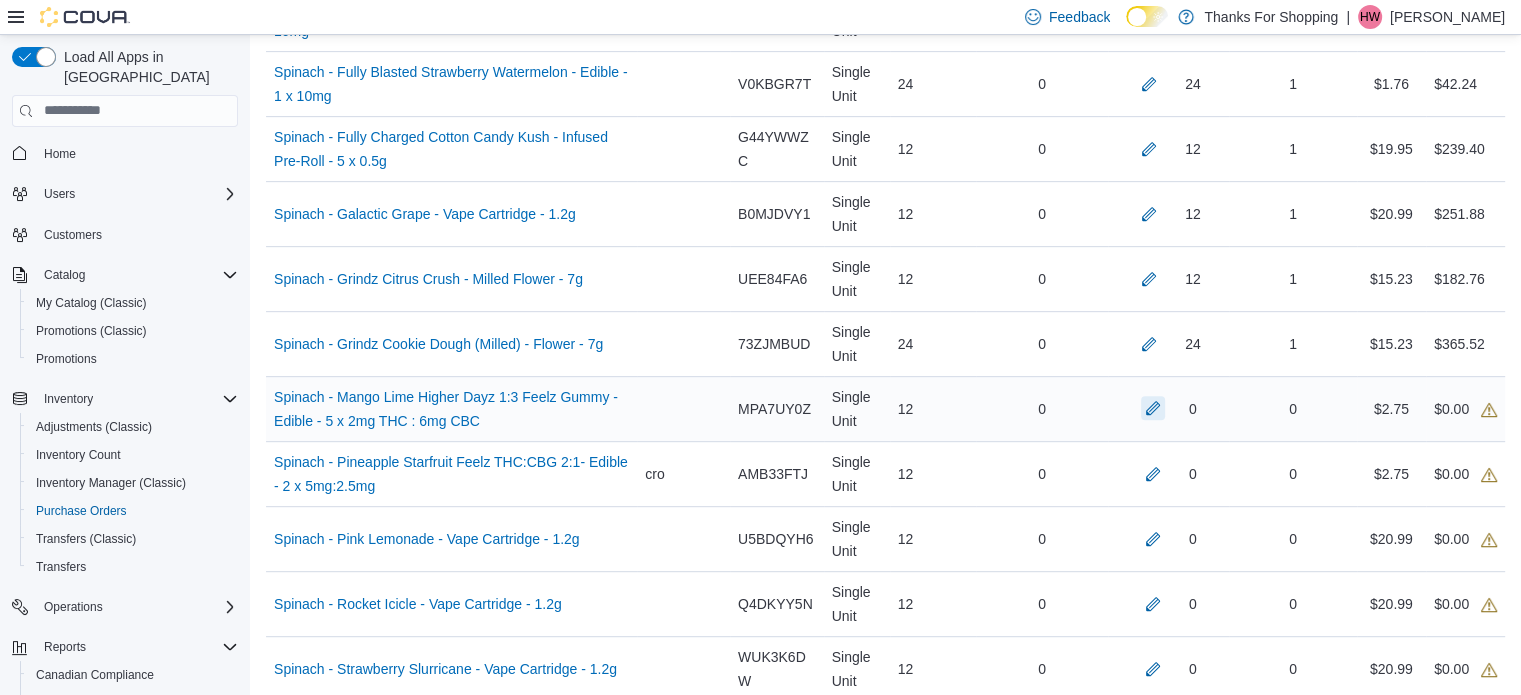 click at bounding box center [1153, 408] 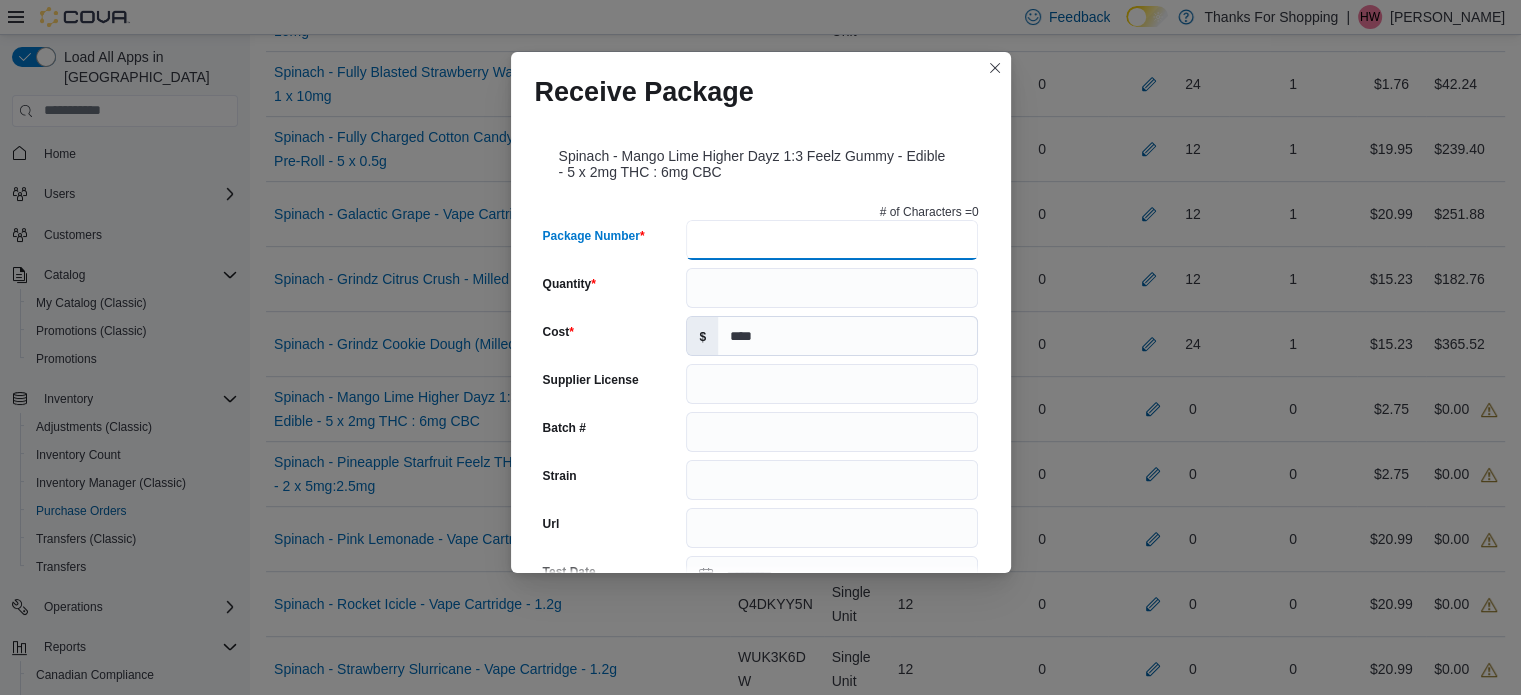 click on "Package Number" at bounding box center [832, 240] 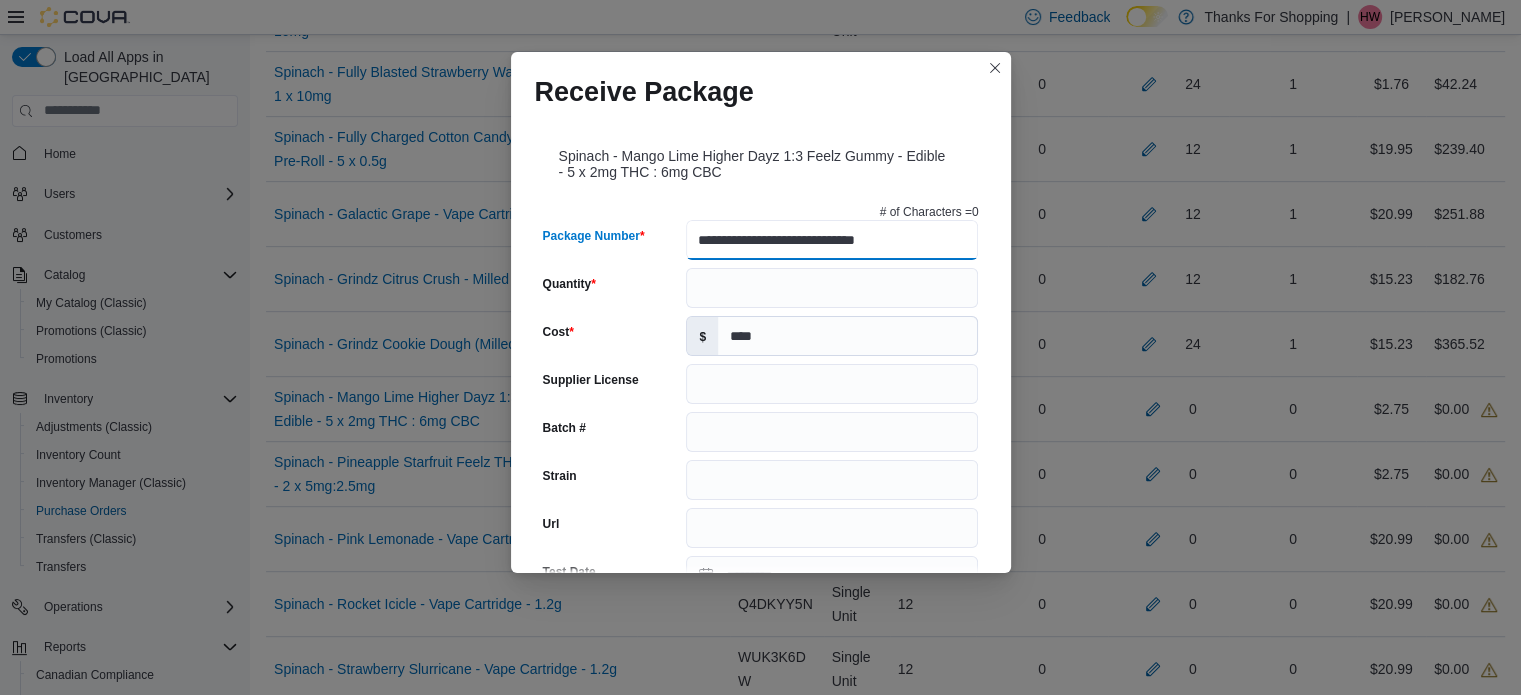 type on "**********" 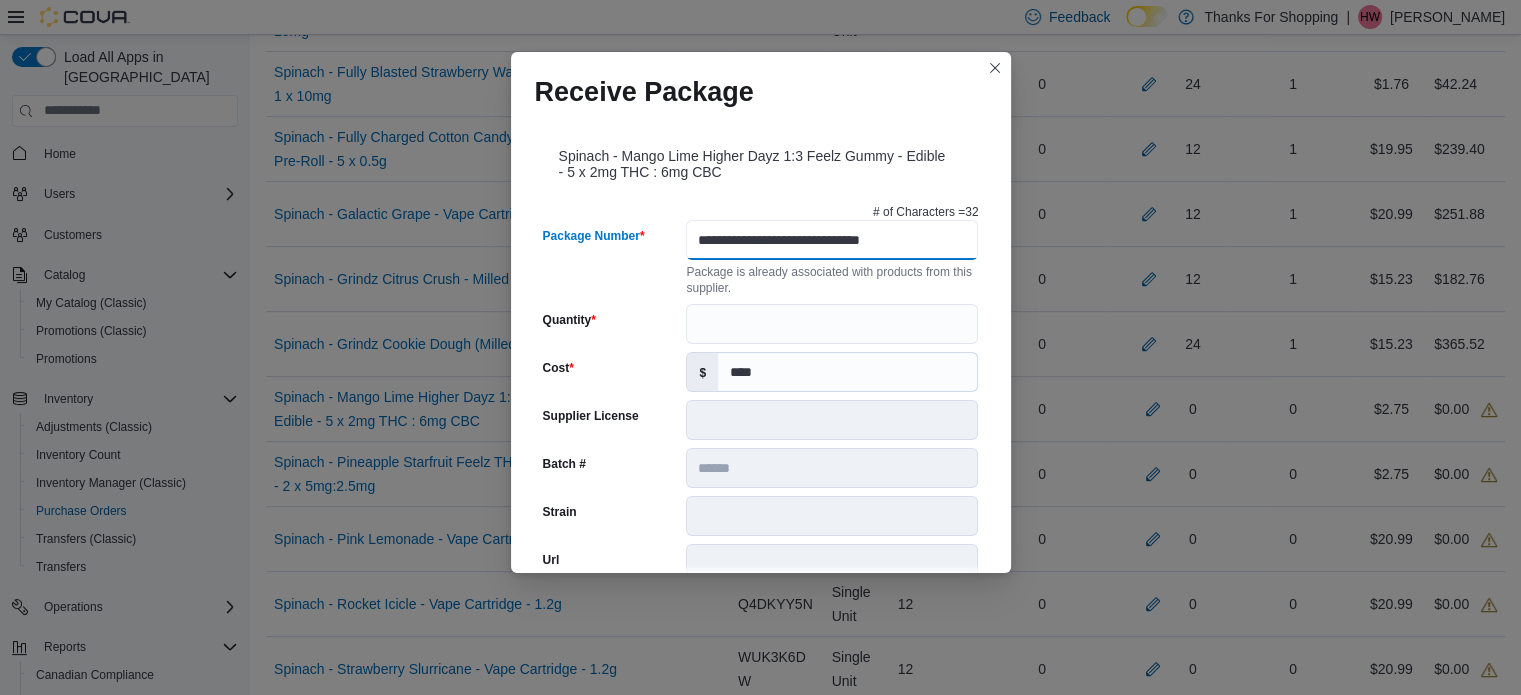 type on "******" 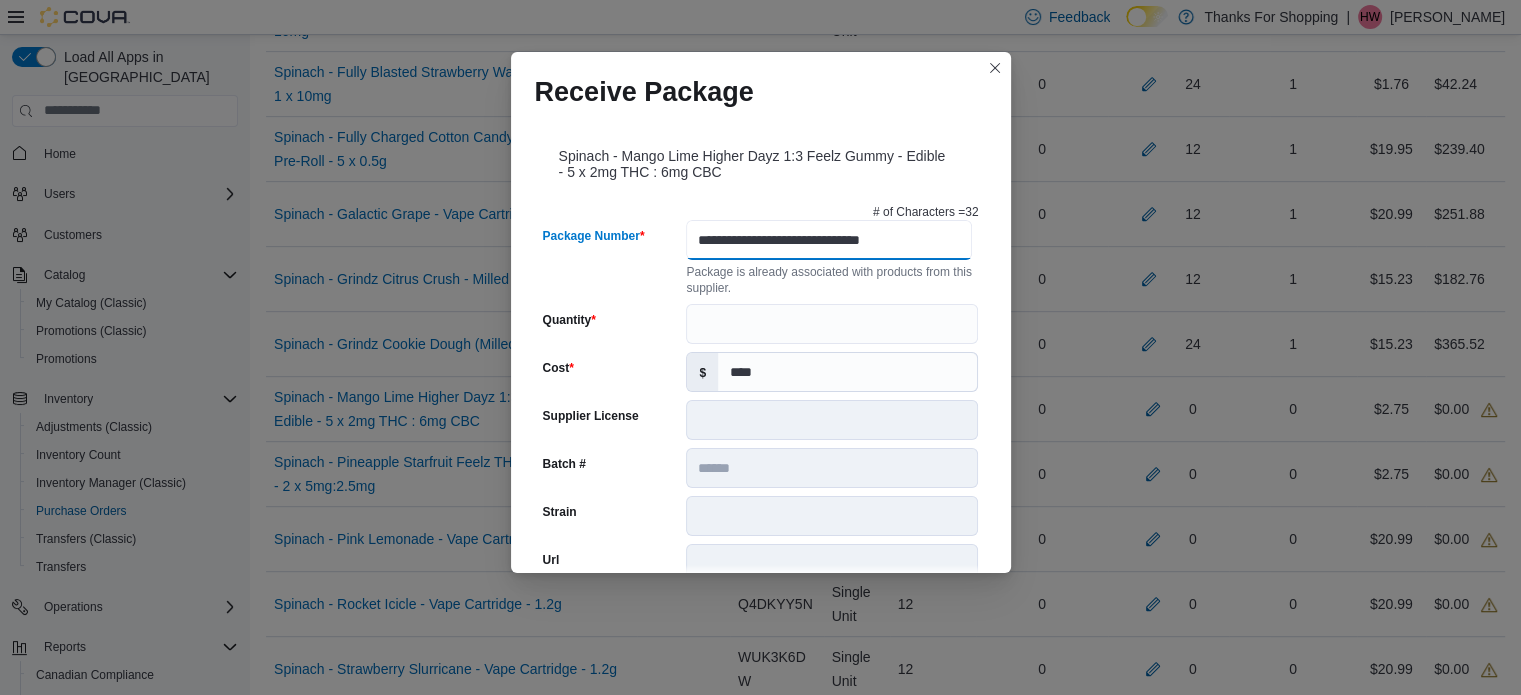 type on "**********" 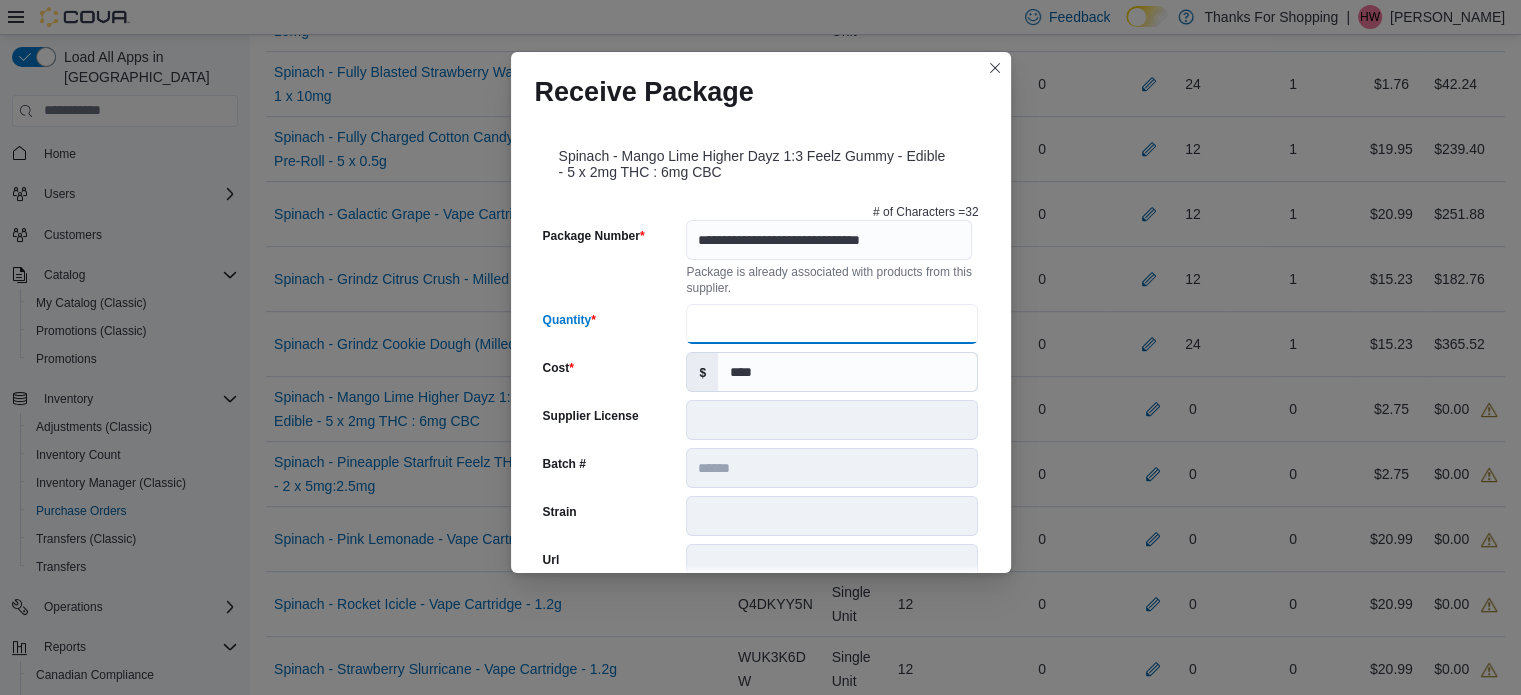 click on "Quantity" at bounding box center (832, 324) 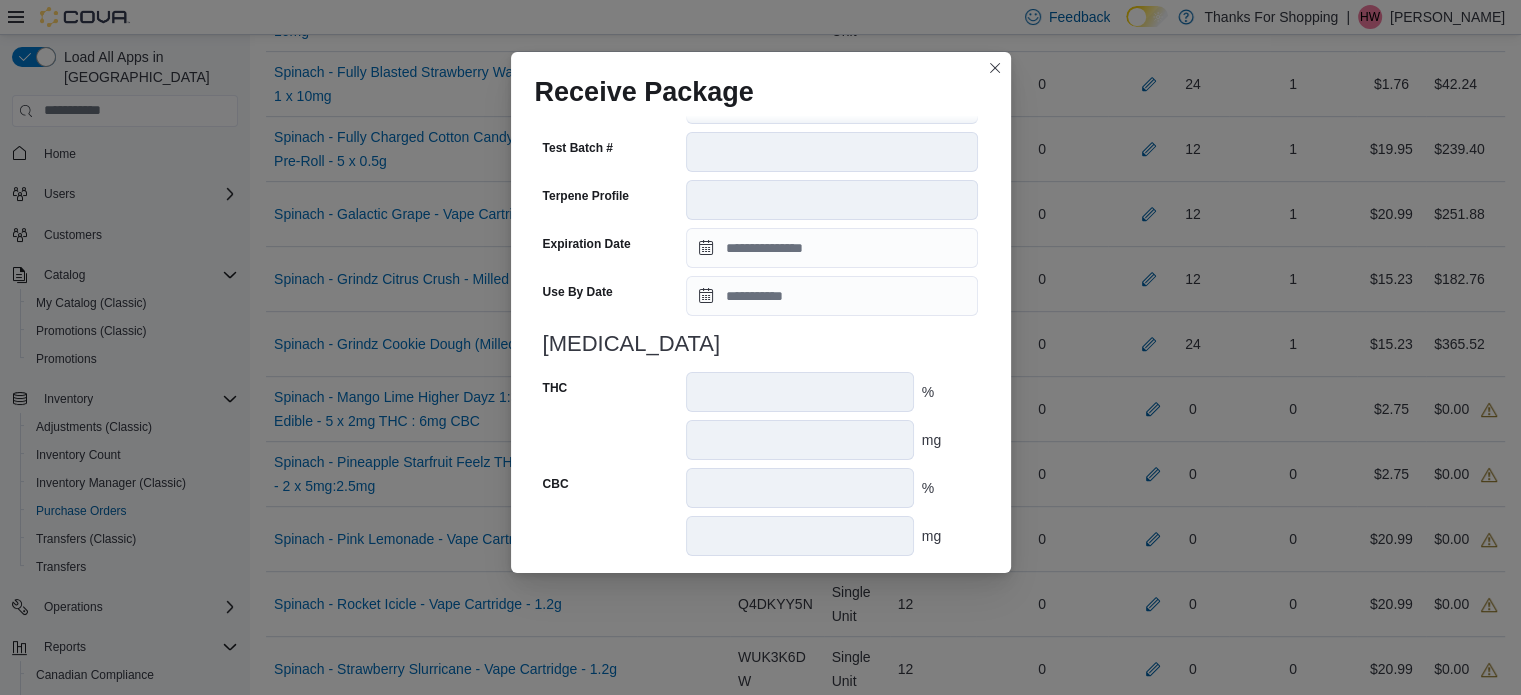 scroll, scrollTop: 818, scrollLeft: 0, axis: vertical 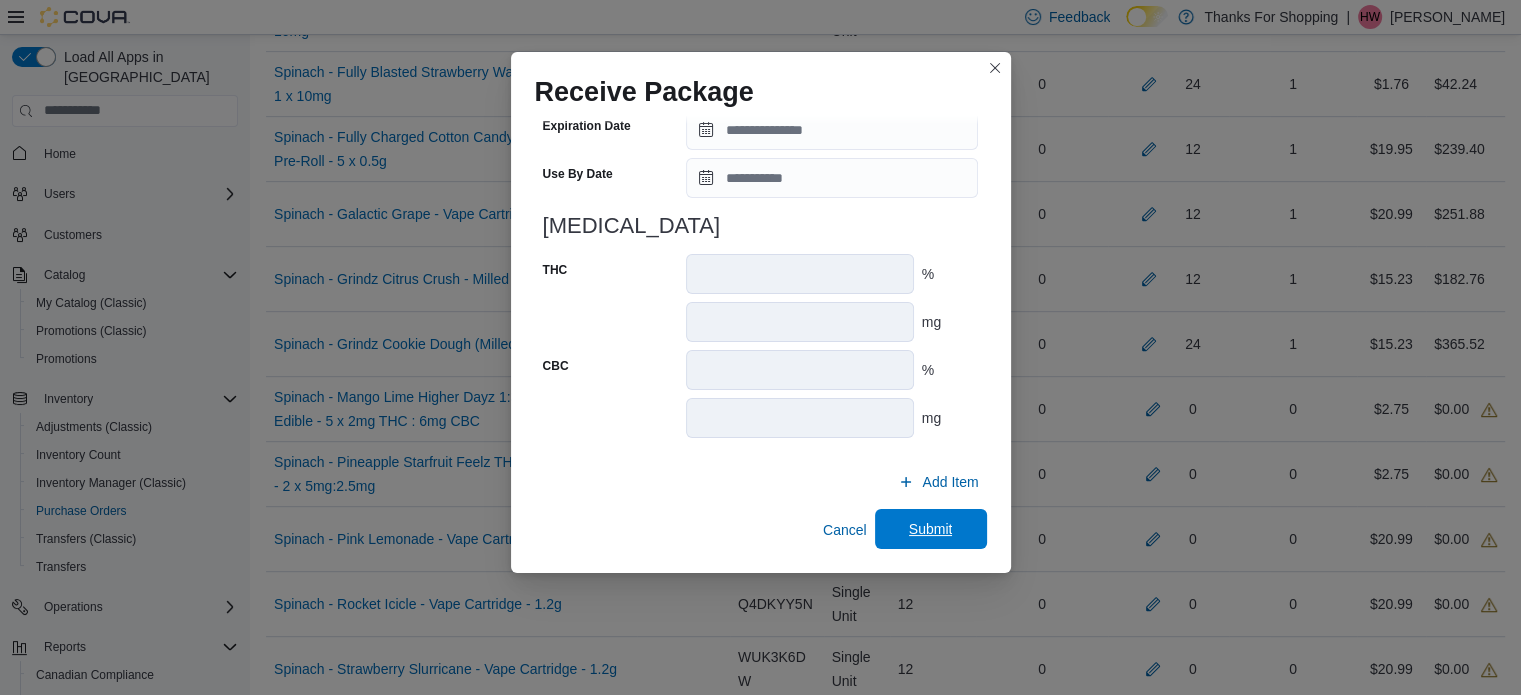 type on "**" 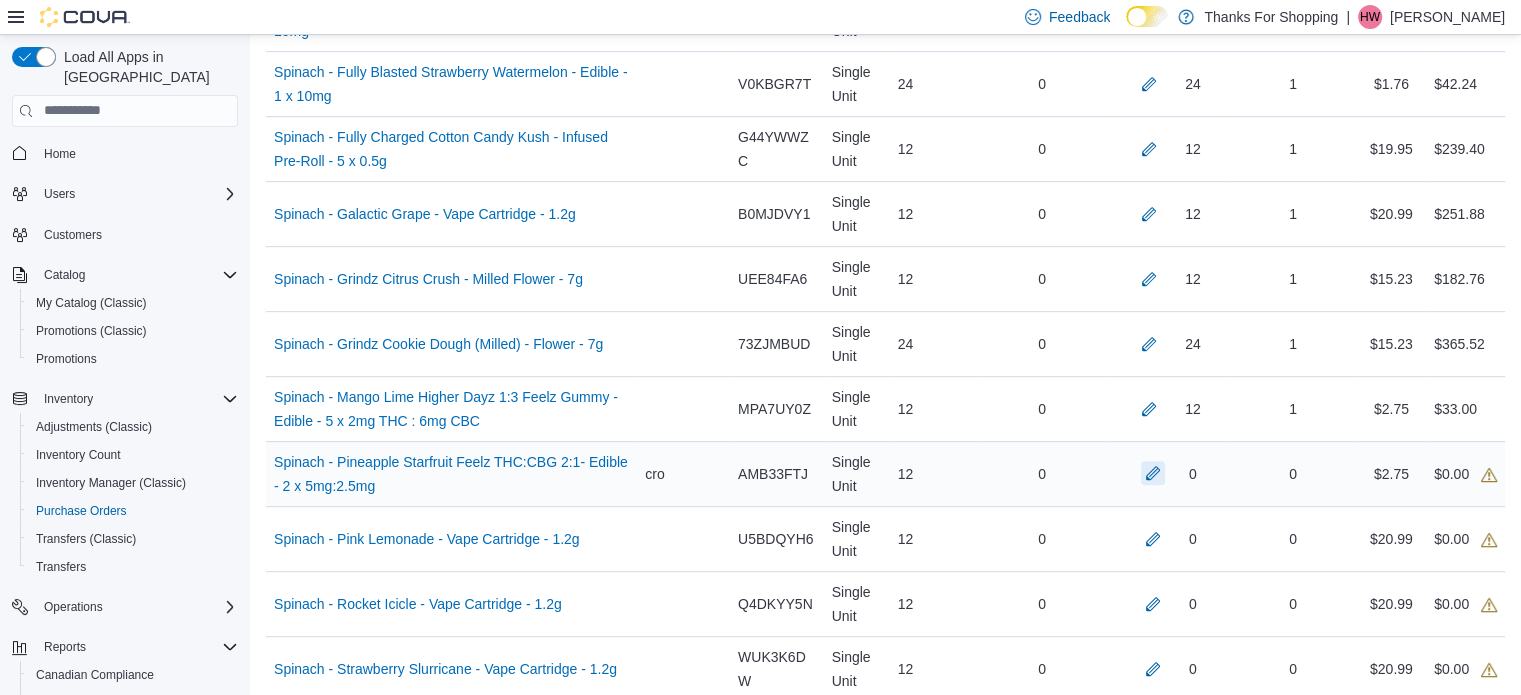 click at bounding box center [1153, 473] 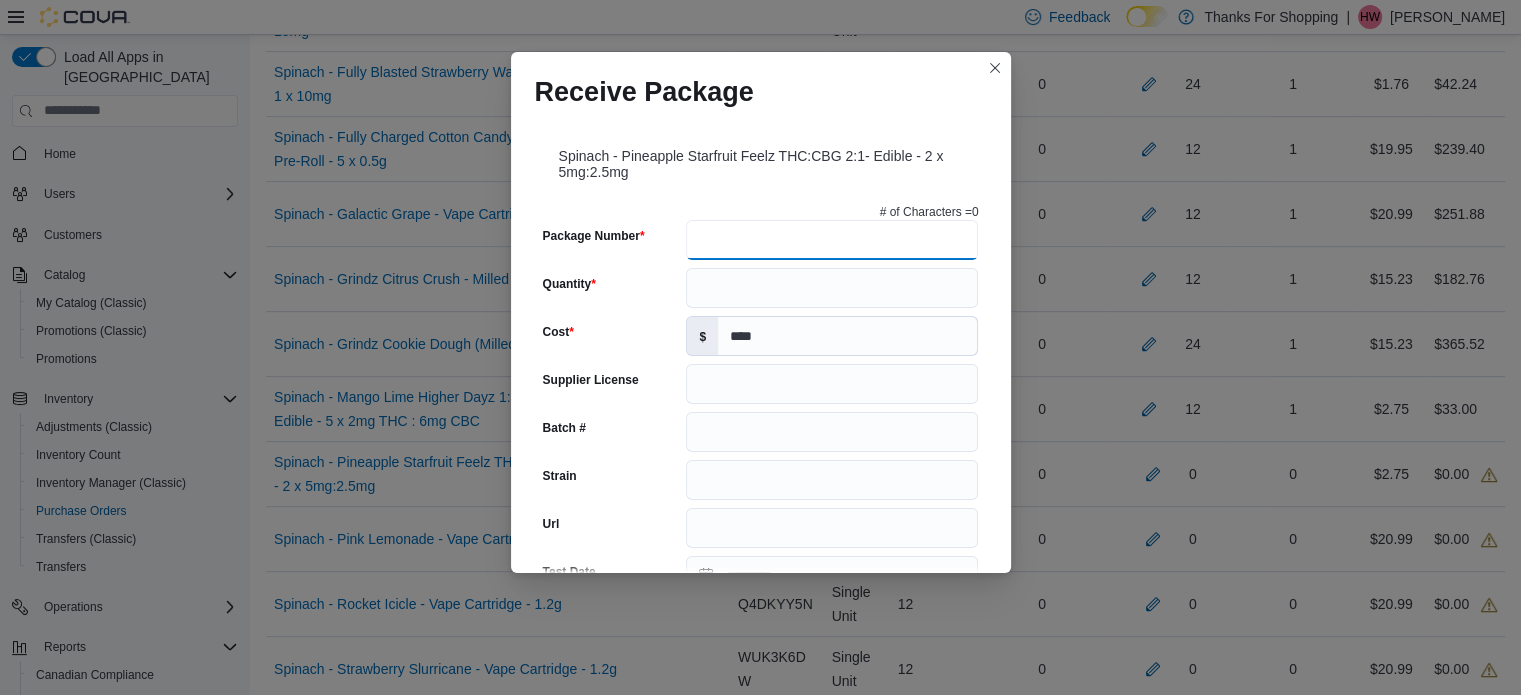 click on "Package Number" at bounding box center [832, 240] 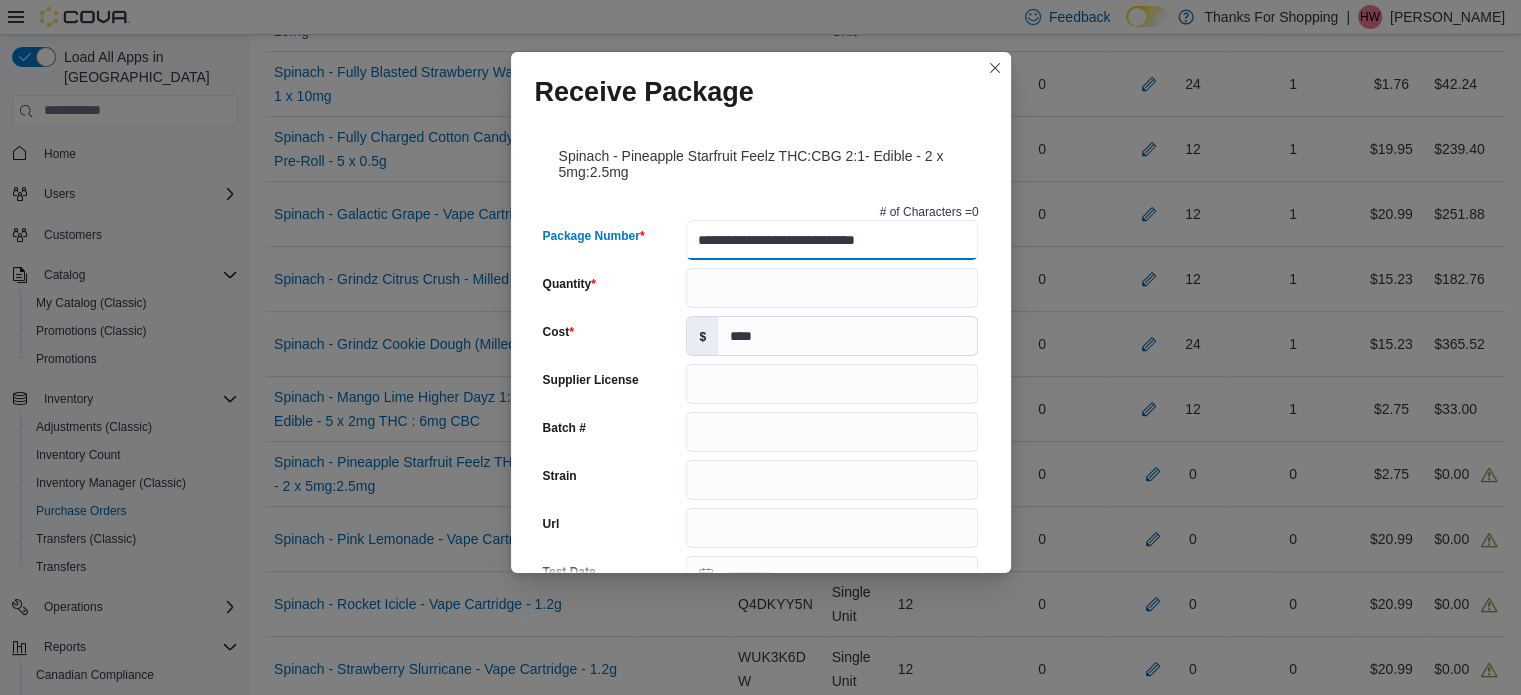 type on "**********" 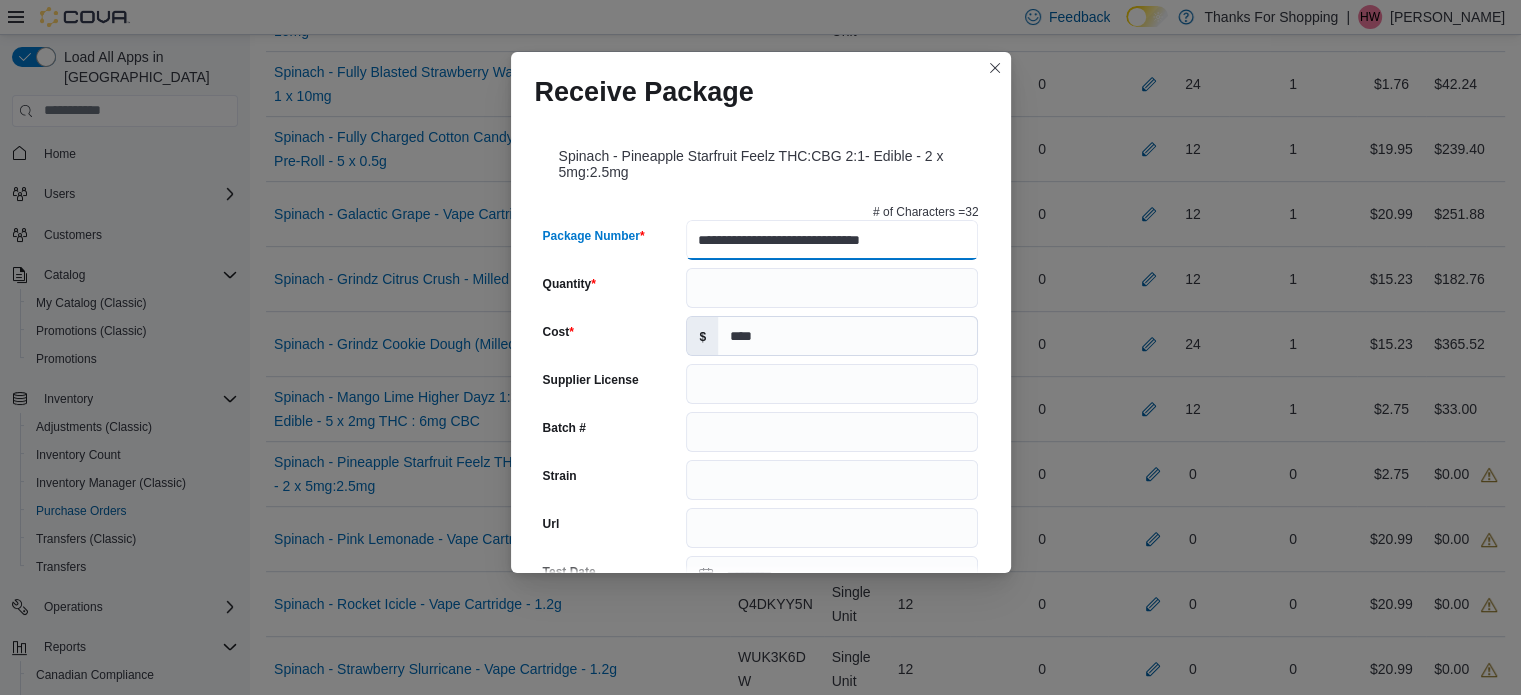 type on "******" 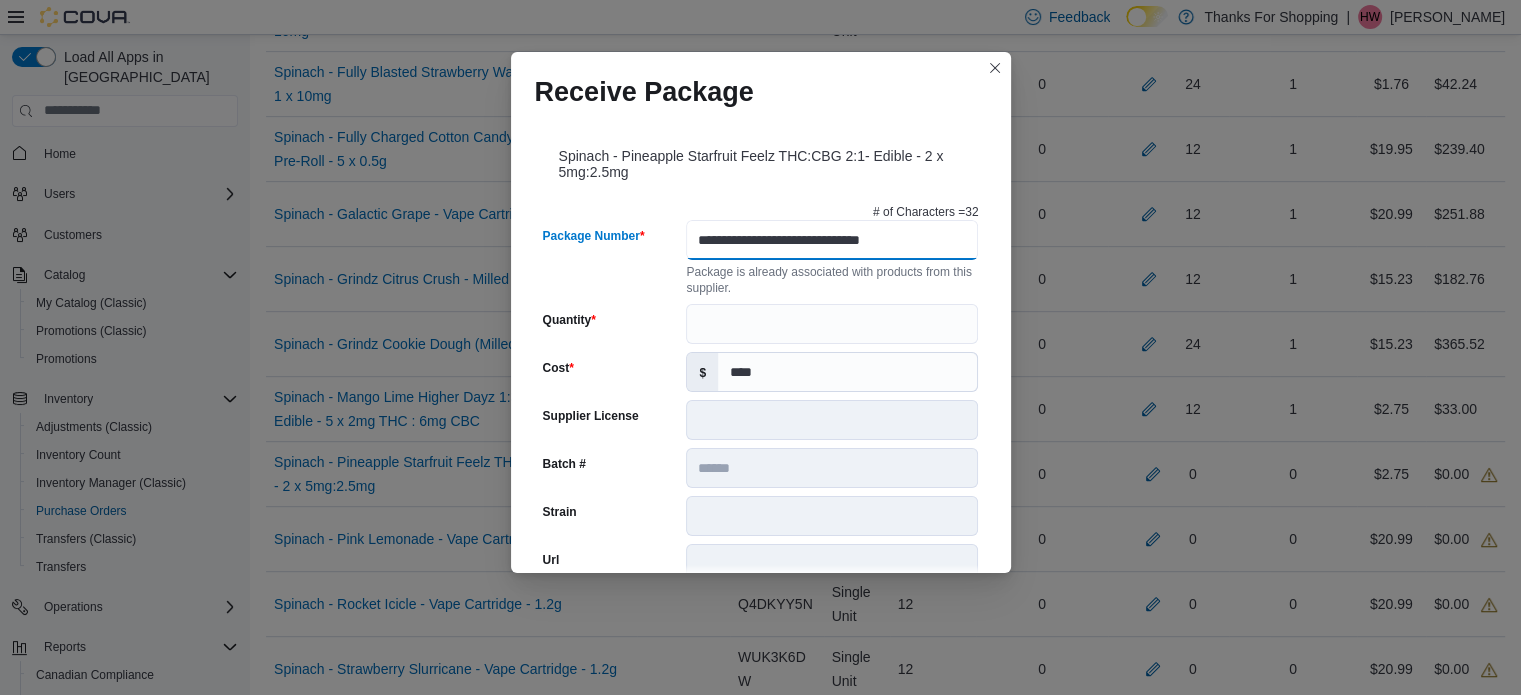 scroll, scrollTop: 0, scrollLeft: 0, axis: both 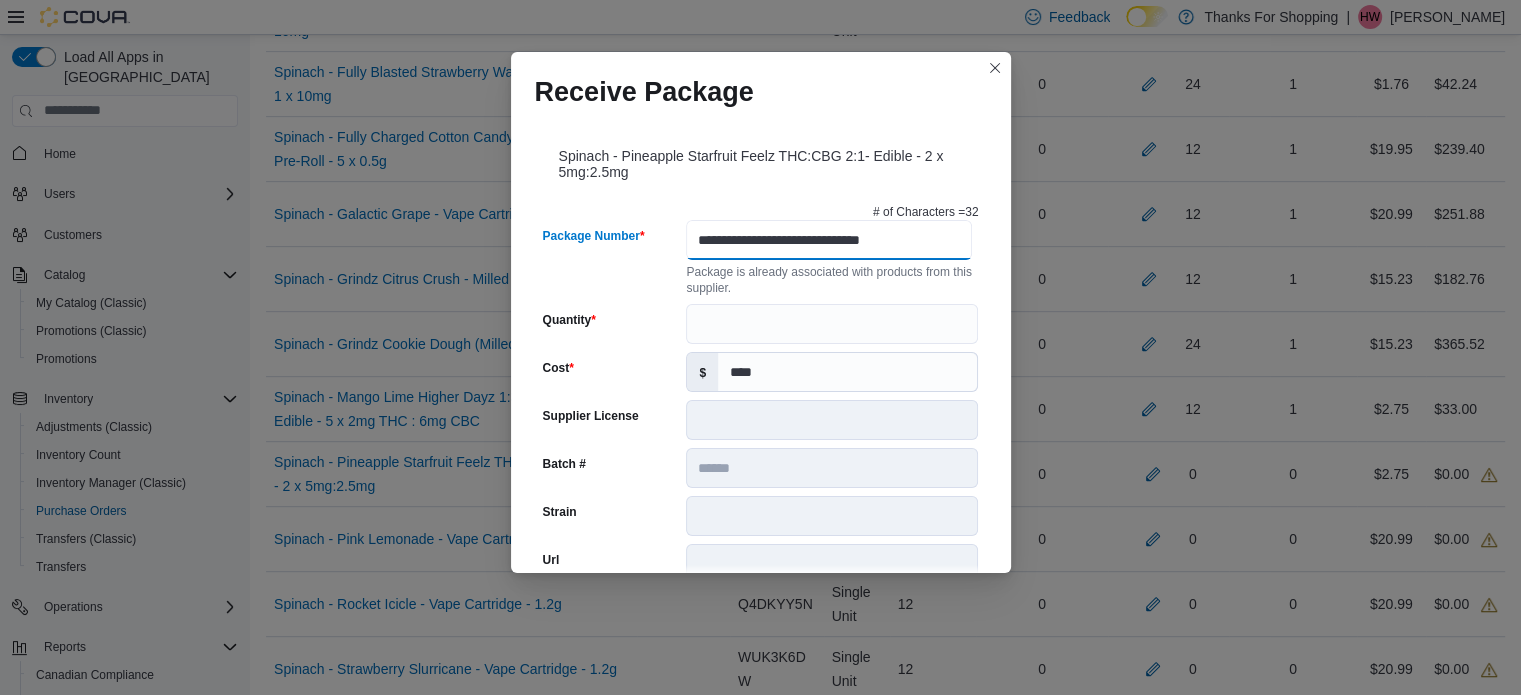 type on "**********" 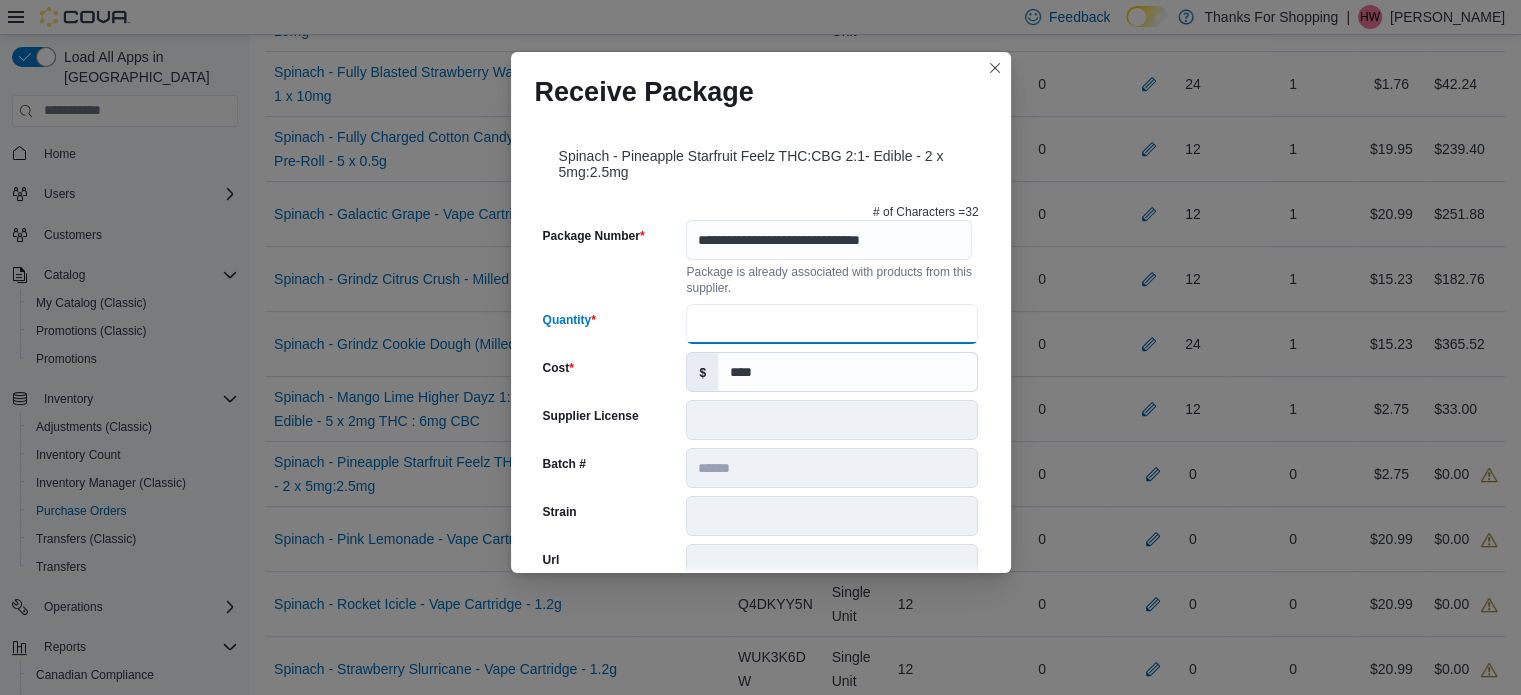 click on "Quantity" at bounding box center [832, 324] 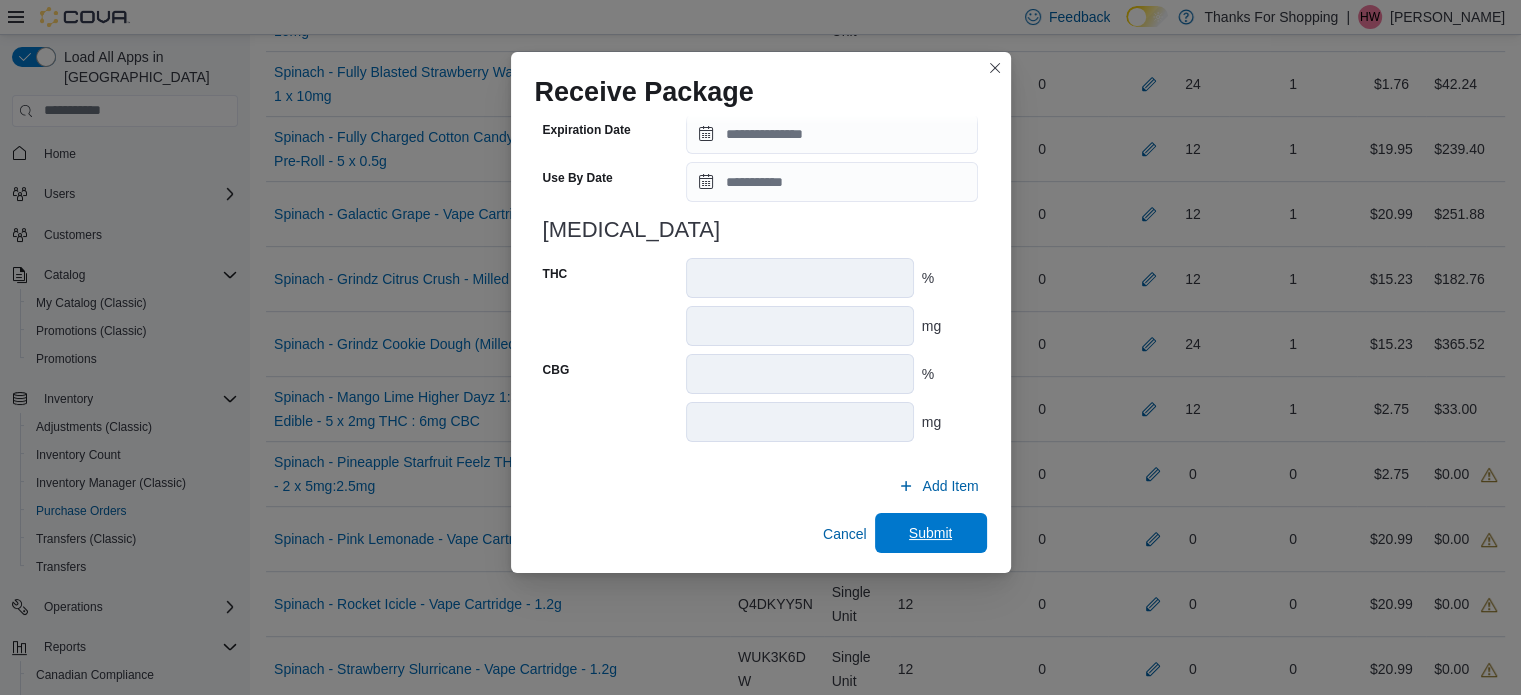 scroll, scrollTop: 818, scrollLeft: 0, axis: vertical 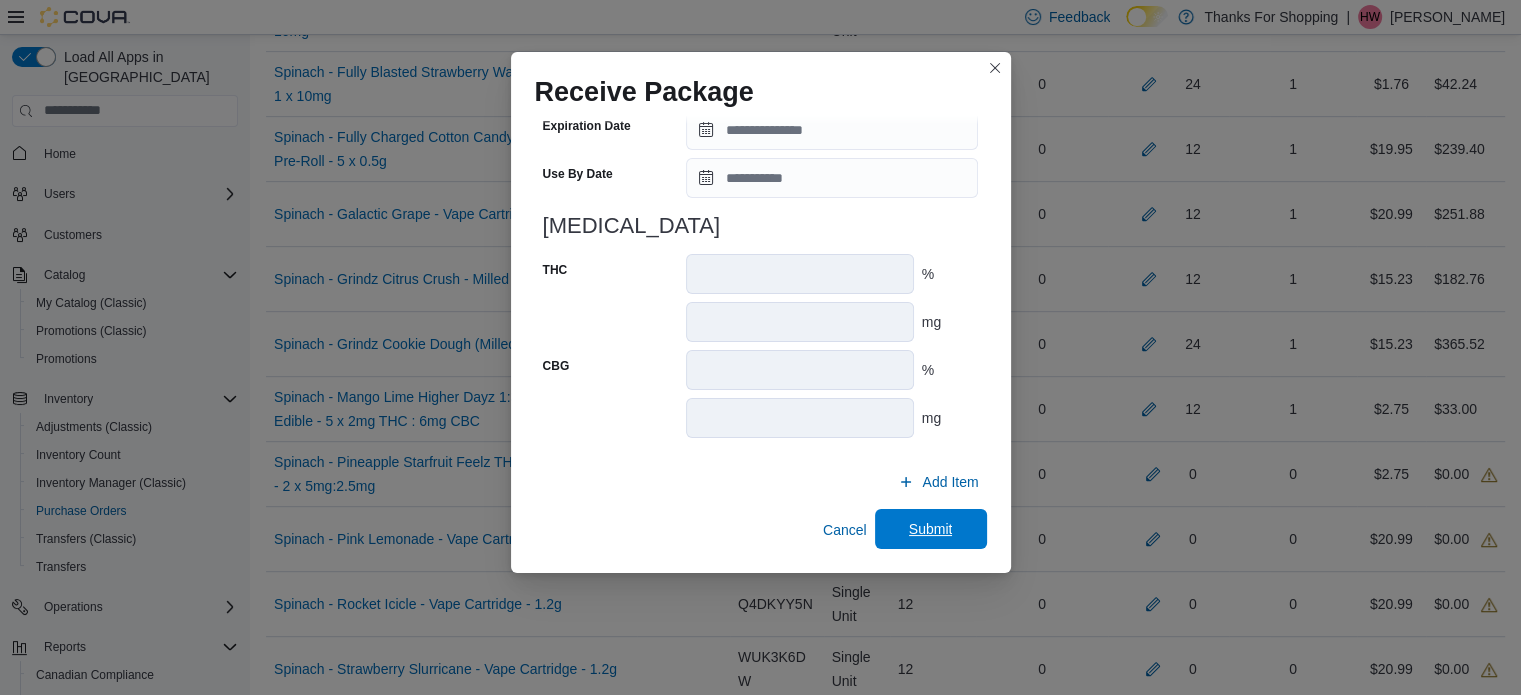 type on "**" 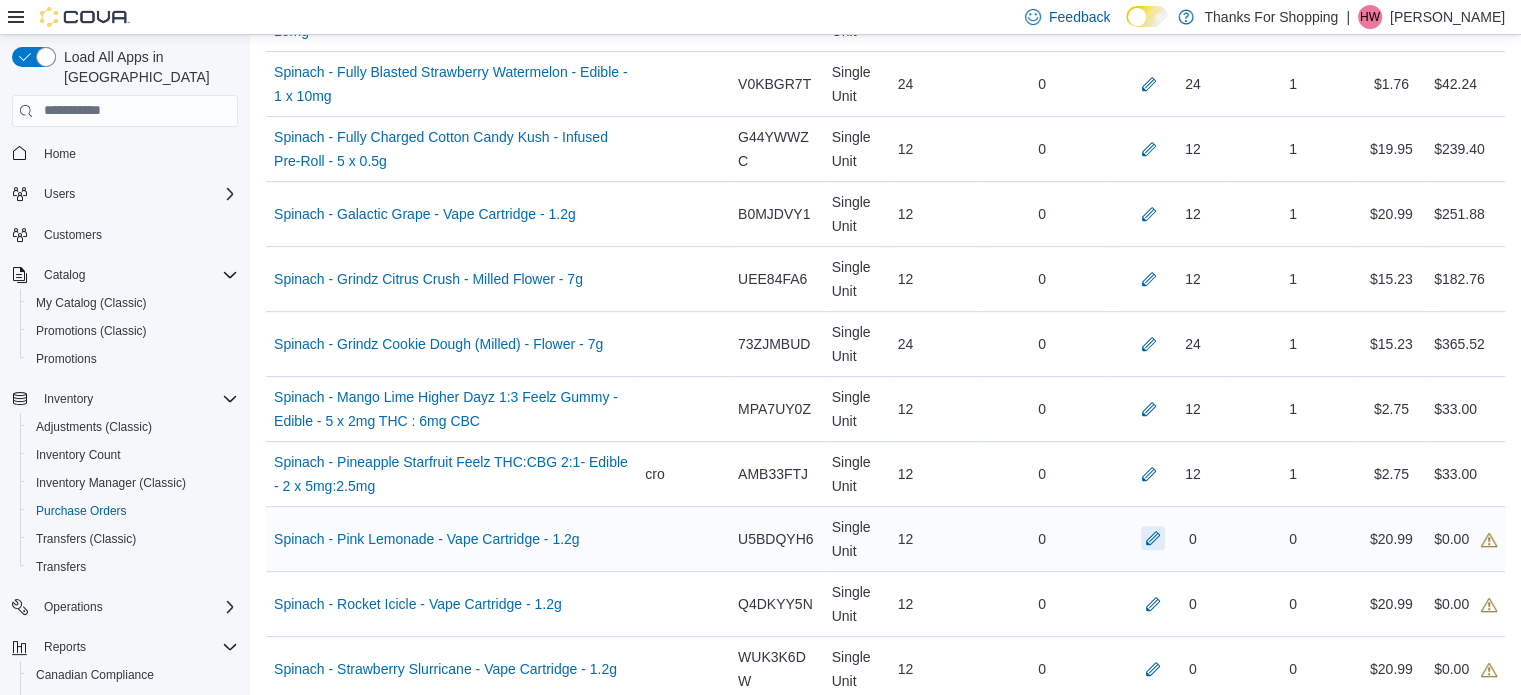 click at bounding box center [1153, 538] 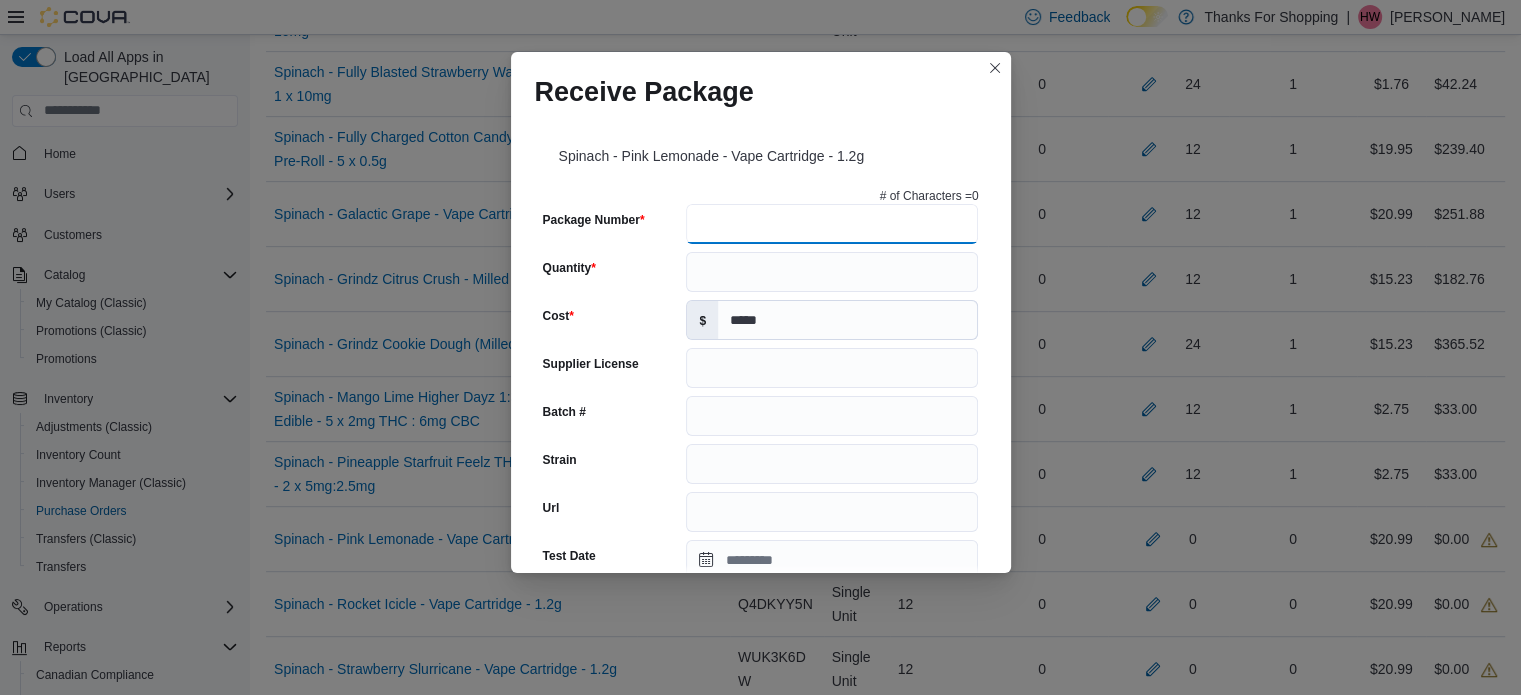 click on "Package Number" at bounding box center [832, 224] 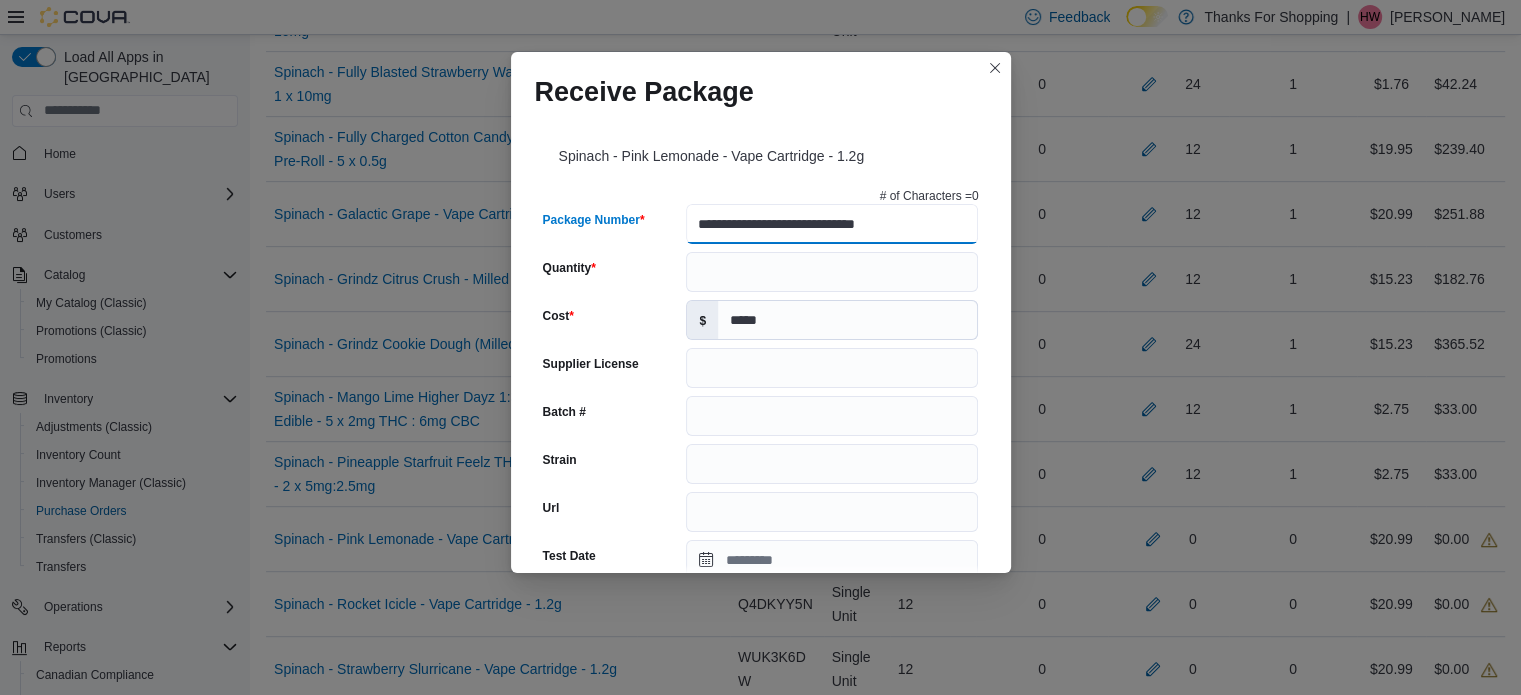type on "**********" 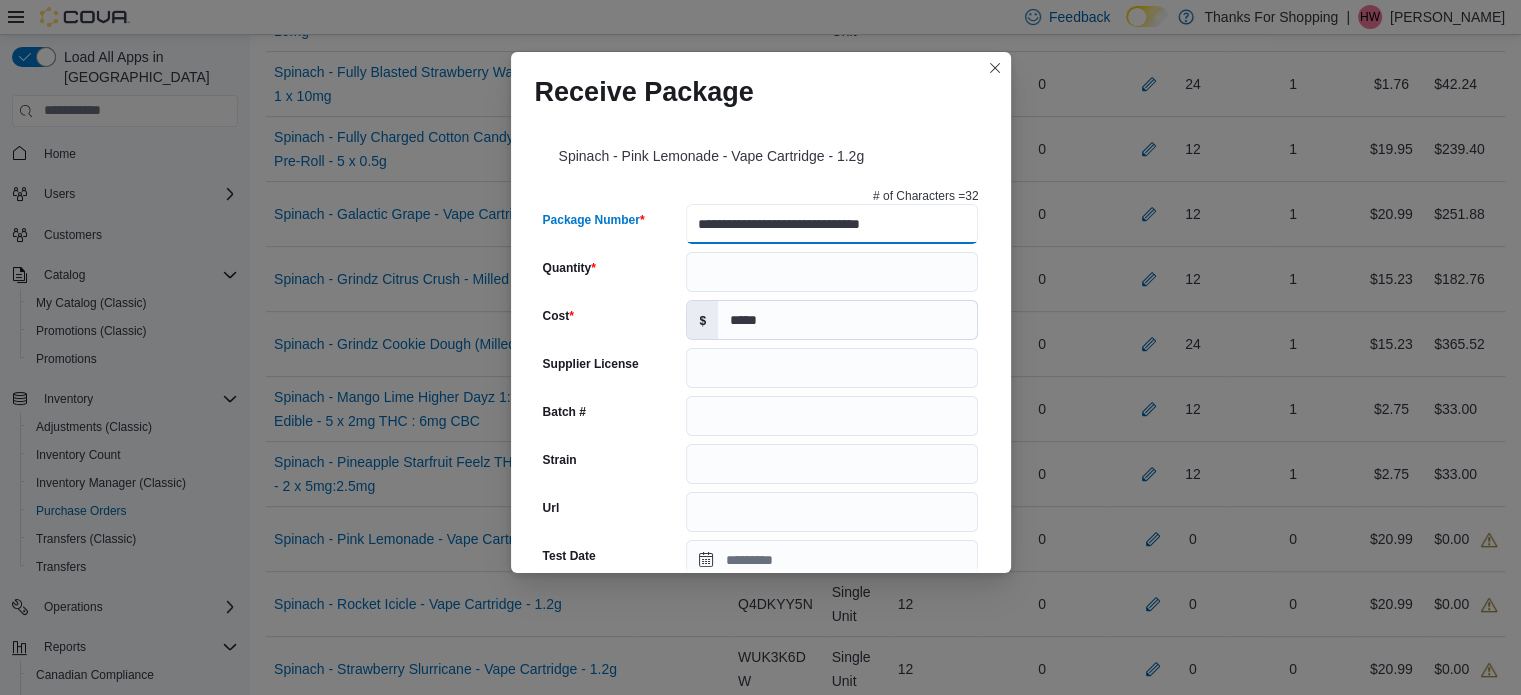 type on "******" 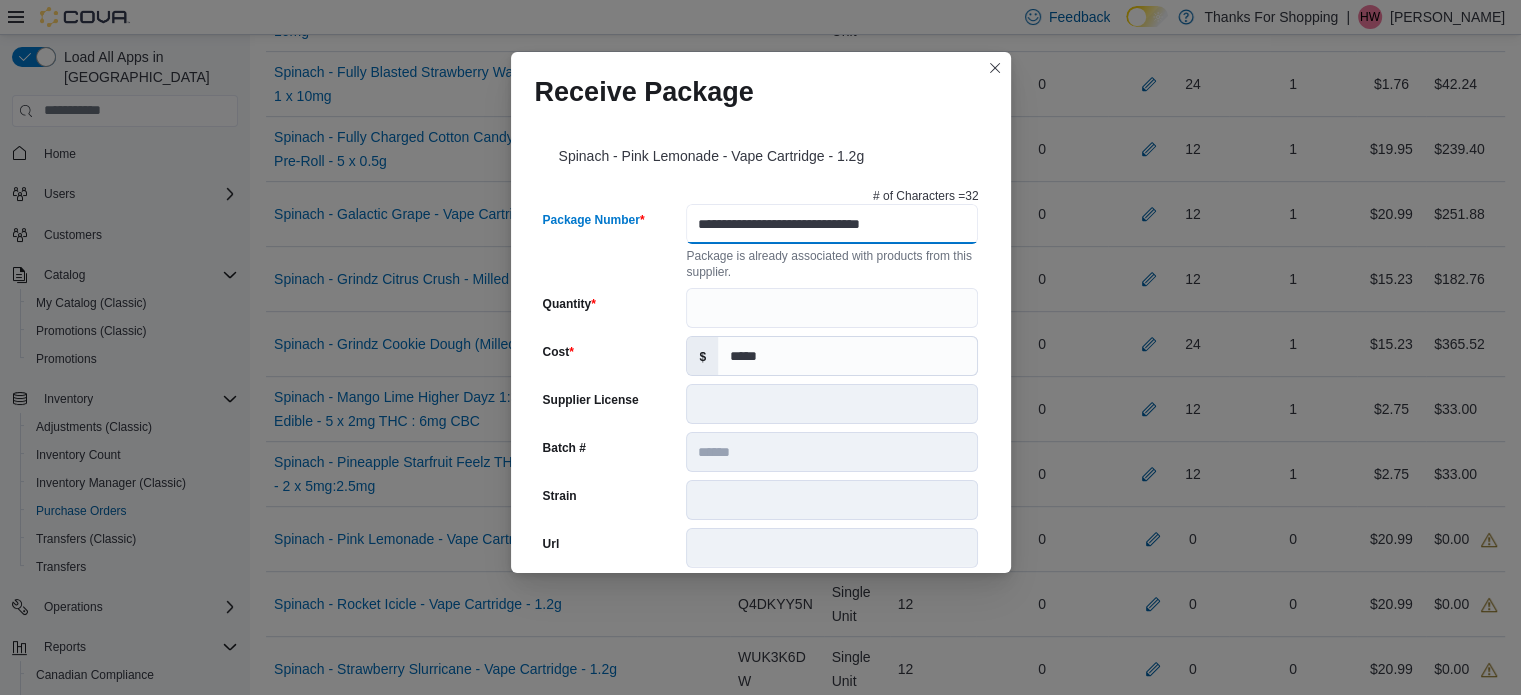 scroll, scrollTop: 0, scrollLeft: 0, axis: both 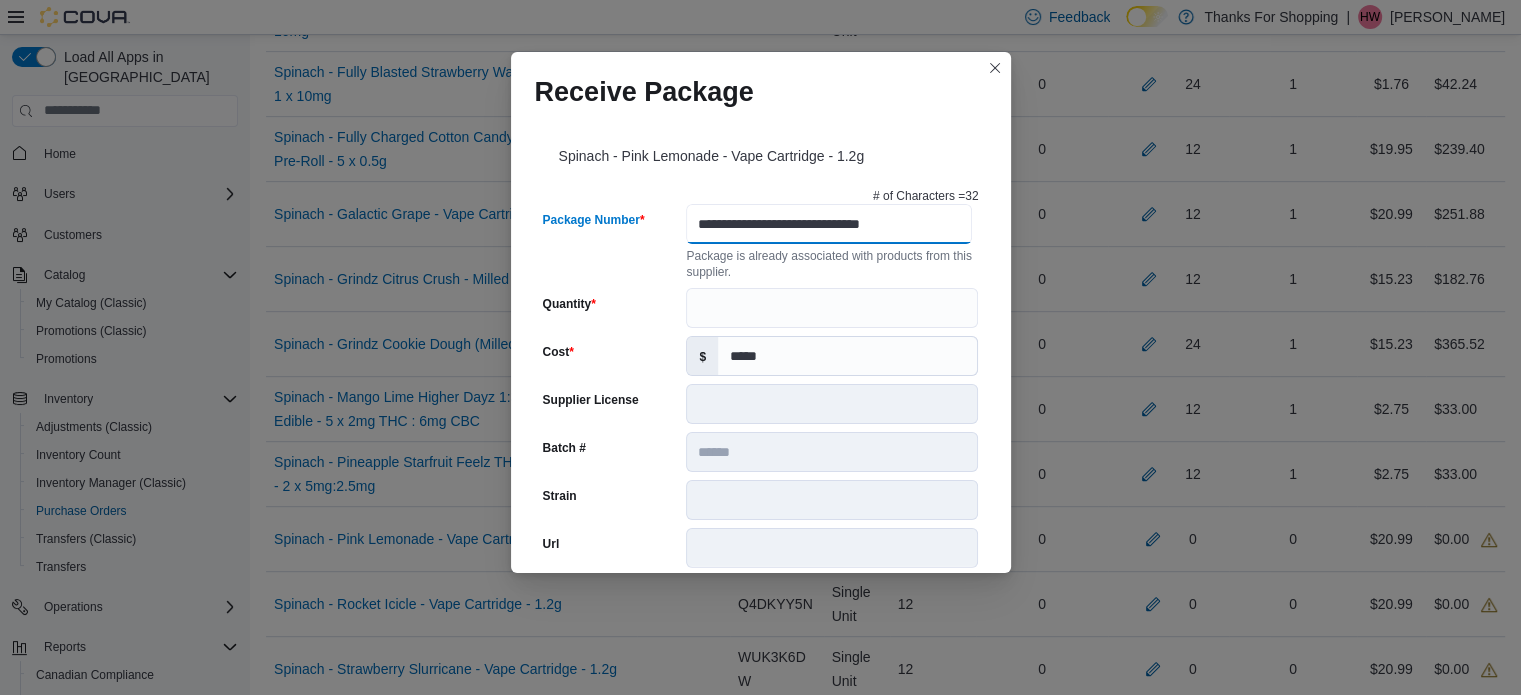 type on "**********" 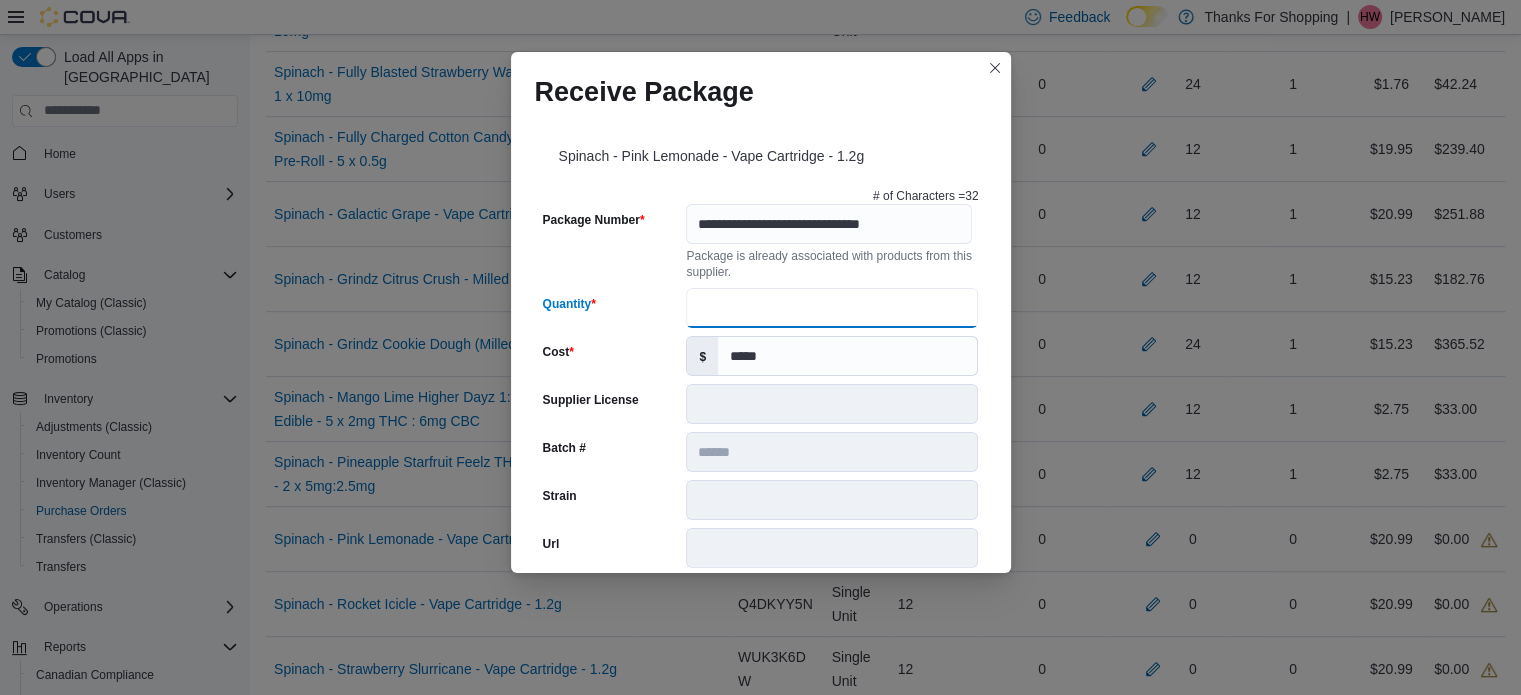 click on "Quantity" at bounding box center [832, 308] 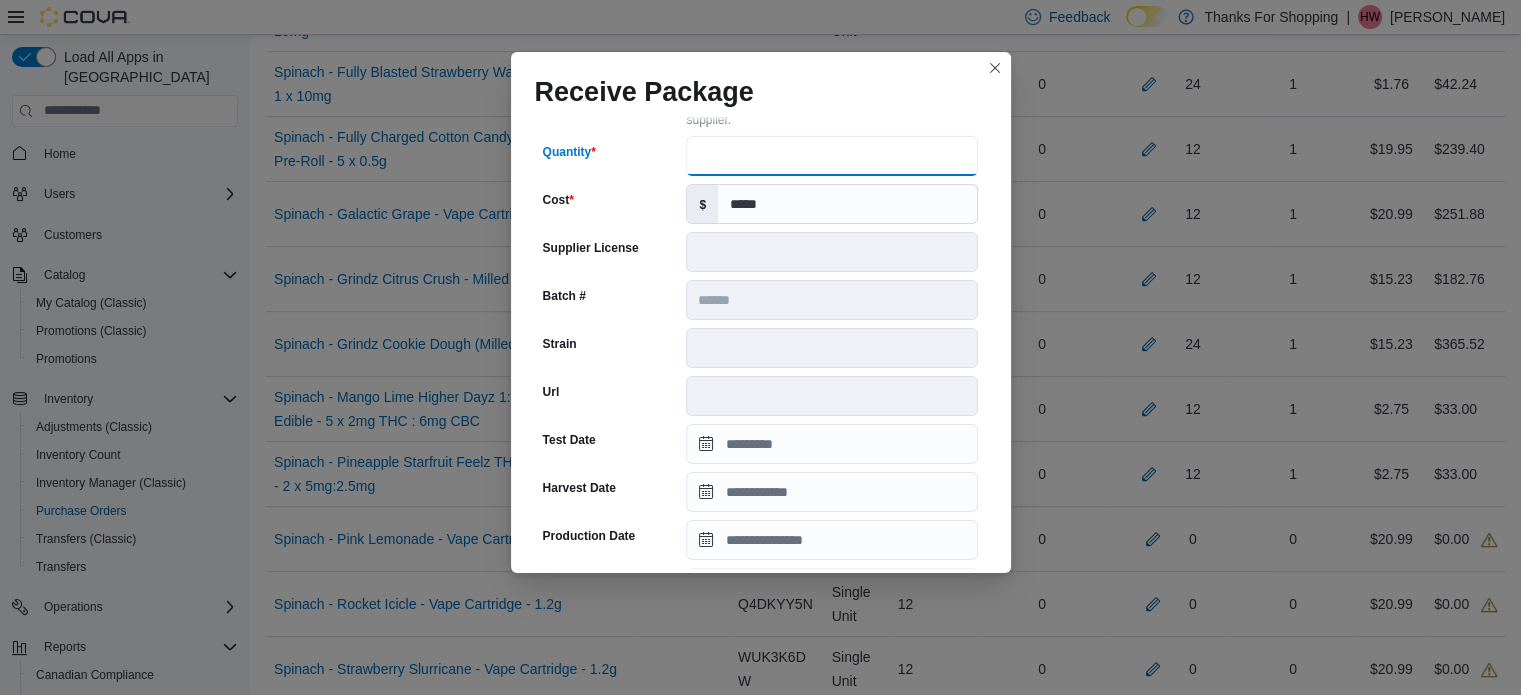 scroll, scrollTop: 400, scrollLeft: 0, axis: vertical 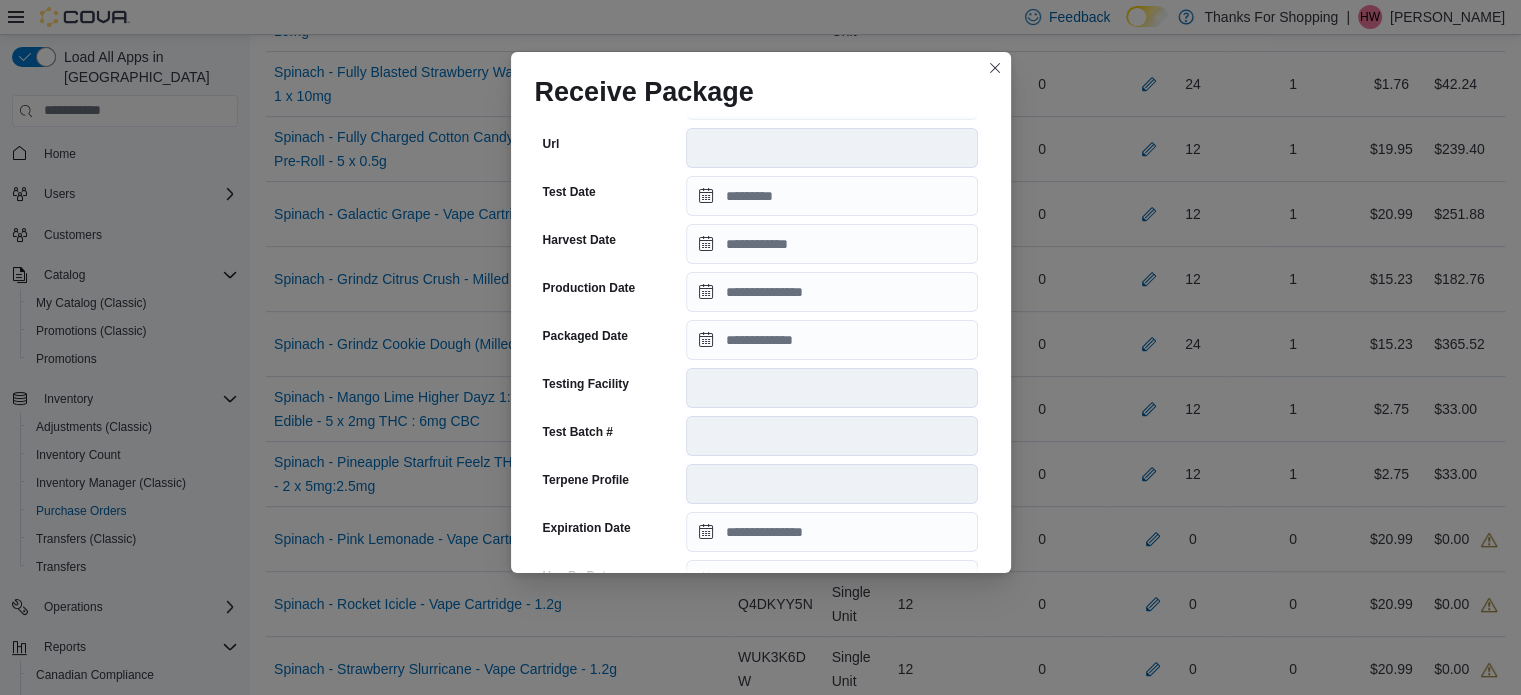 type on "**" 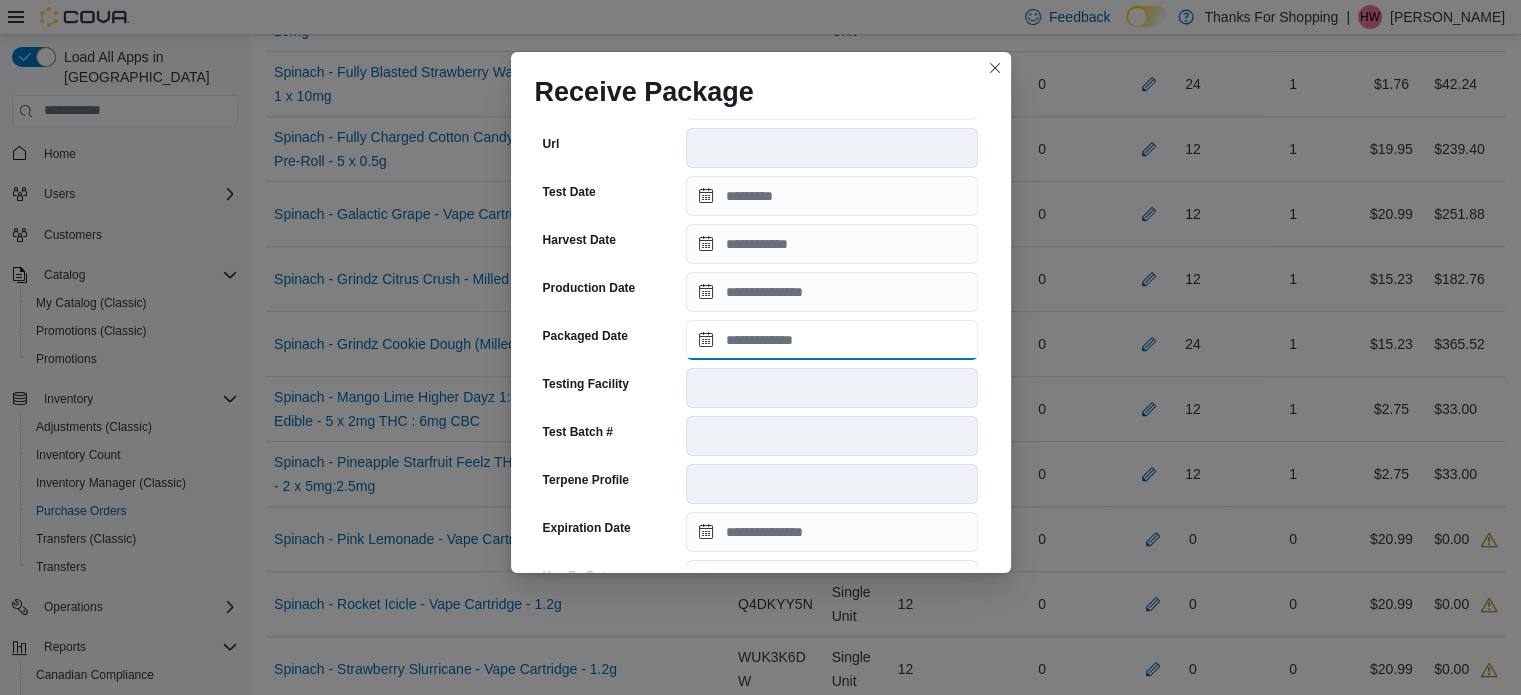click on "Packaged Date" at bounding box center [832, 340] 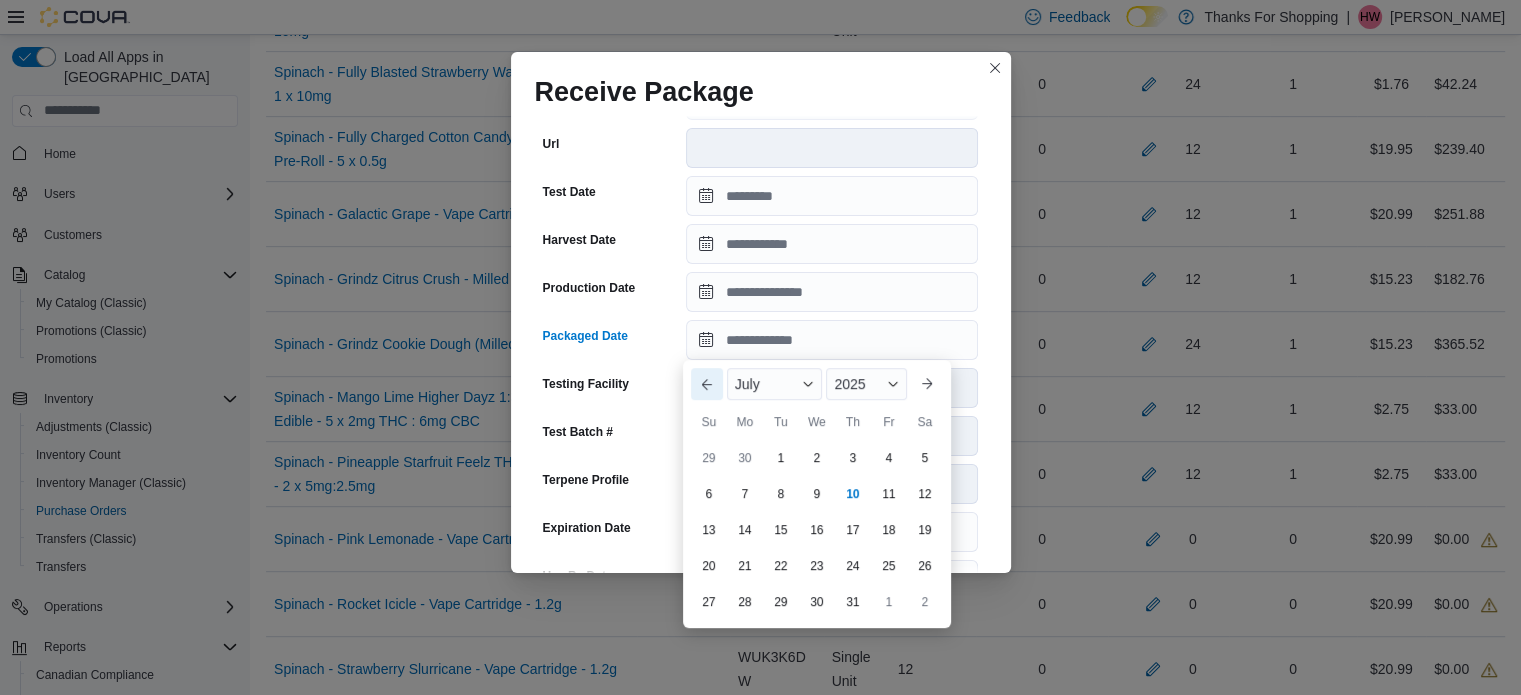 click on "Previous Month" at bounding box center (707, 384) 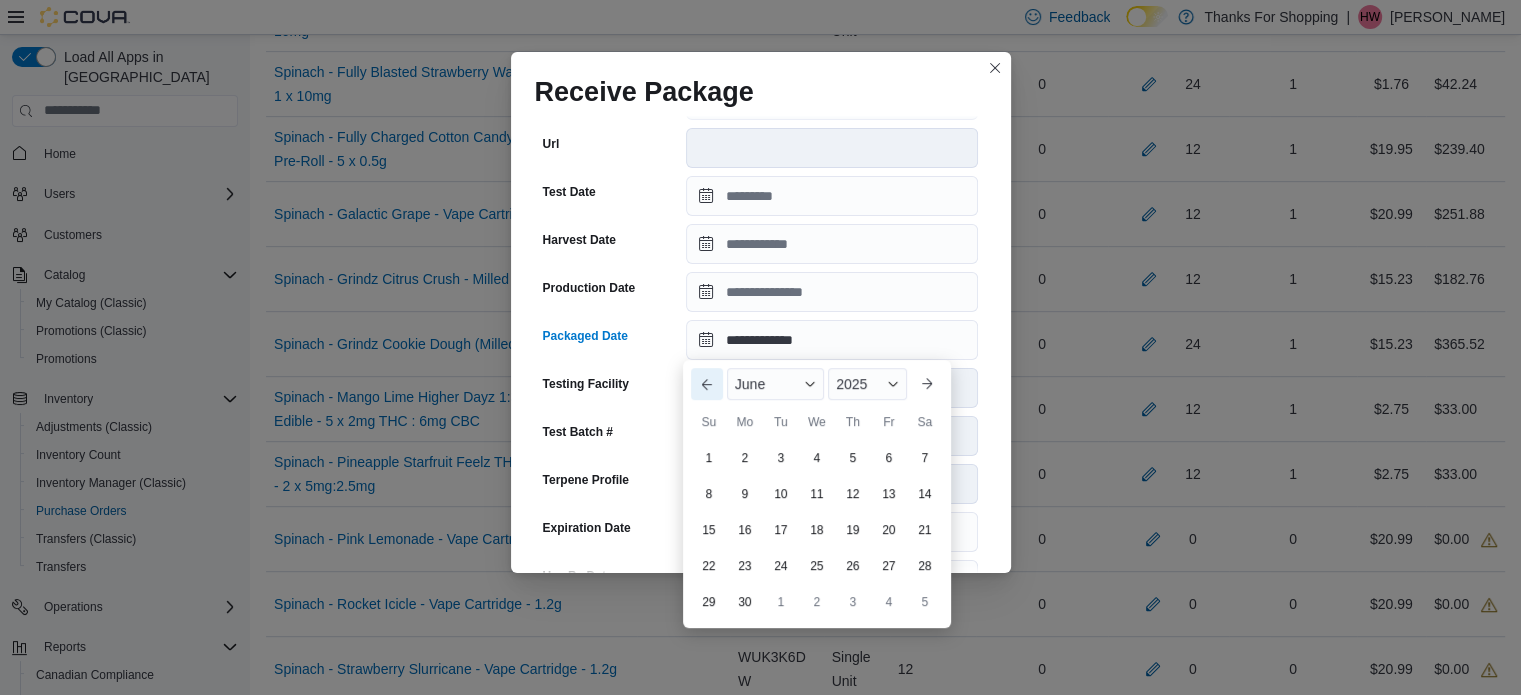 click on "Previous Month" at bounding box center [707, 384] 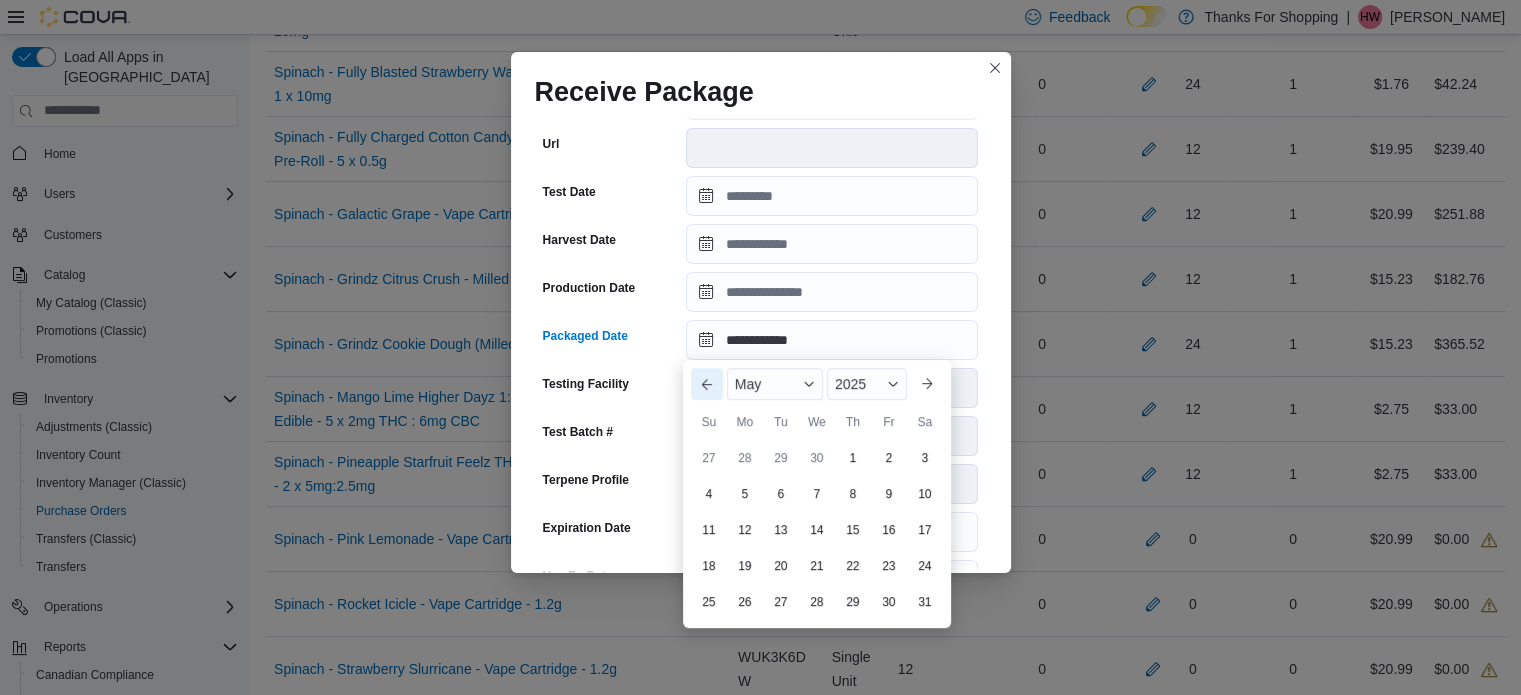 click on "Previous Month" at bounding box center (707, 384) 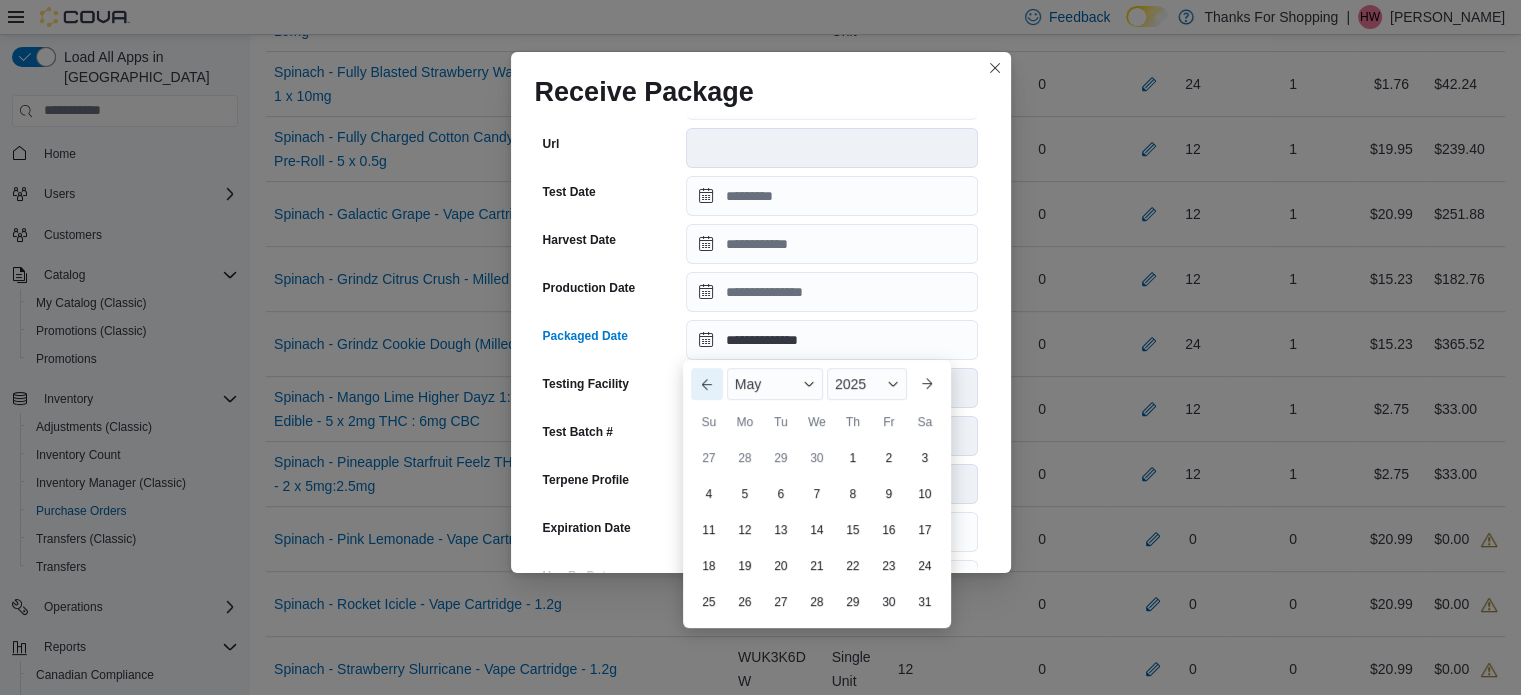 click on "Previous Month" at bounding box center [707, 384] 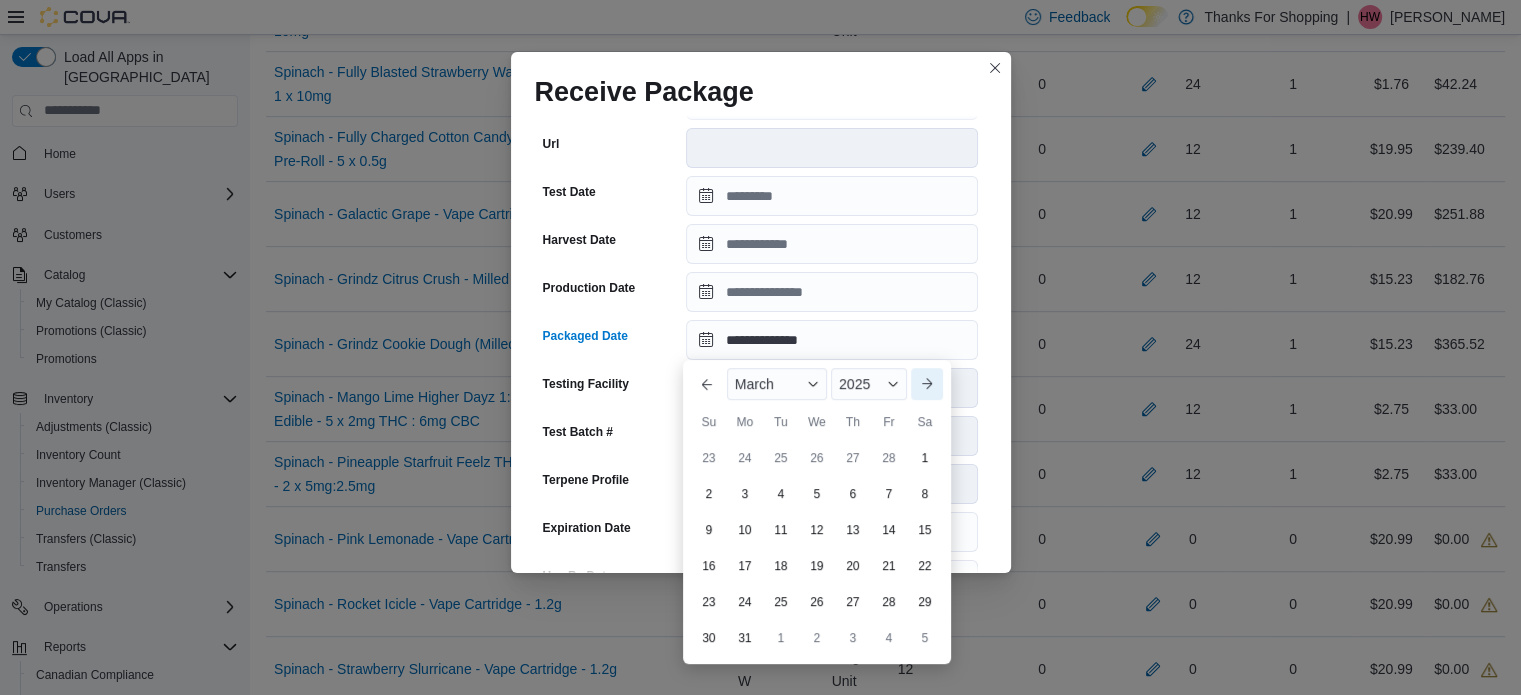 click on "Next month" at bounding box center (927, 384) 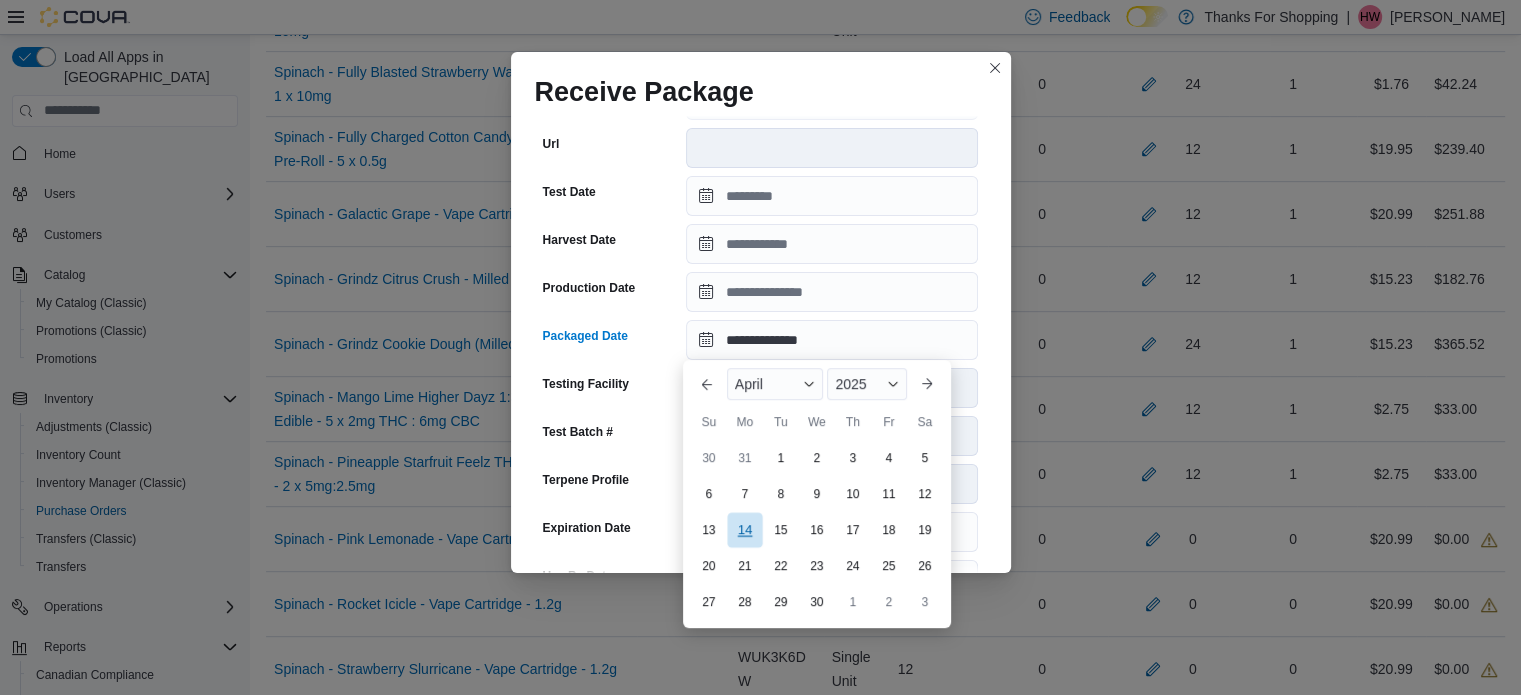 click on "14" at bounding box center [744, 530] 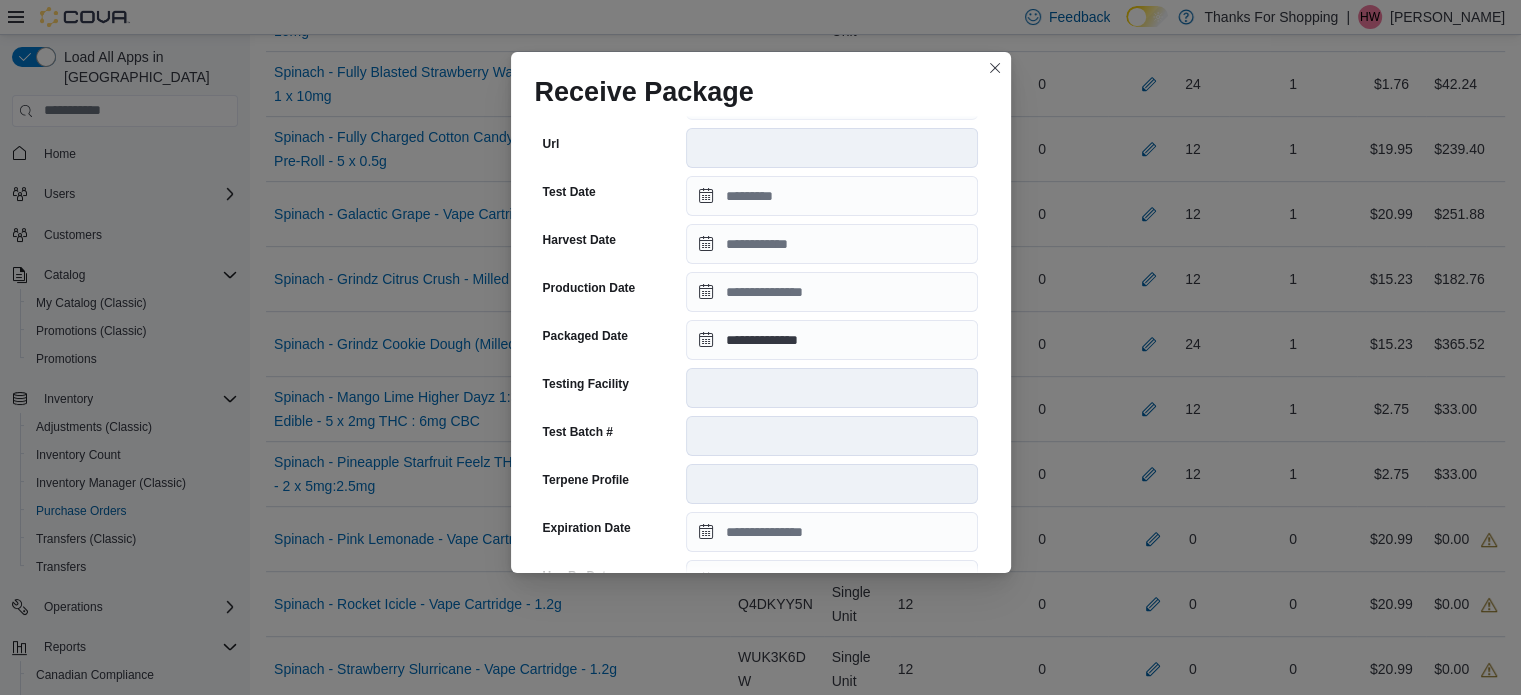 scroll, scrollTop: 706, scrollLeft: 0, axis: vertical 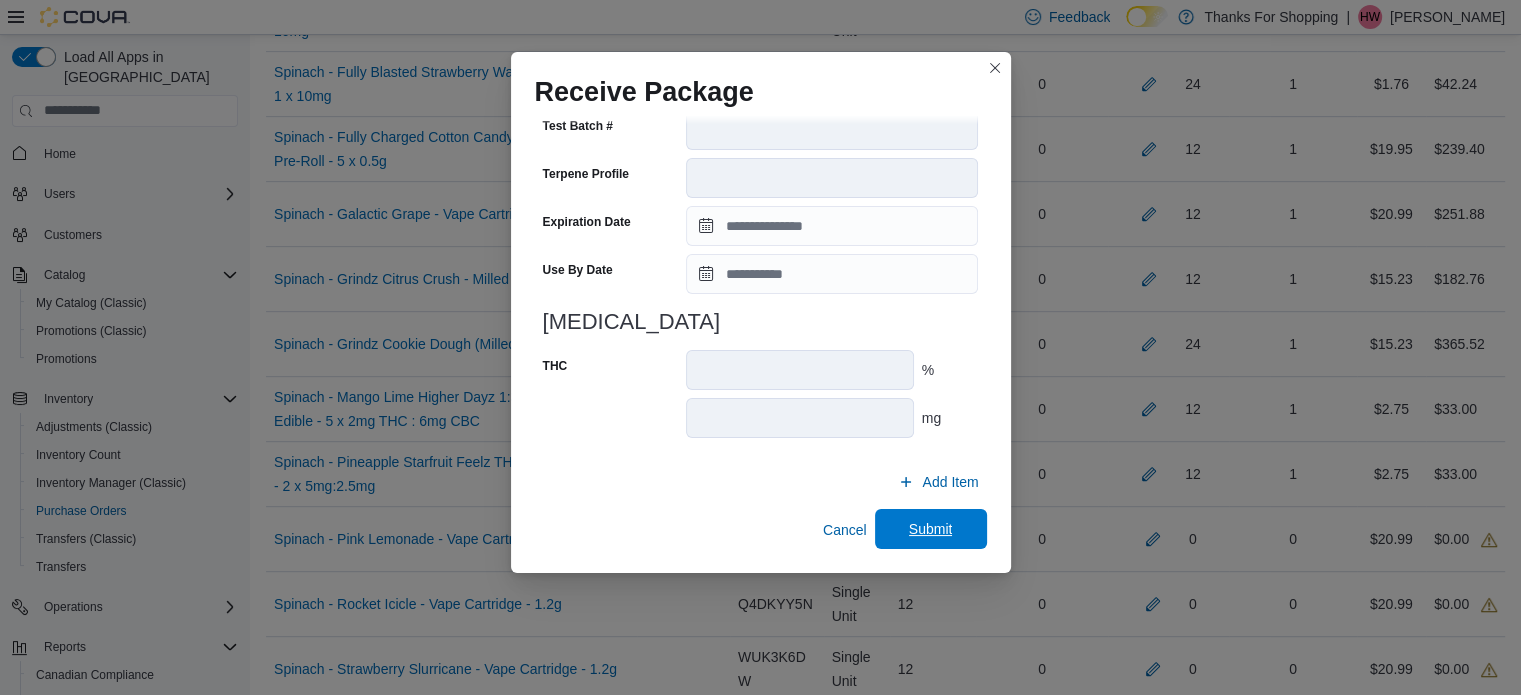 click on "Submit" at bounding box center (931, 529) 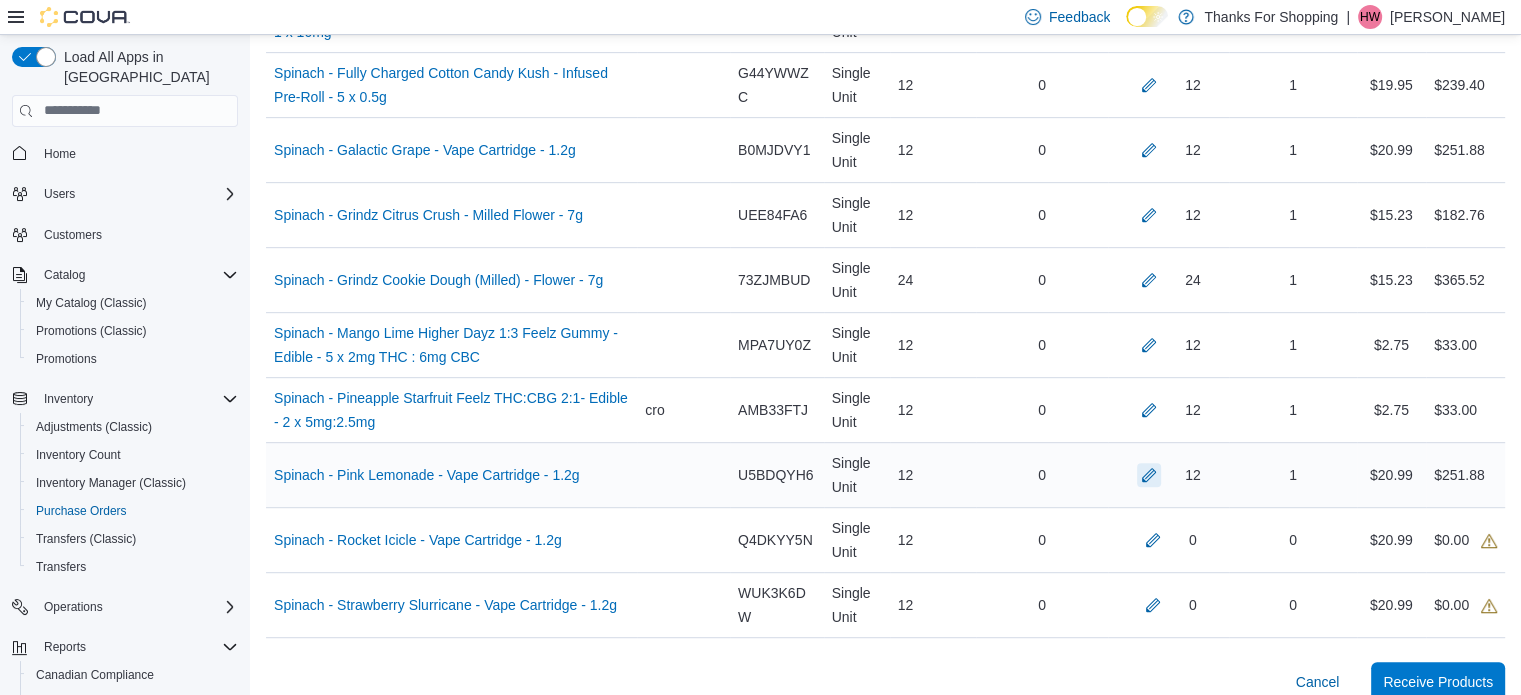 scroll, scrollTop: 1000, scrollLeft: 0, axis: vertical 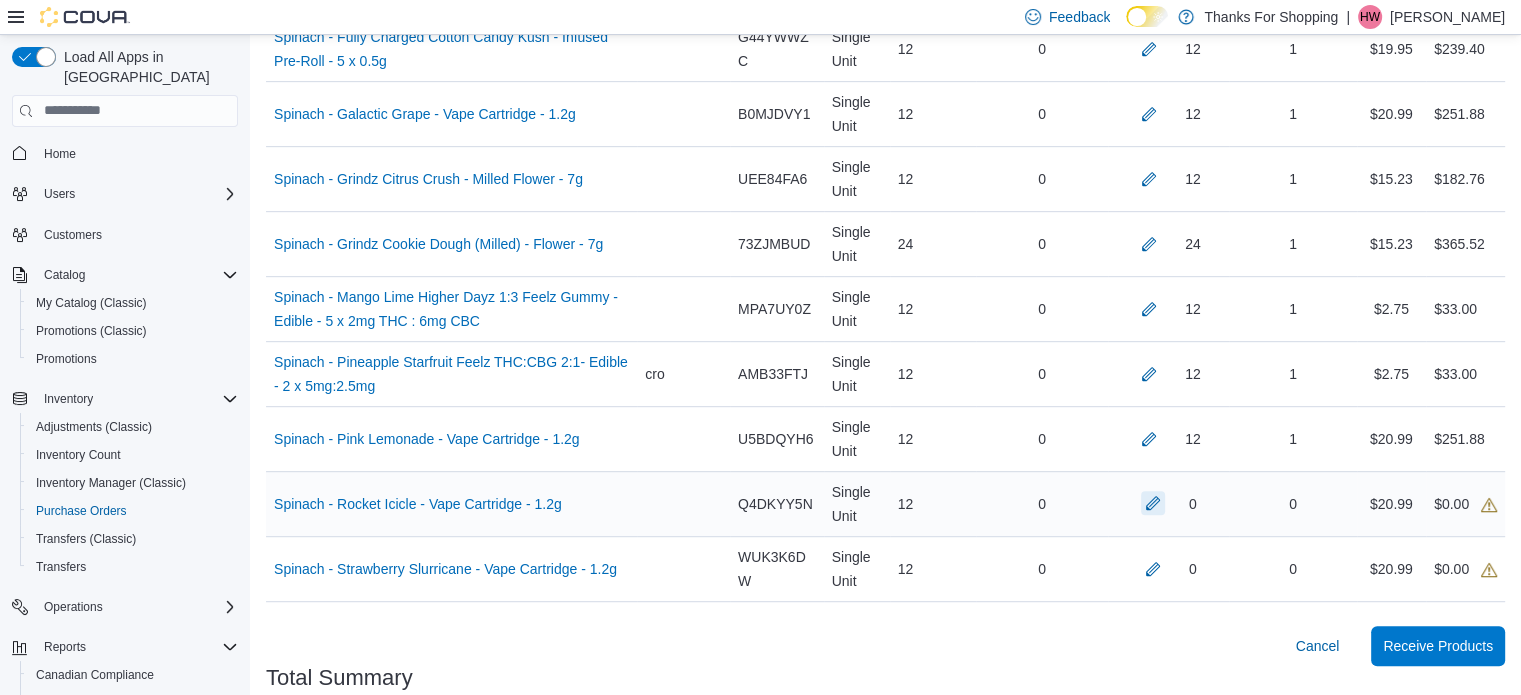 click at bounding box center (1153, 503) 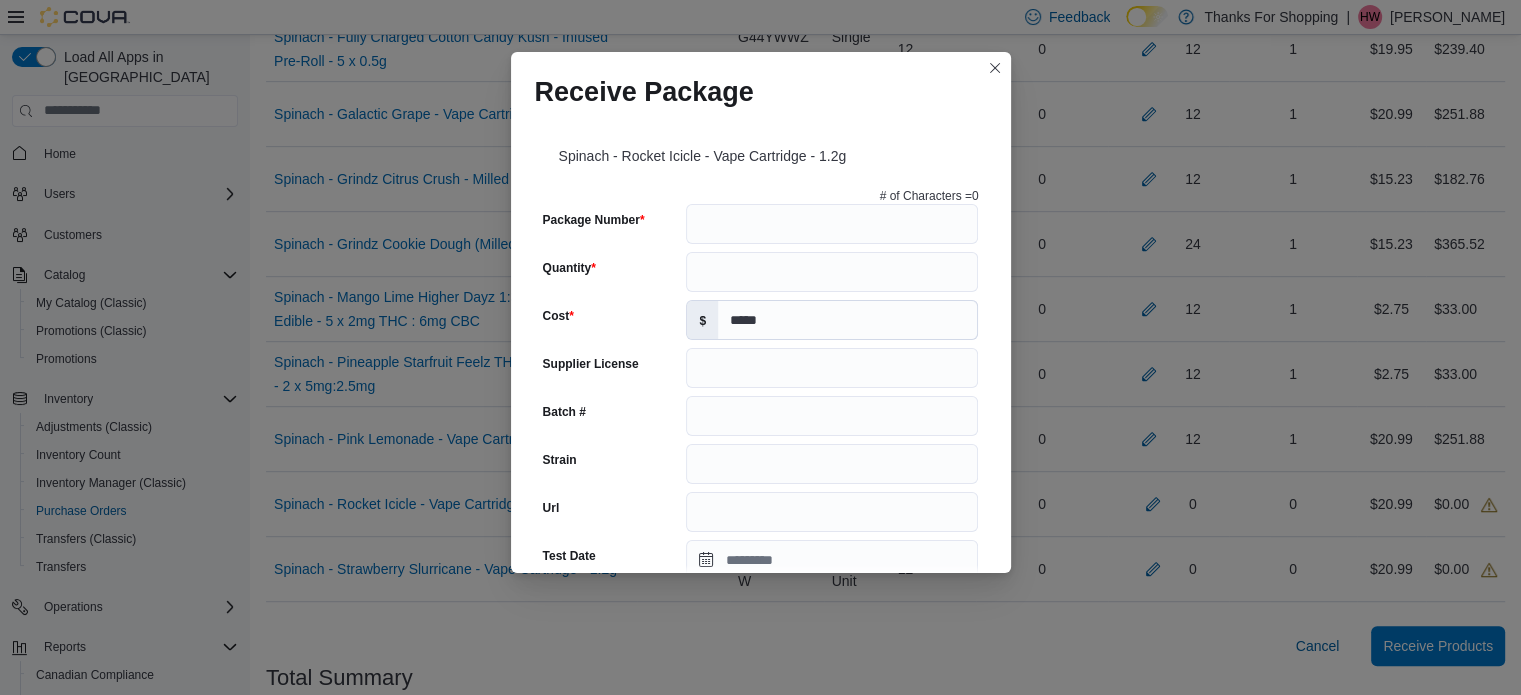 drag, startPoint x: 720, startPoint y: 191, endPoint x: 711, endPoint y: 251, distance: 60.671246 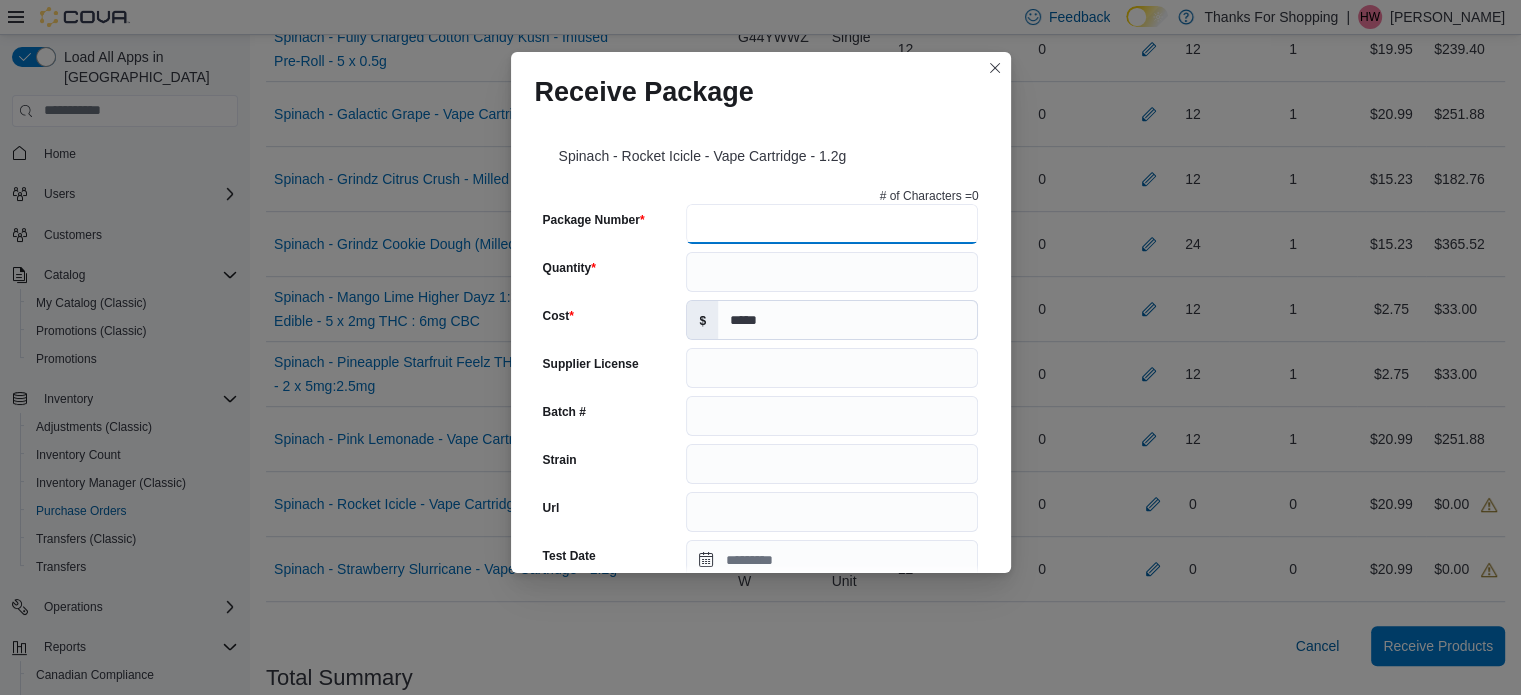 click on "Package Number" at bounding box center (832, 224) 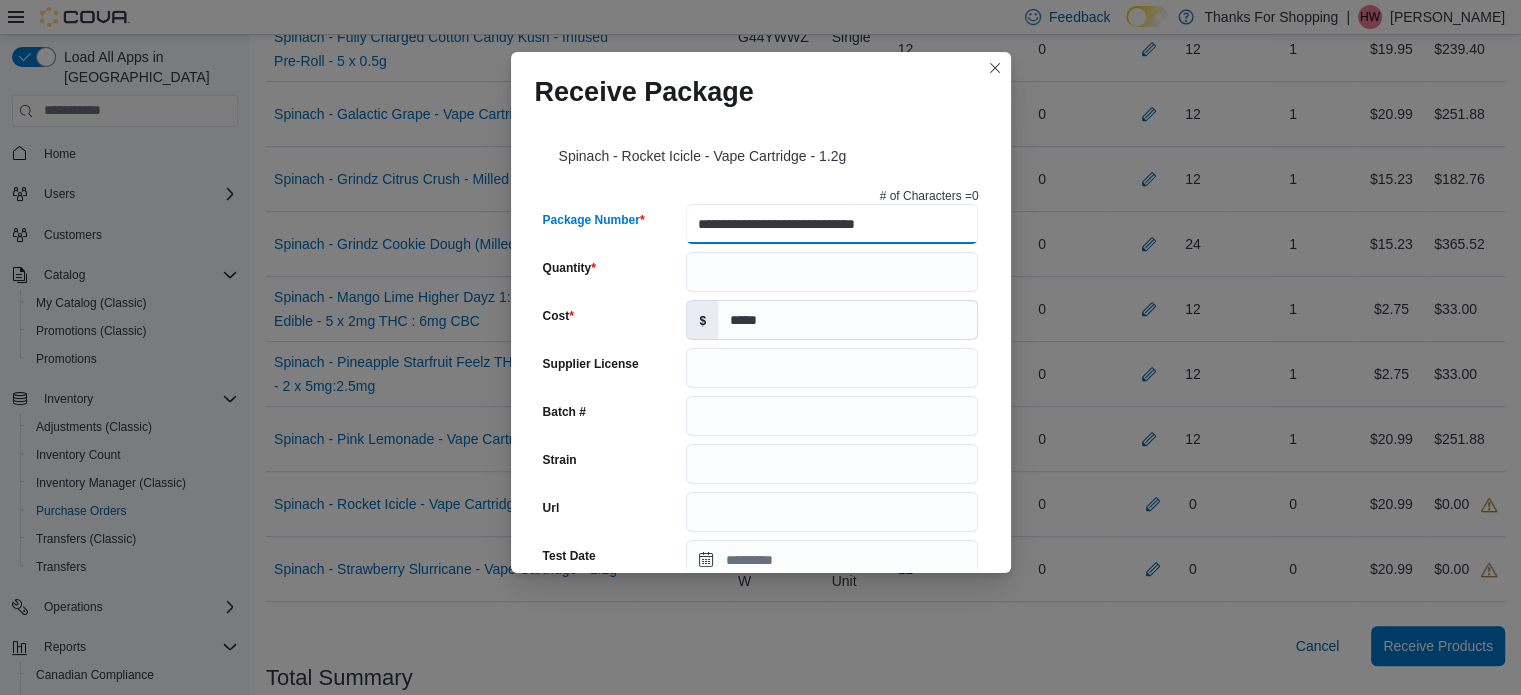 type on "**********" 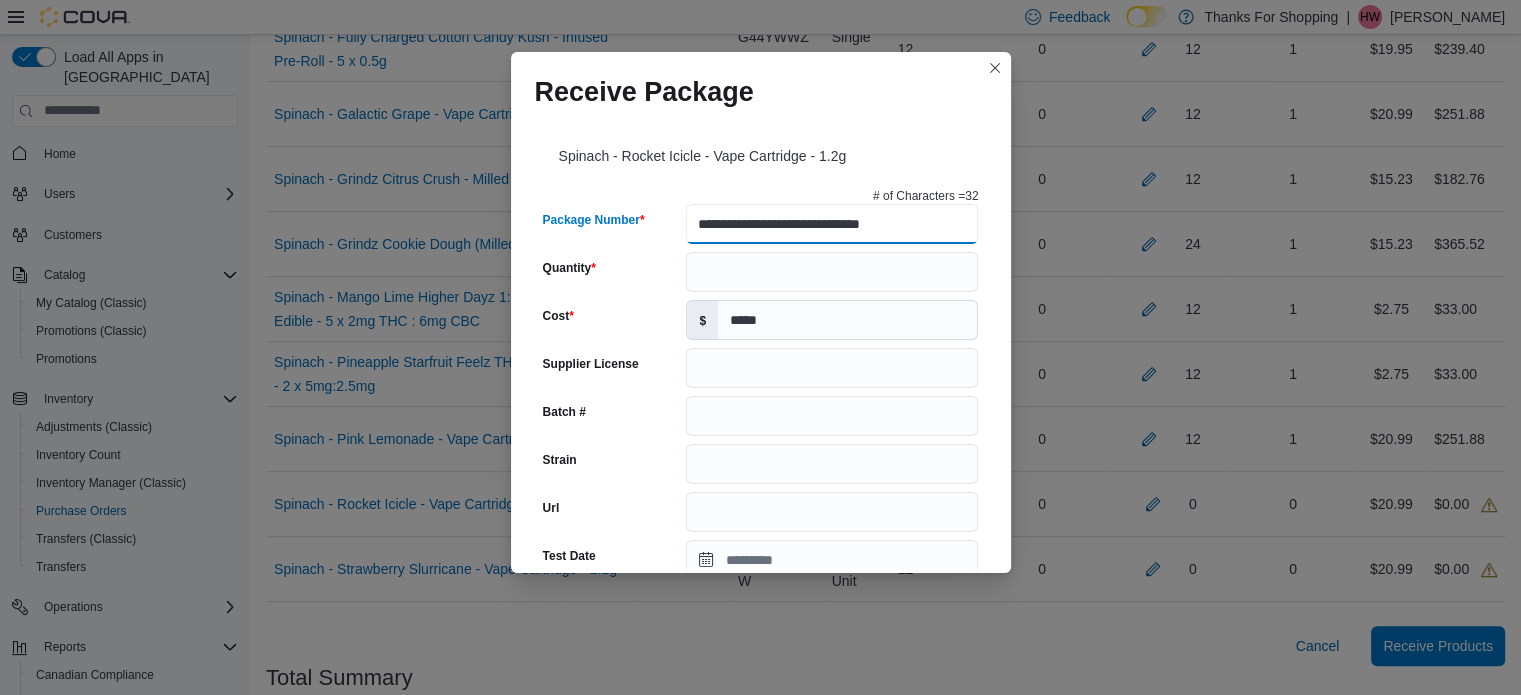 type on "******" 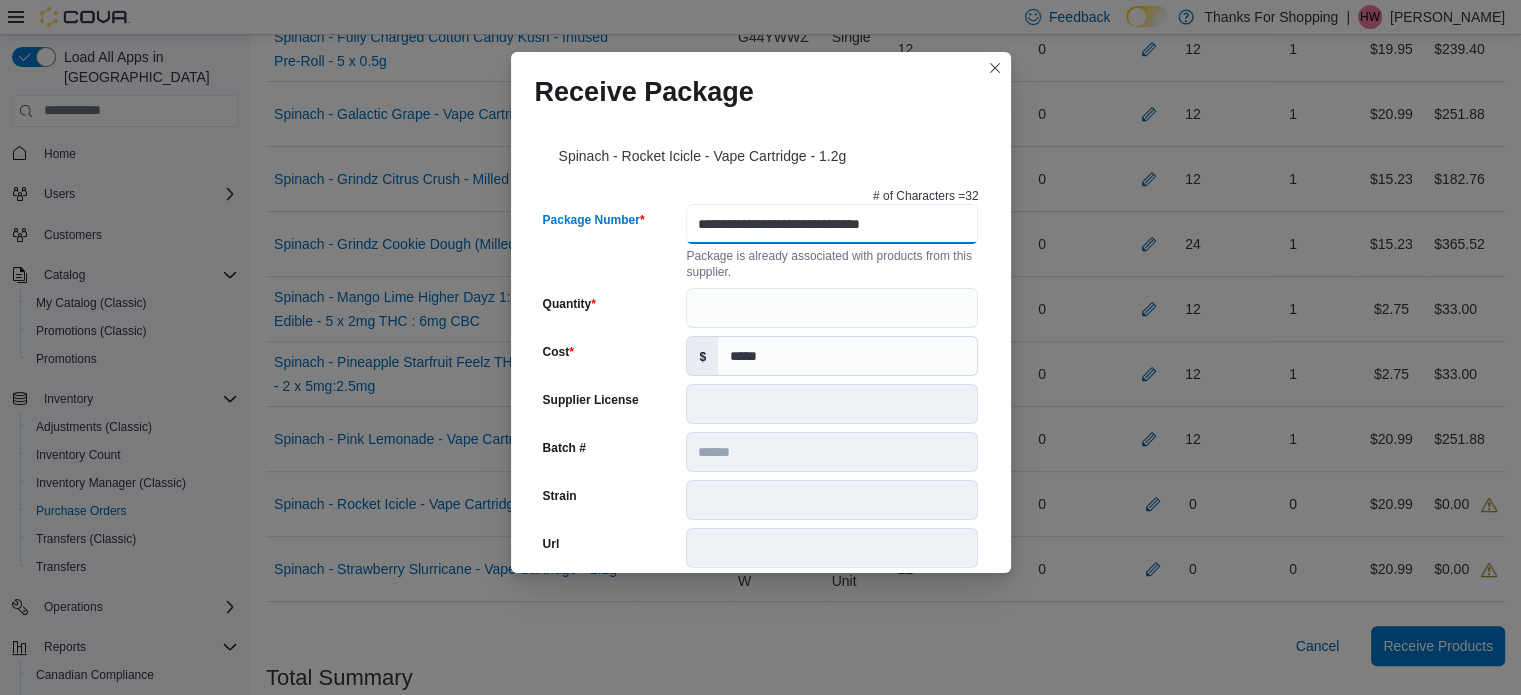 scroll, scrollTop: 0, scrollLeft: 0, axis: both 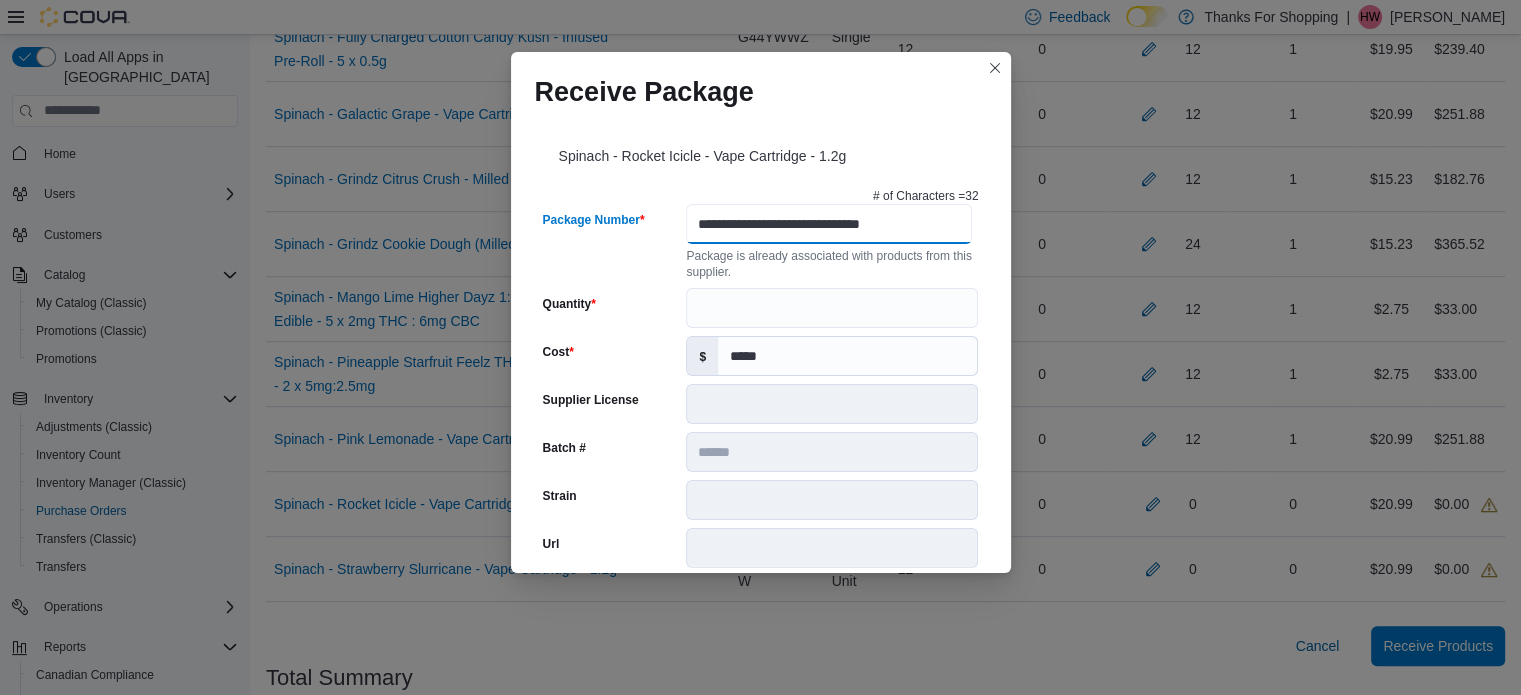 type on "**********" 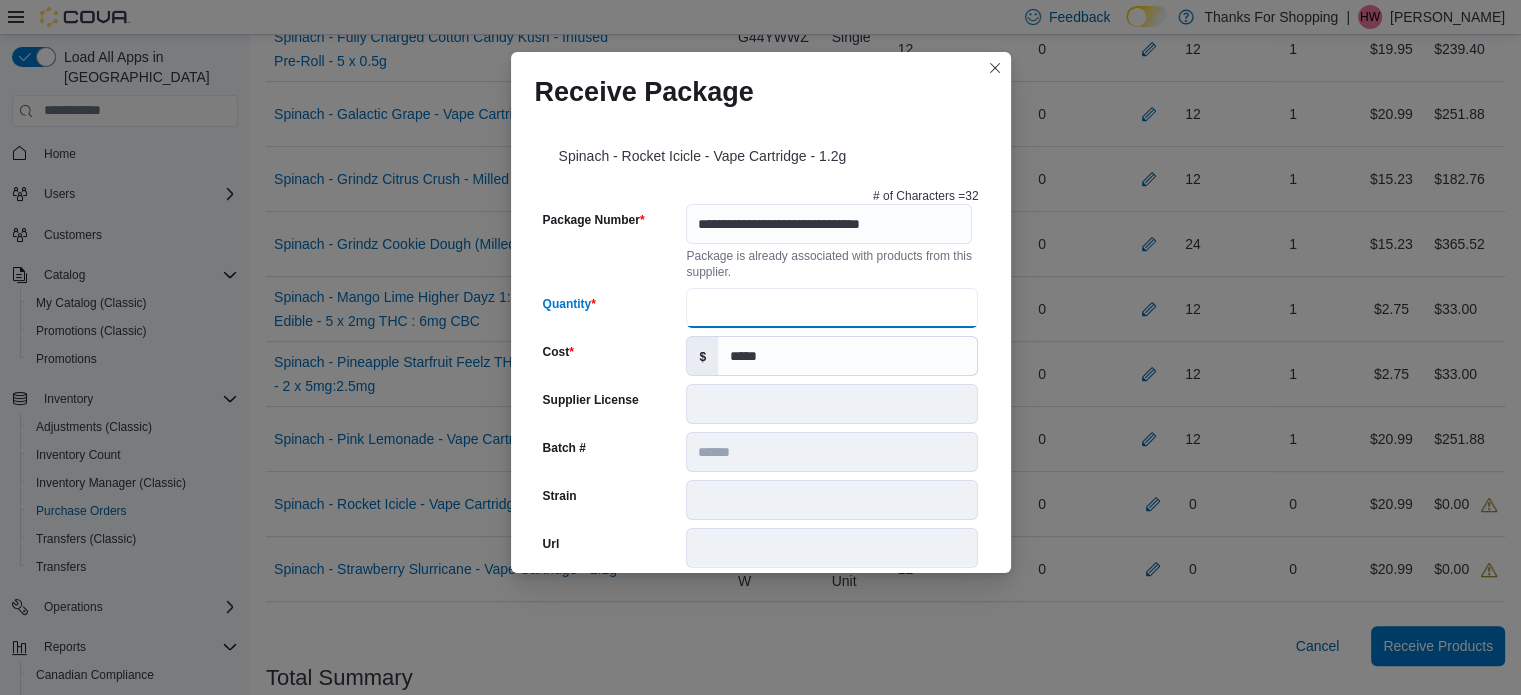 drag, startPoint x: 689, startPoint y: 302, endPoint x: 695, endPoint y: 278, distance: 24.738634 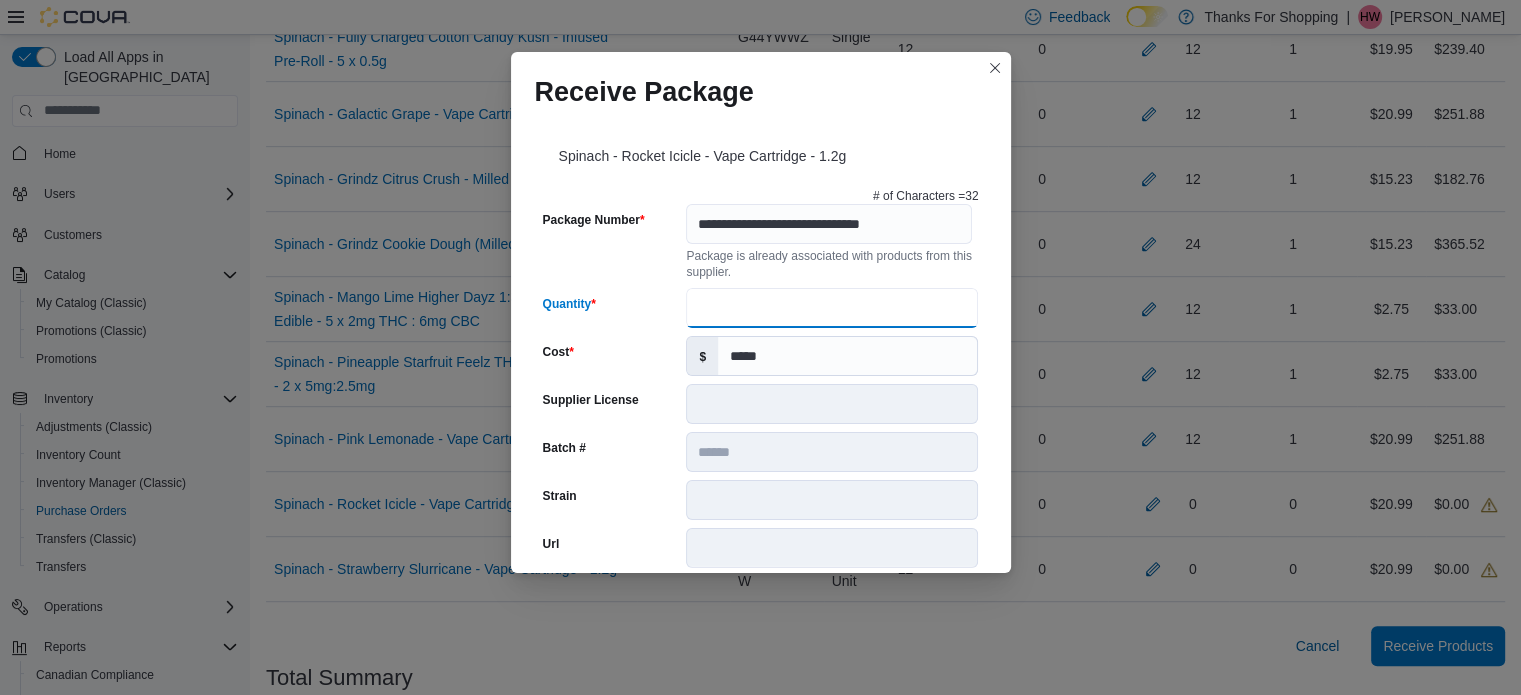 type on "**" 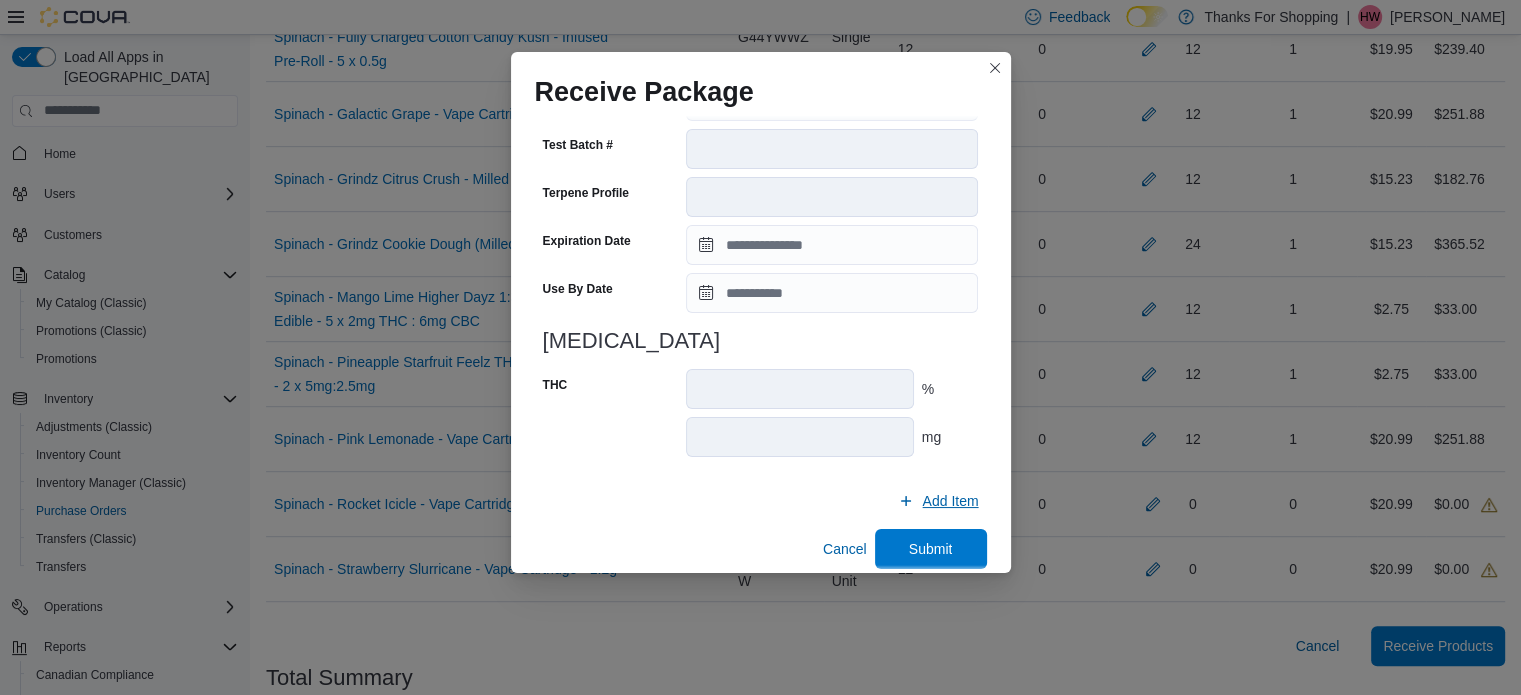 scroll, scrollTop: 700, scrollLeft: 0, axis: vertical 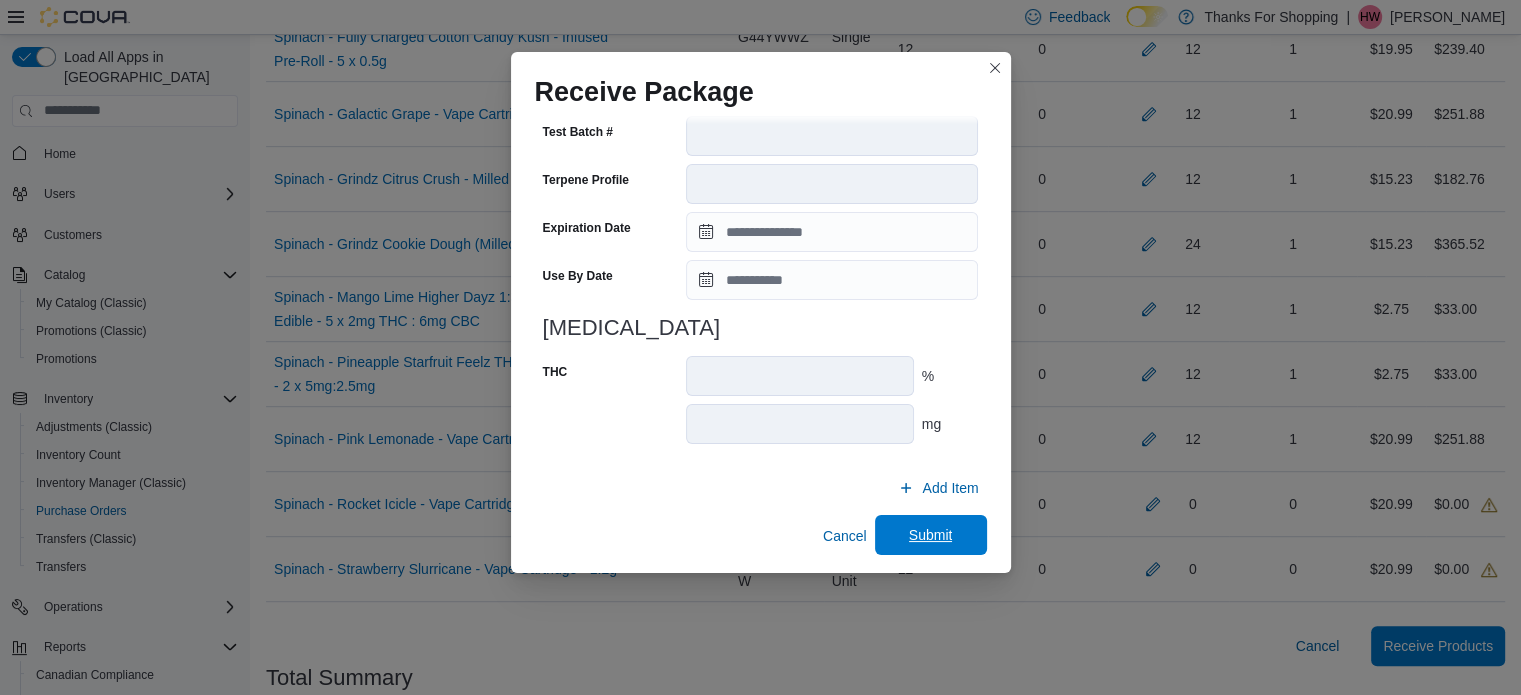 click on "Submit" at bounding box center [931, 535] 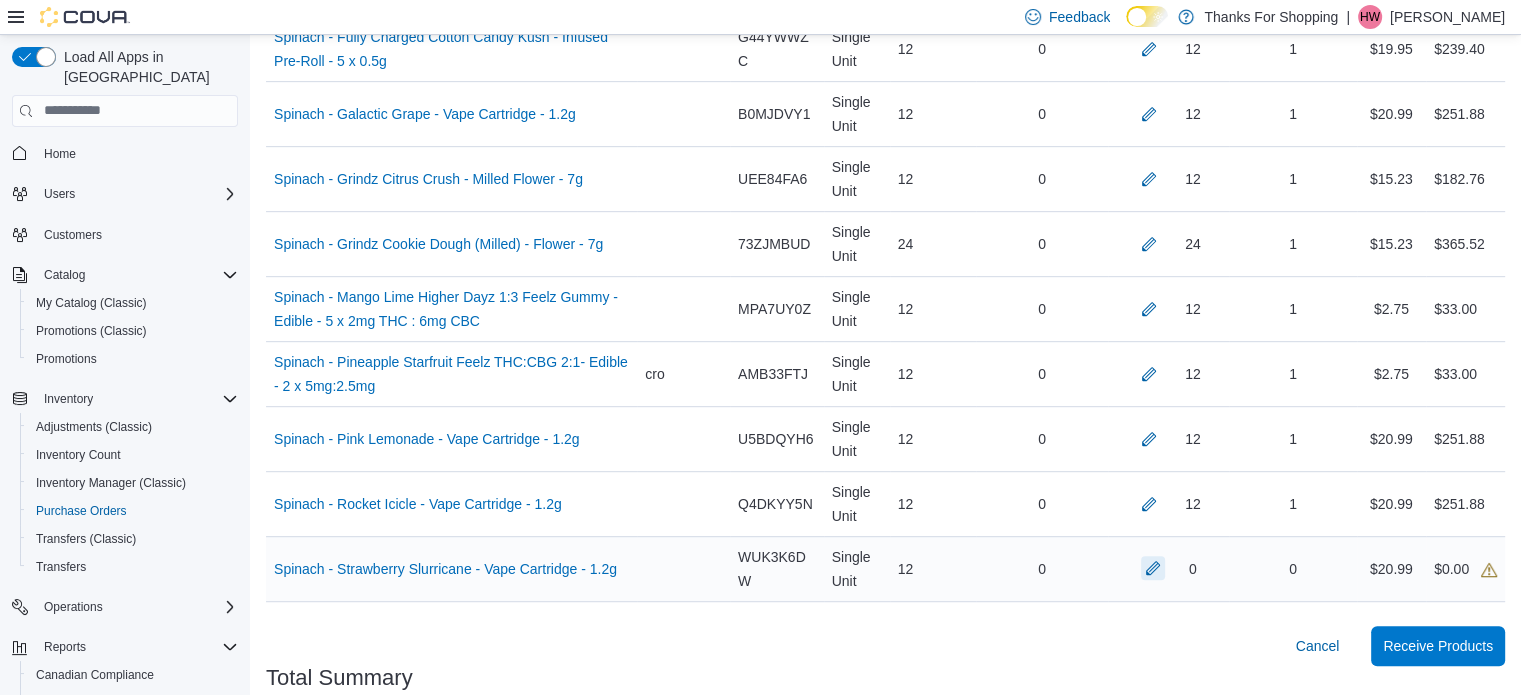 click at bounding box center (1153, 568) 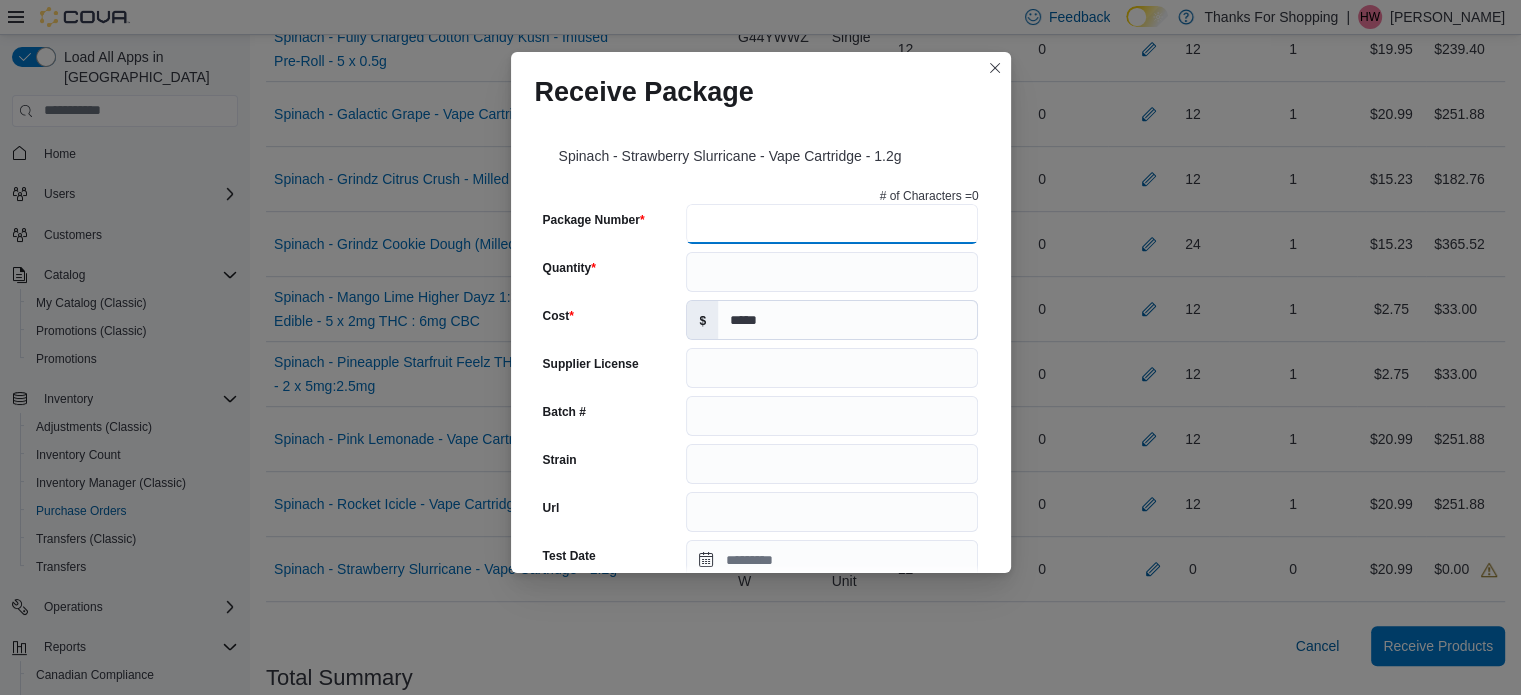 click on "Package Number" at bounding box center (832, 224) 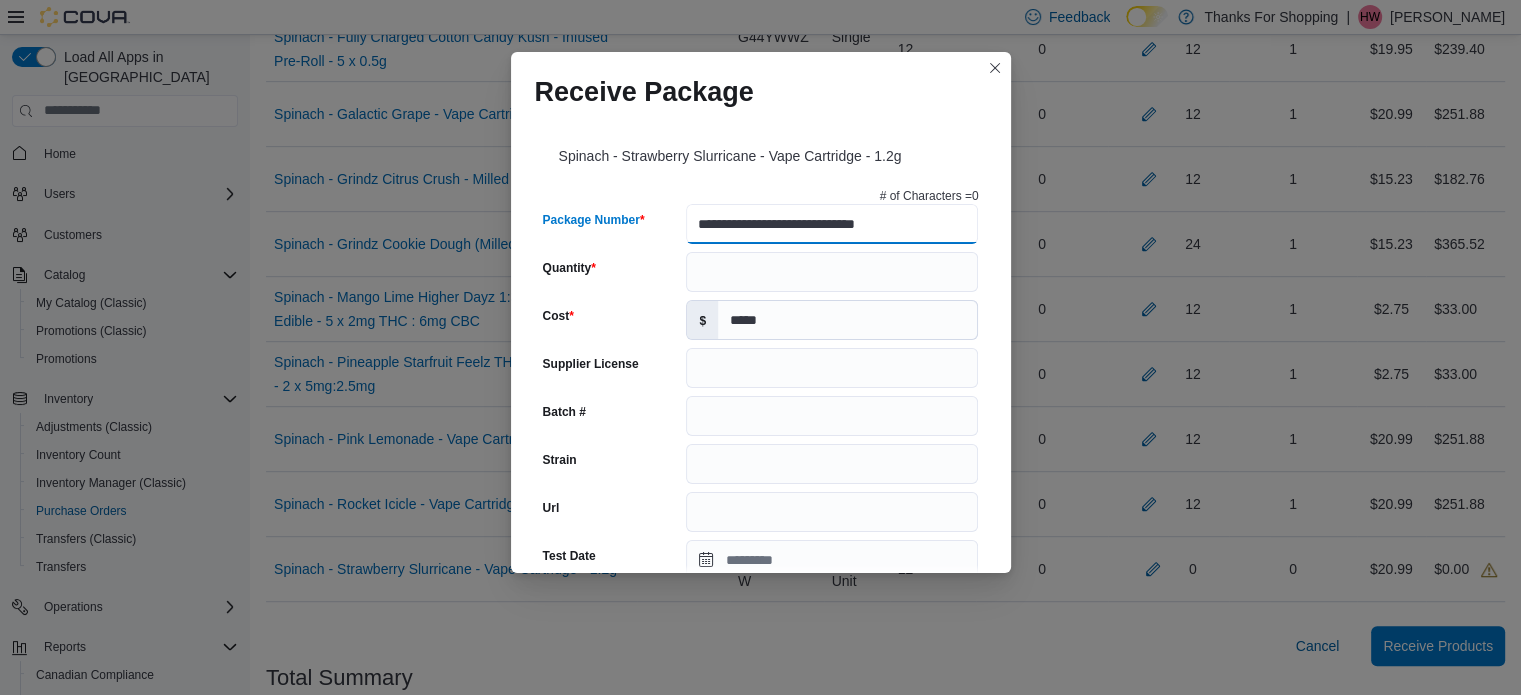 type on "**********" 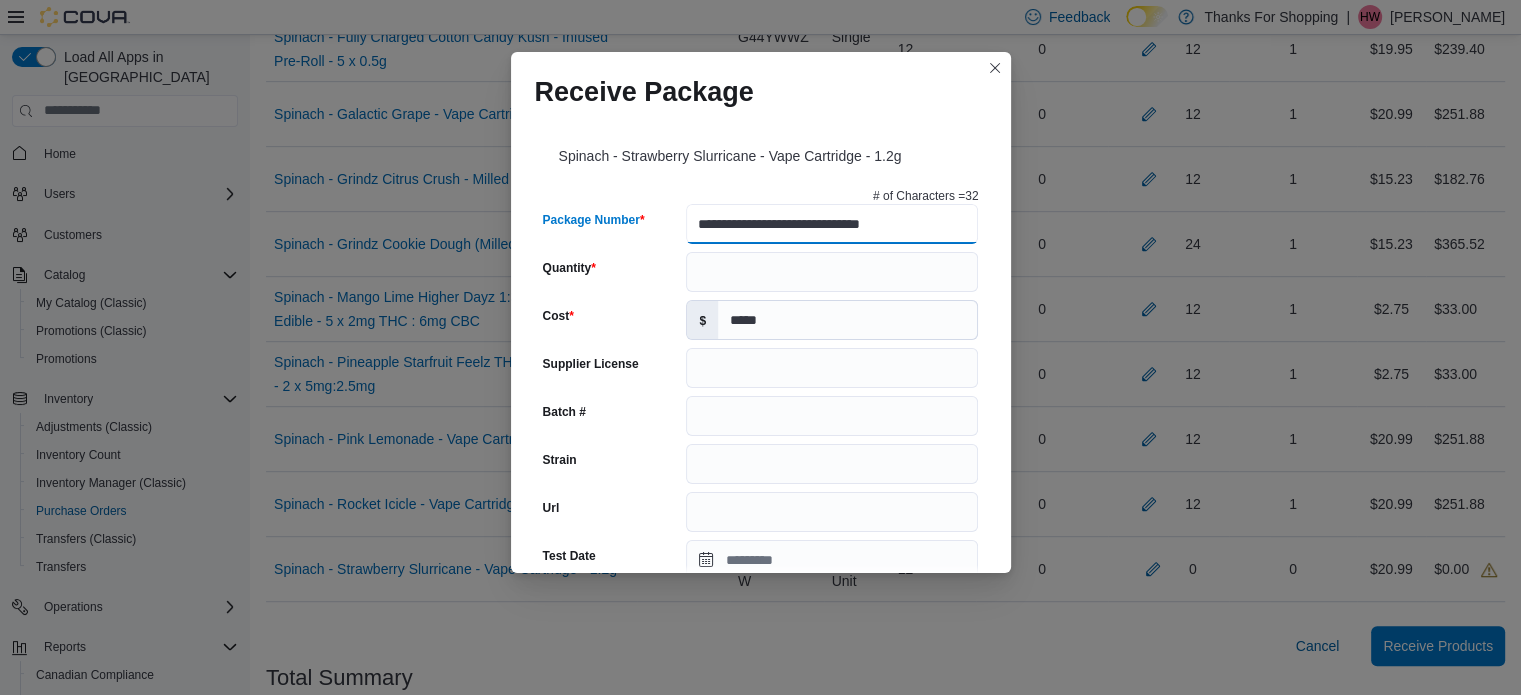 type on "******" 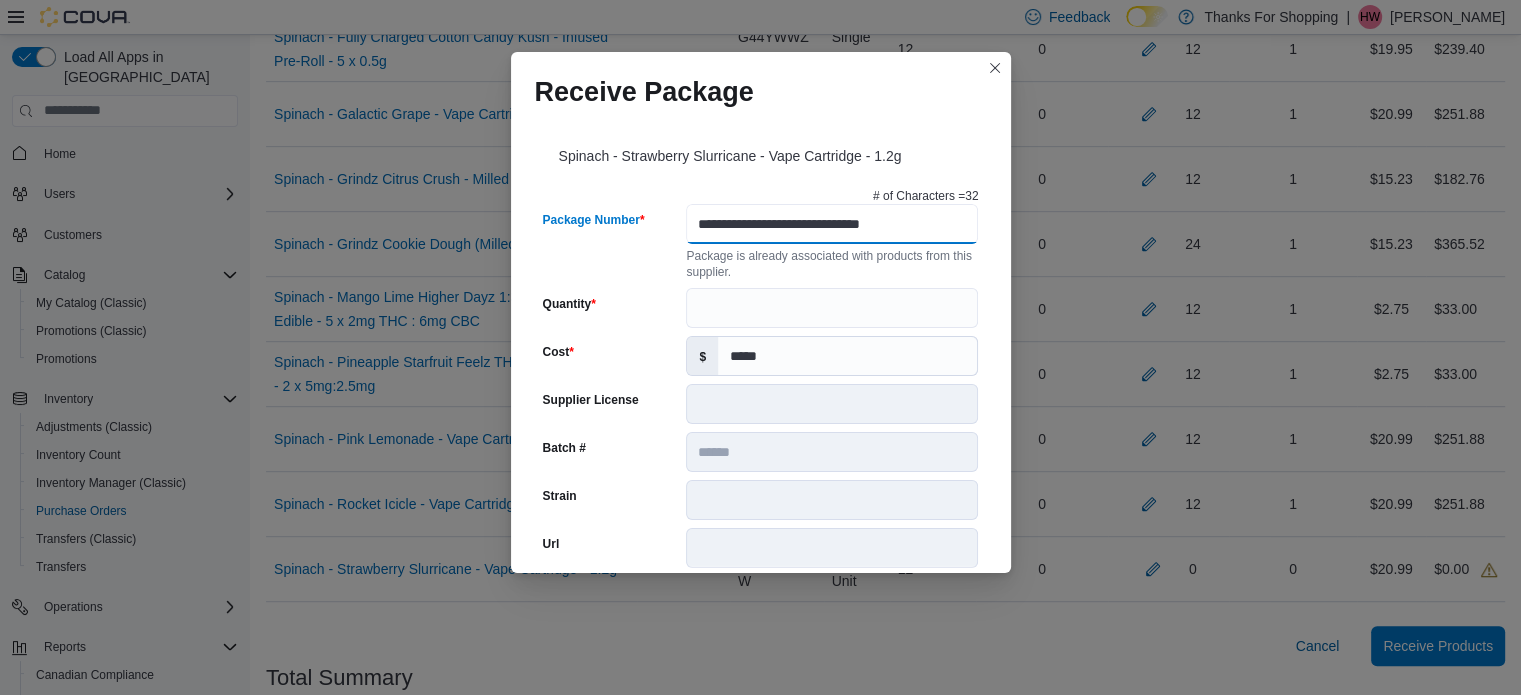 scroll, scrollTop: 0, scrollLeft: 0, axis: both 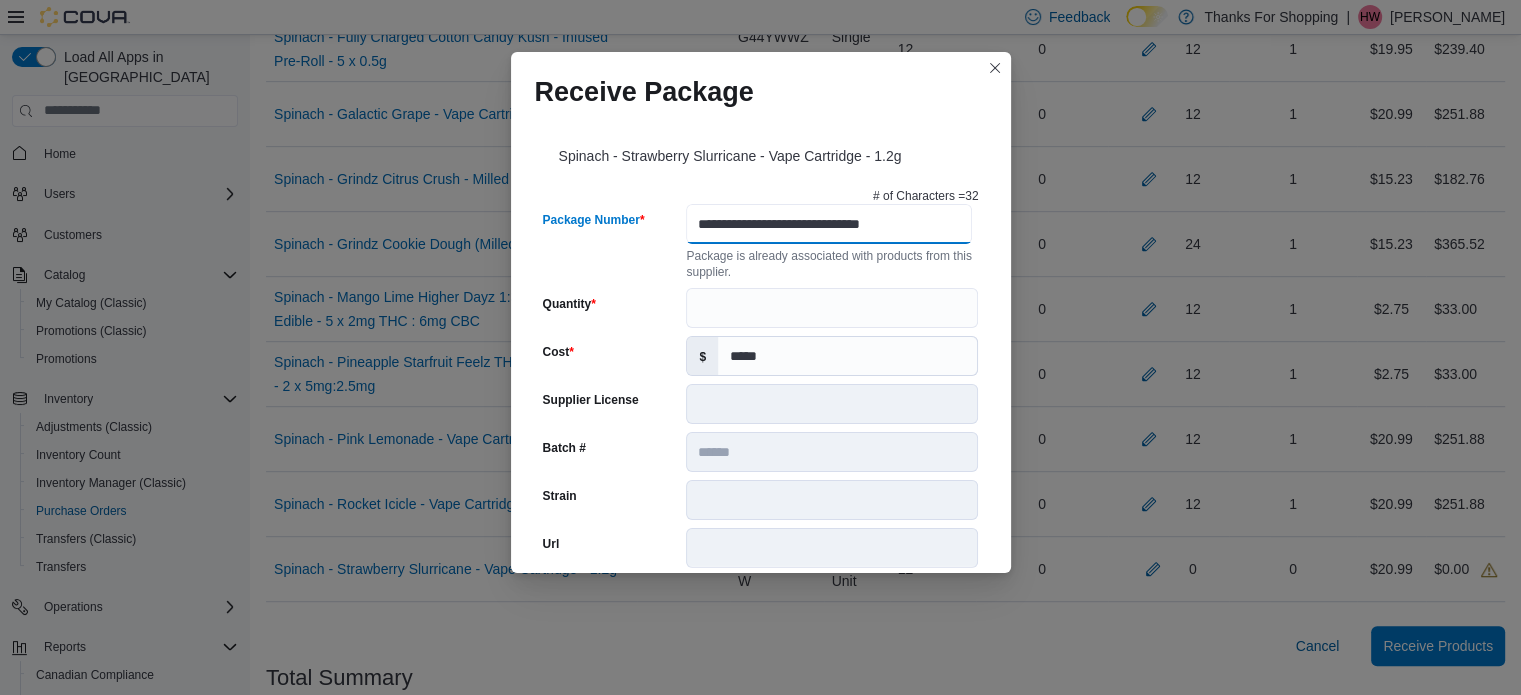 type on "**********" 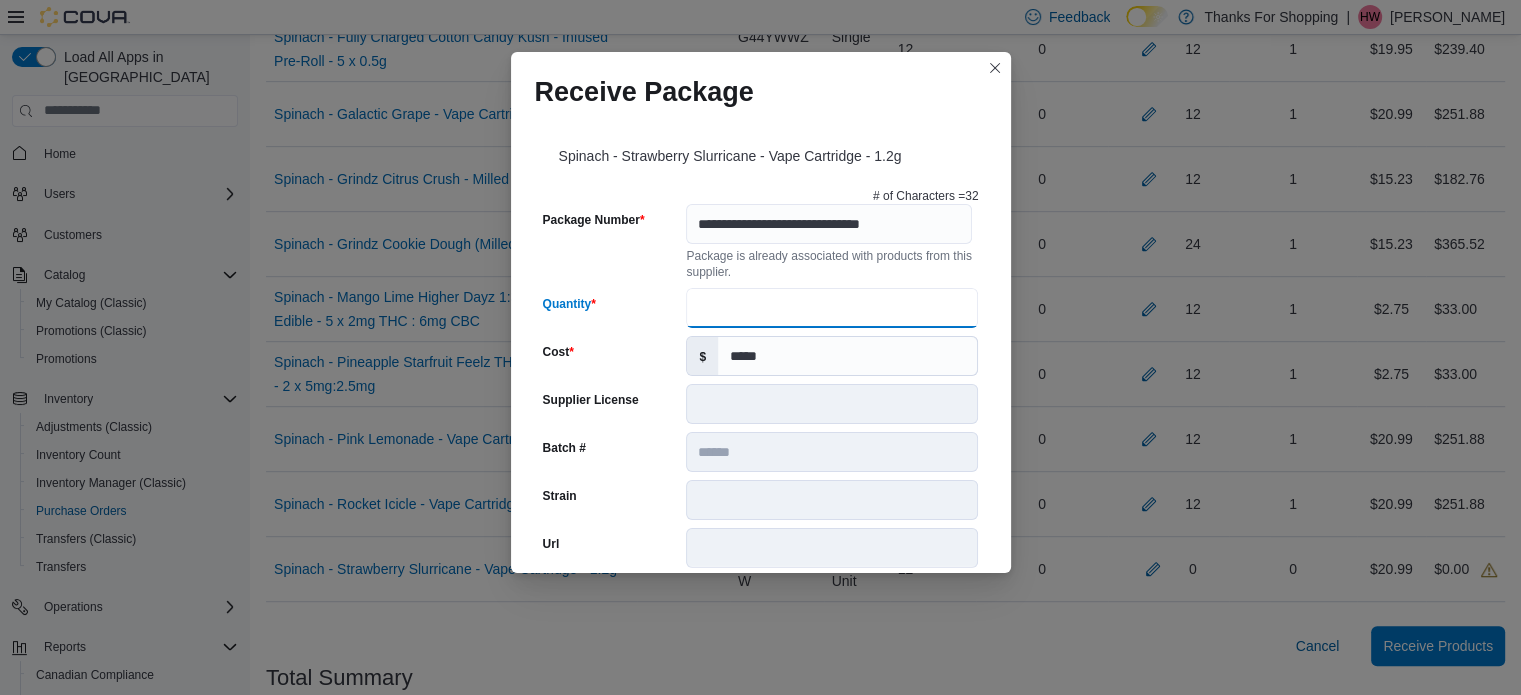 click on "Quantity" at bounding box center (832, 308) 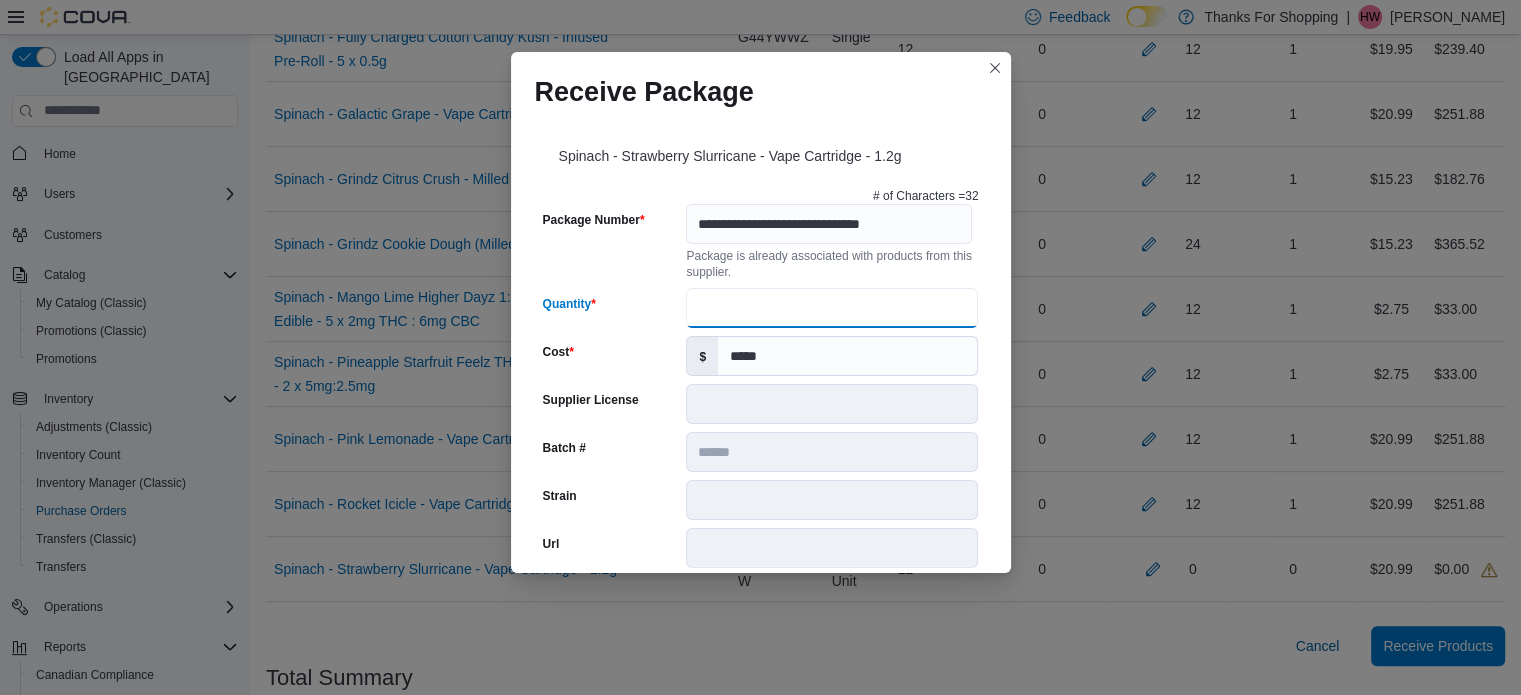 type on "**" 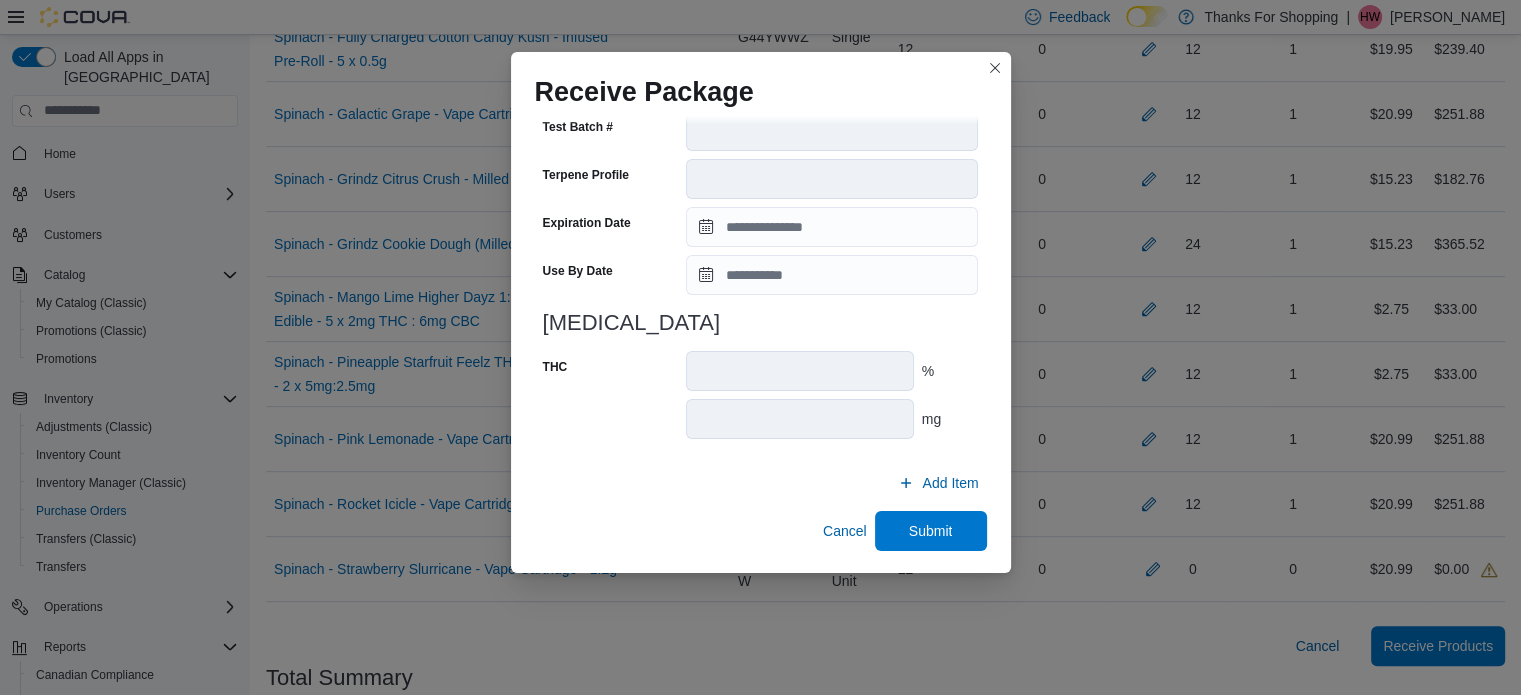 scroll, scrollTop: 706, scrollLeft: 0, axis: vertical 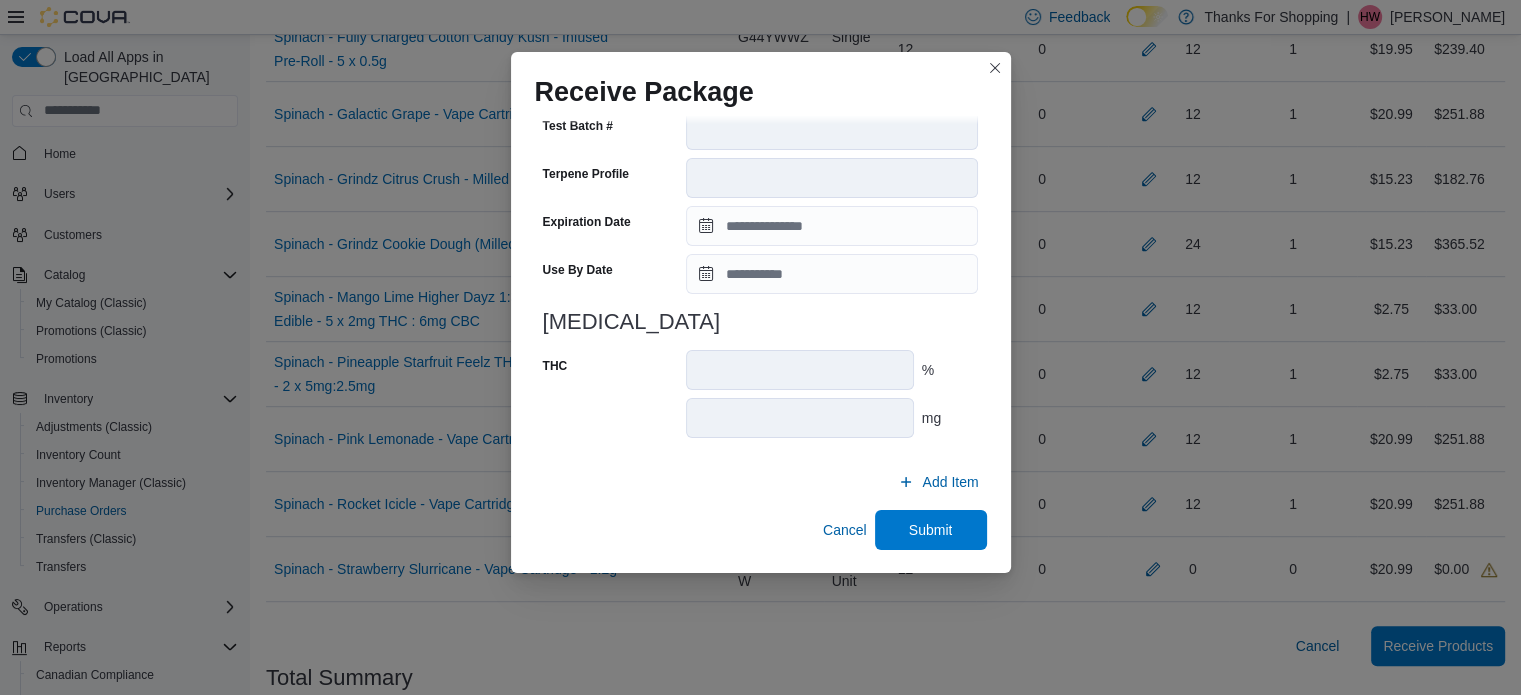 drag, startPoint x: 947, startPoint y: 562, endPoint x: 940, endPoint y: 550, distance: 13.892444 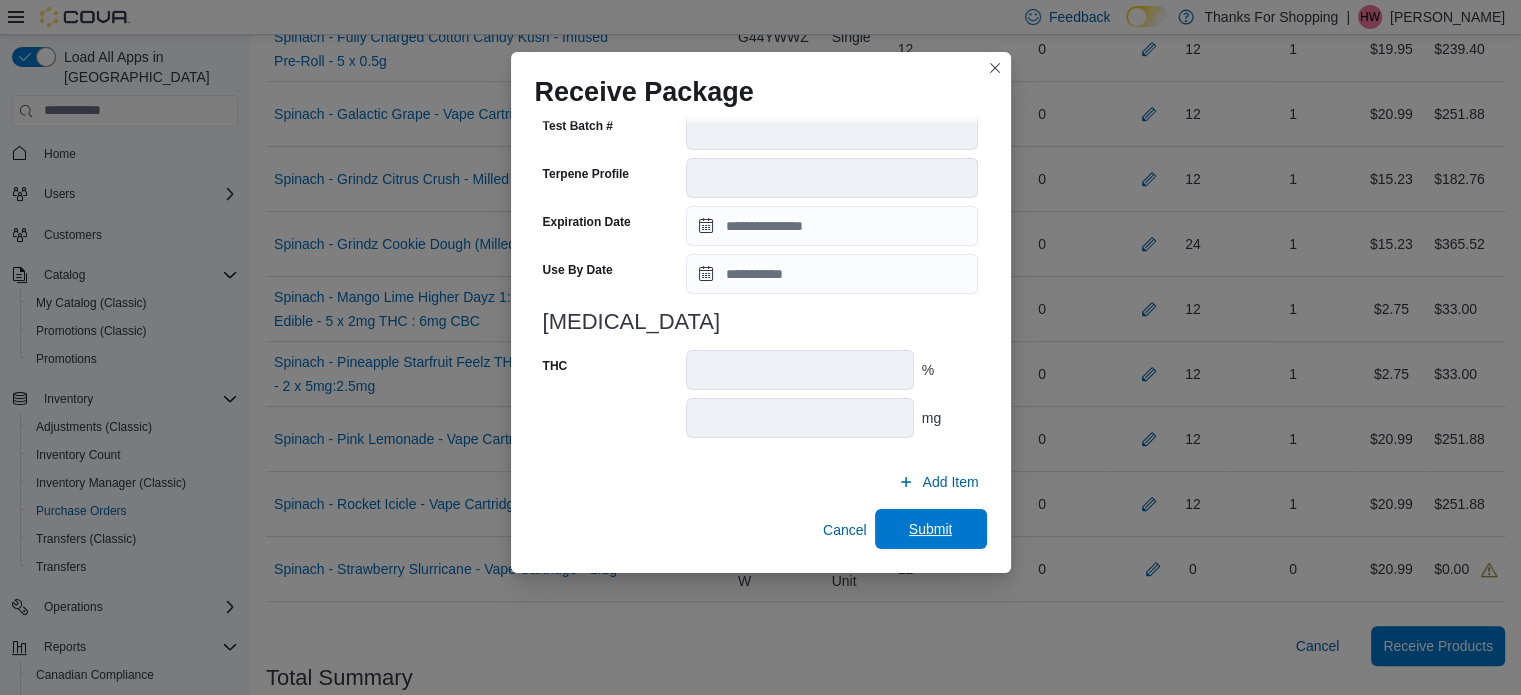 click on "Submit" at bounding box center [931, 529] 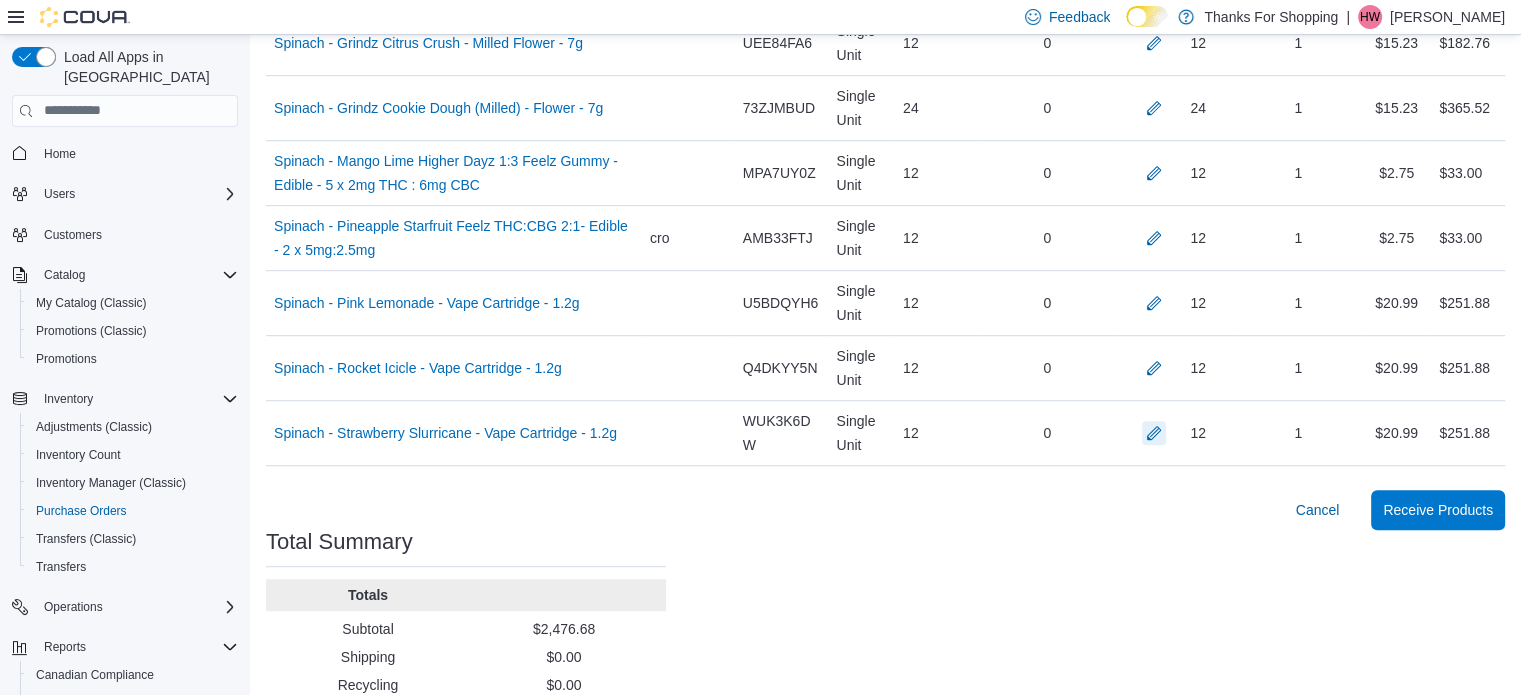 scroll, scrollTop: 1230, scrollLeft: 0, axis: vertical 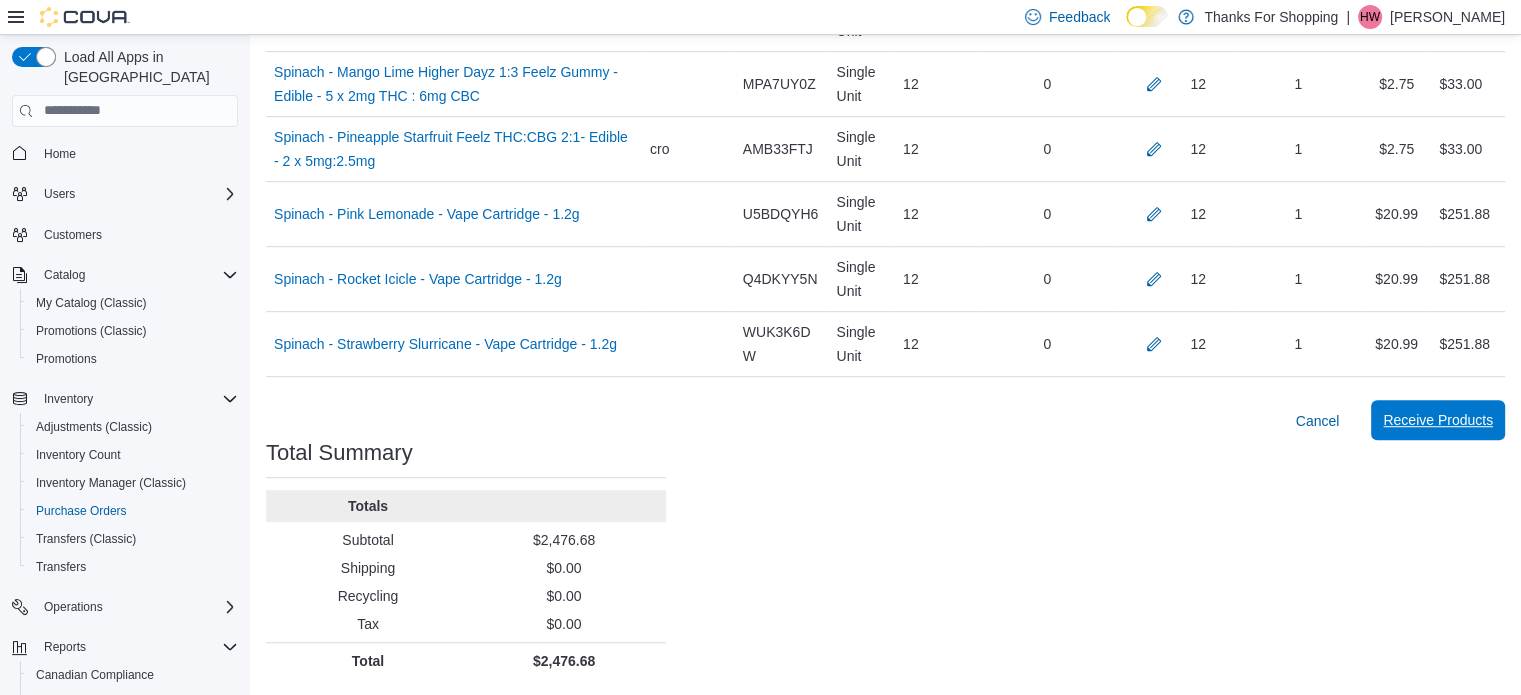 click on "Receive Products" at bounding box center [1438, 420] 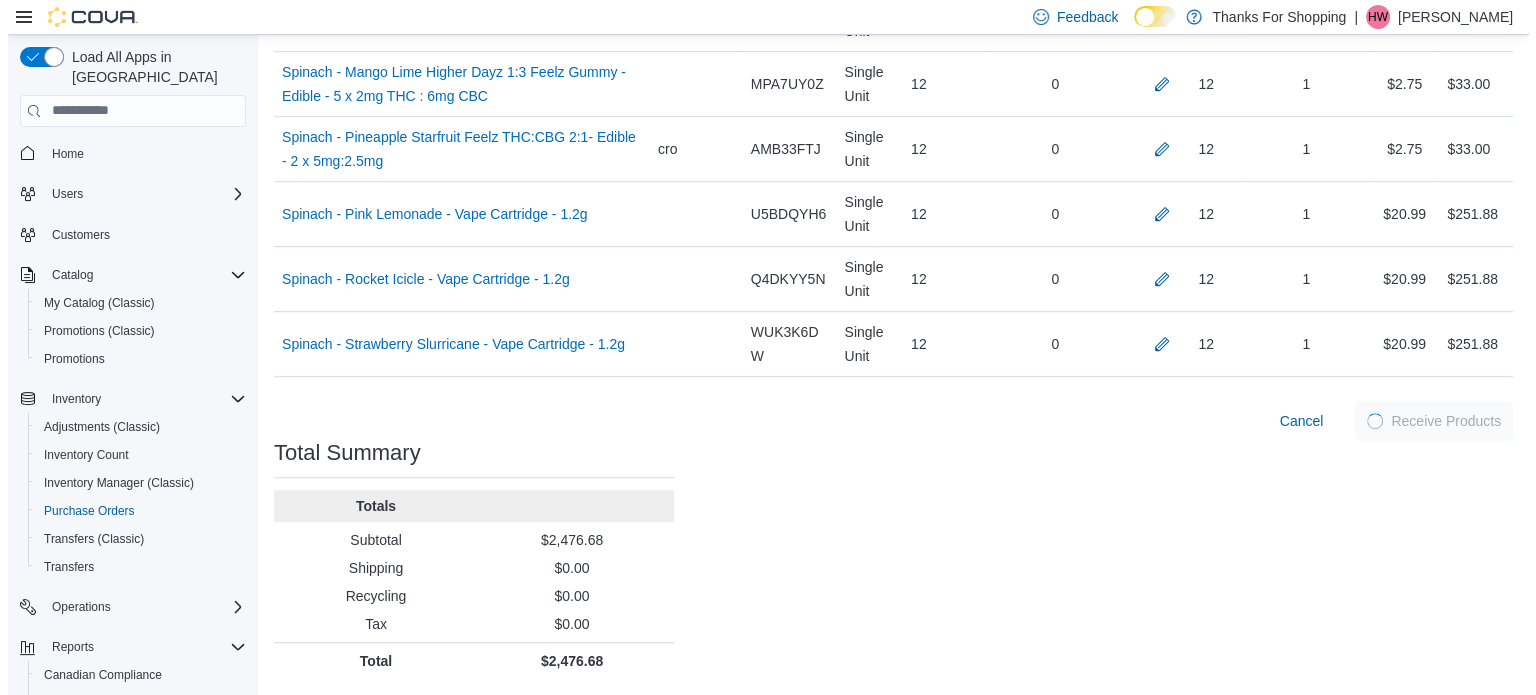 scroll, scrollTop: 0, scrollLeft: 0, axis: both 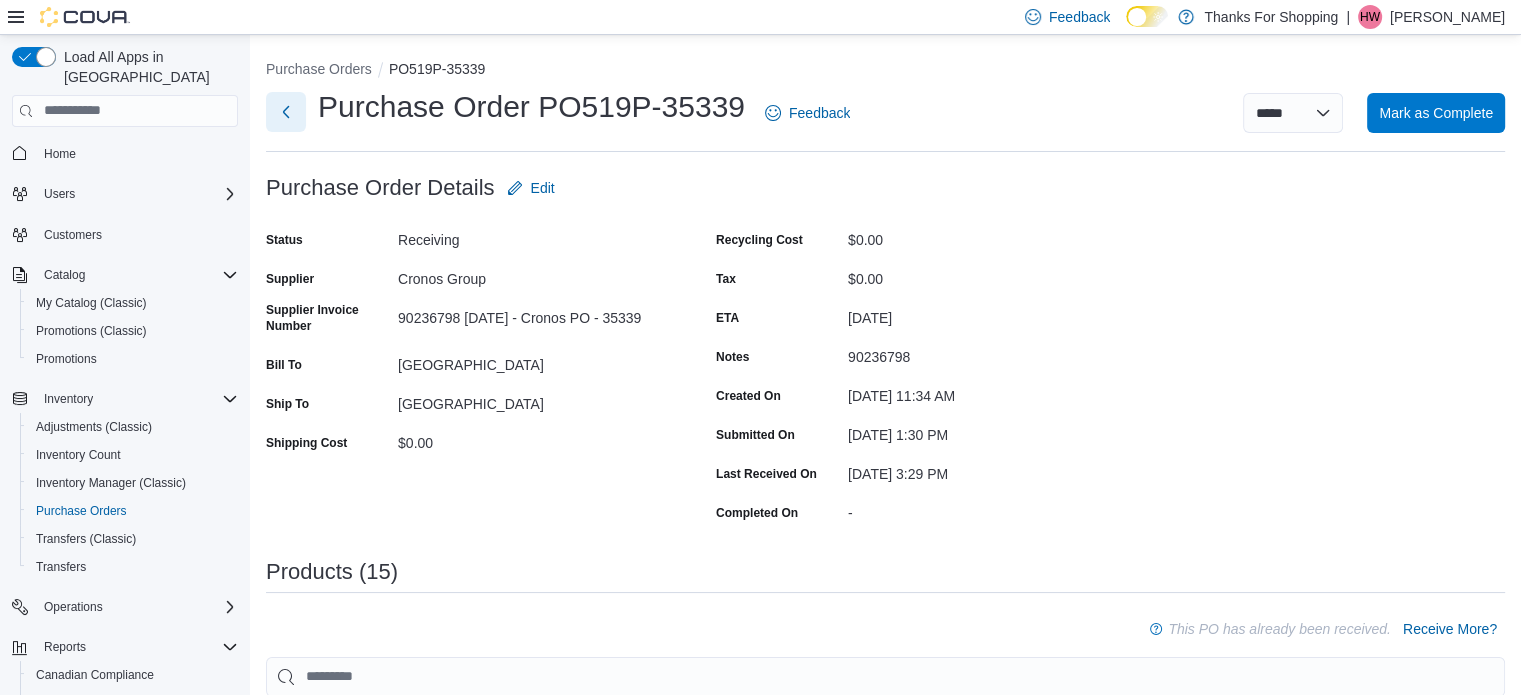click at bounding box center [286, 112] 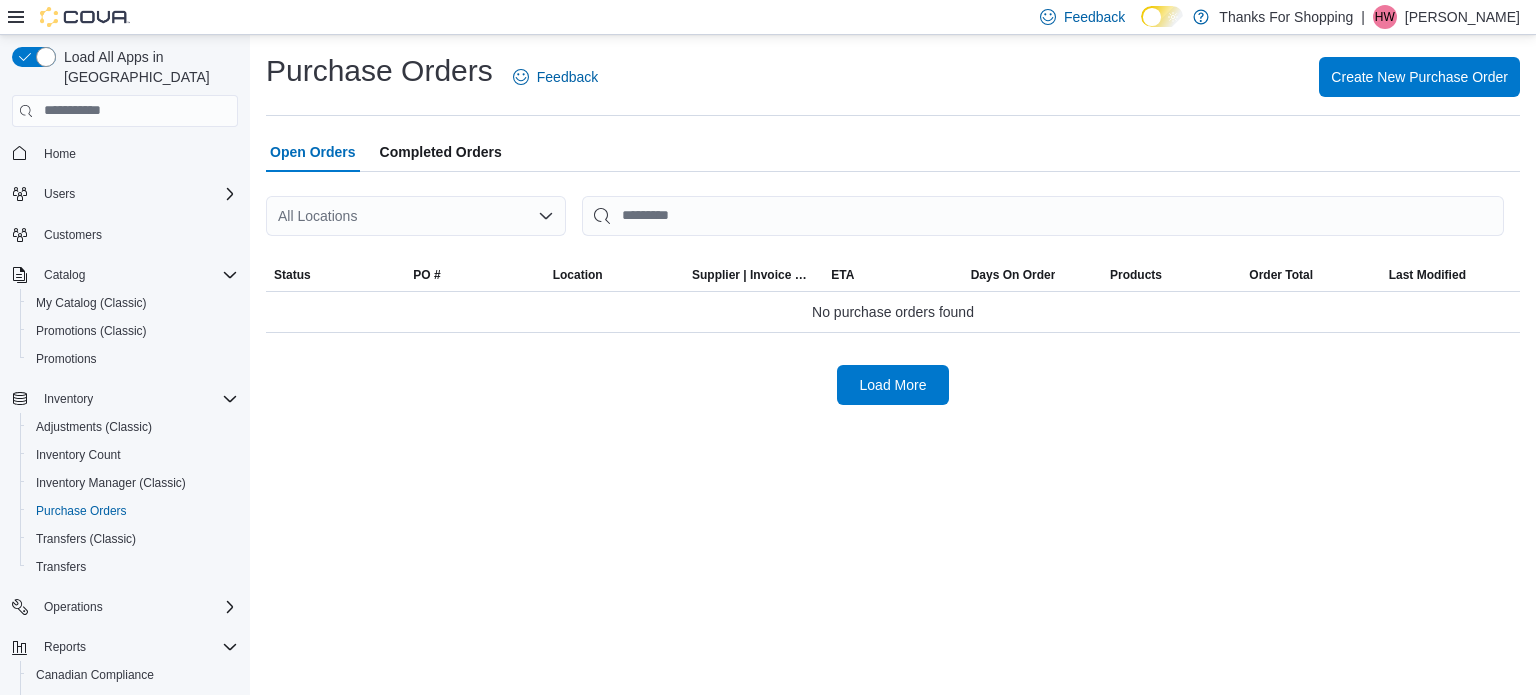 click on "All Locations" at bounding box center (416, 216) 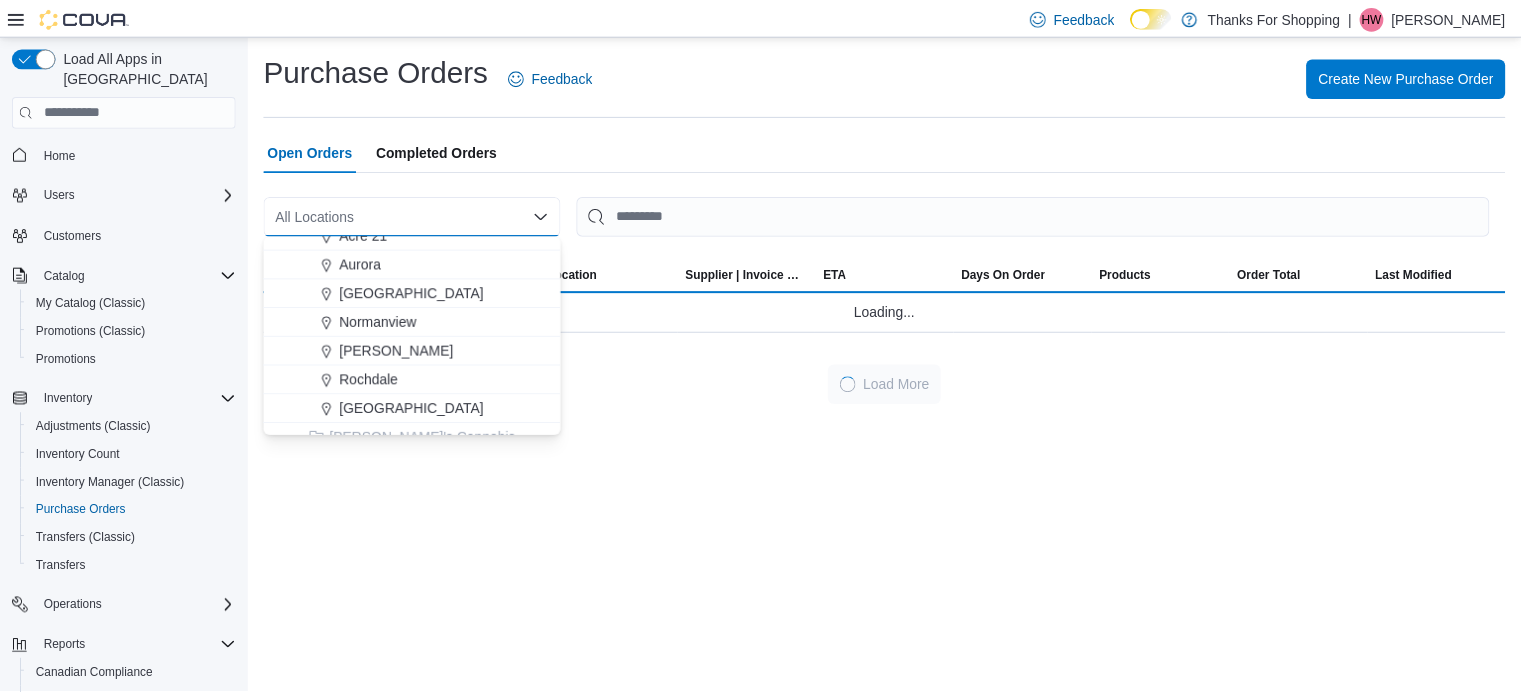 scroll, scrollTop: 300, scrollLeft: 0, axis: vertical 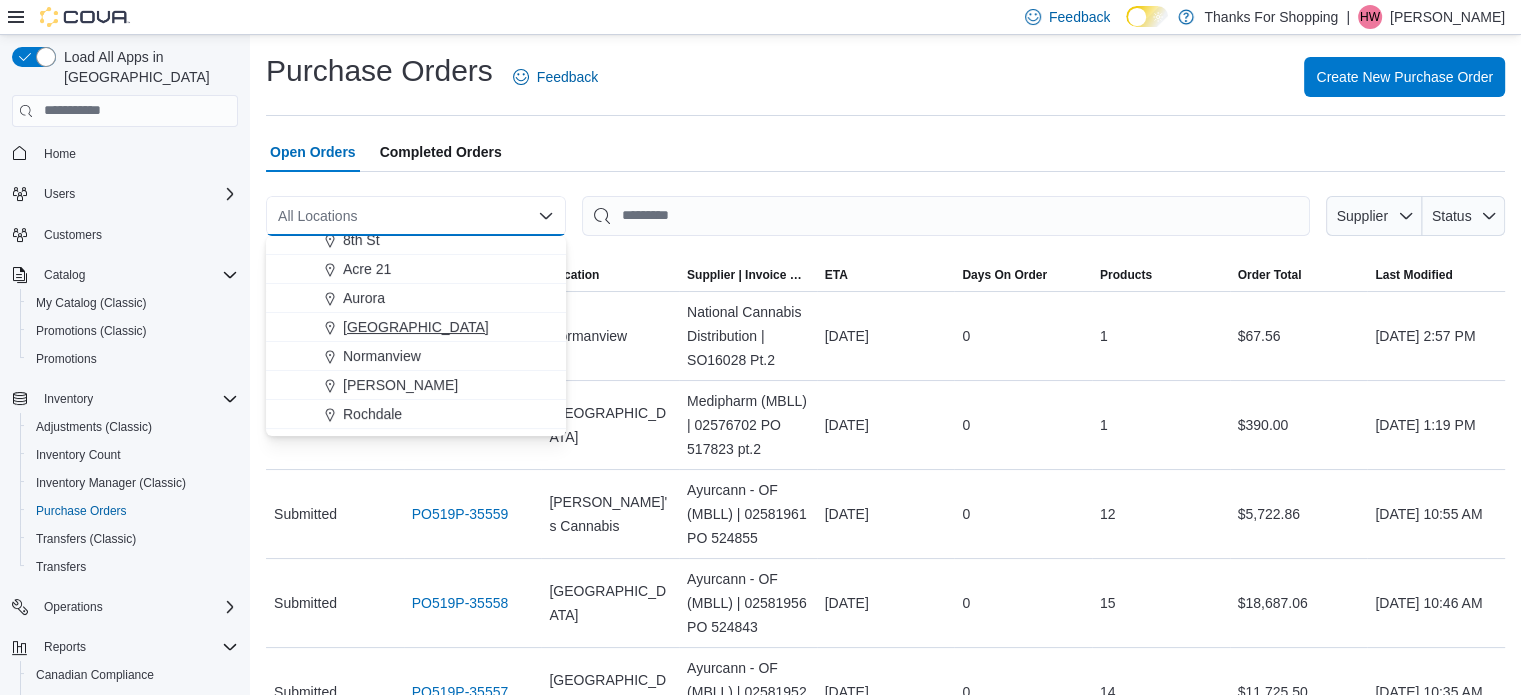 click on "[GEOGRAPHIC_DATA]" at bounding box center [416, 327] 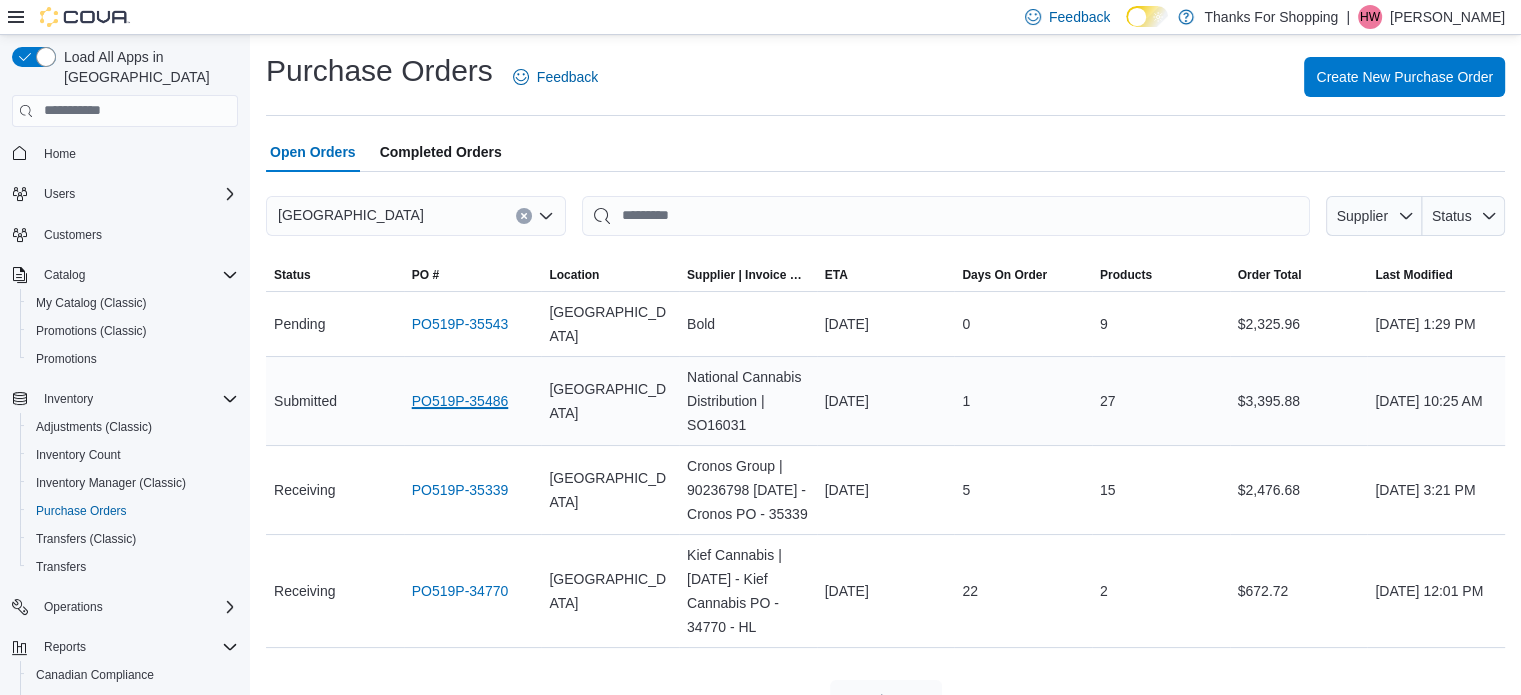 click on "PO519P-35486" at bounding box center (460, 401) 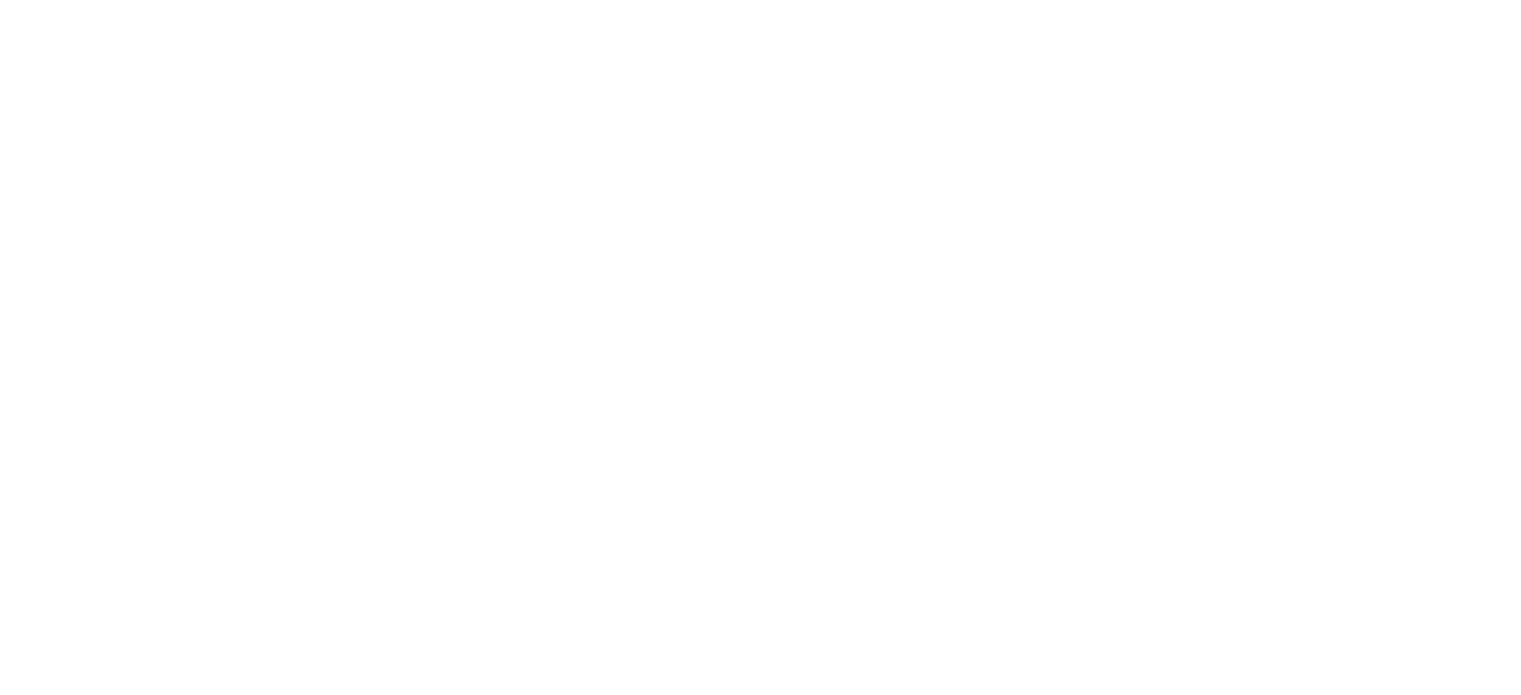 scroll, scrollTop: 0, scrollLeft: 0, axis: both 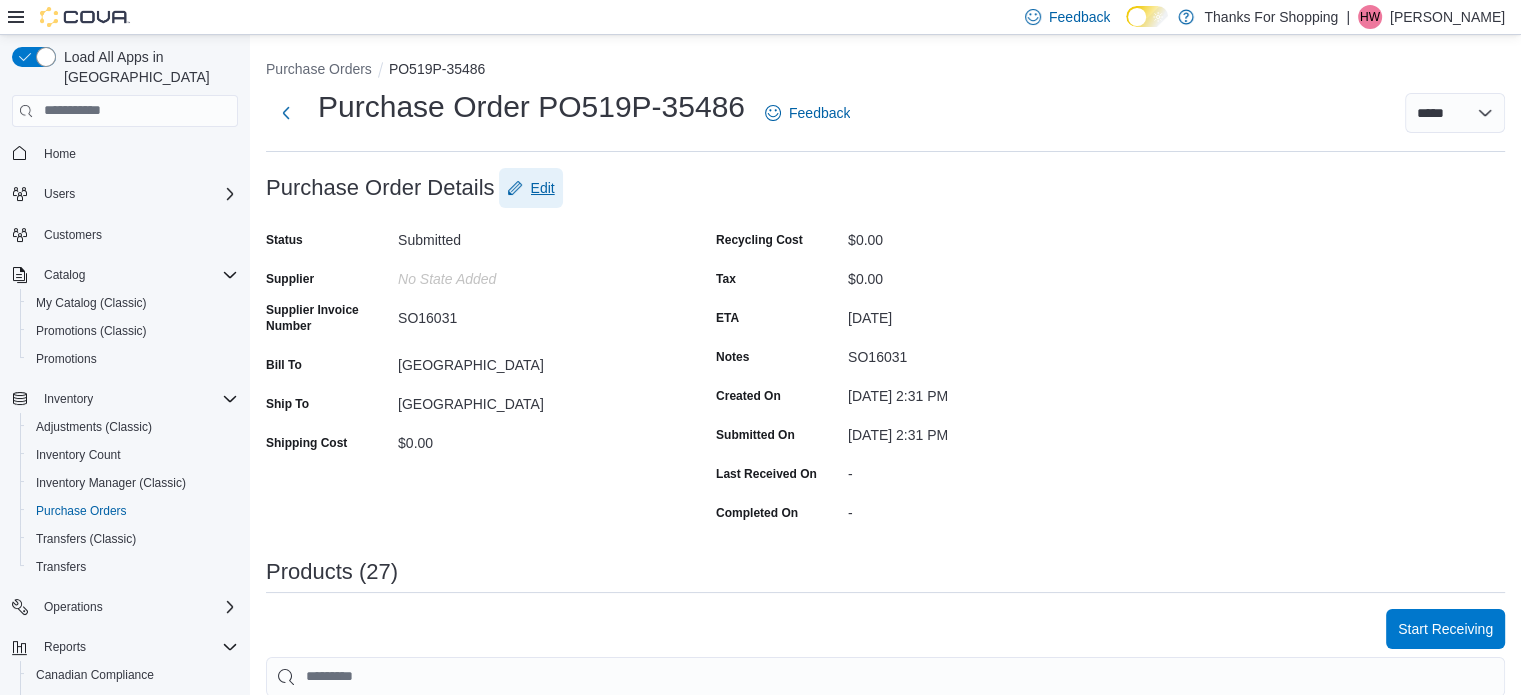 click on "Edit" at bounding box center [543, 188] 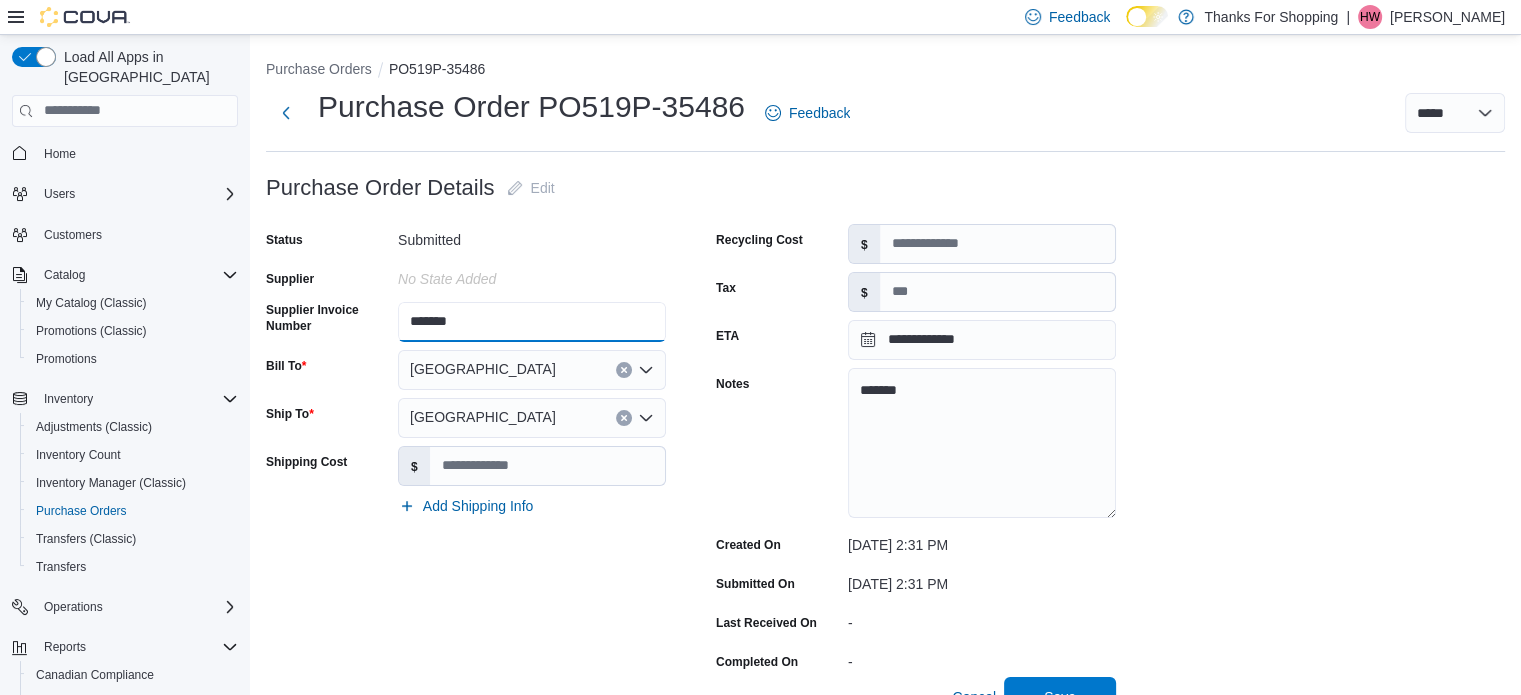 click on "*******" at bounding box center [532, 322] 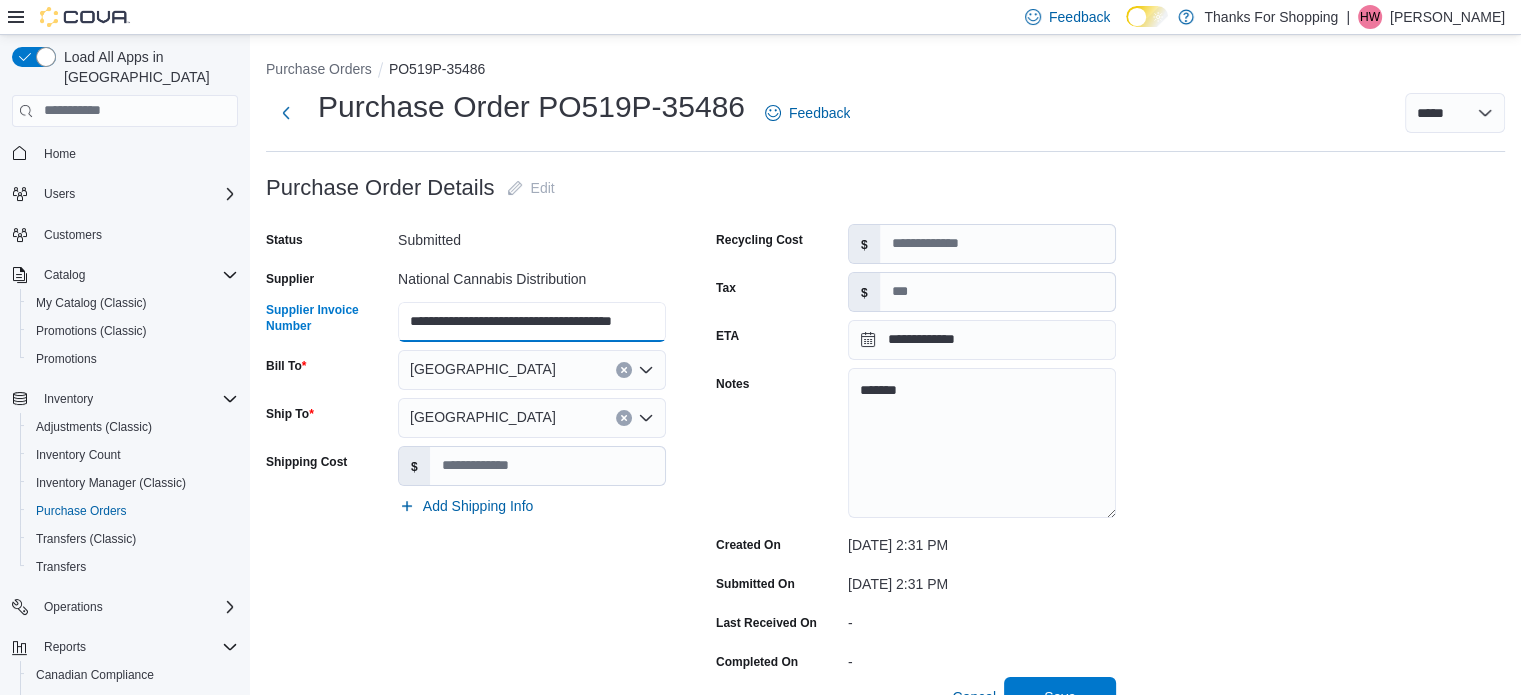 scroll, scrollTop: 0, scrollLeft: 32, axis: horizontal 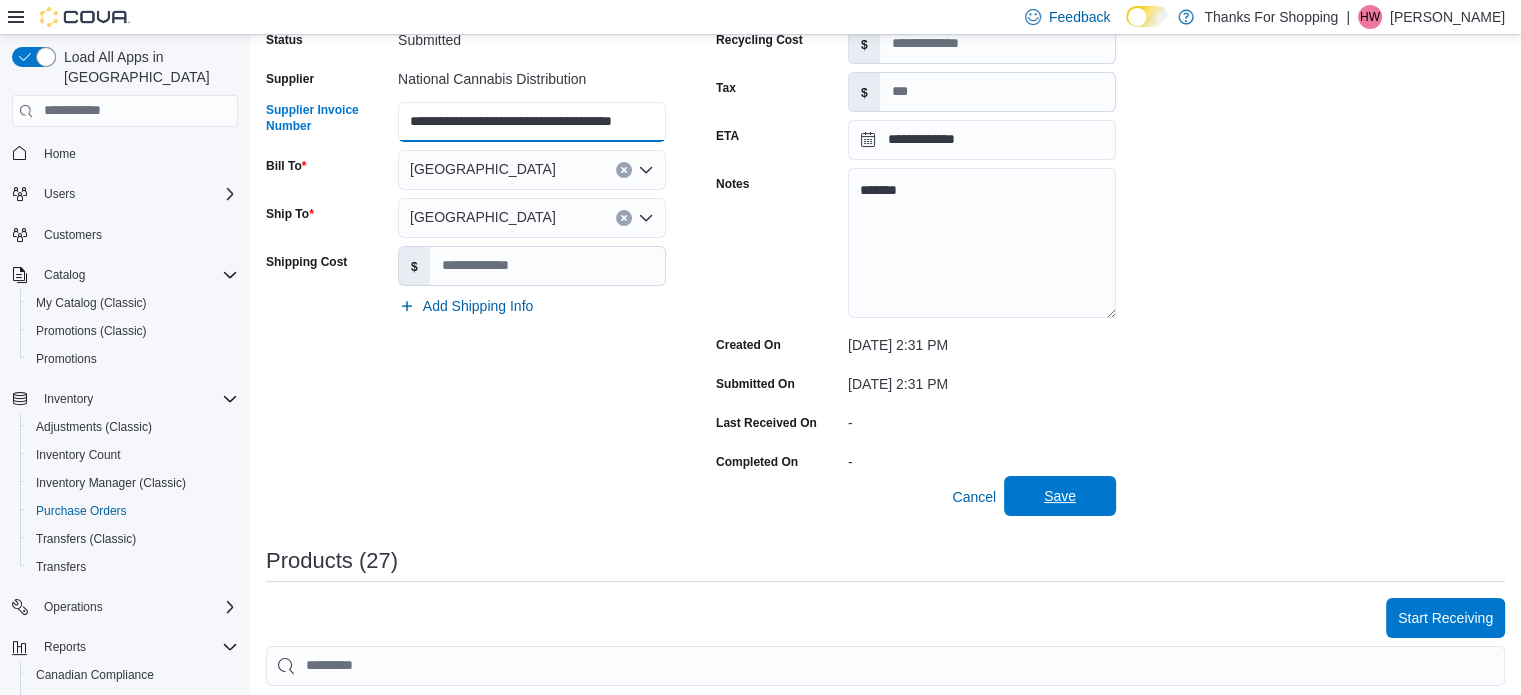type on "**********" 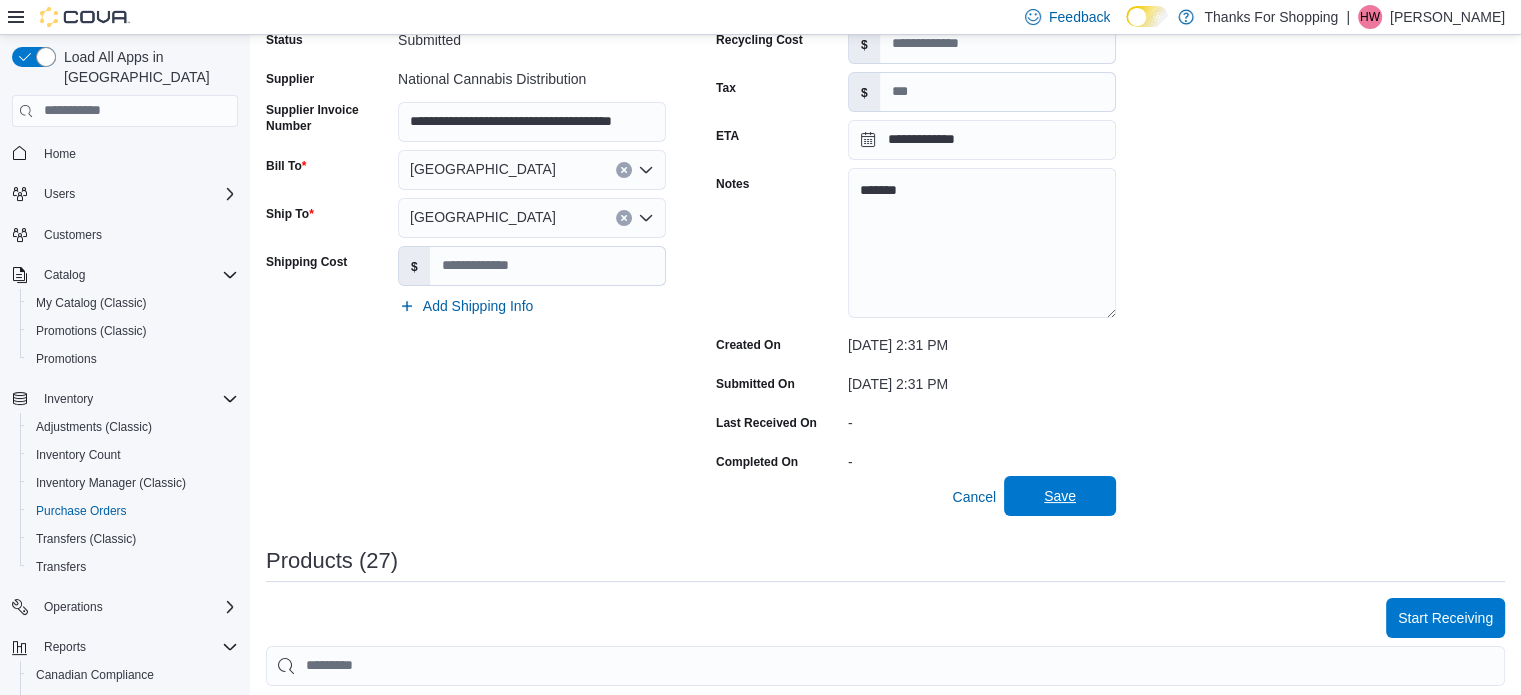 click on "Save" at bounding box center [1060, 496] 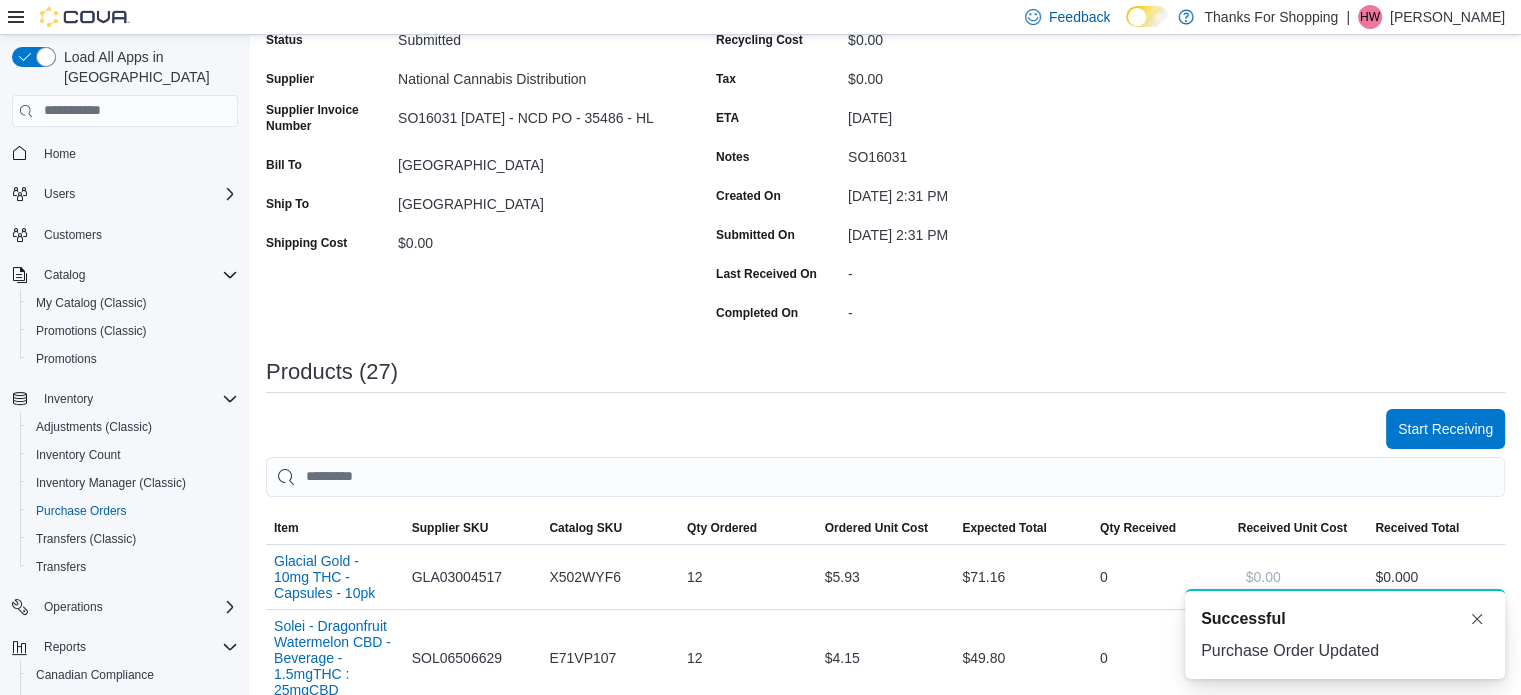 scroll, scrollTop: 0, scrollLeft: 0, axis: both 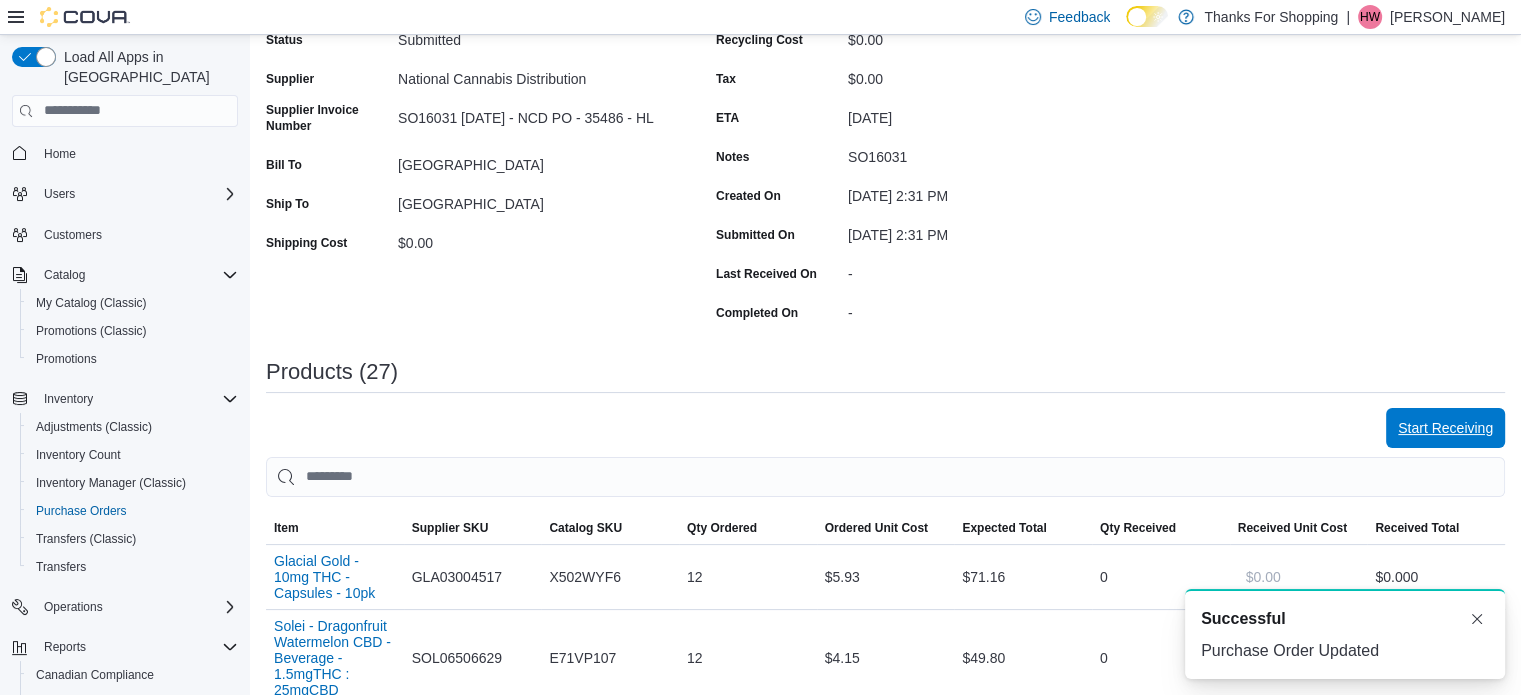 click on "Start Receiving" at bounding box center [1445, 428] 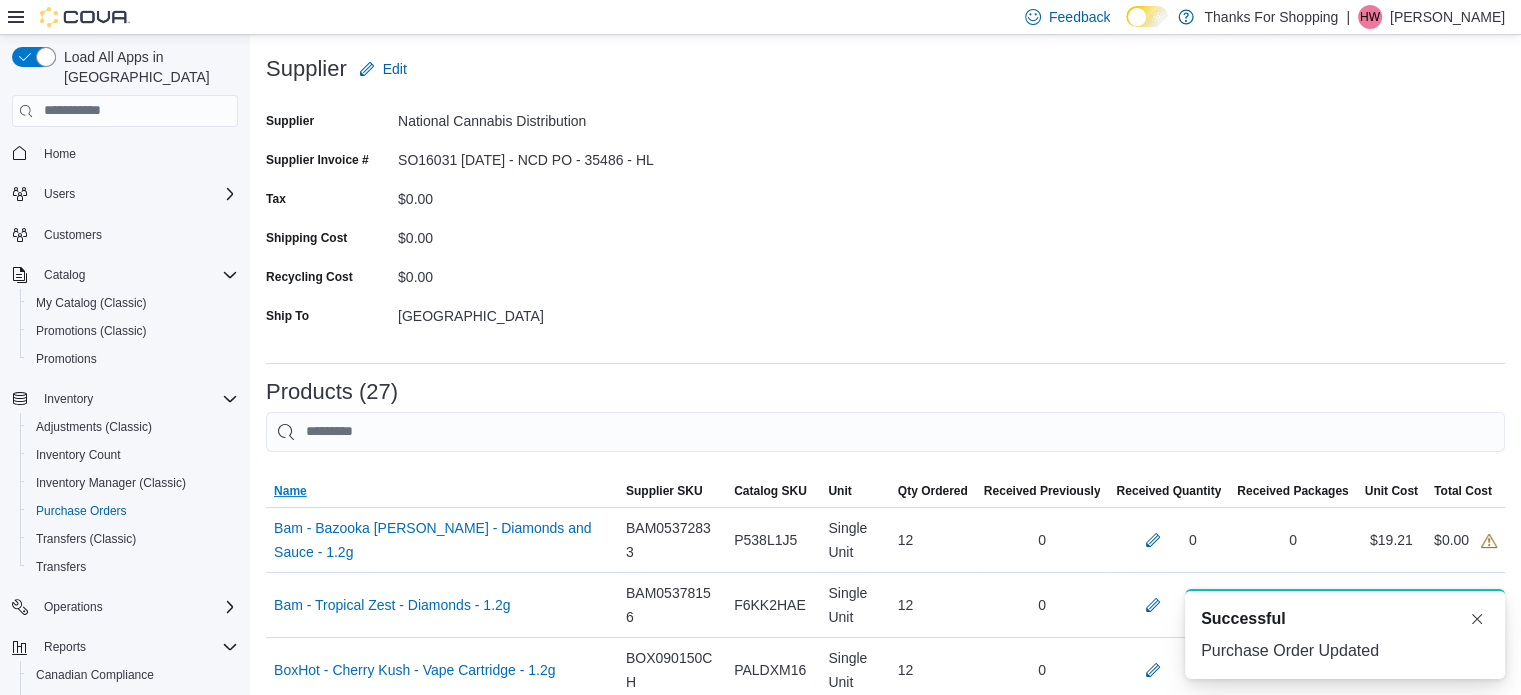 scroll, scrollTop: 200, scrollLeft: 0, axis: vertical 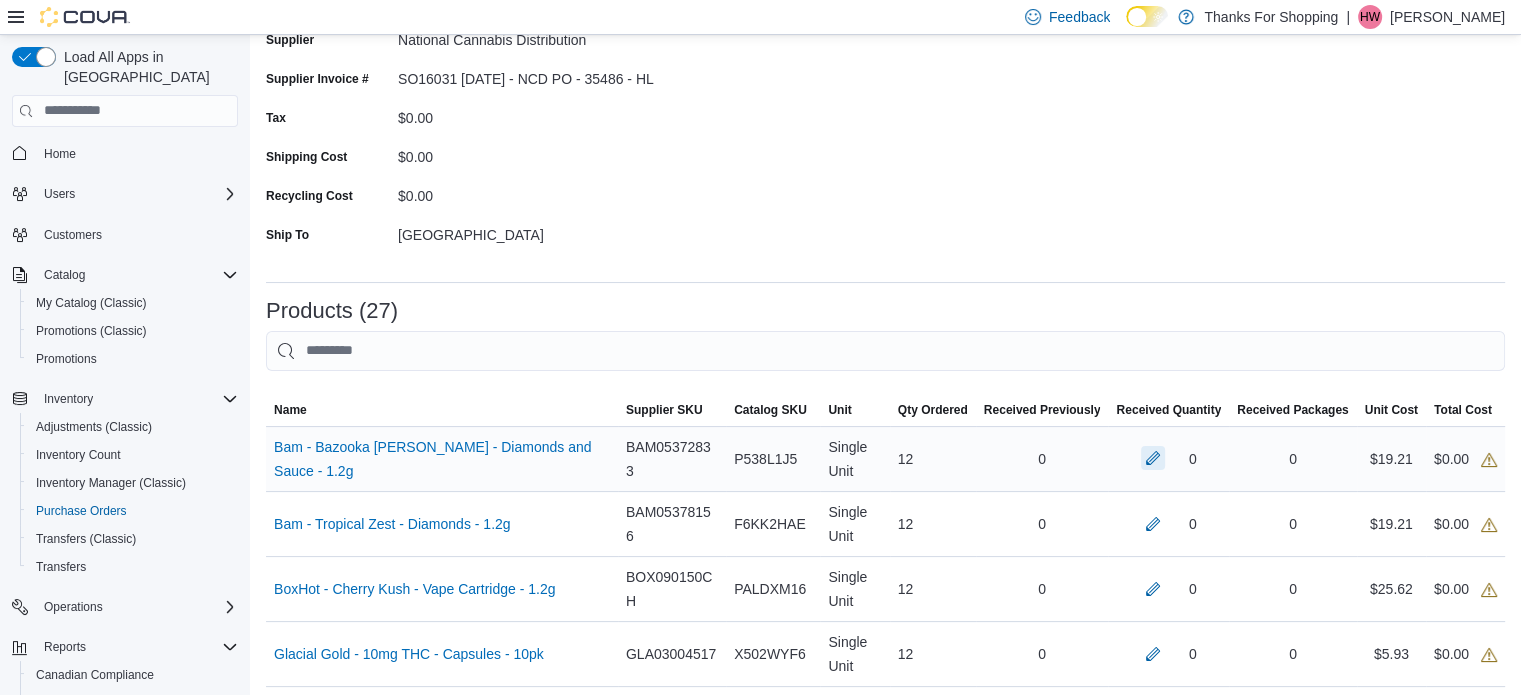 click at bounding box center [1153, 458] 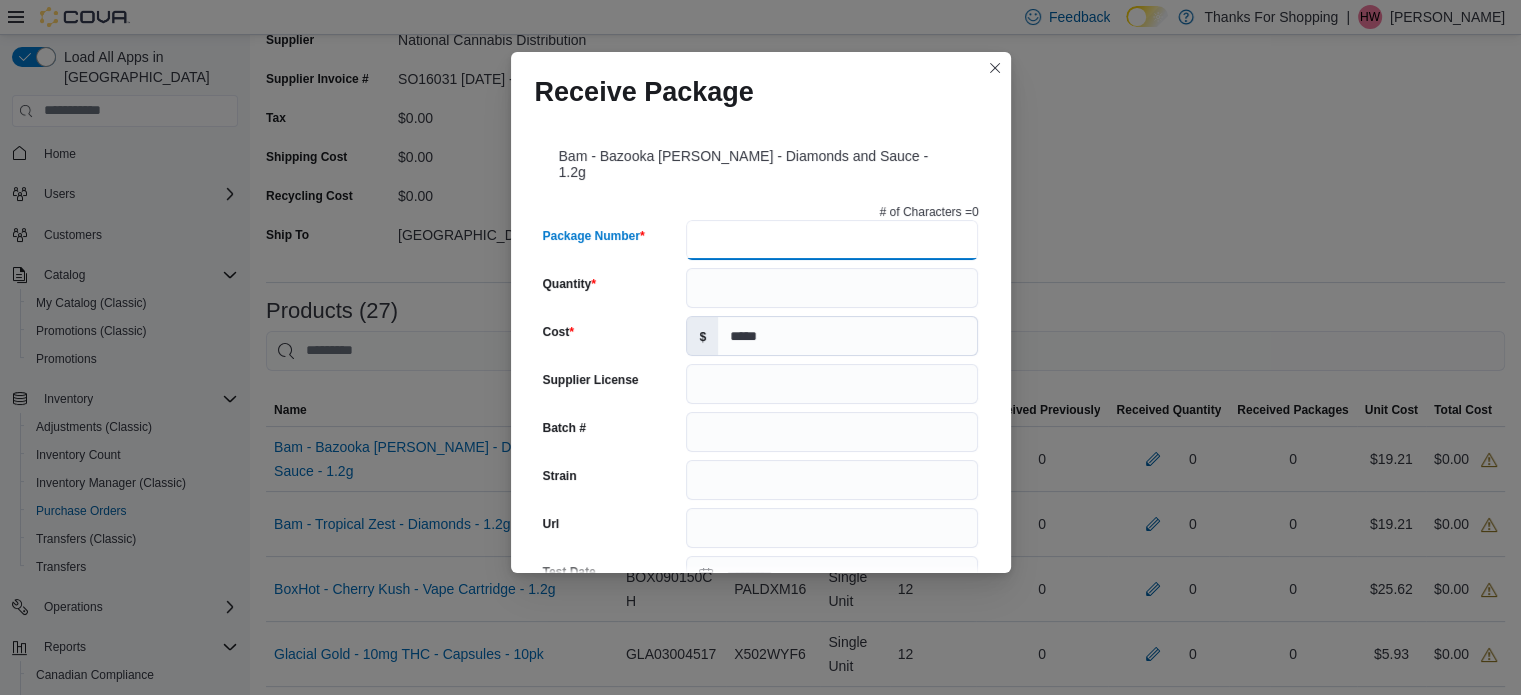 click on "Package Number" at bounding box center (832, 240) 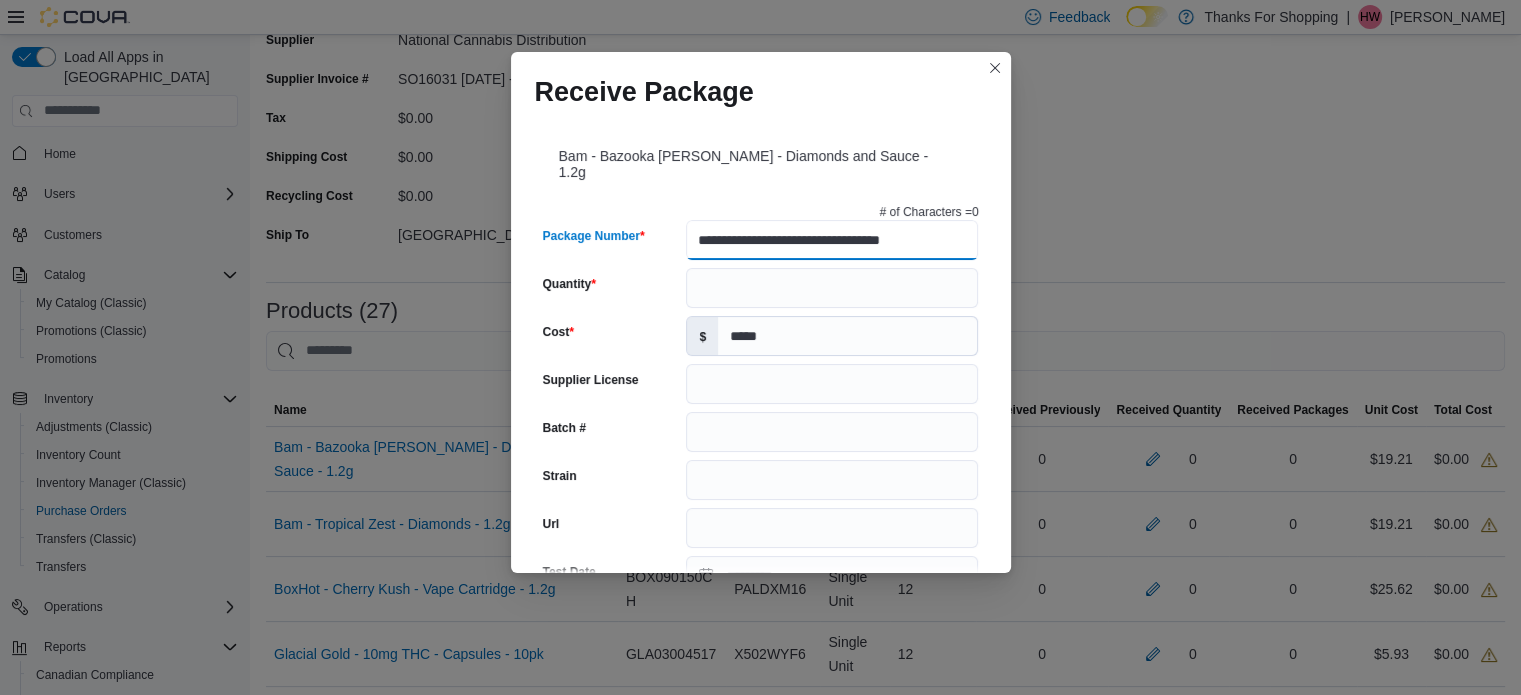 type on "**********" 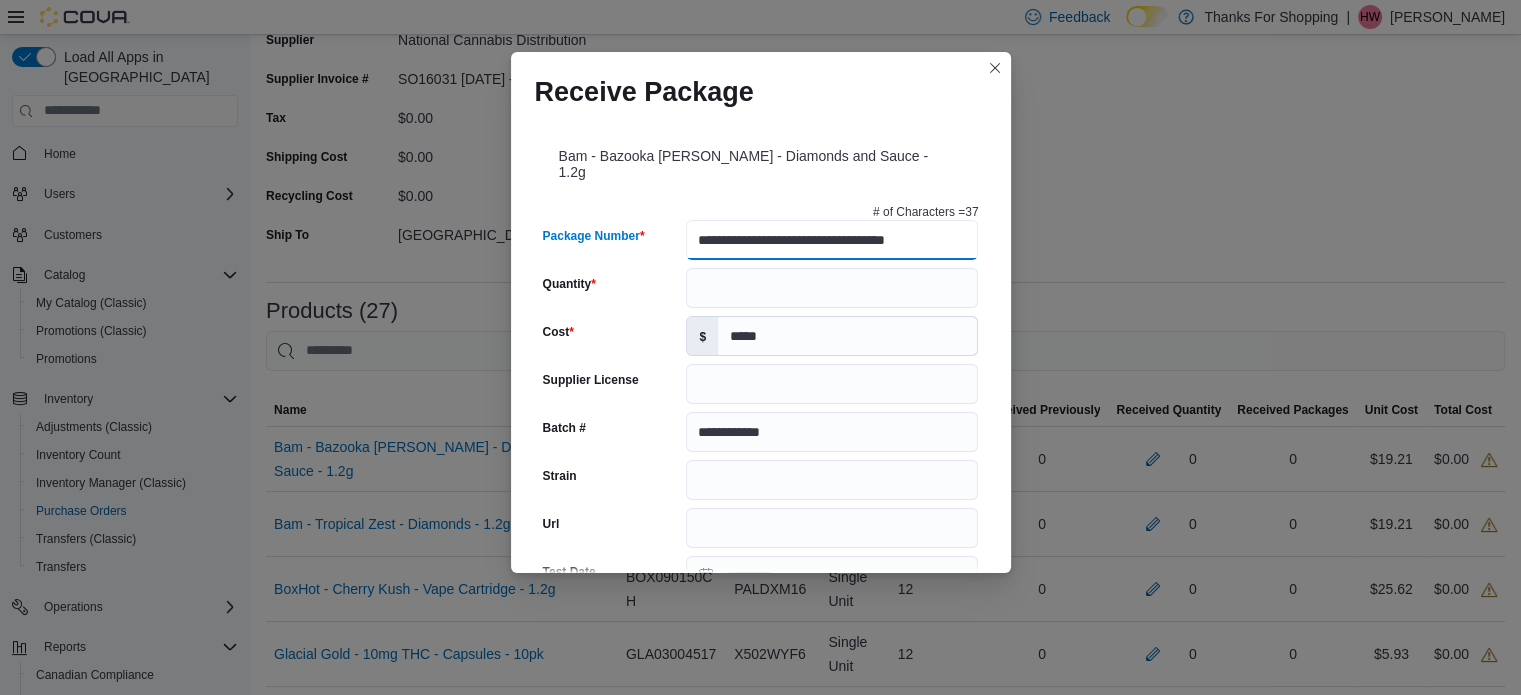 type on "**********" 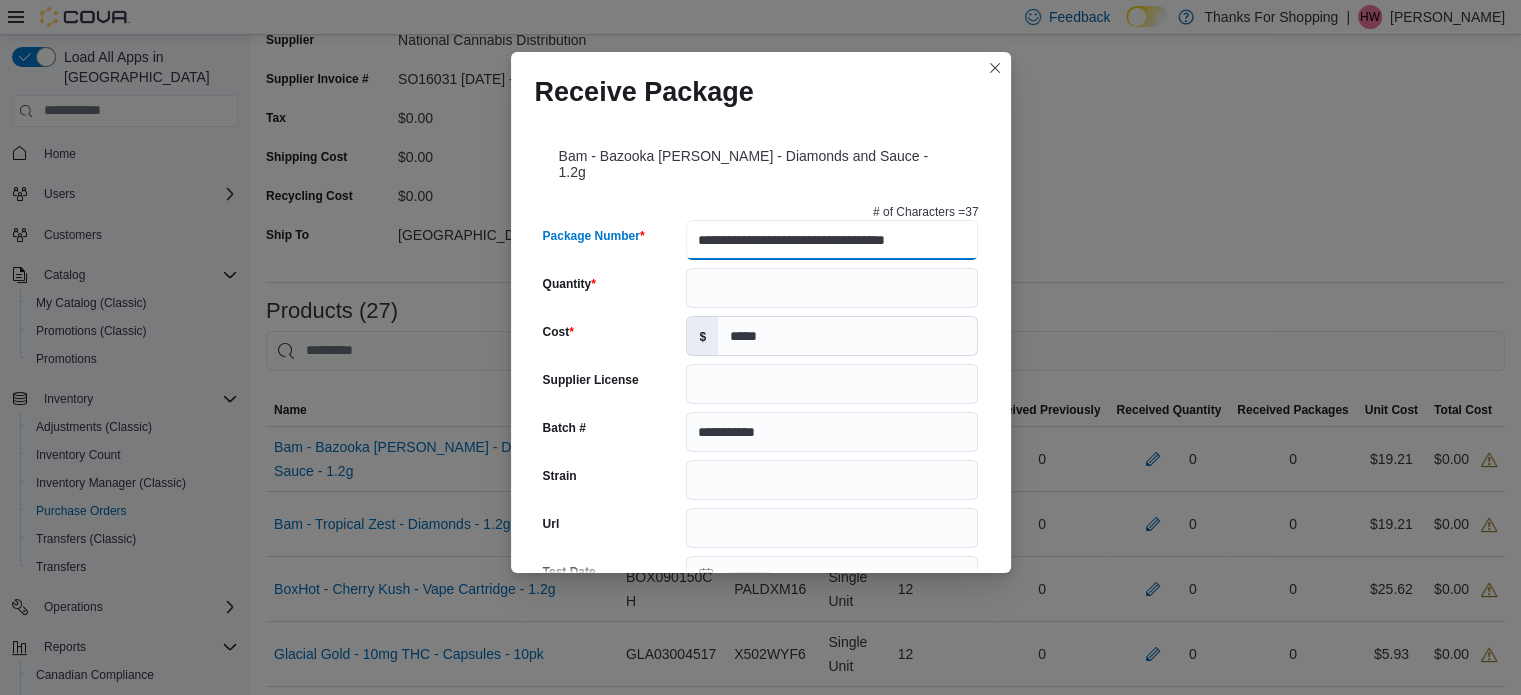 scroll, scrollTop: 0, scrollLeft: 20, axis: horizontal 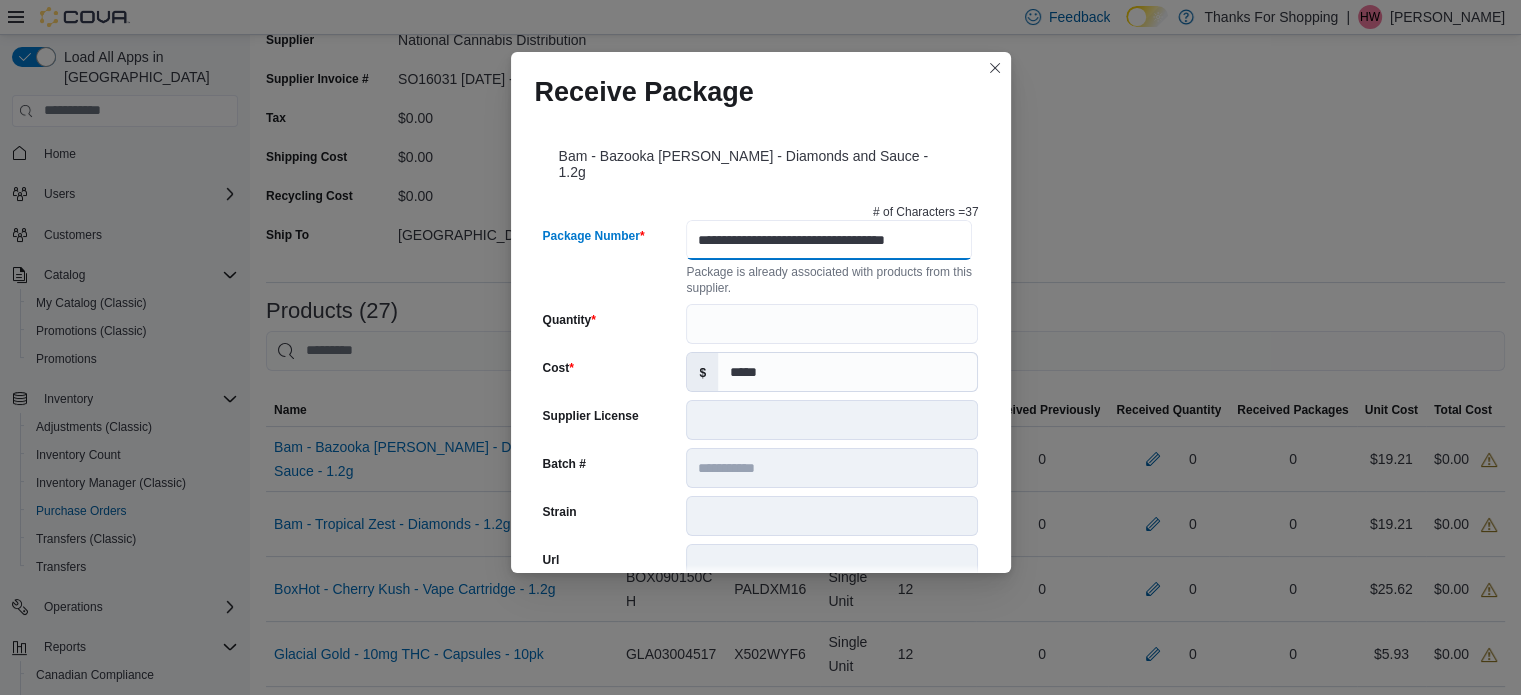 type on "**********" 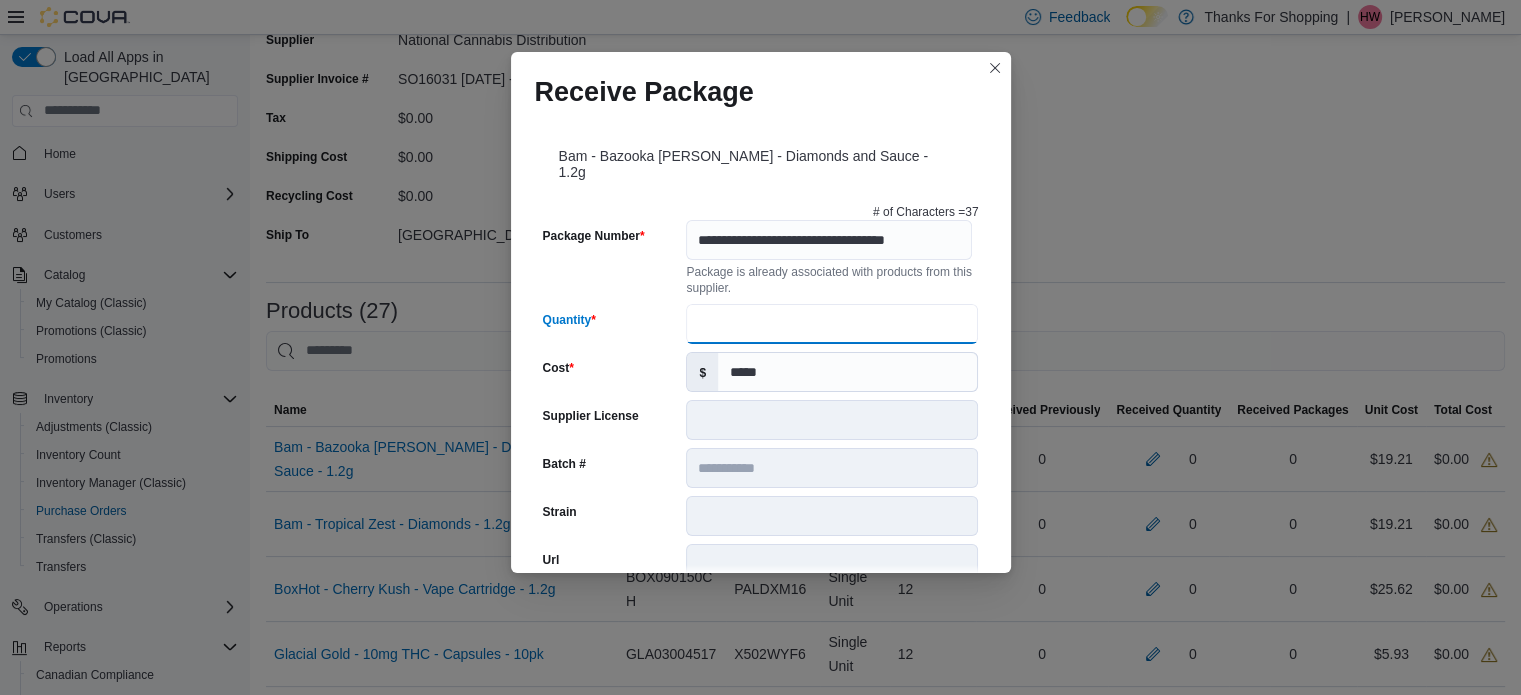 click on "Quantity" at bounding box center [832, 324] 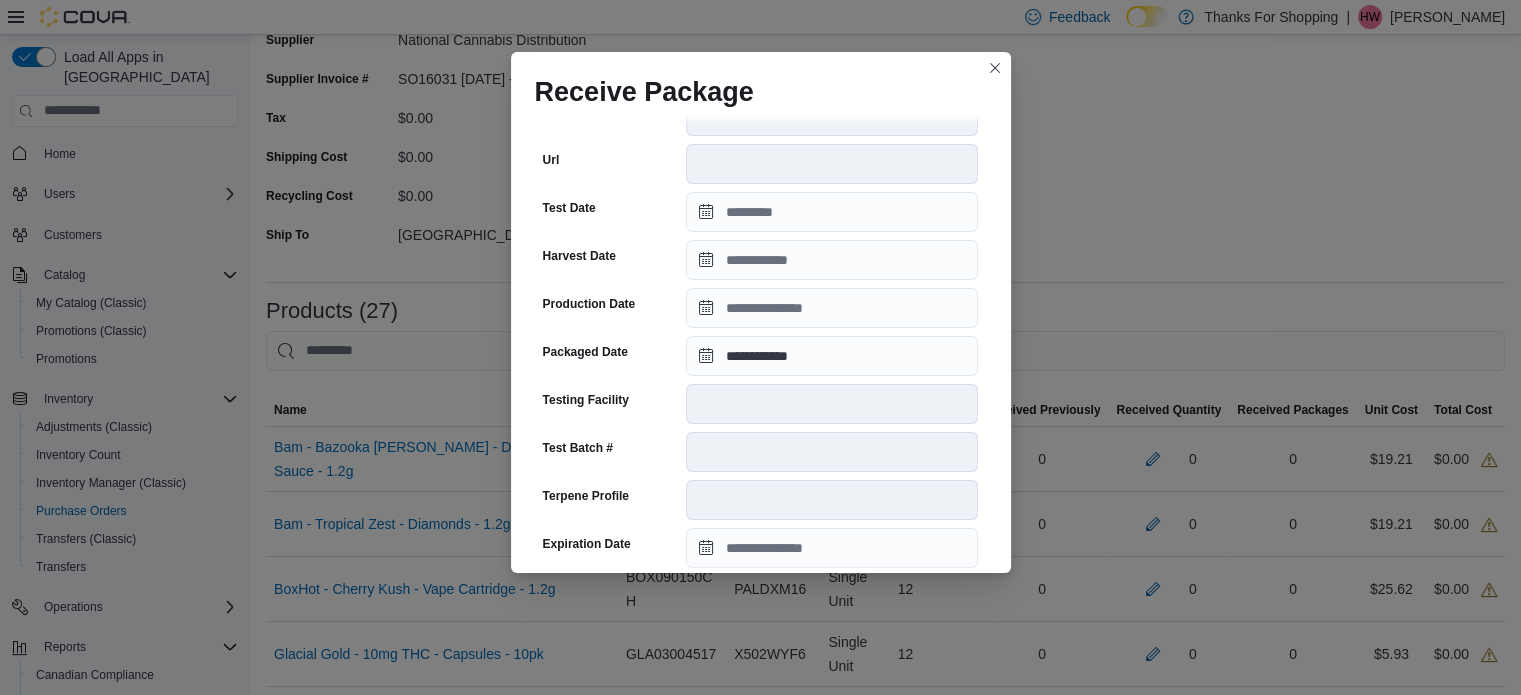 scroll, scrollTop: 658, scrollLeft: 0, axis: vertical 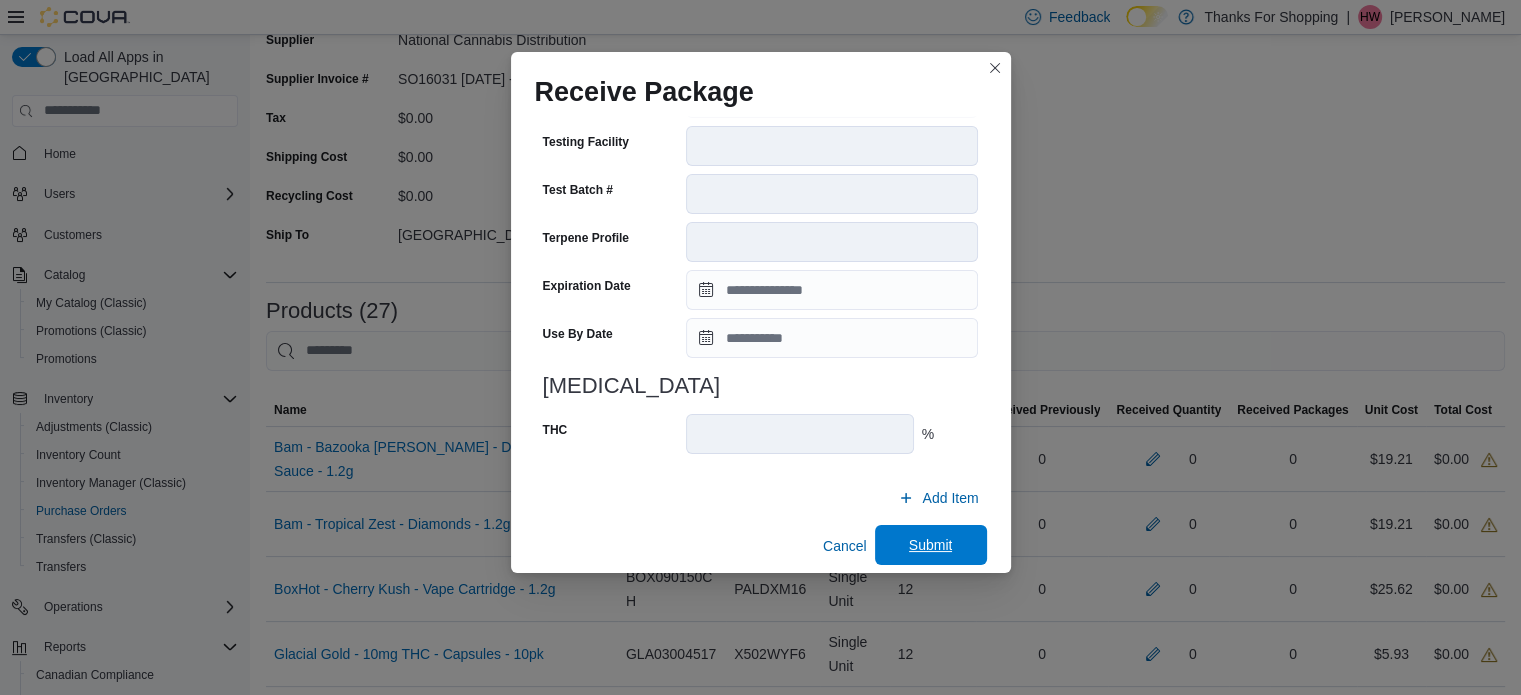 type on "**" 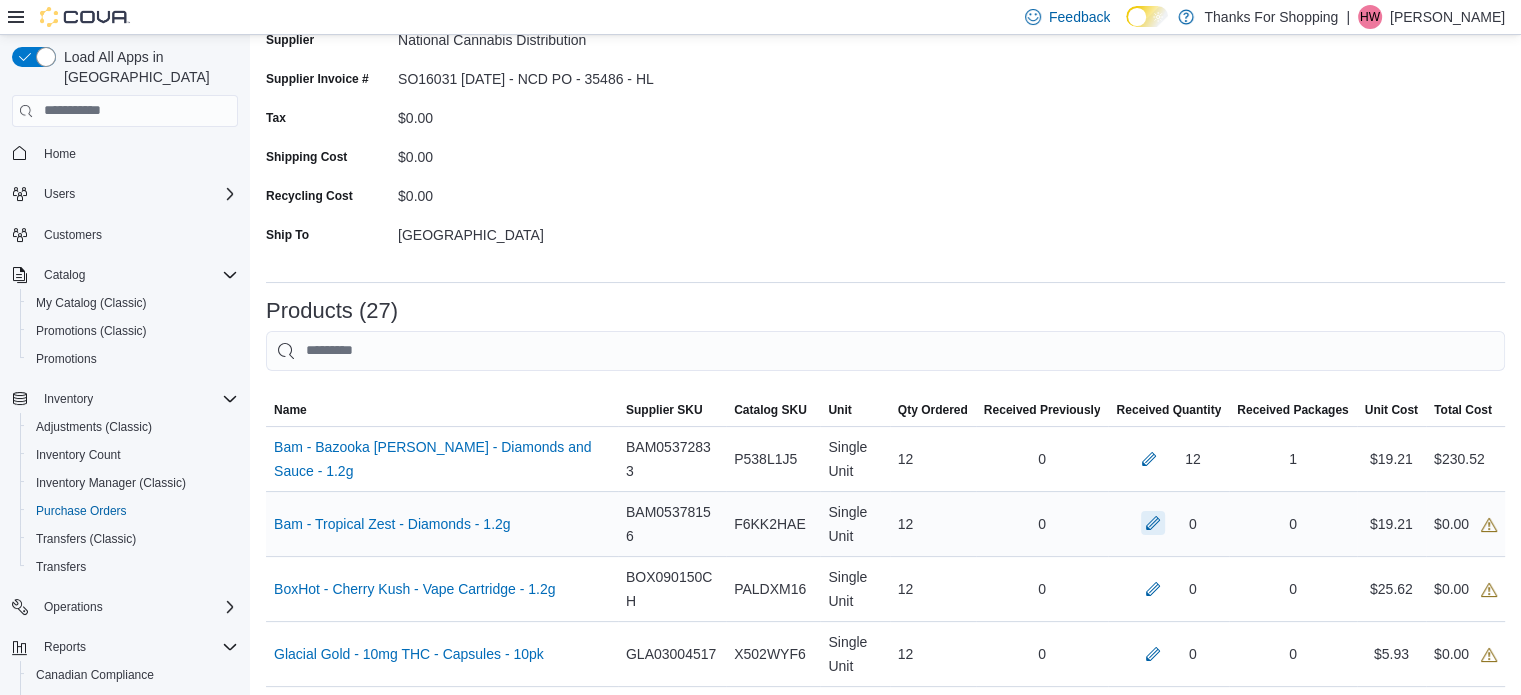 click at bounding box center (1153, 523) 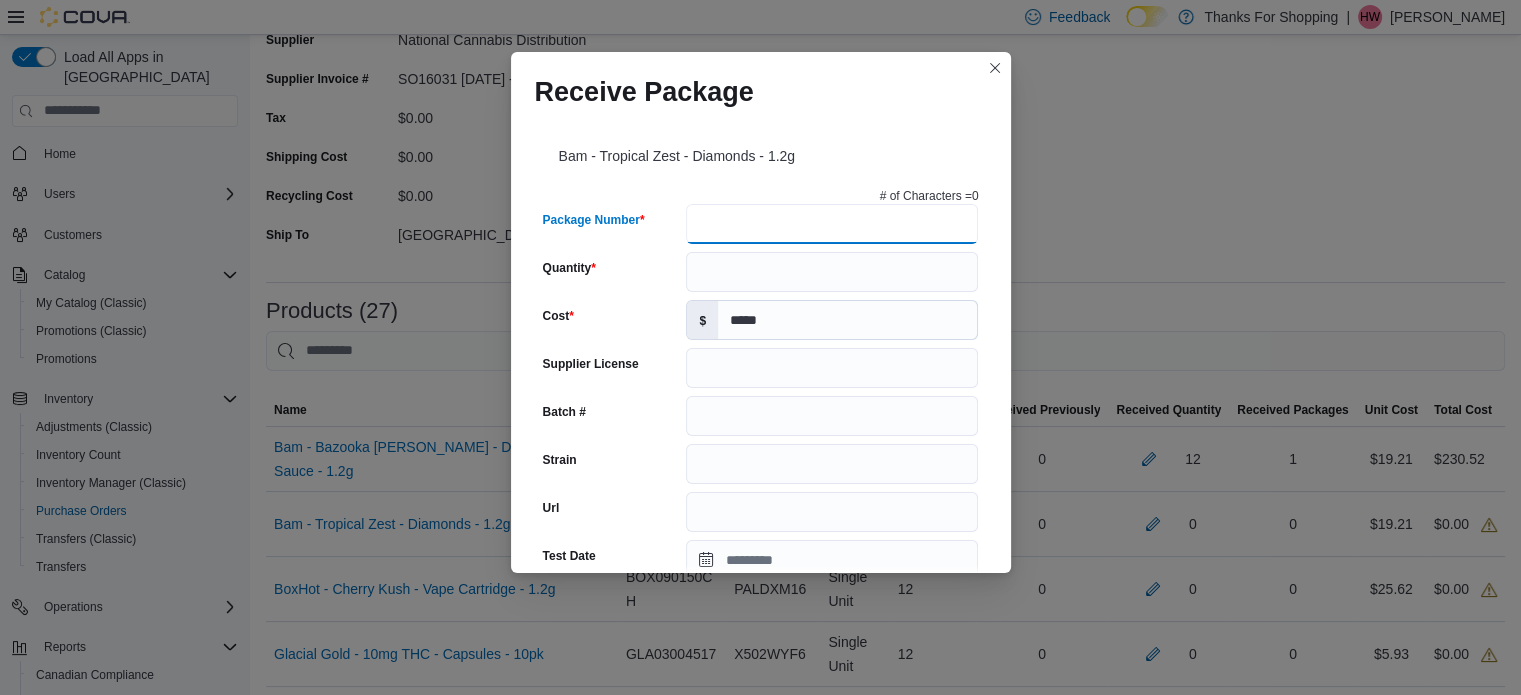 click on "Package Number" at bounding box center (832, 224) 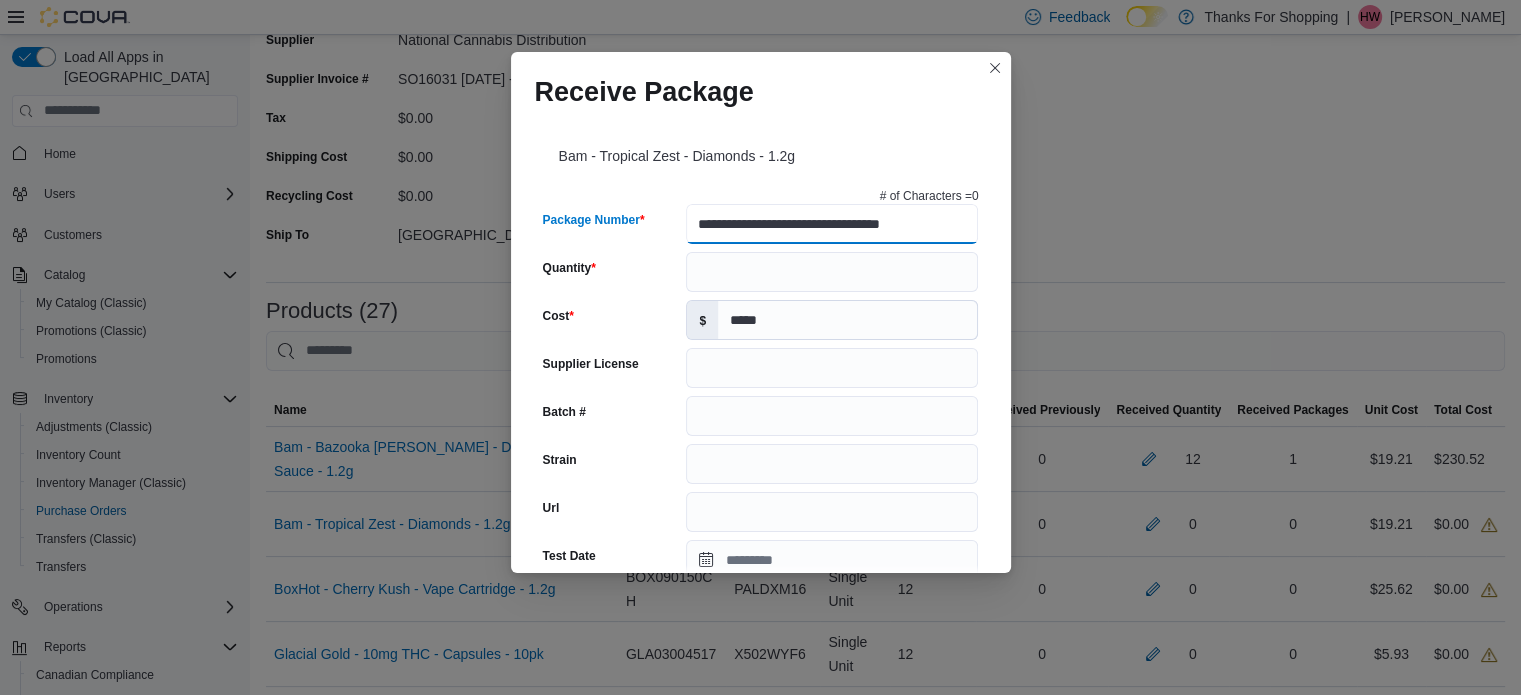 type on "**********" 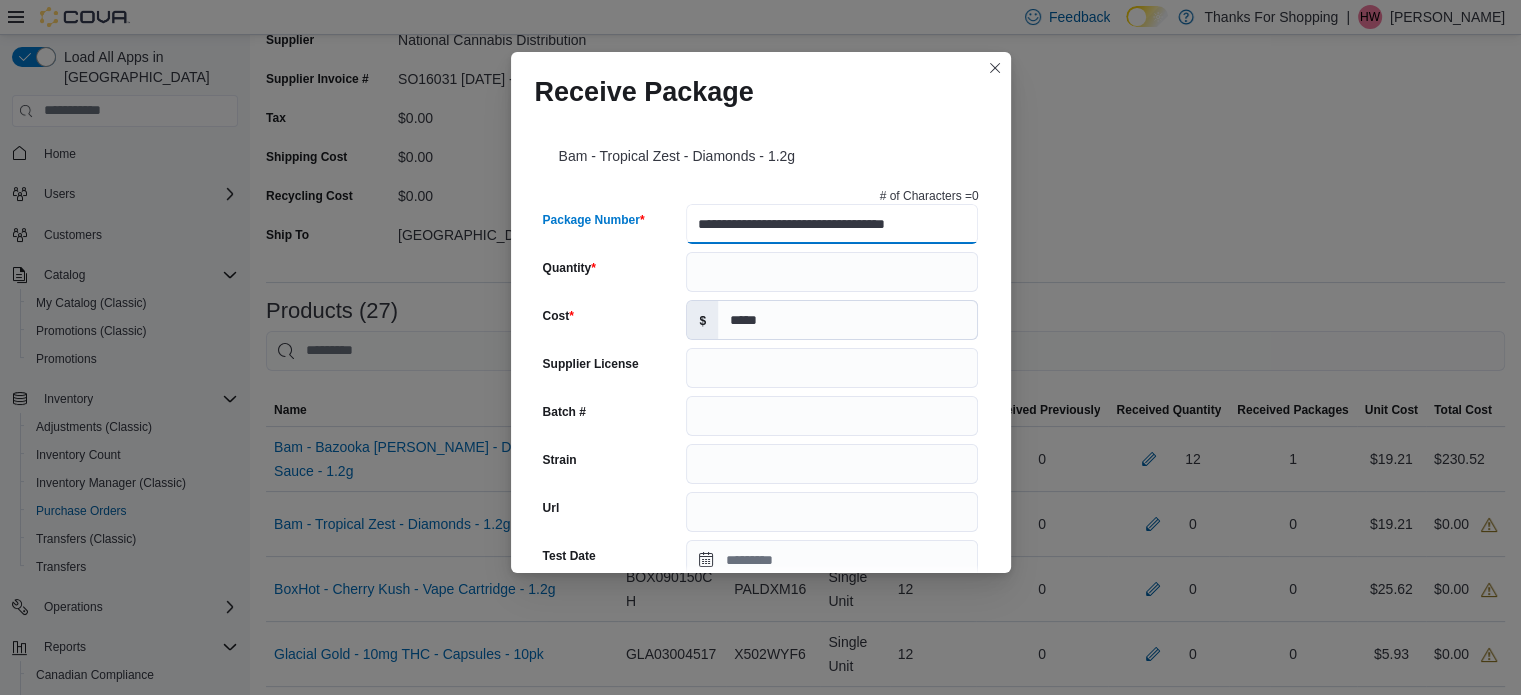 type on "**********" 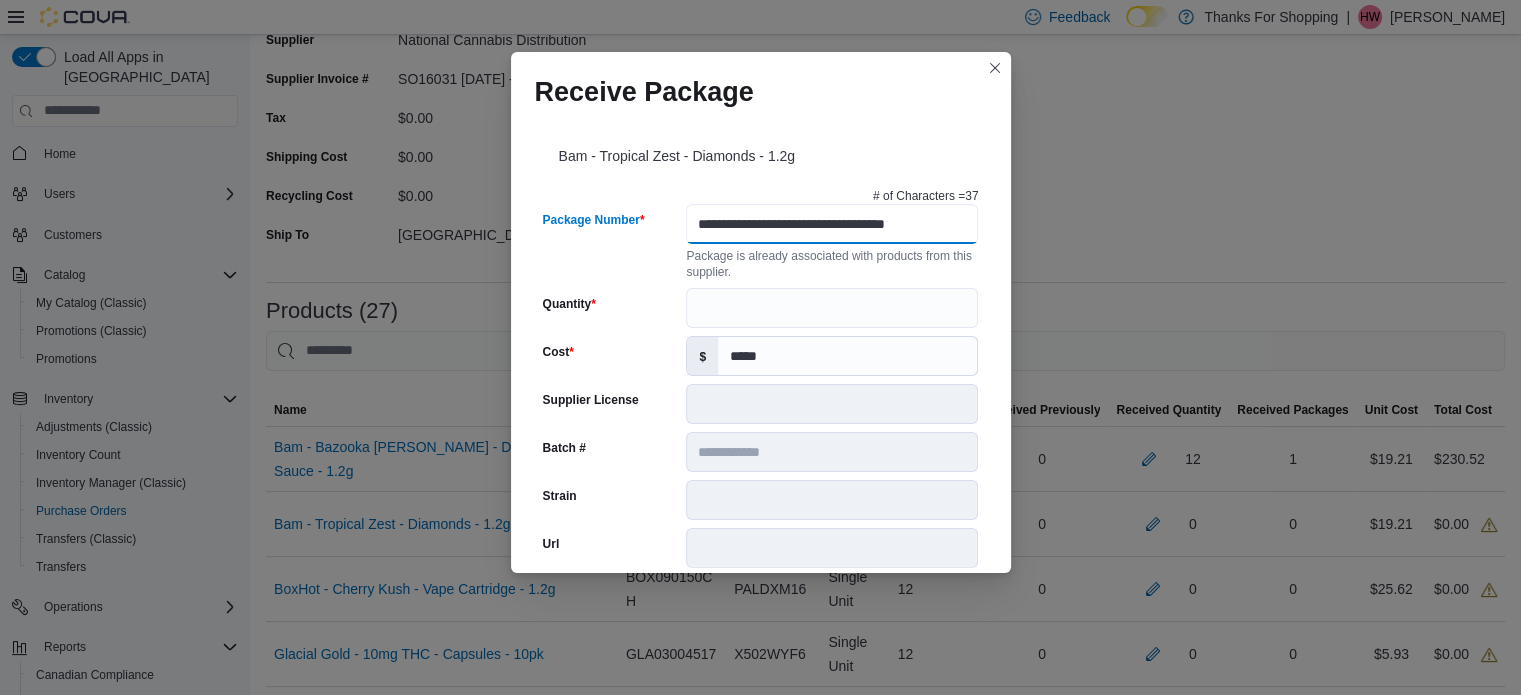 type on "**********" 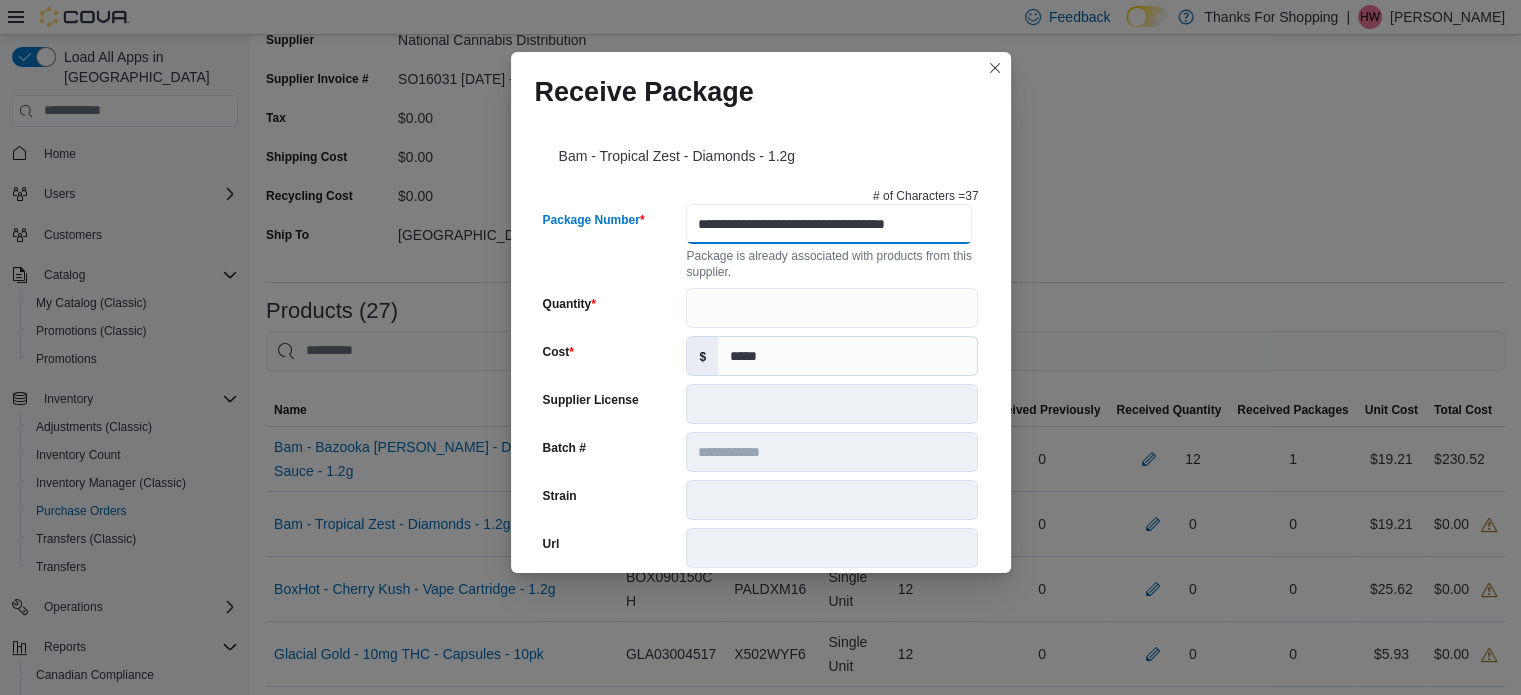 type on "**********" 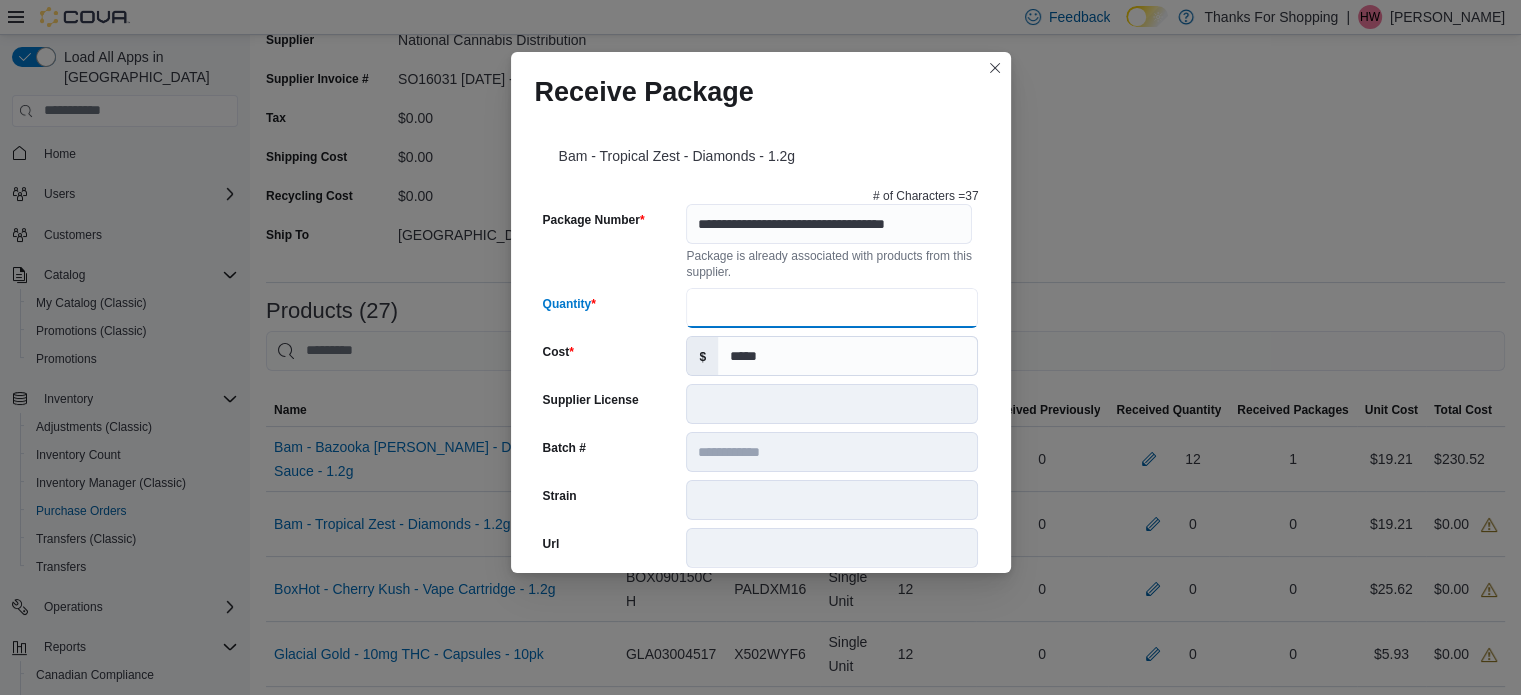 click on "Quantity" at bounding box center [832, 308] 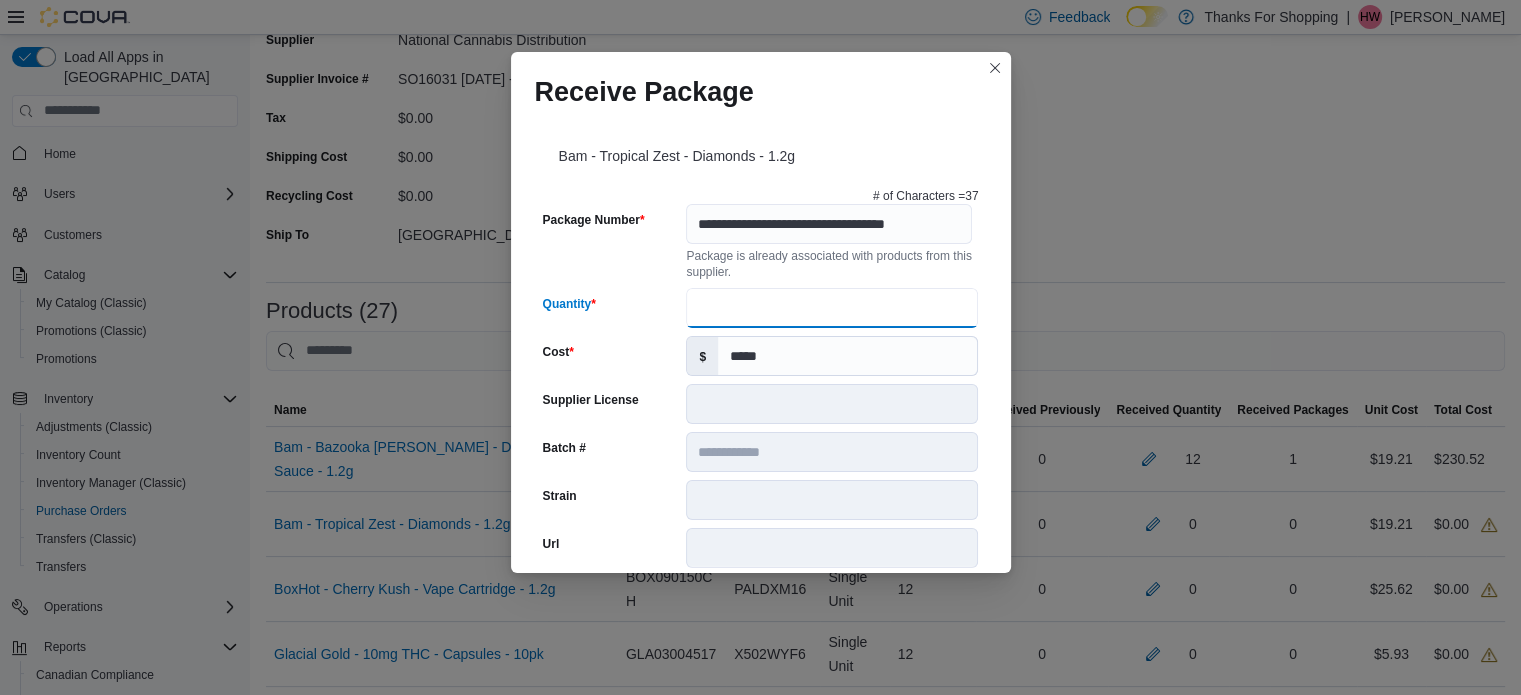 scroll, scrollTop: 400, scrollLeft: 0, axis: vertical 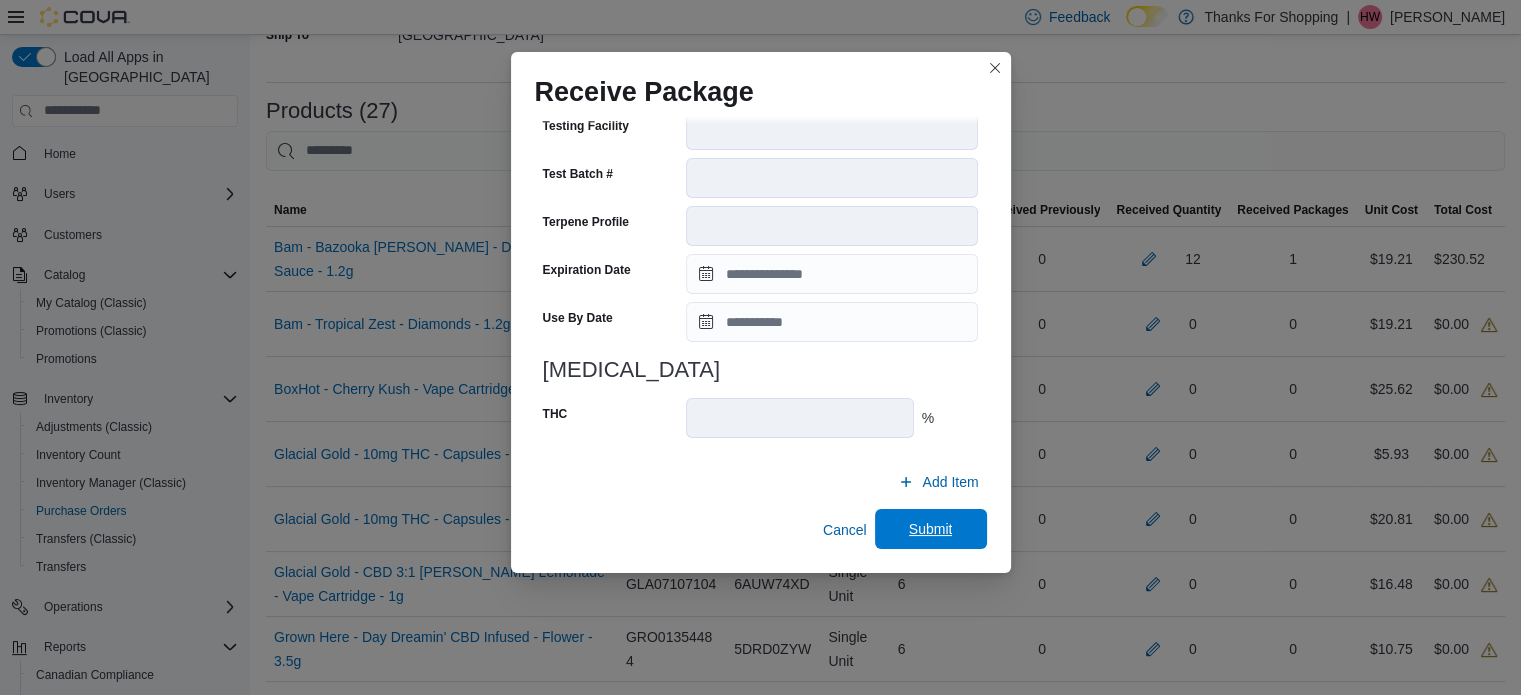type on "**" 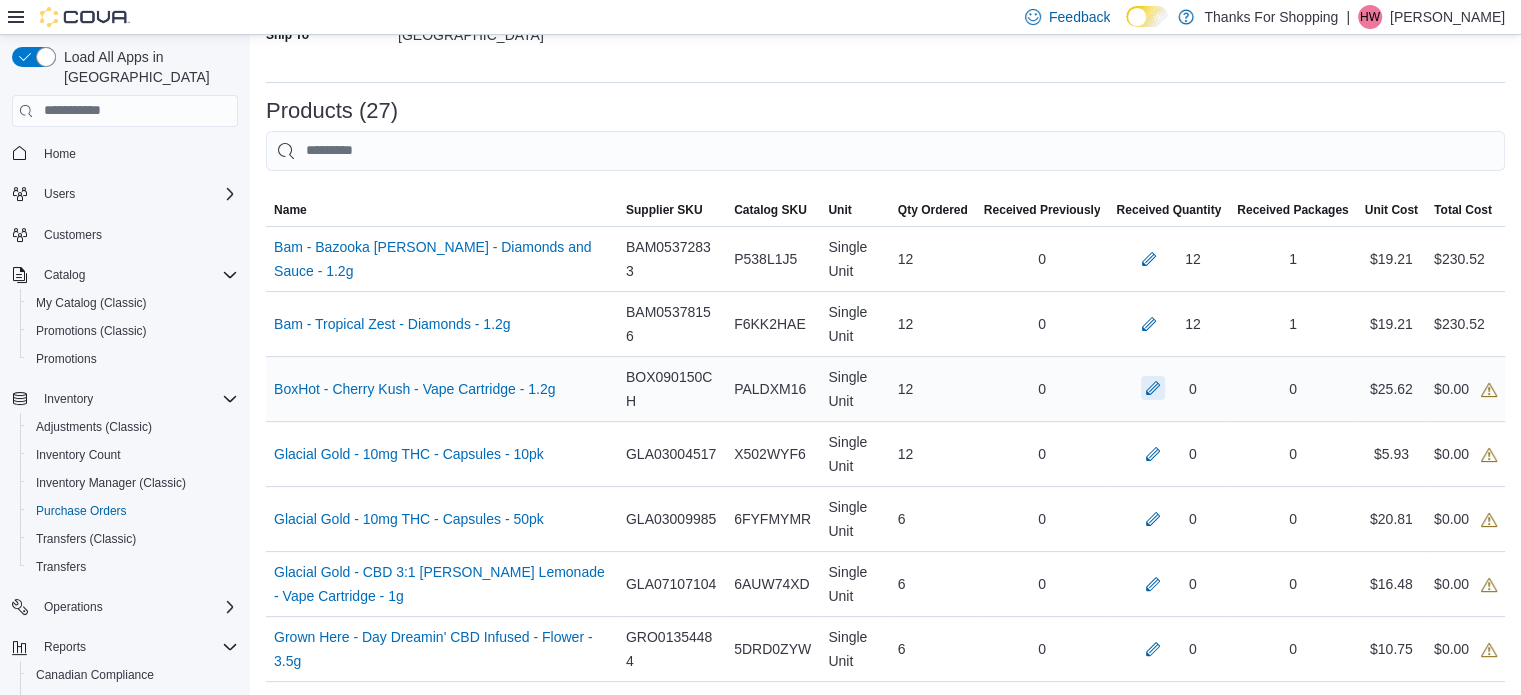 click at bounding box center (1153, 388) 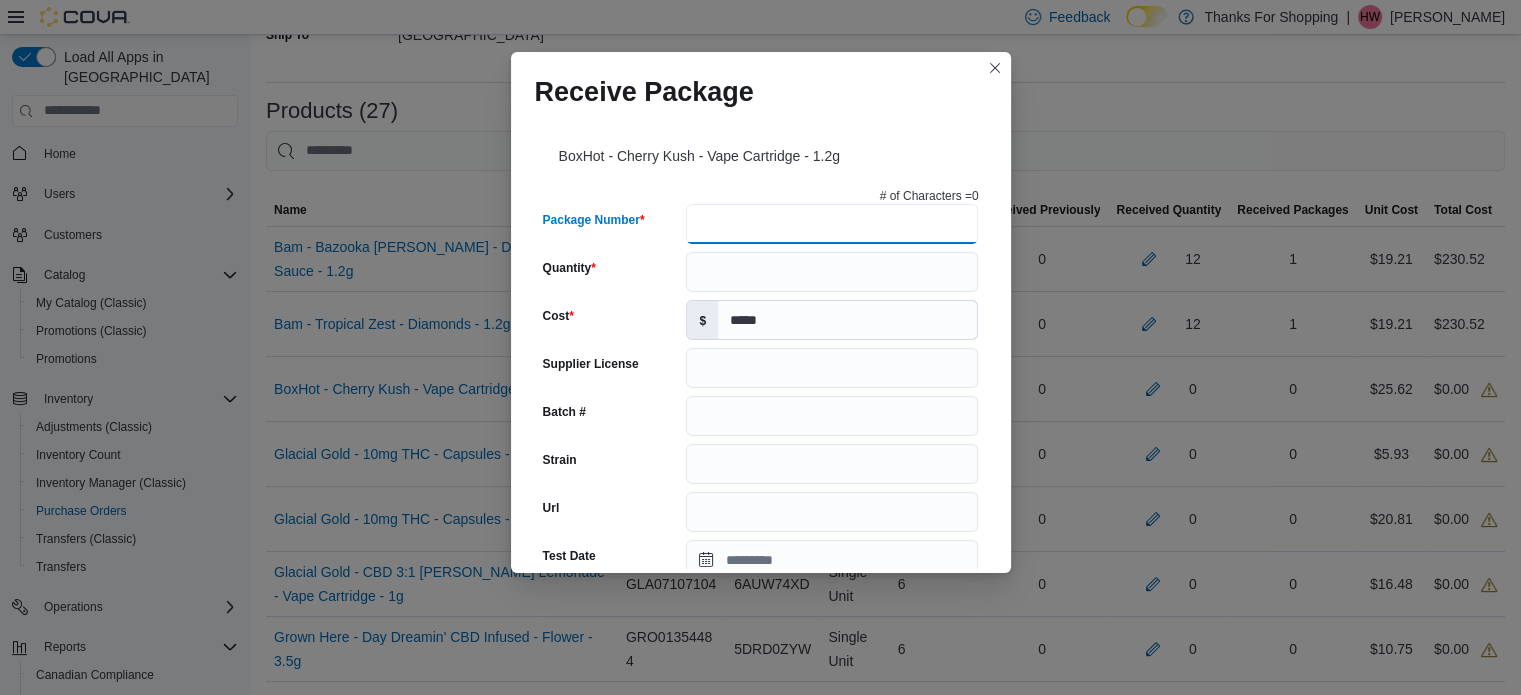 click on "Package Number" at bounding box center (832, 224) 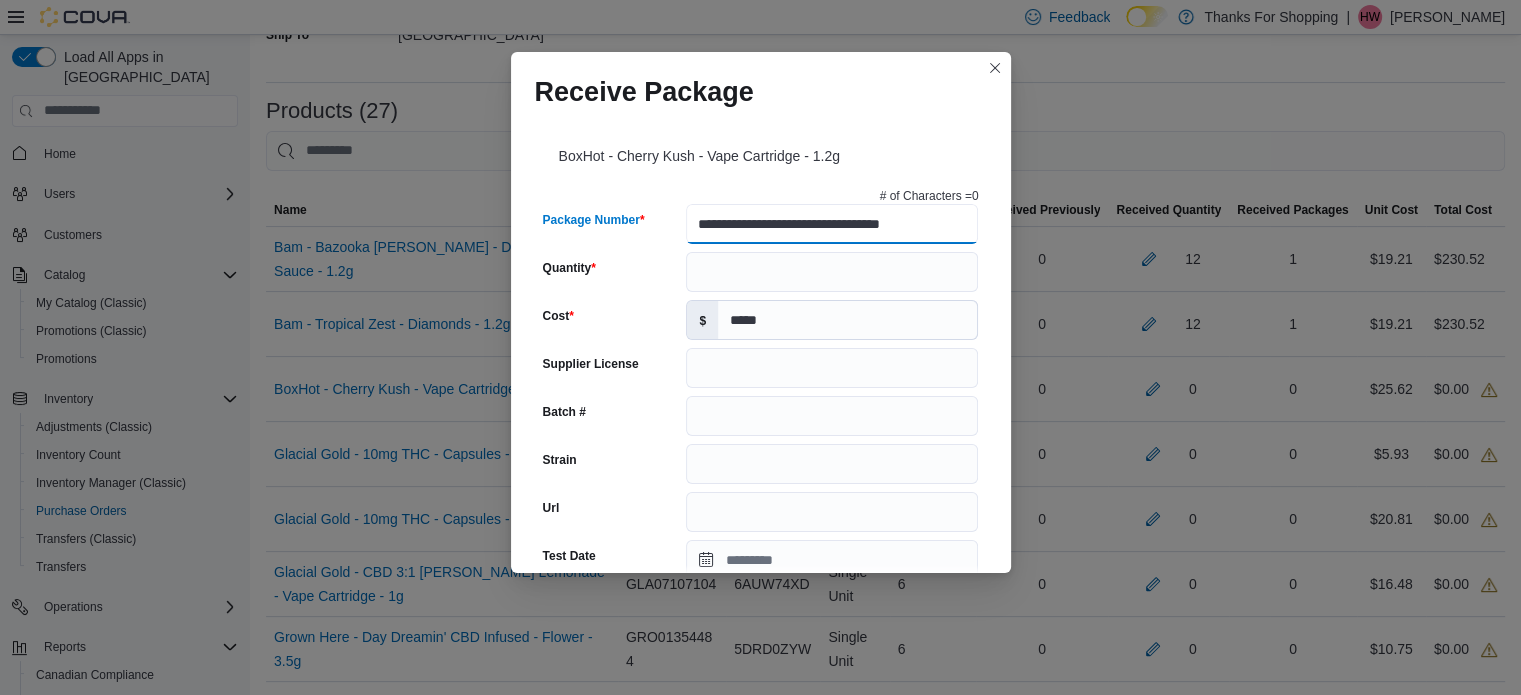 type on "**********" 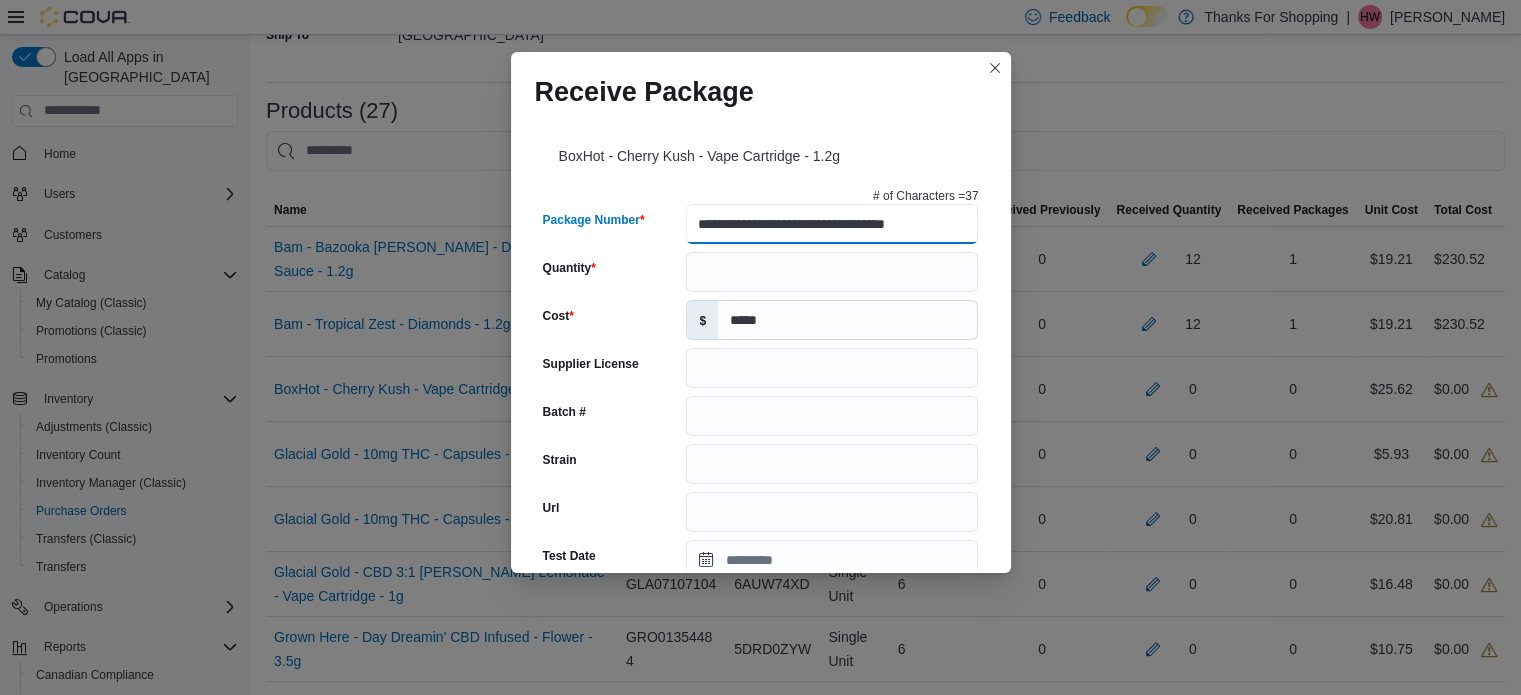 scroll, scrollTop: 0, scrollLeft: 23, axis: horizontal 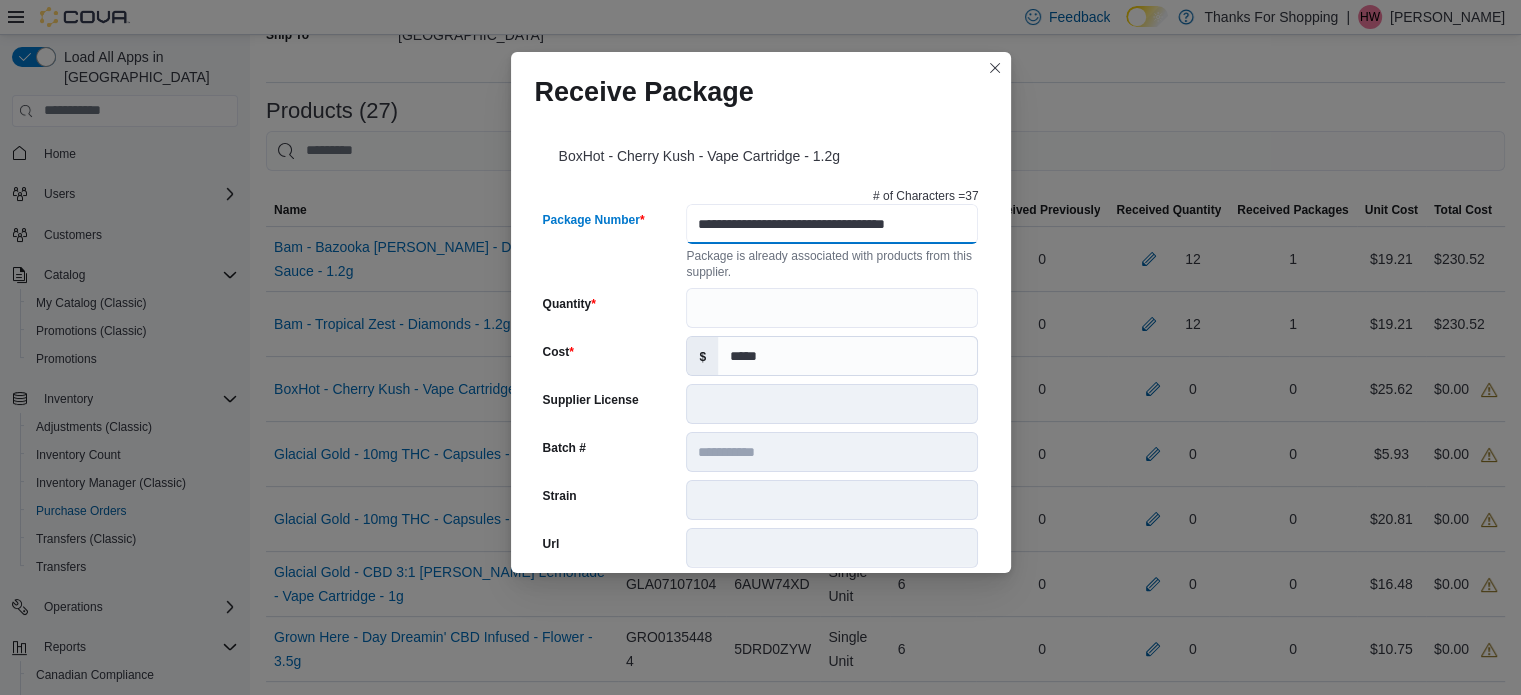 type on "**********" 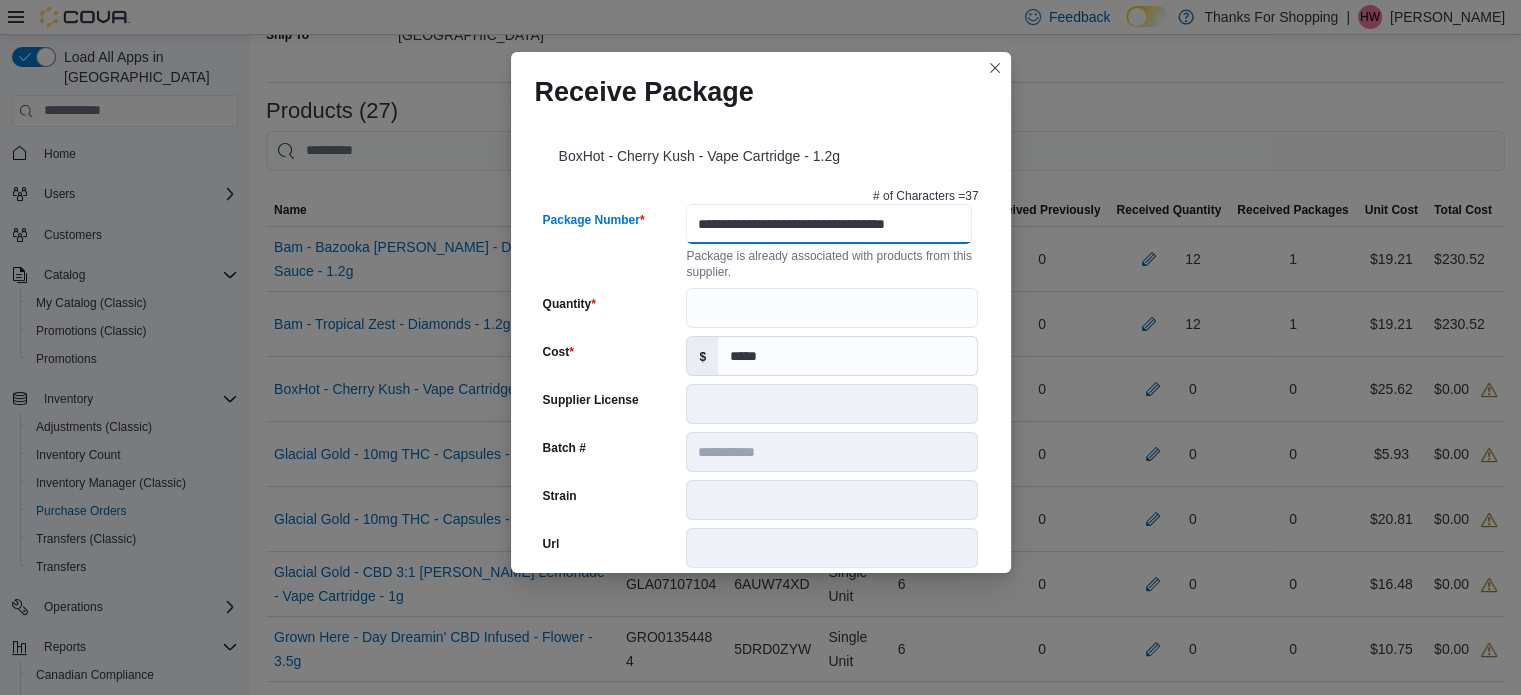 type on "**********" 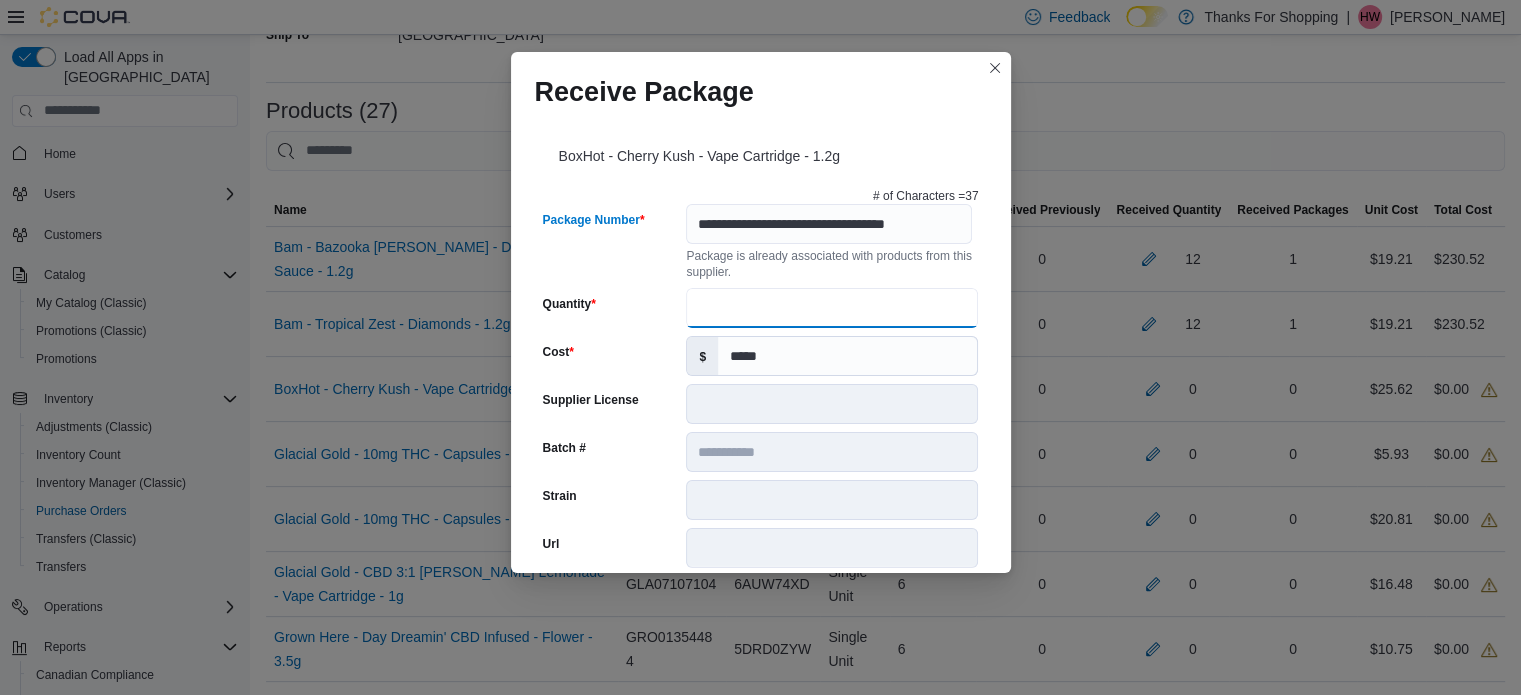 click on "Quantity" at bounding box center (832, 308) 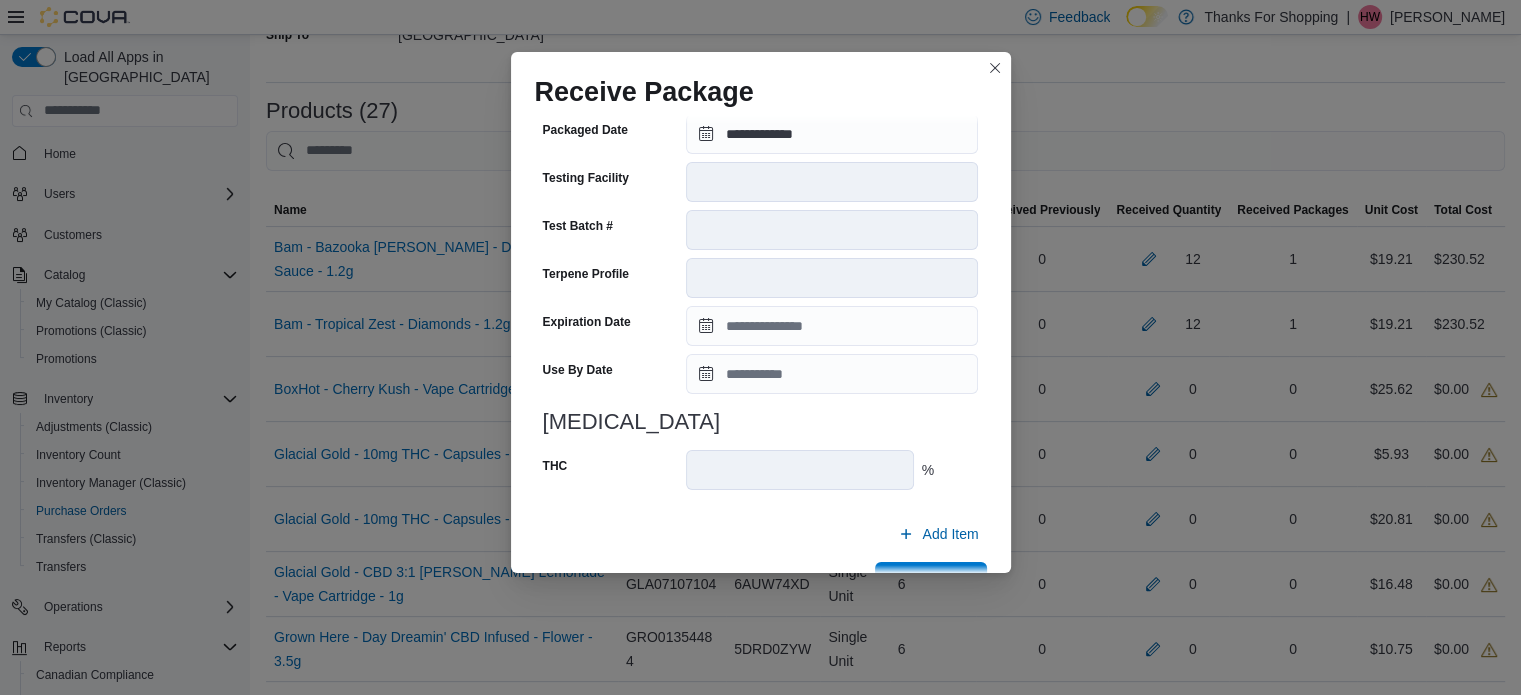 scroll, scrollTop: 658, scrollLeft: 0, axis: vertical 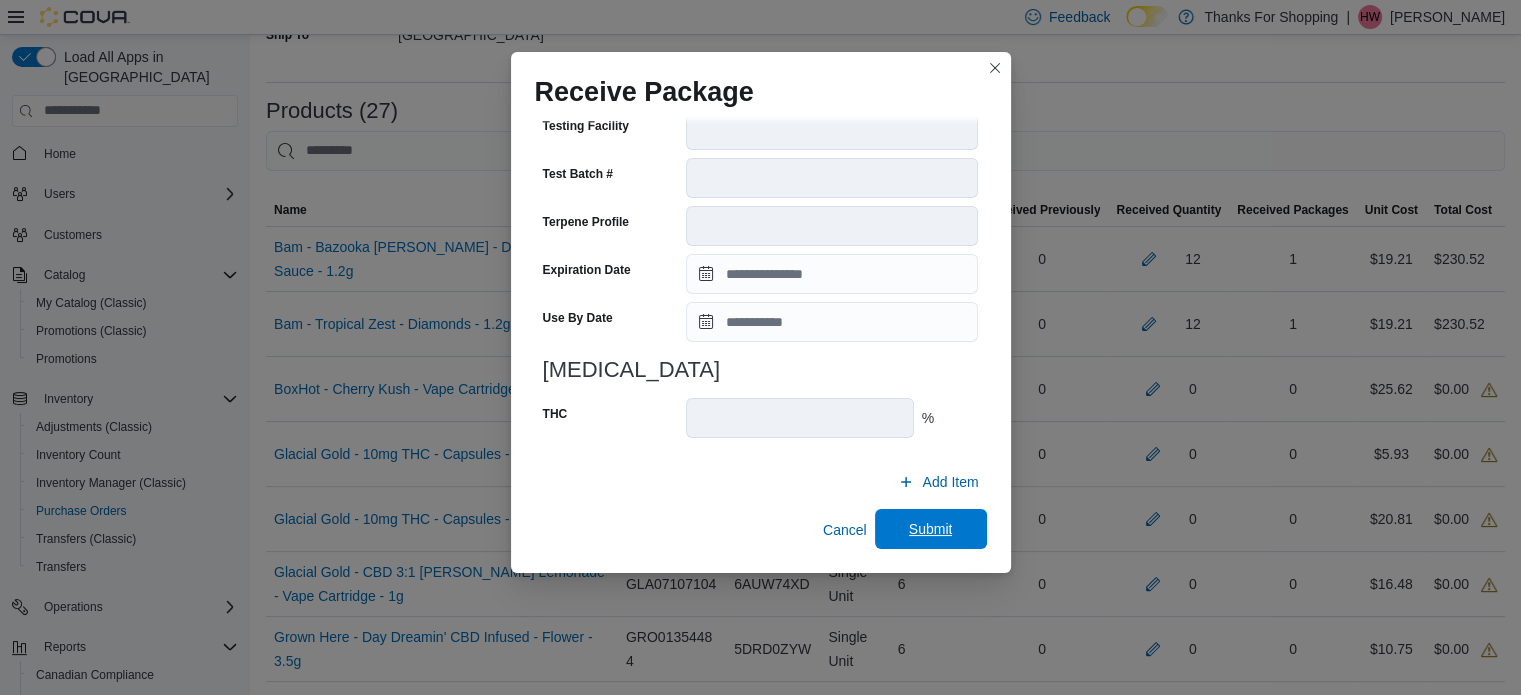 type on "**" 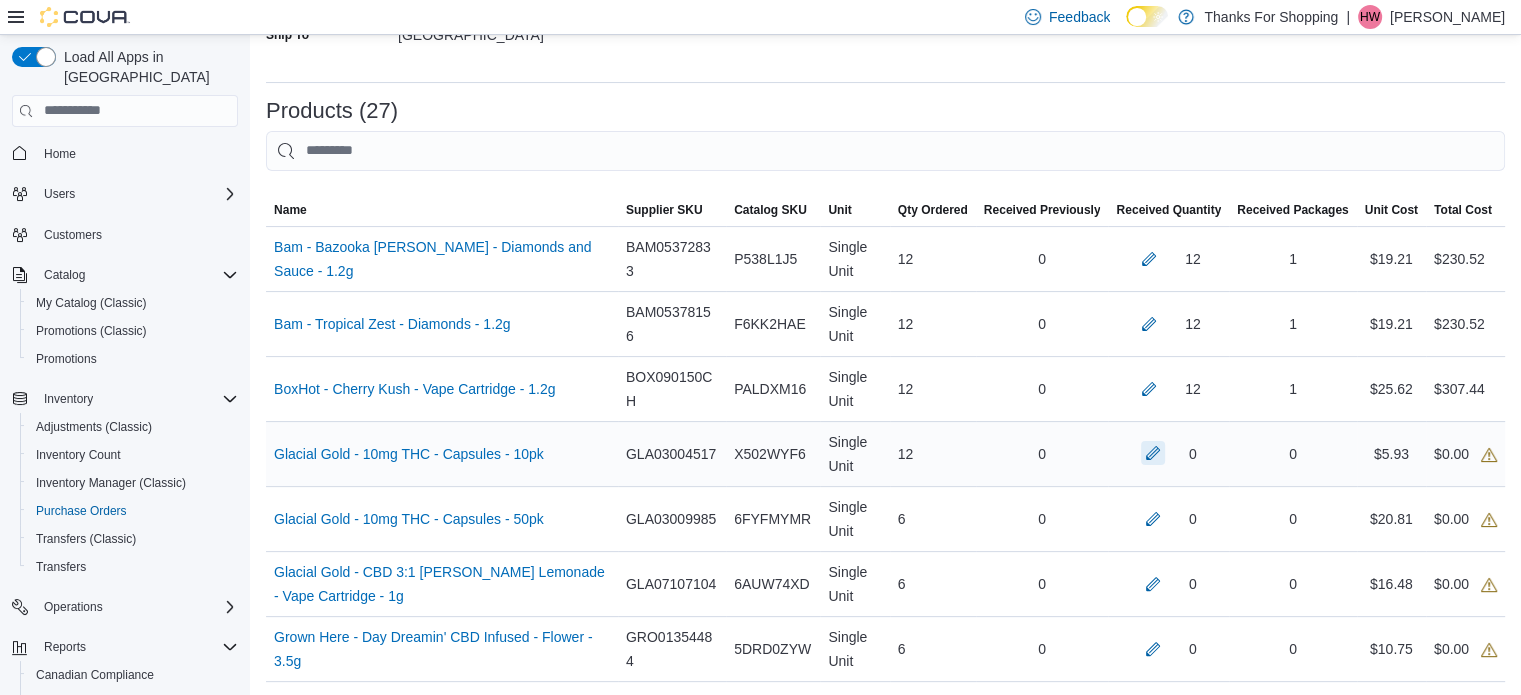 click at bounding box center [1153, 453] 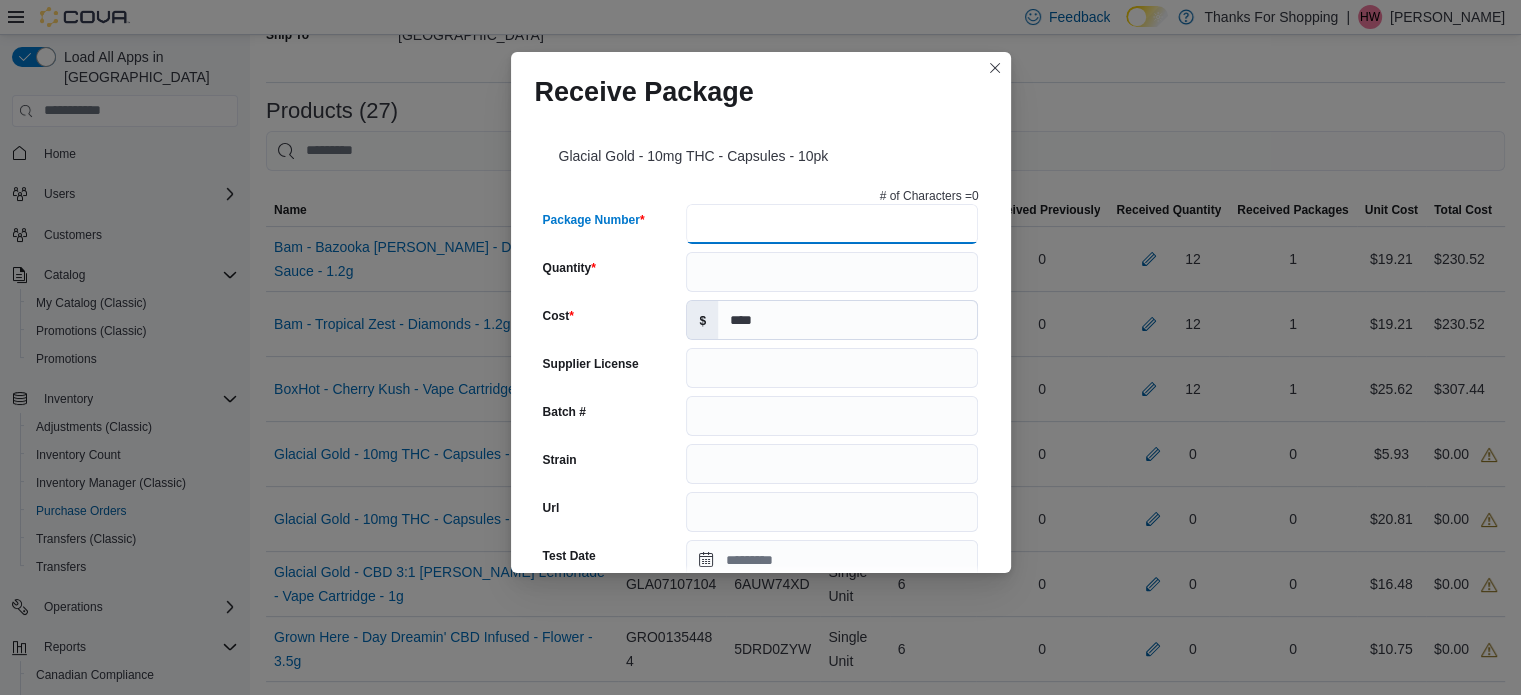 click on "Package Number" at bounding box center [832, 224] 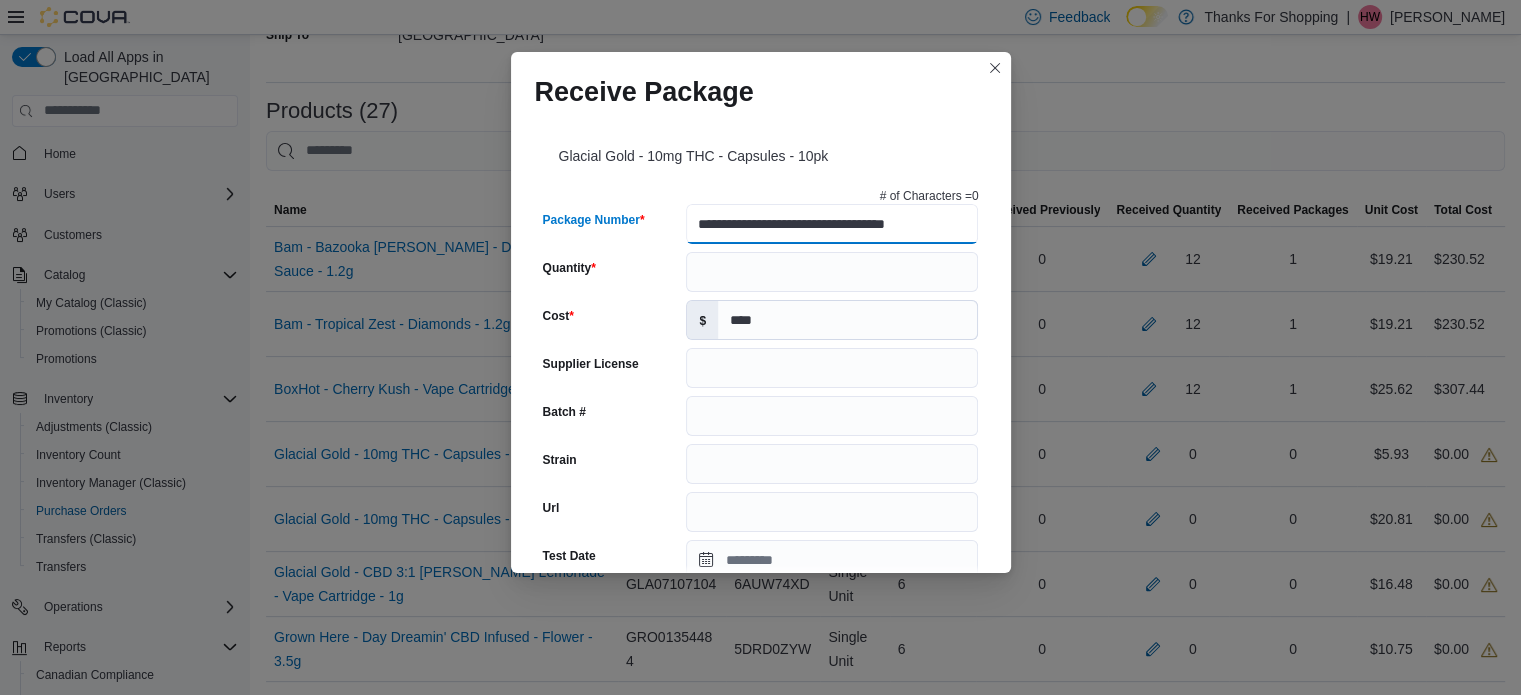 type on "**********" 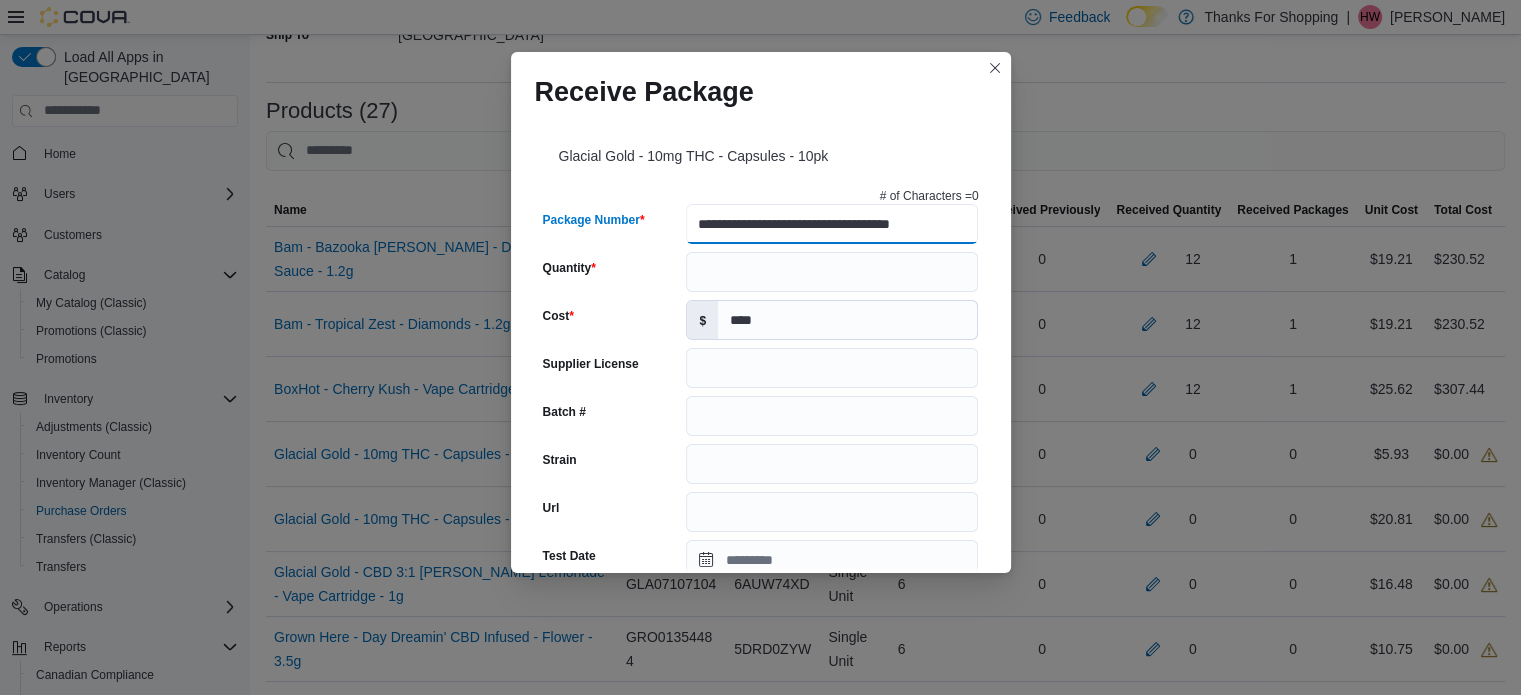 type on "**********" 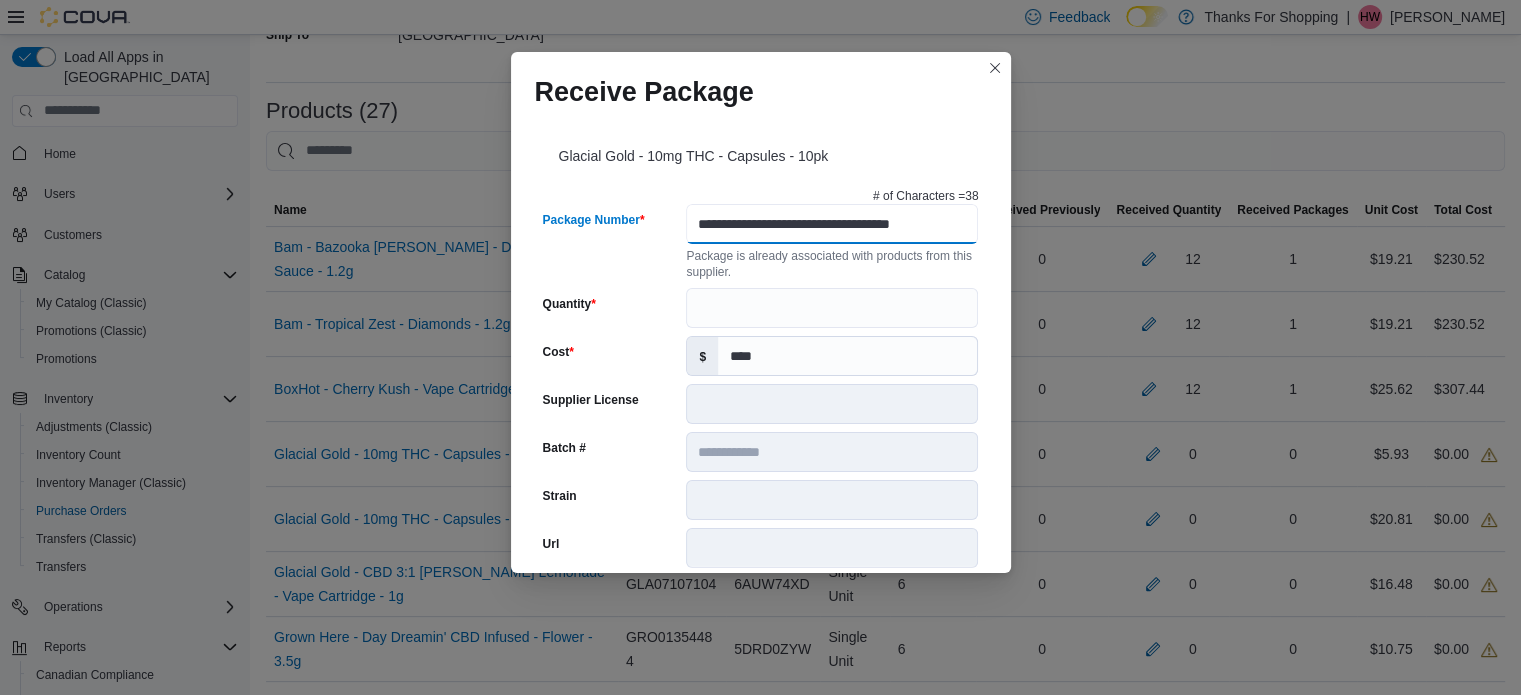 scroll, scrollTop: 0, scrollLeft: 25, axis: horizontal 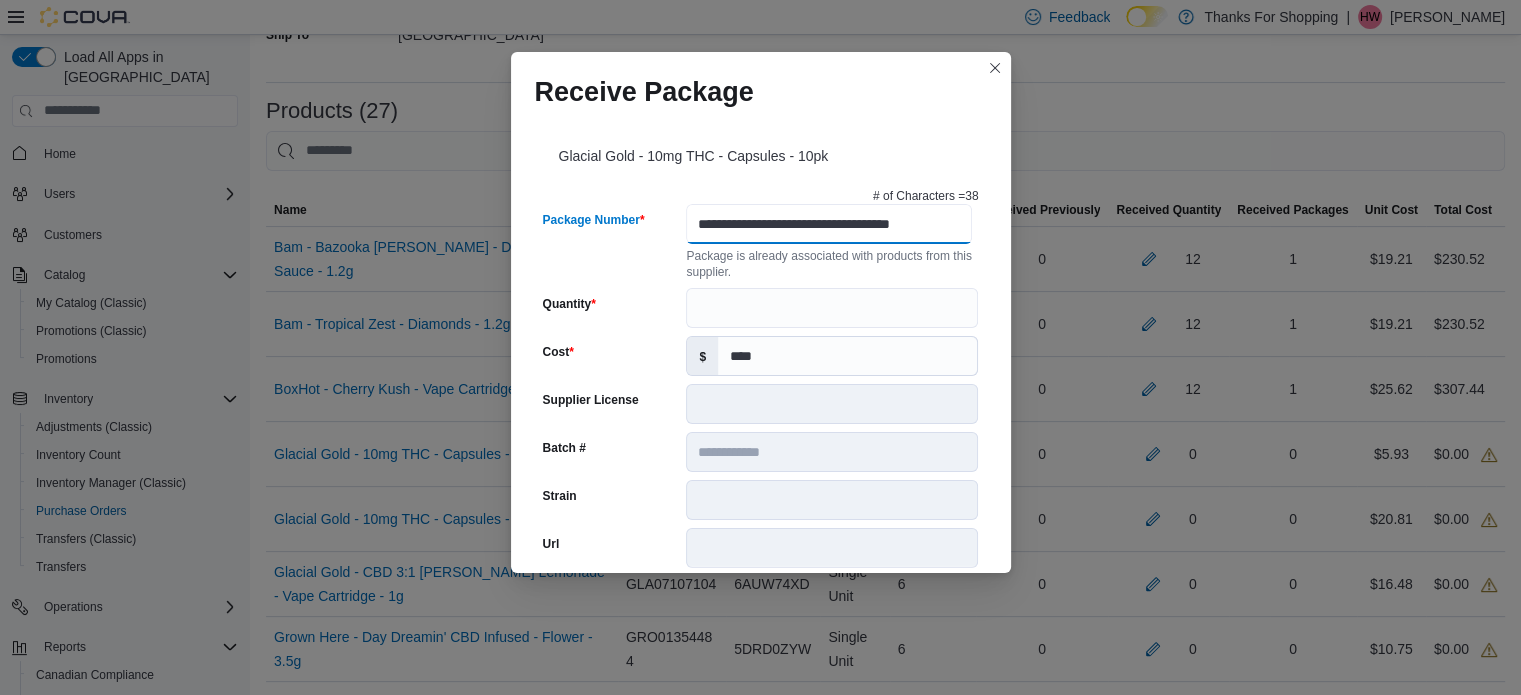 type on "**********" 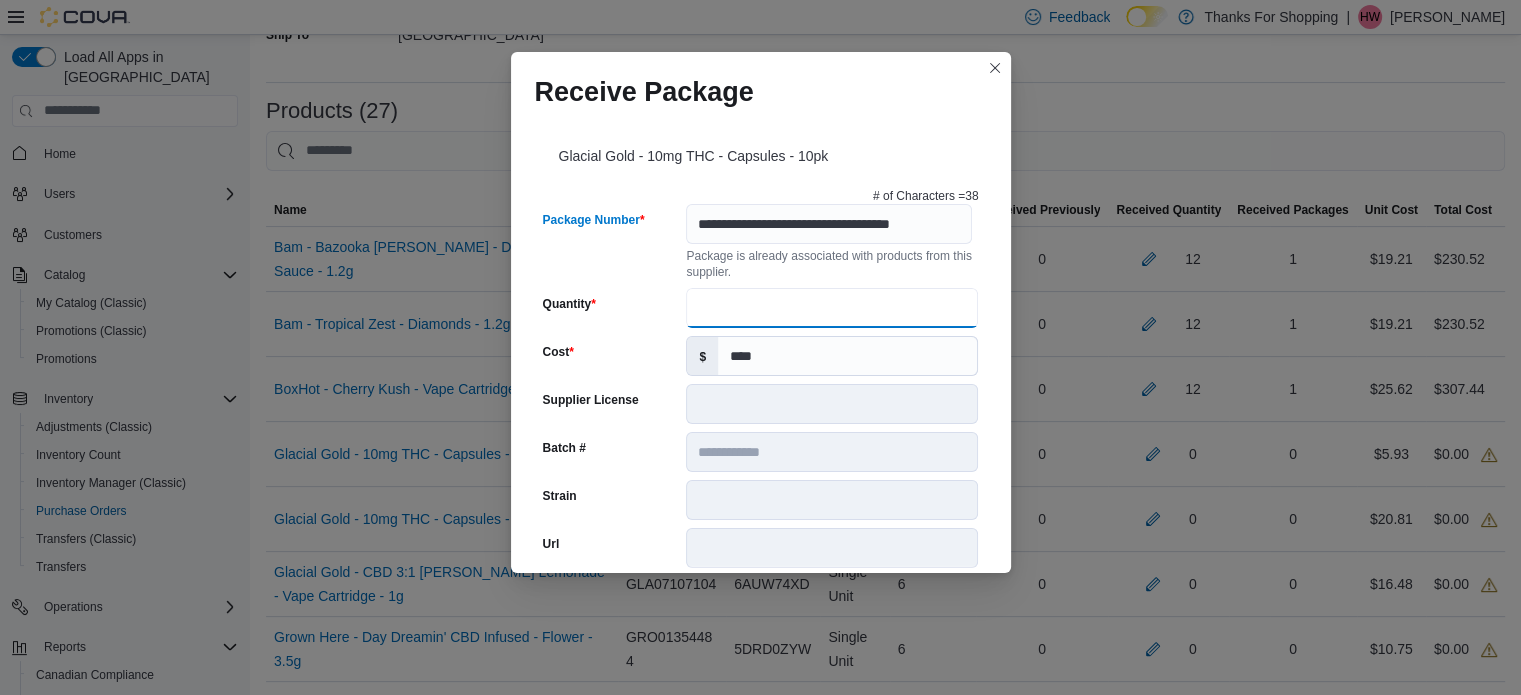 click on "Quantity" at bounding box center [832, 308] 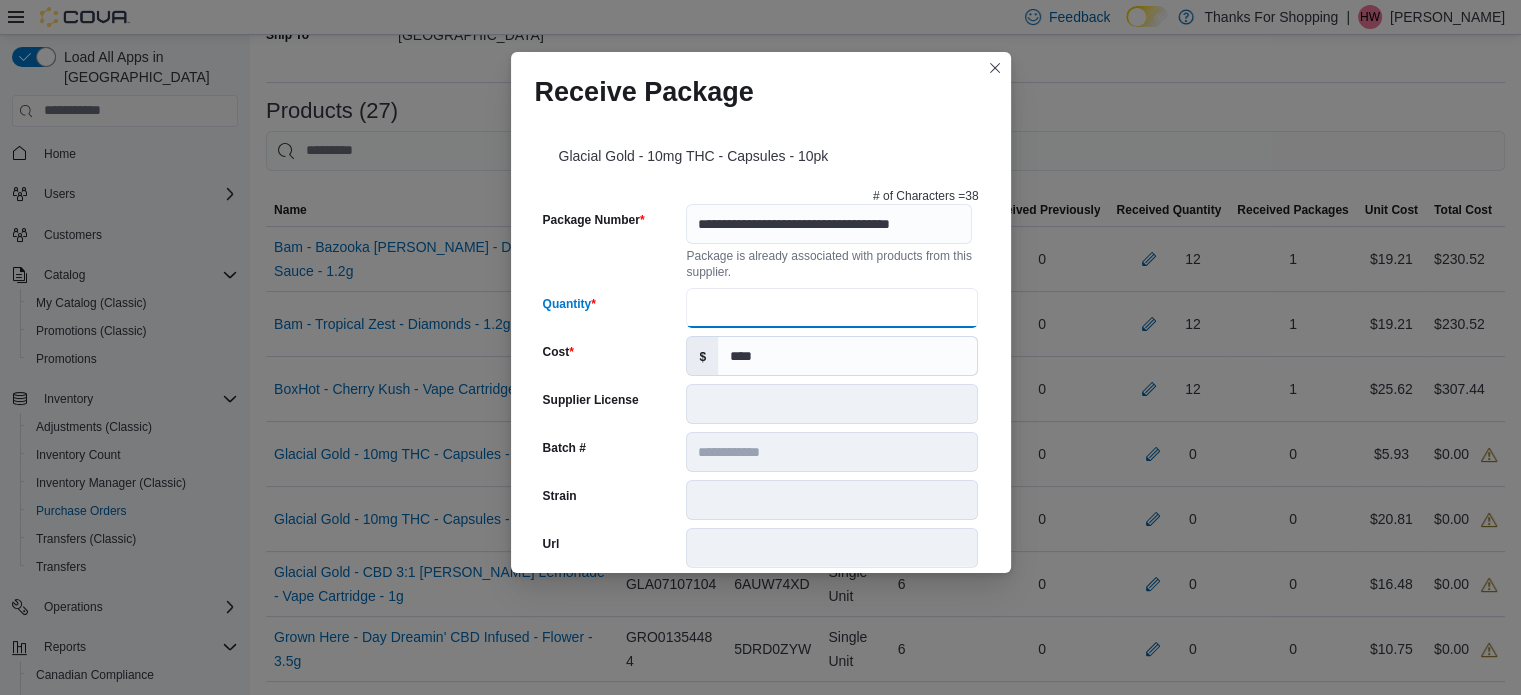 scroll, scrollTop: 0, scrollLeft: 0, axis: both 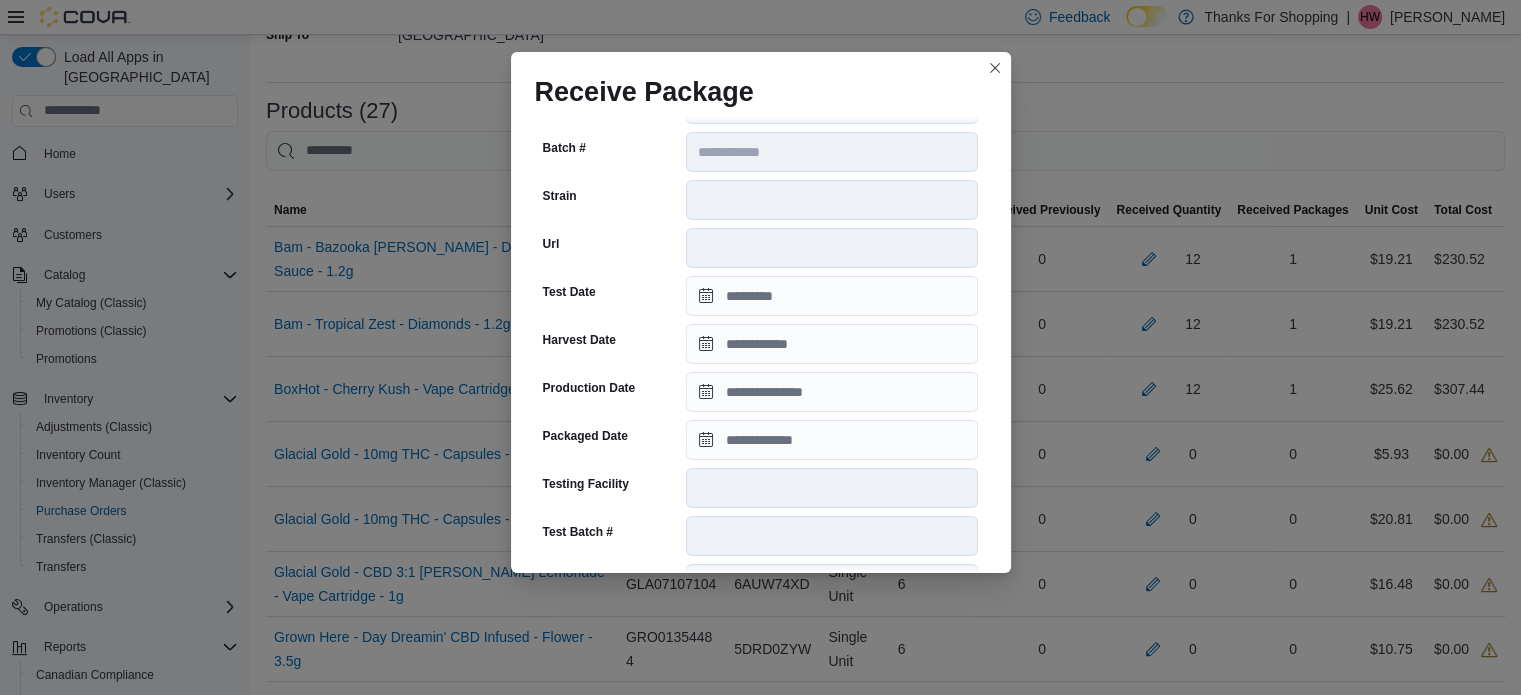 type on "**" 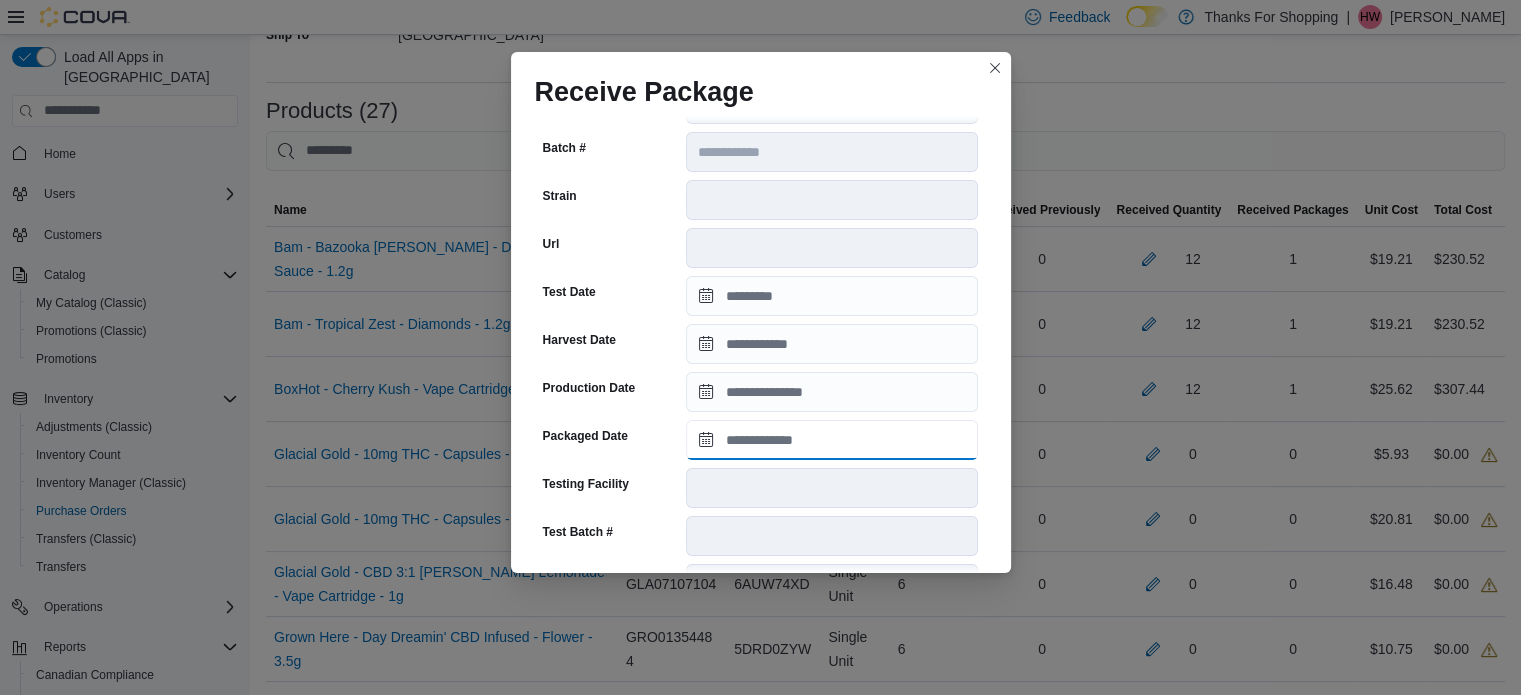 click on "Packaged Date" at bounding box center (832, 440) 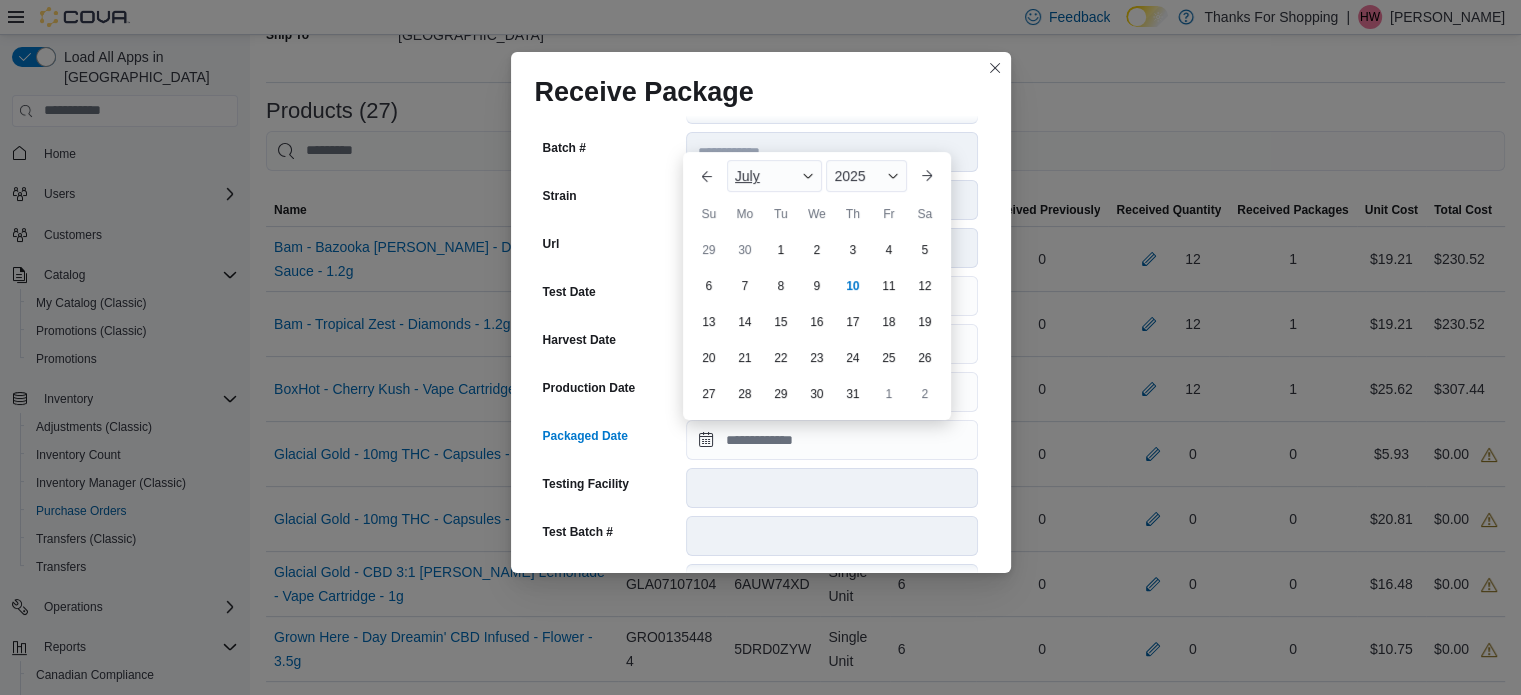 click on "July" at bounding box center (747, 176) 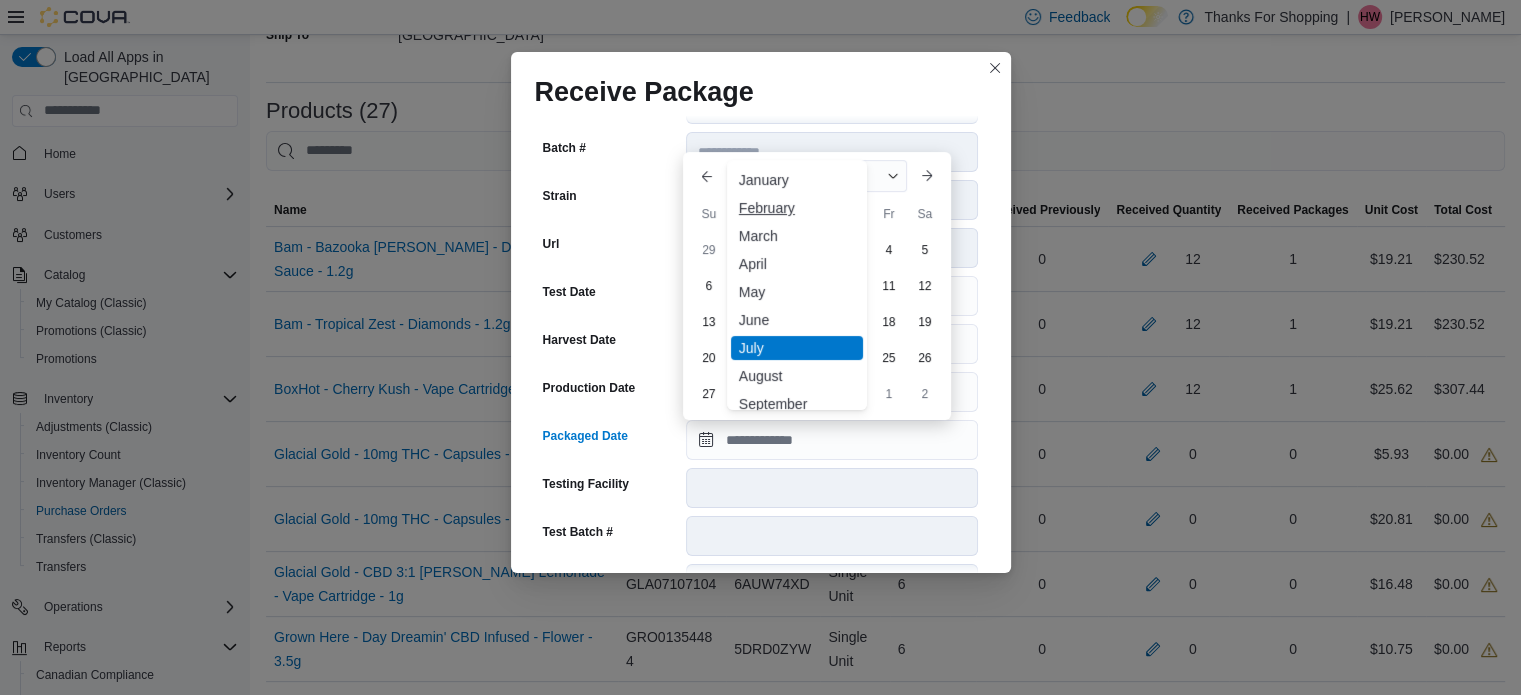 click on "February" at bounding box center [797, 208] 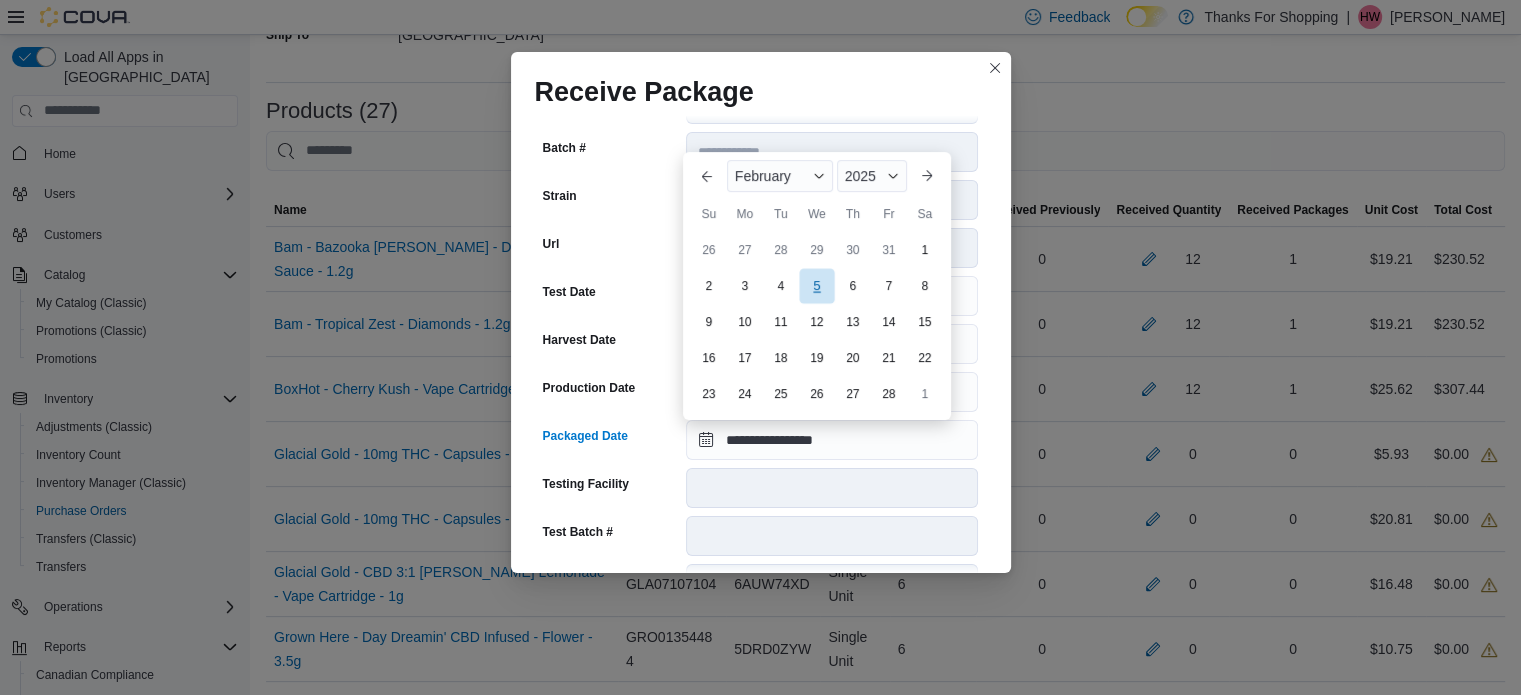 click on "5" at bounding box center (816, 286) 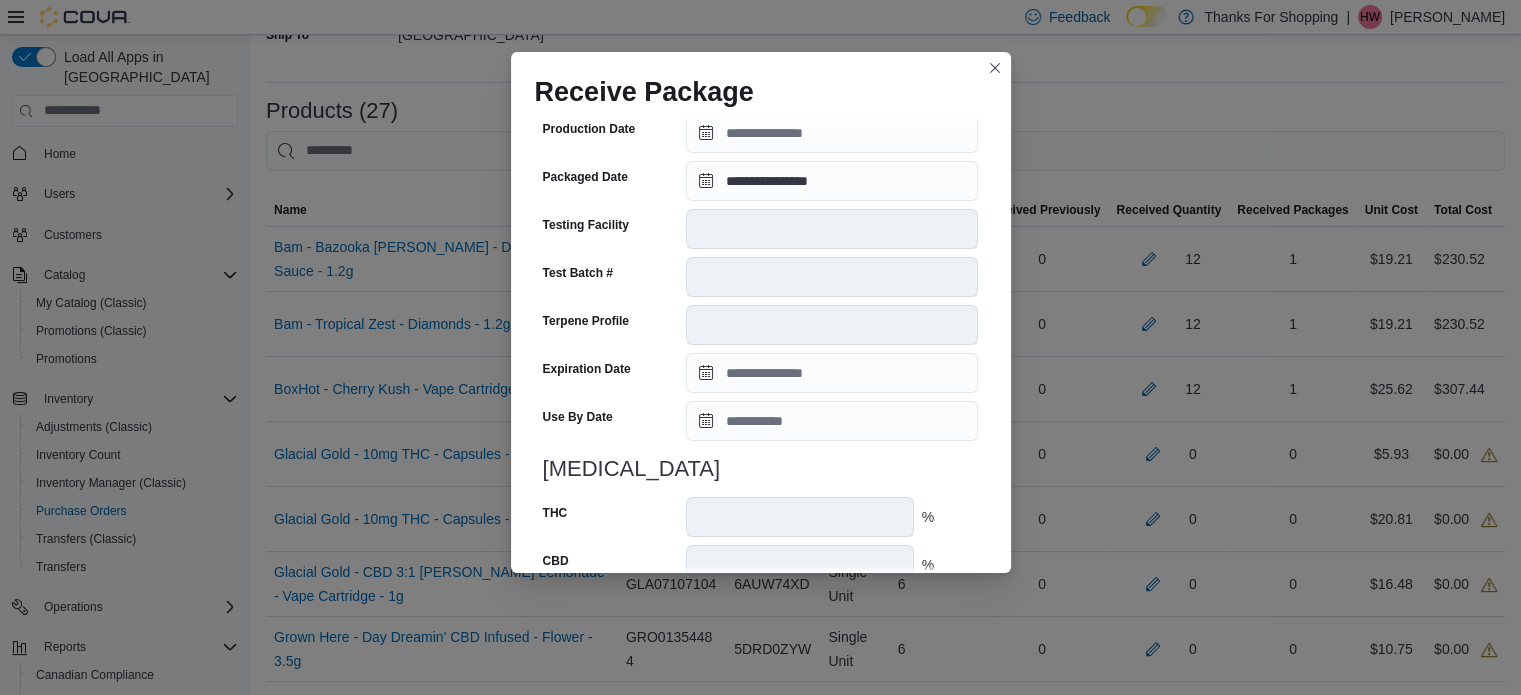 scroll, scrollTop: 700, scrollLeft: 0, axis: vertical 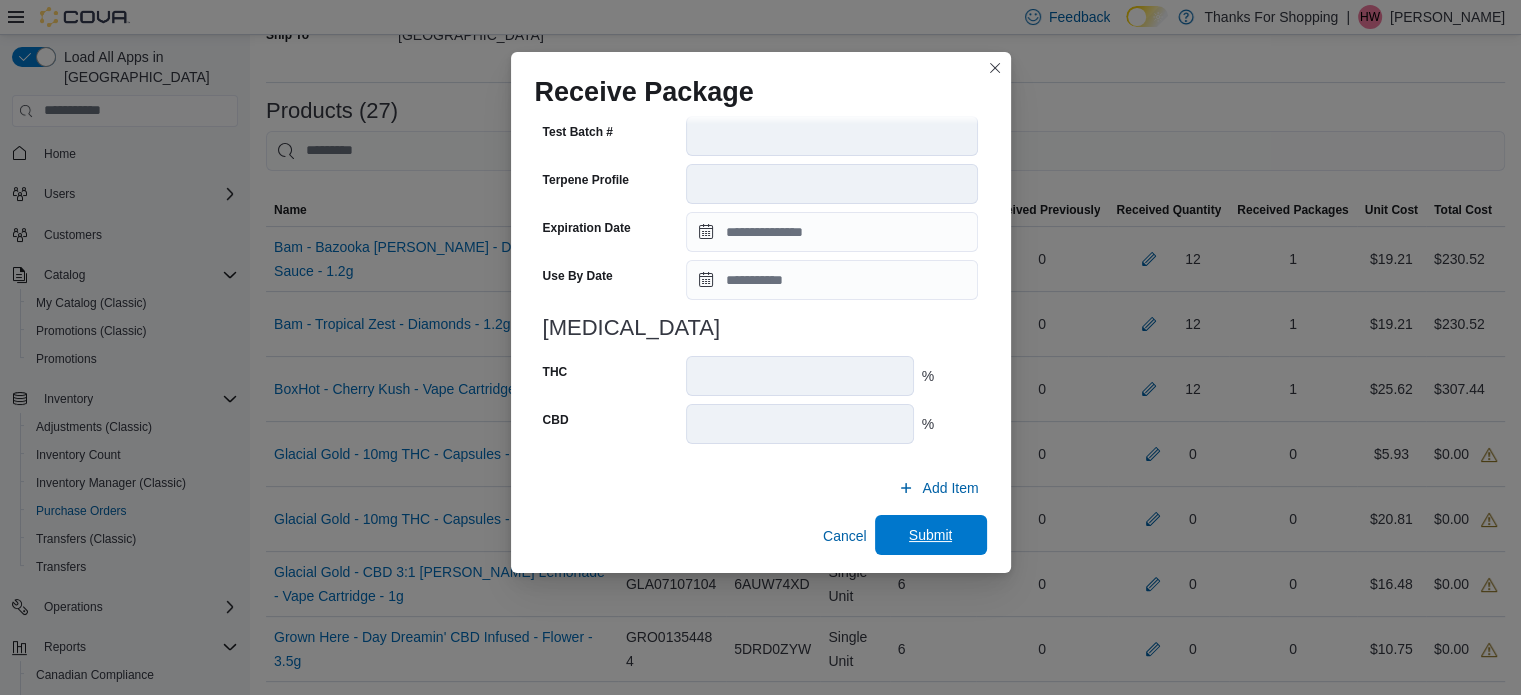 click on "Submit" at bounding box center [931, 535] 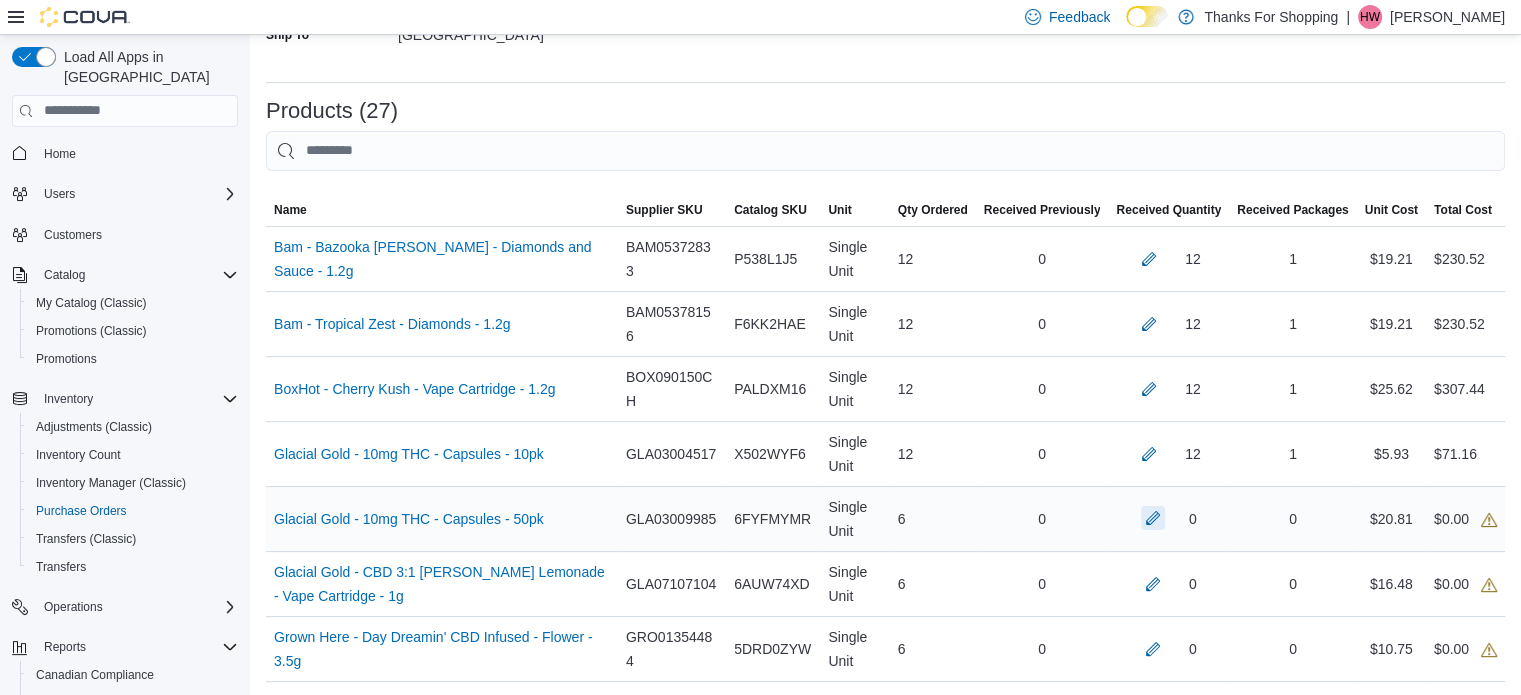 click at bounding box center [1153, 518] 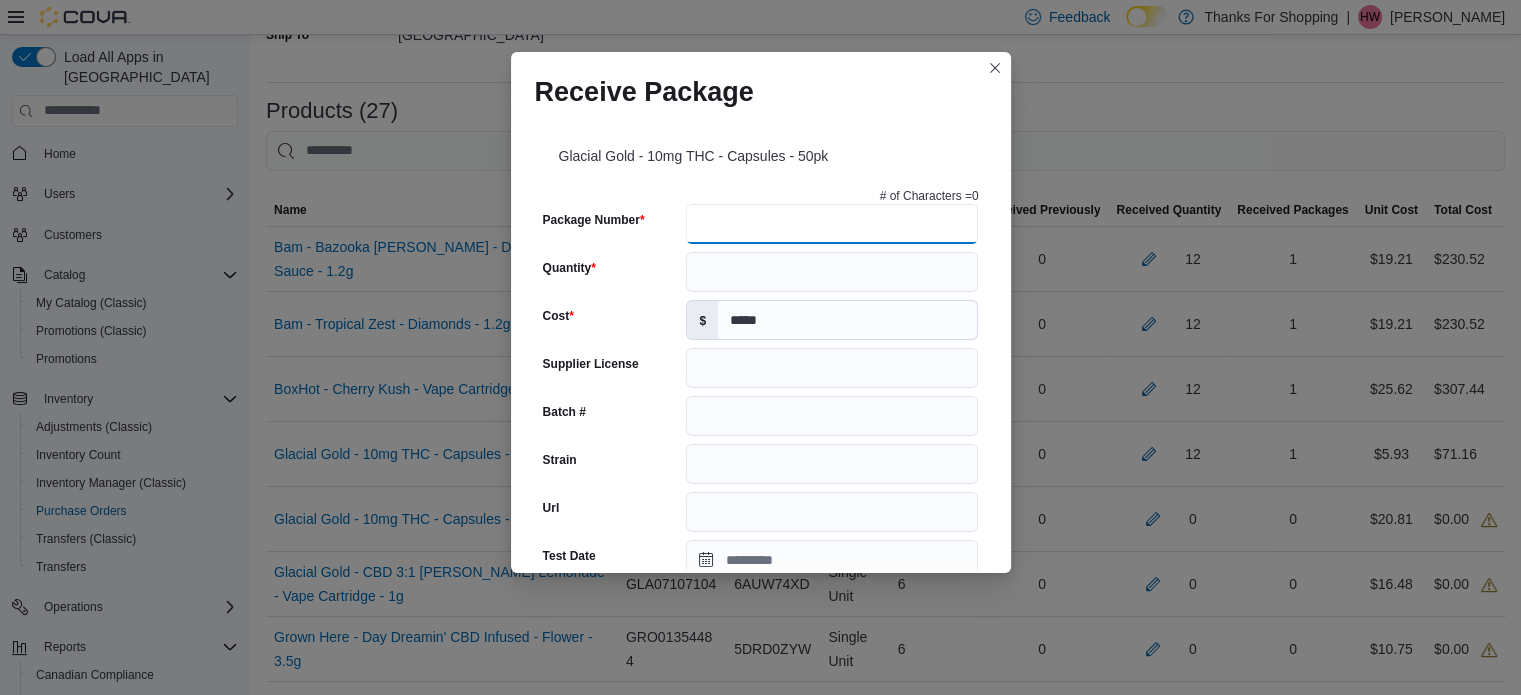 click on "Package Number" at bounding box center [832, 224] 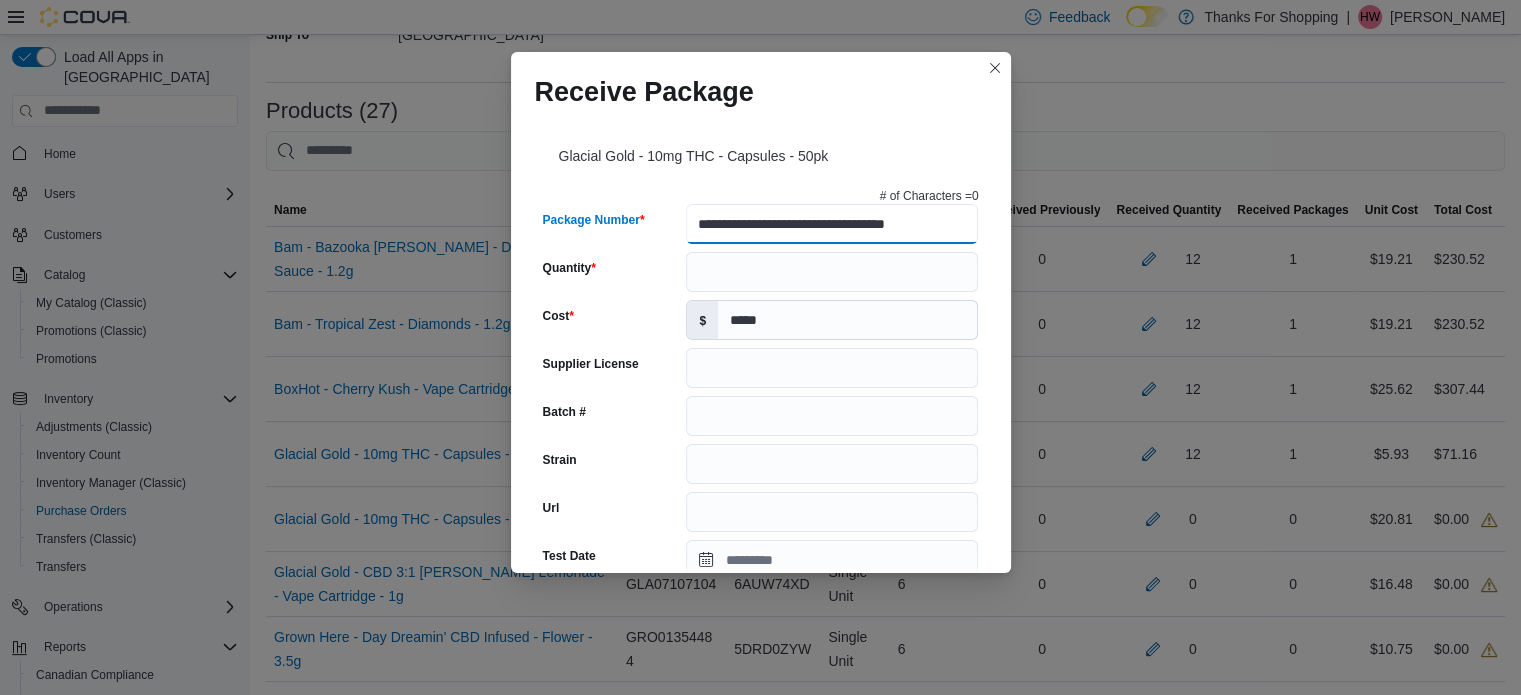 type on "**********" 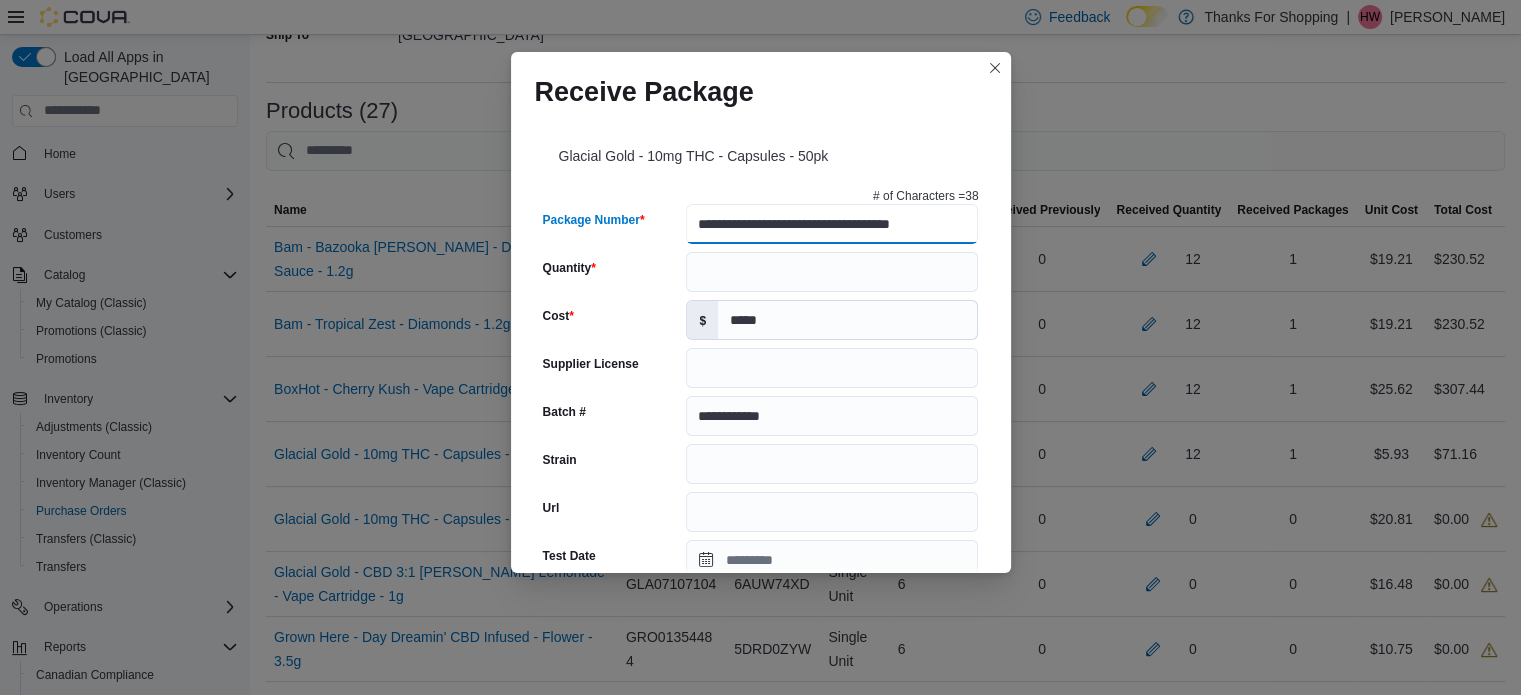 type on "**********" 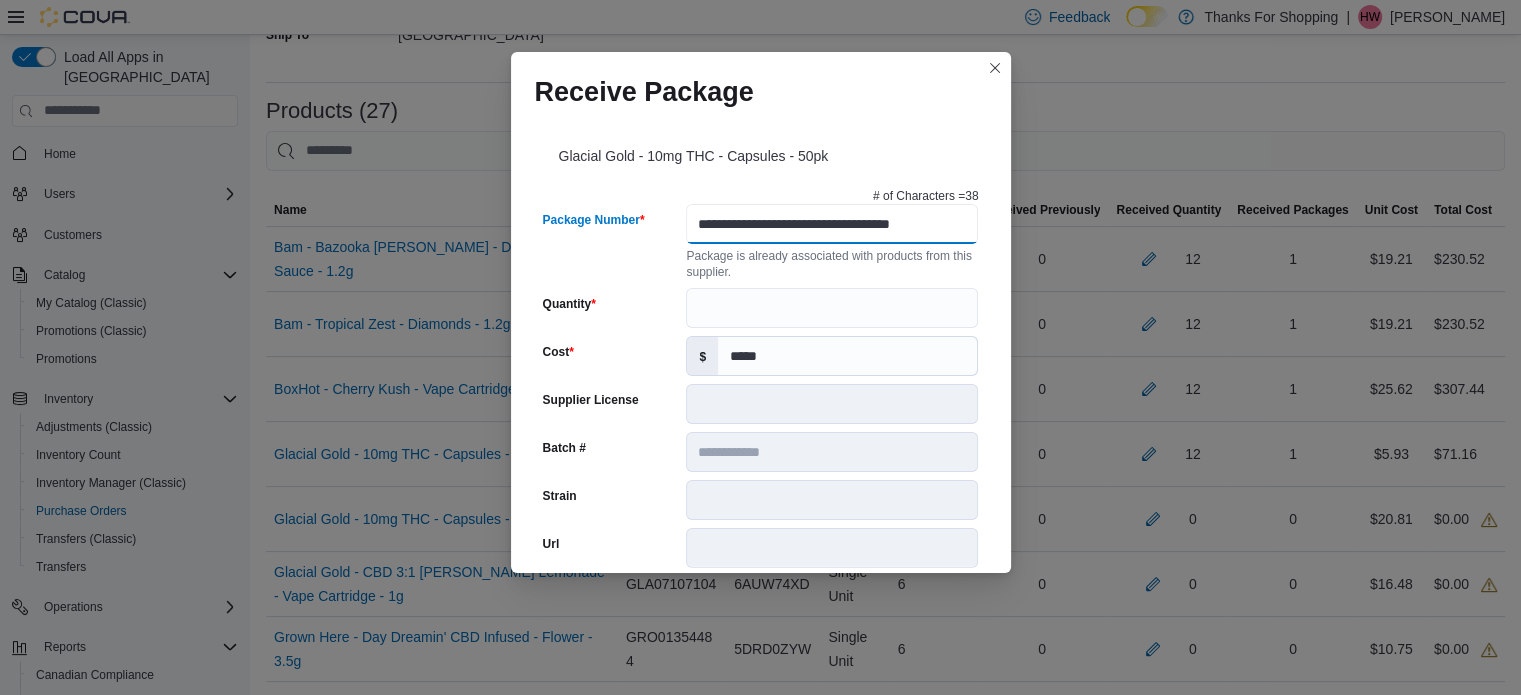 scroll, scrollTop: 0, scrollLeft: 25, axis: horizontal 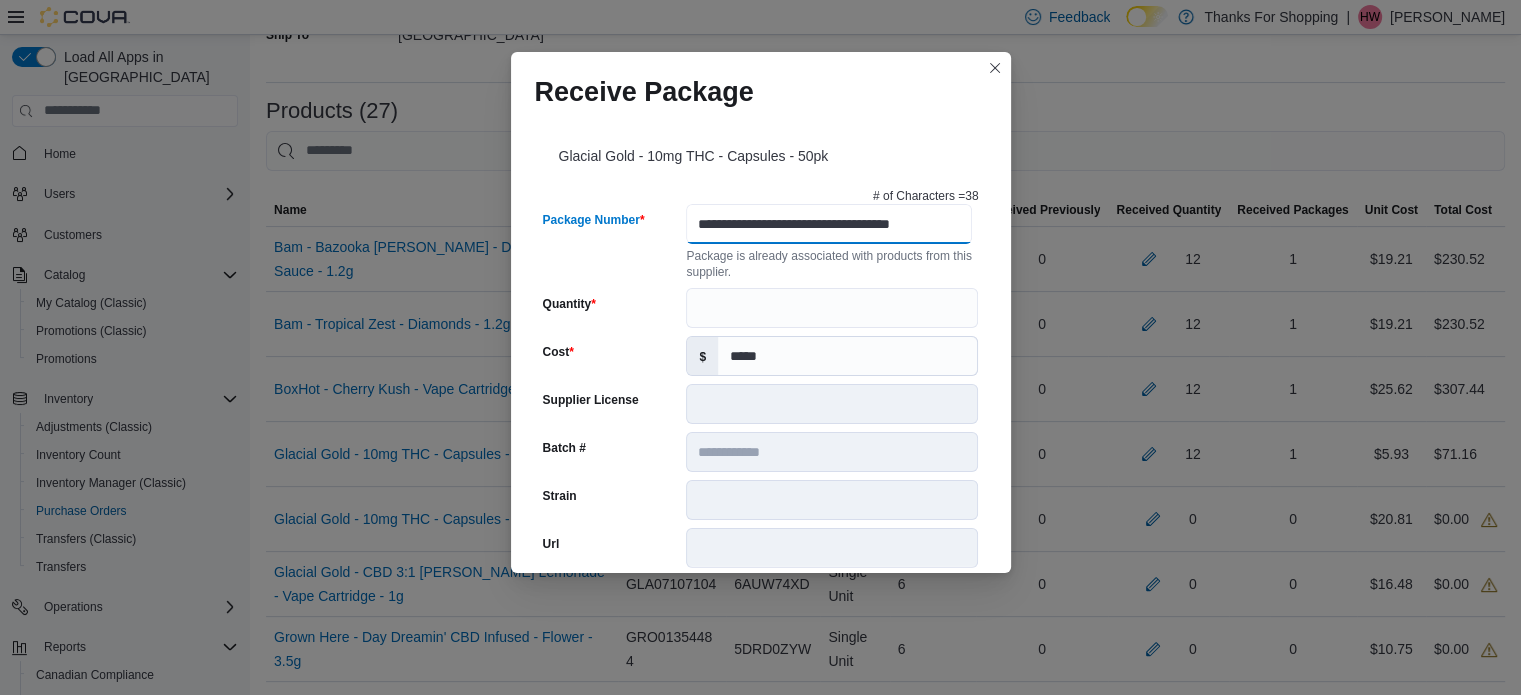 type on "**********" 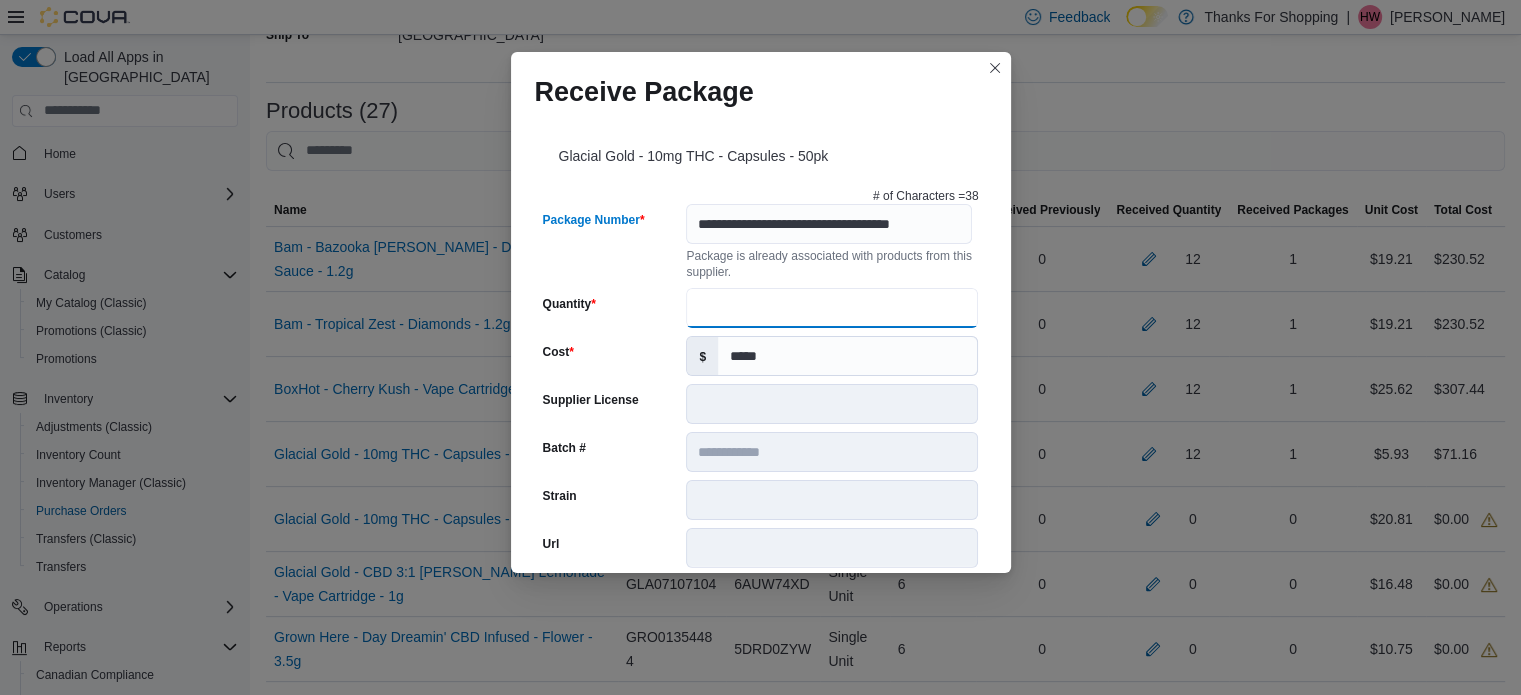 click on "Quantity" at bounding box center (832, 308) 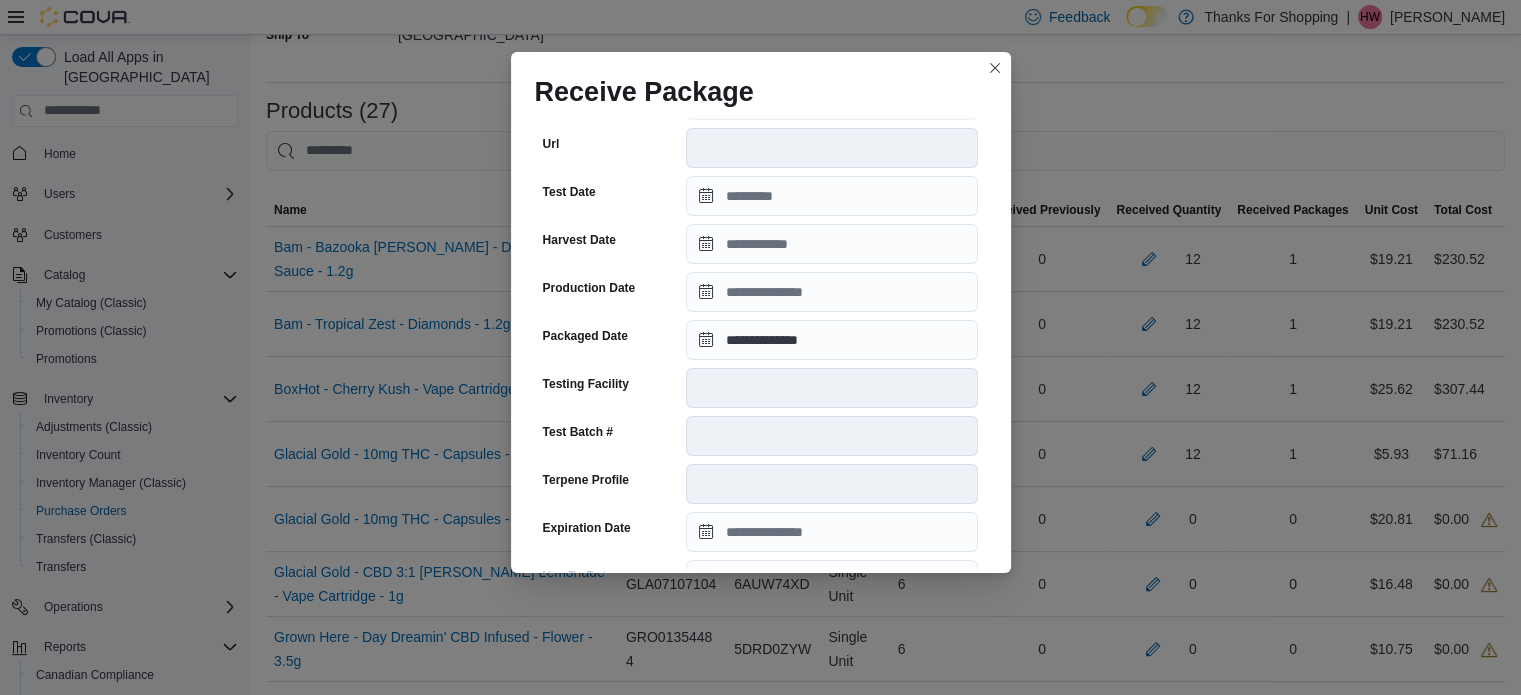 scroll, scrollTop: 706, scrollLeft: 0, axis: vertical 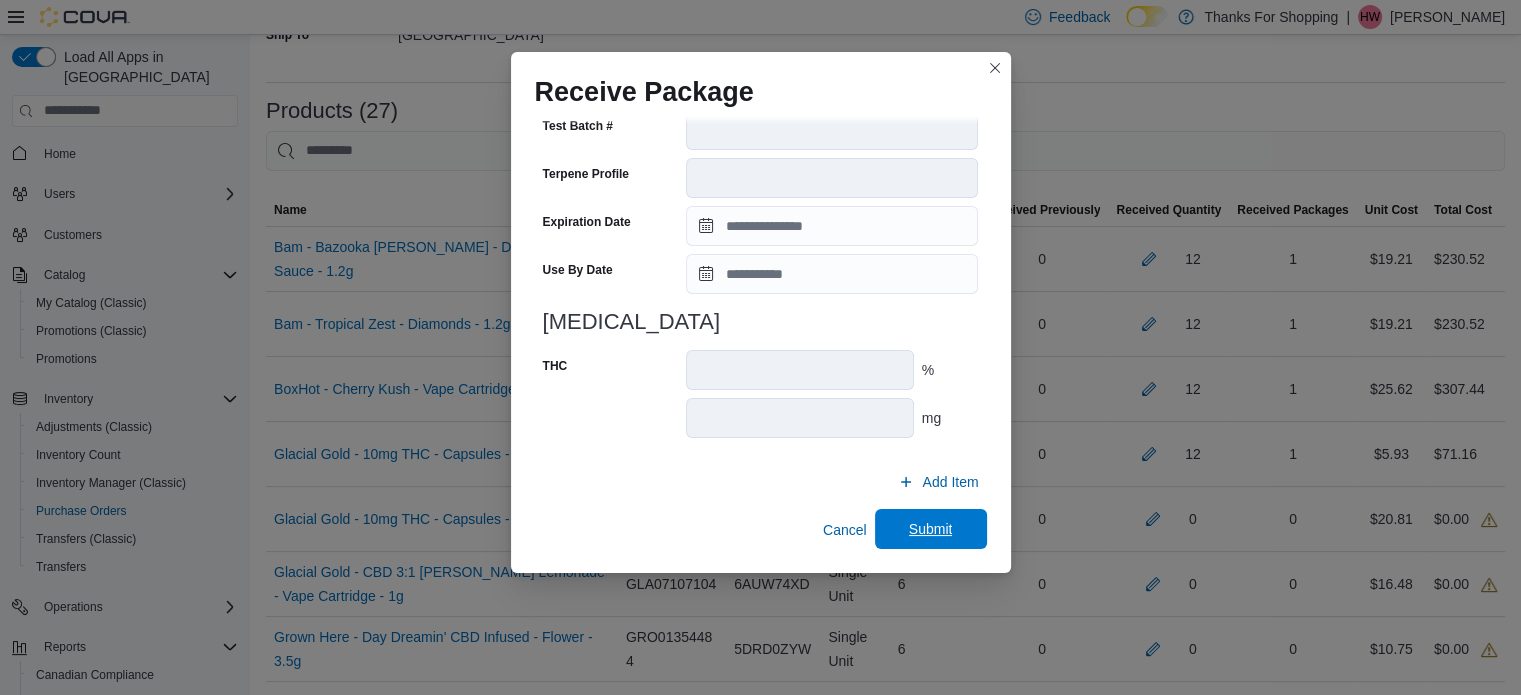 type on "*" 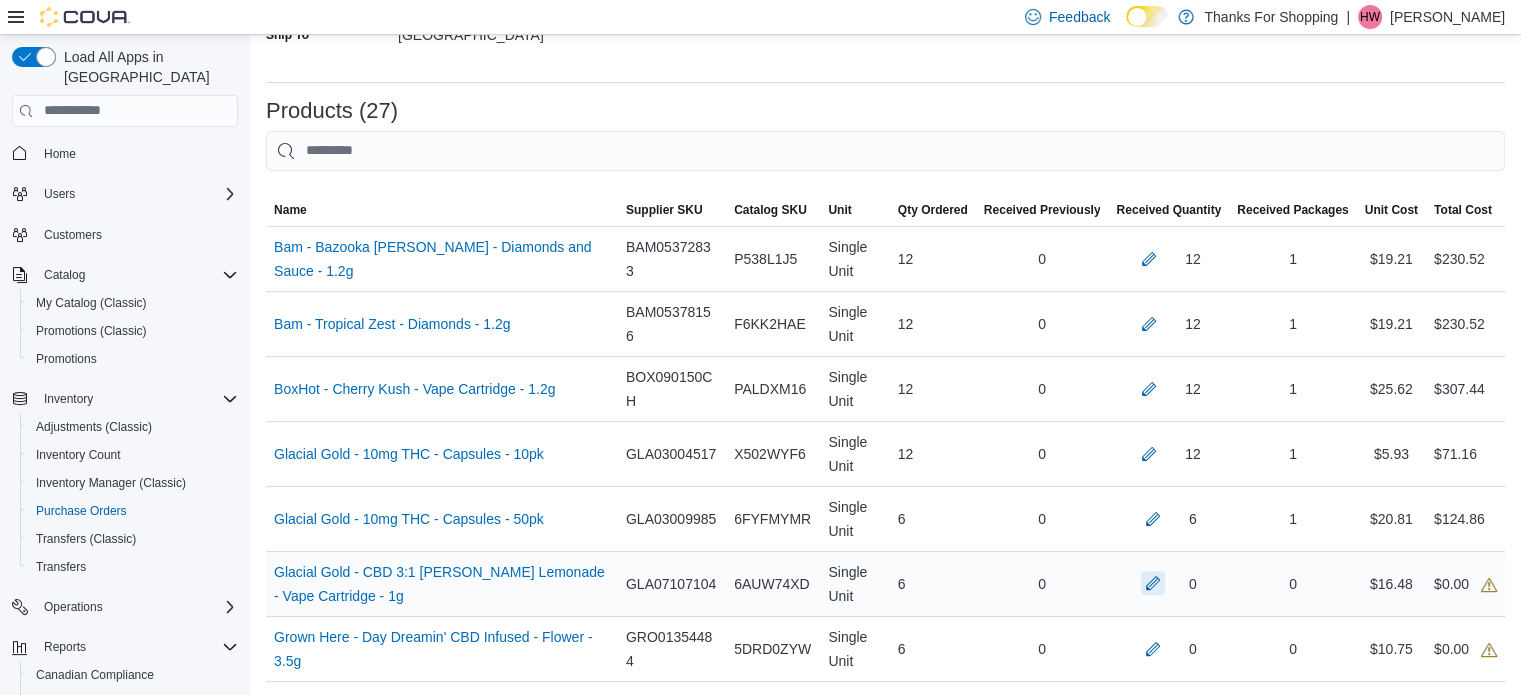 click at bounding box center [1153, 583] 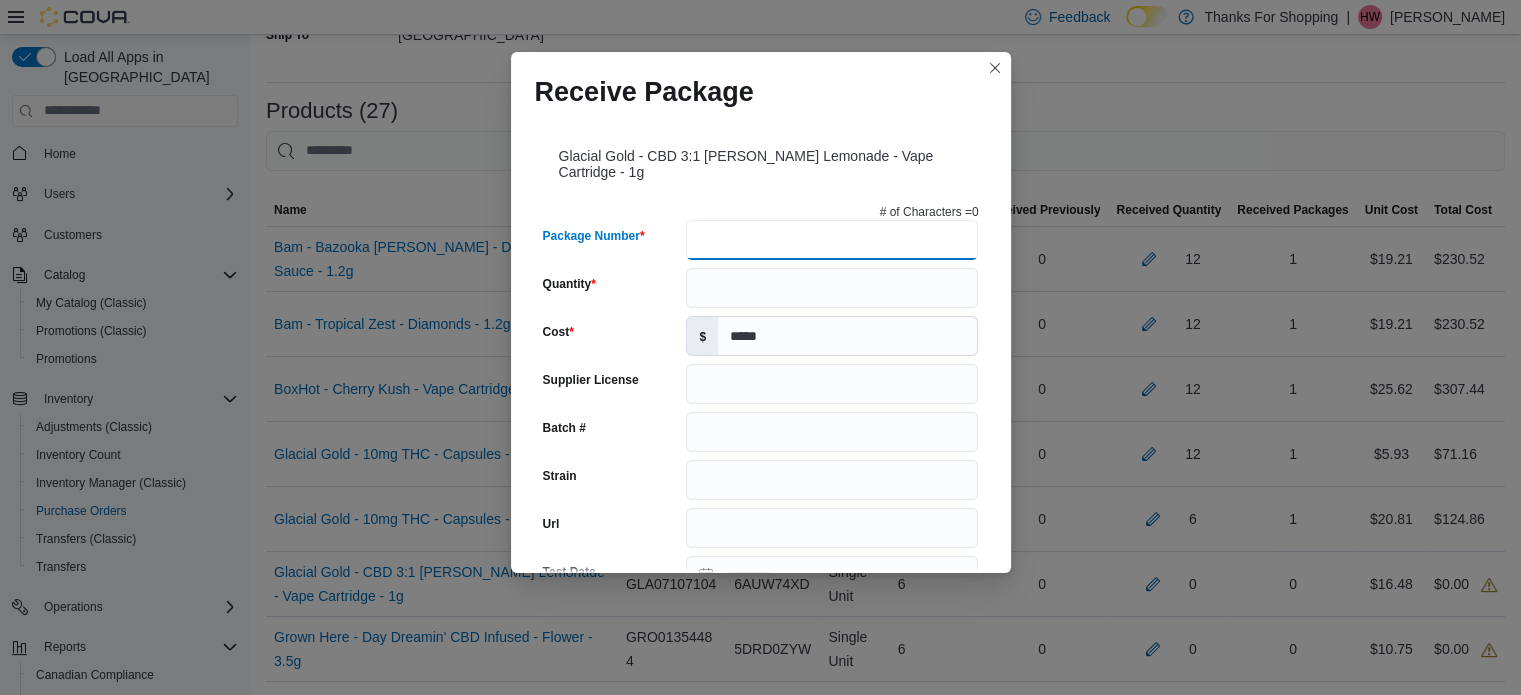 click on "Package Number" at bounding box center [832, 240] 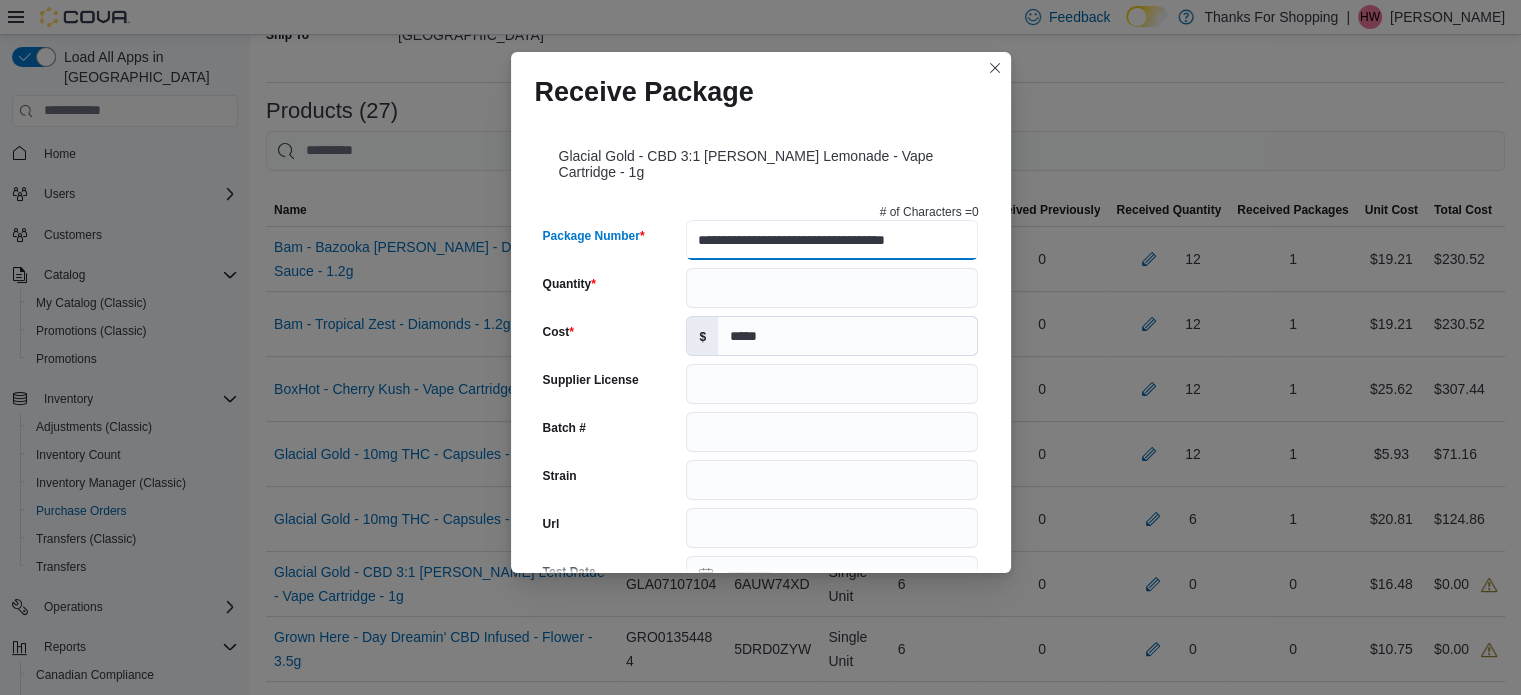 type on "**********" 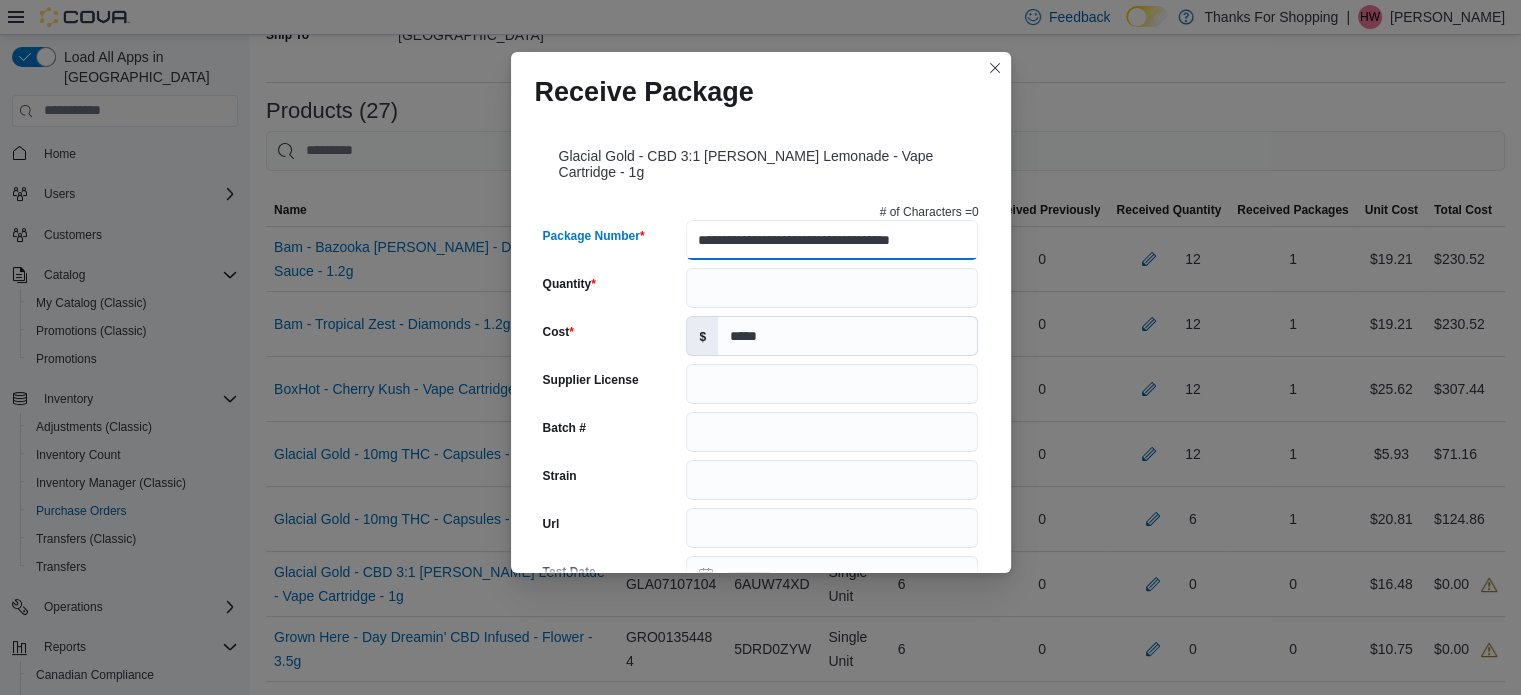 type on "**********" 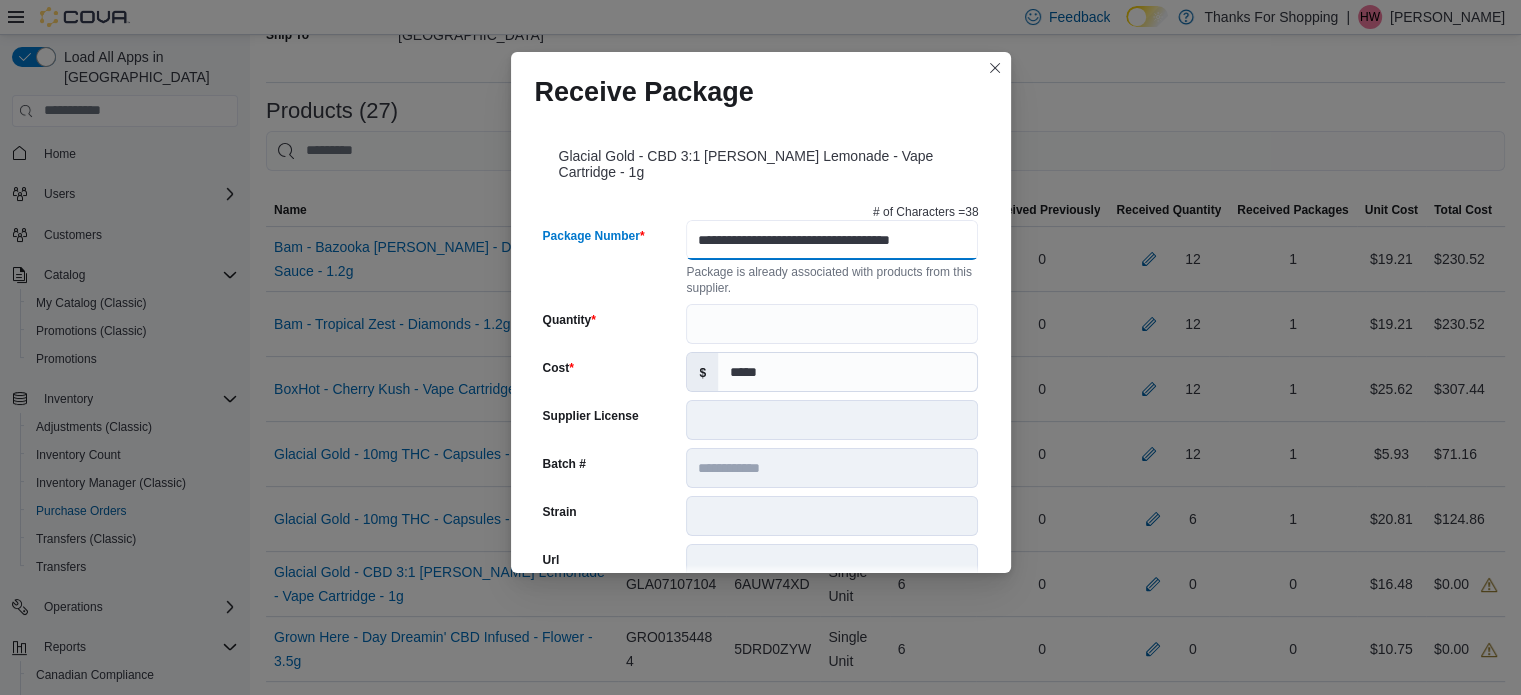 scroll, scrollTop: 0, scrollLeft: 25, axis: horizontal 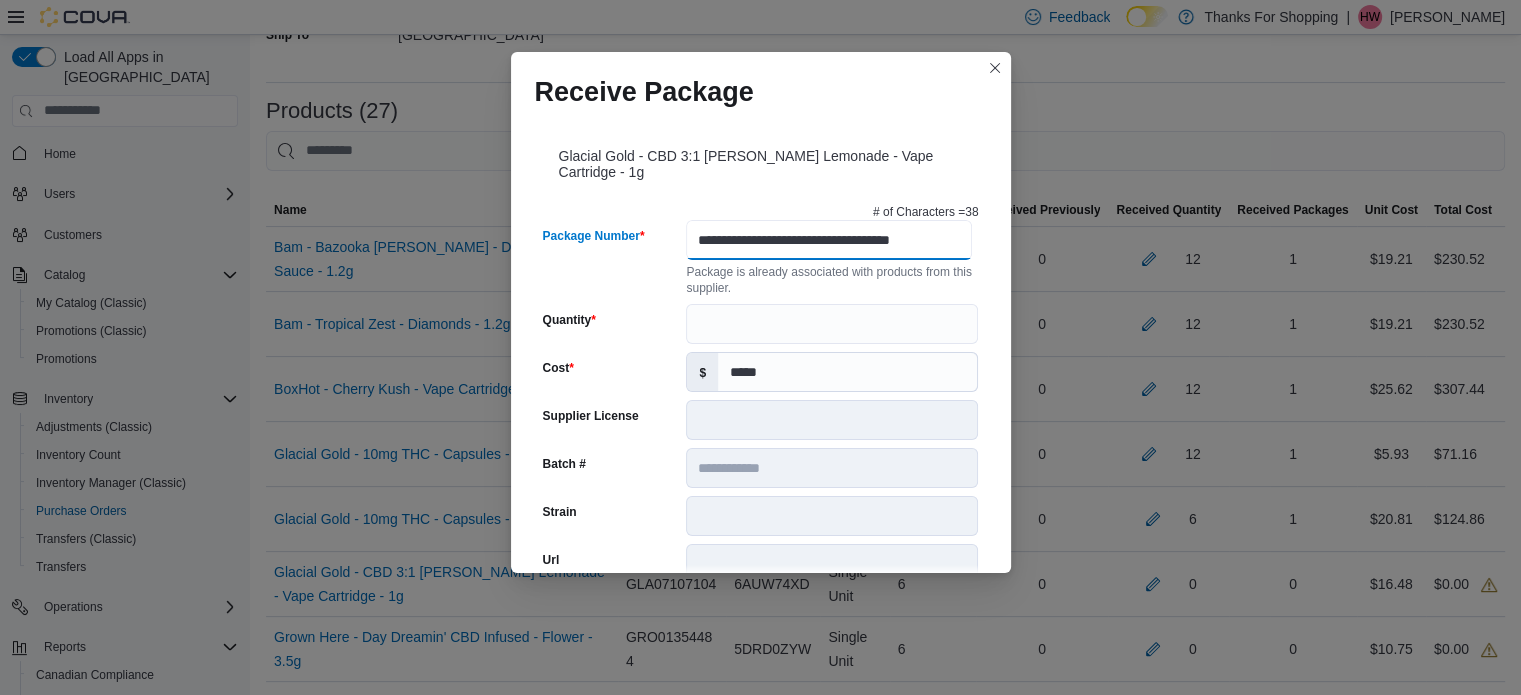 type on "**********" 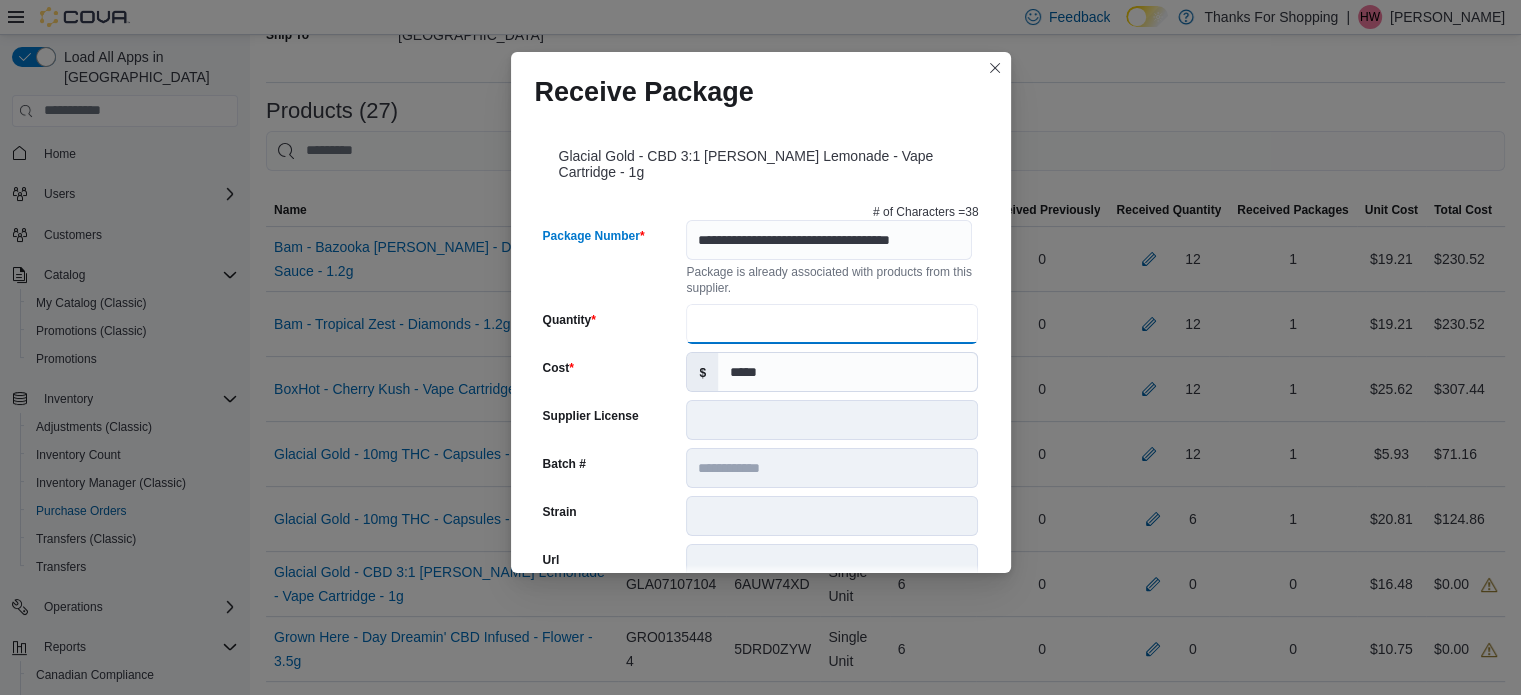click on "Quantity" at bounding box center [832, 324] 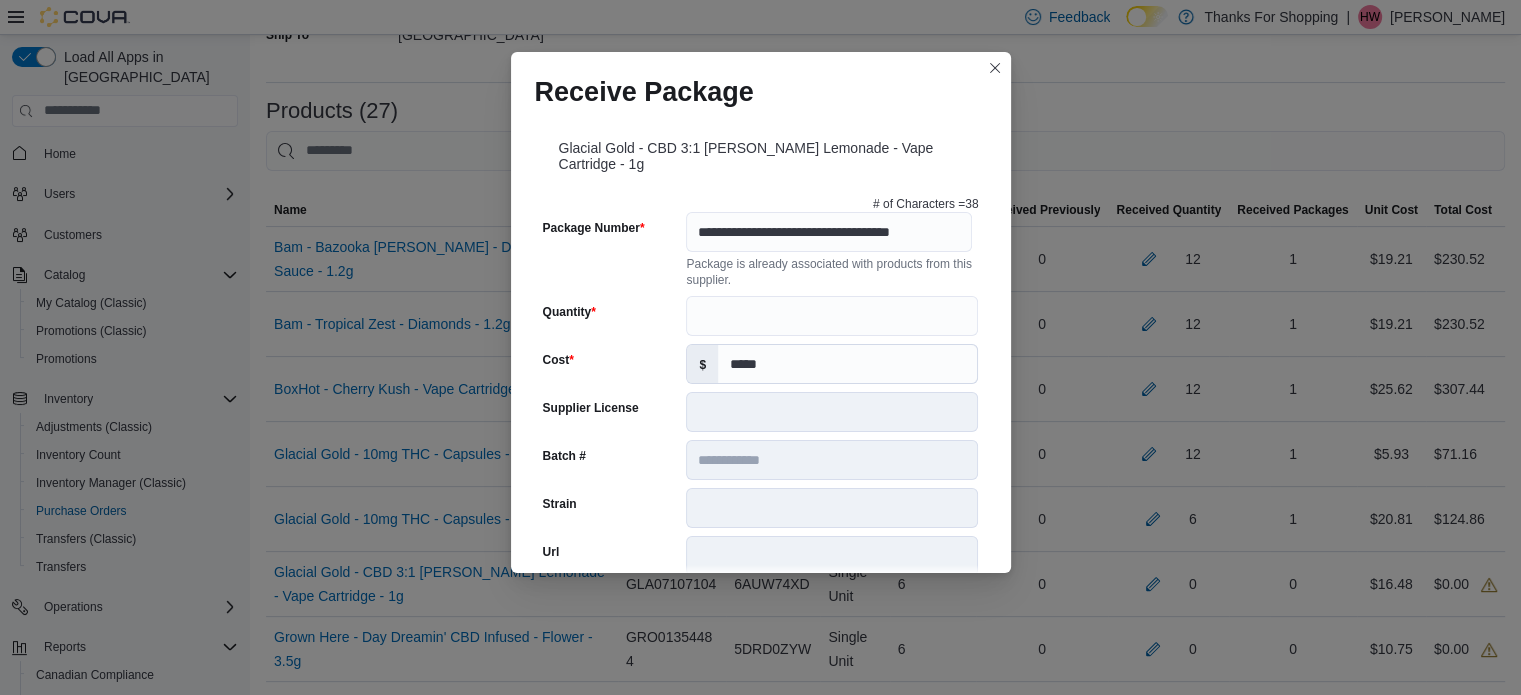 scroll, scrollTop: 0, scrollLeft: 0, axis: both 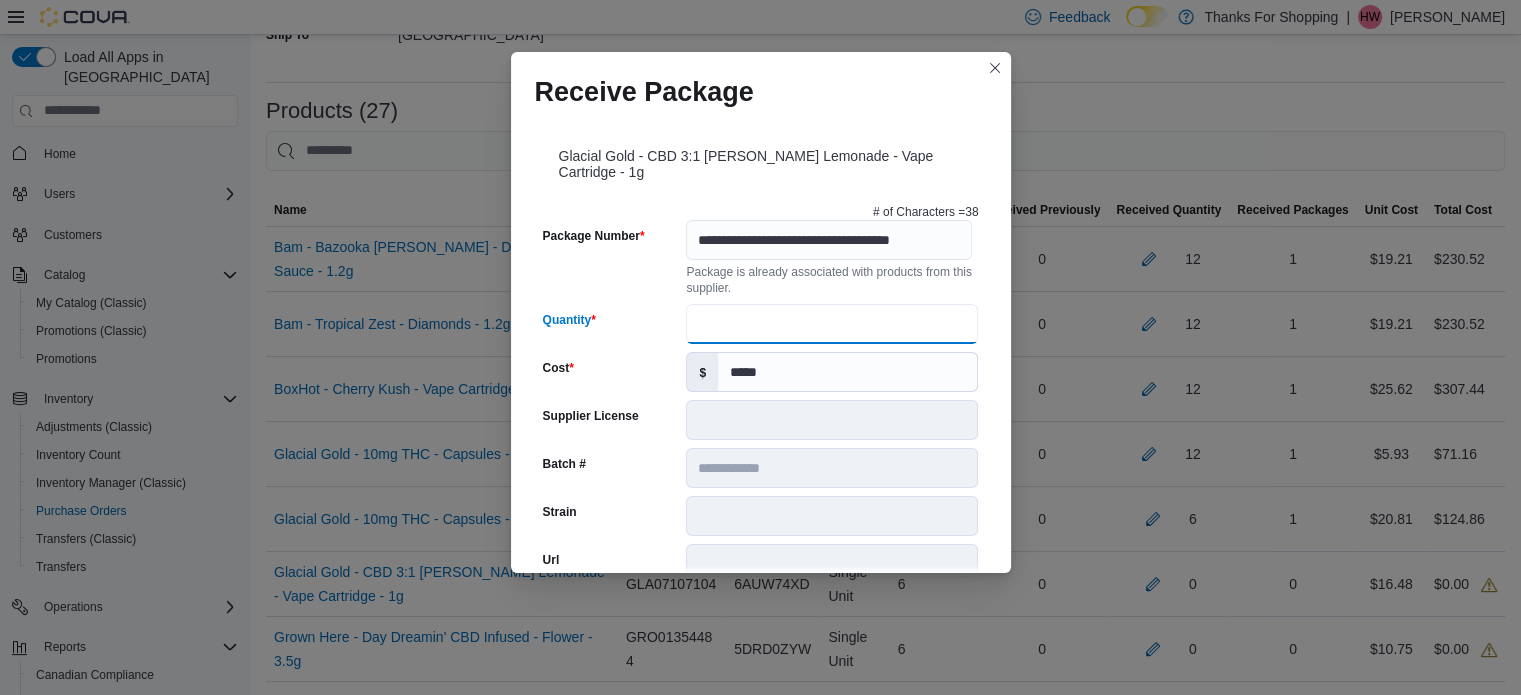 click on "**" at bounding box center [832, 324] 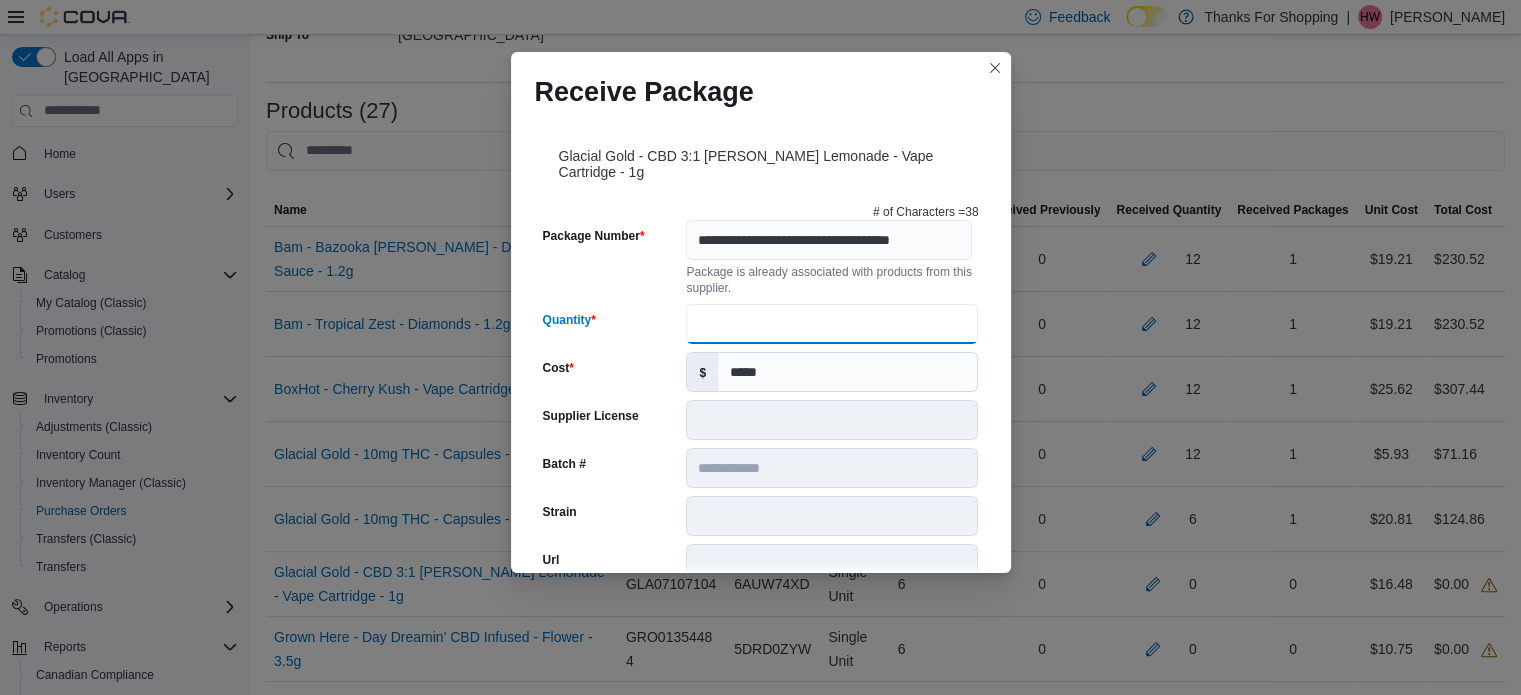 type on "*" 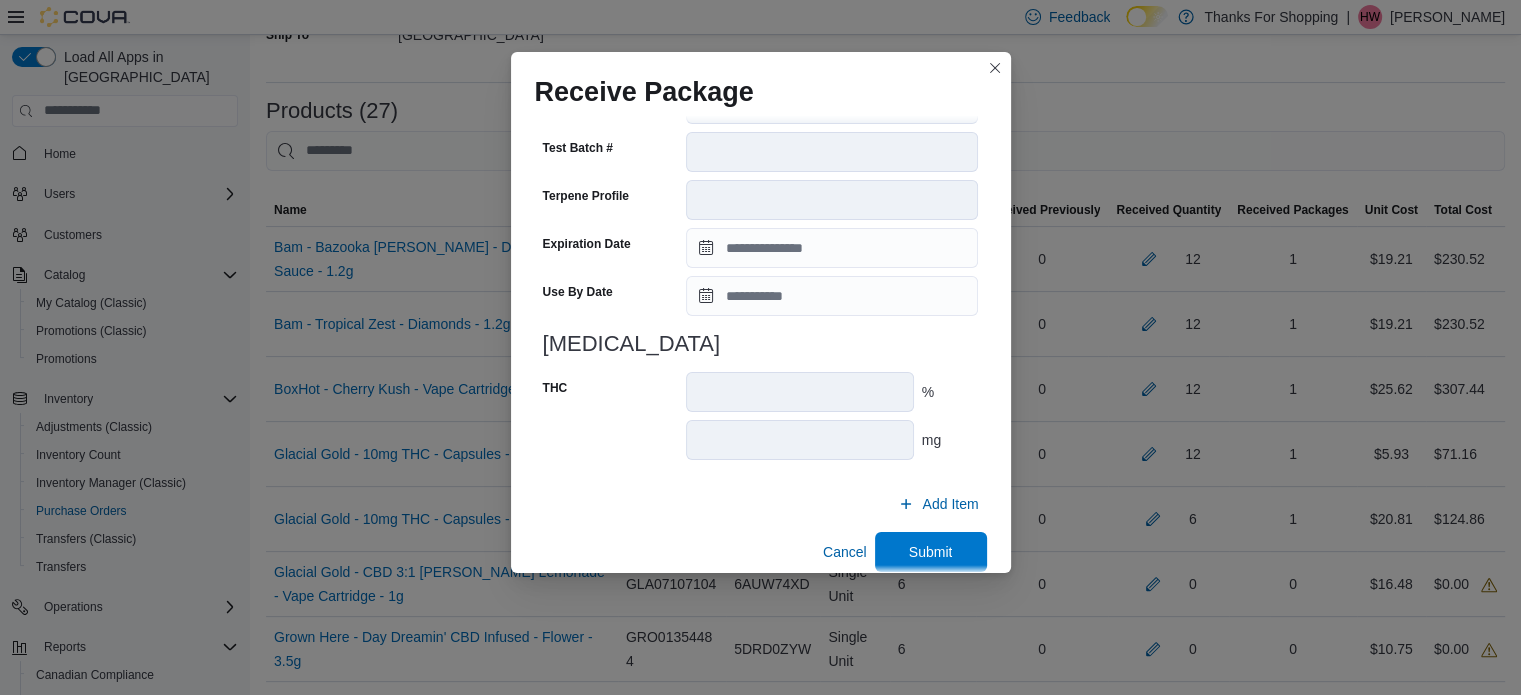 scroll, scrollTop: 722, scrollLeft: 0, axis: vertical 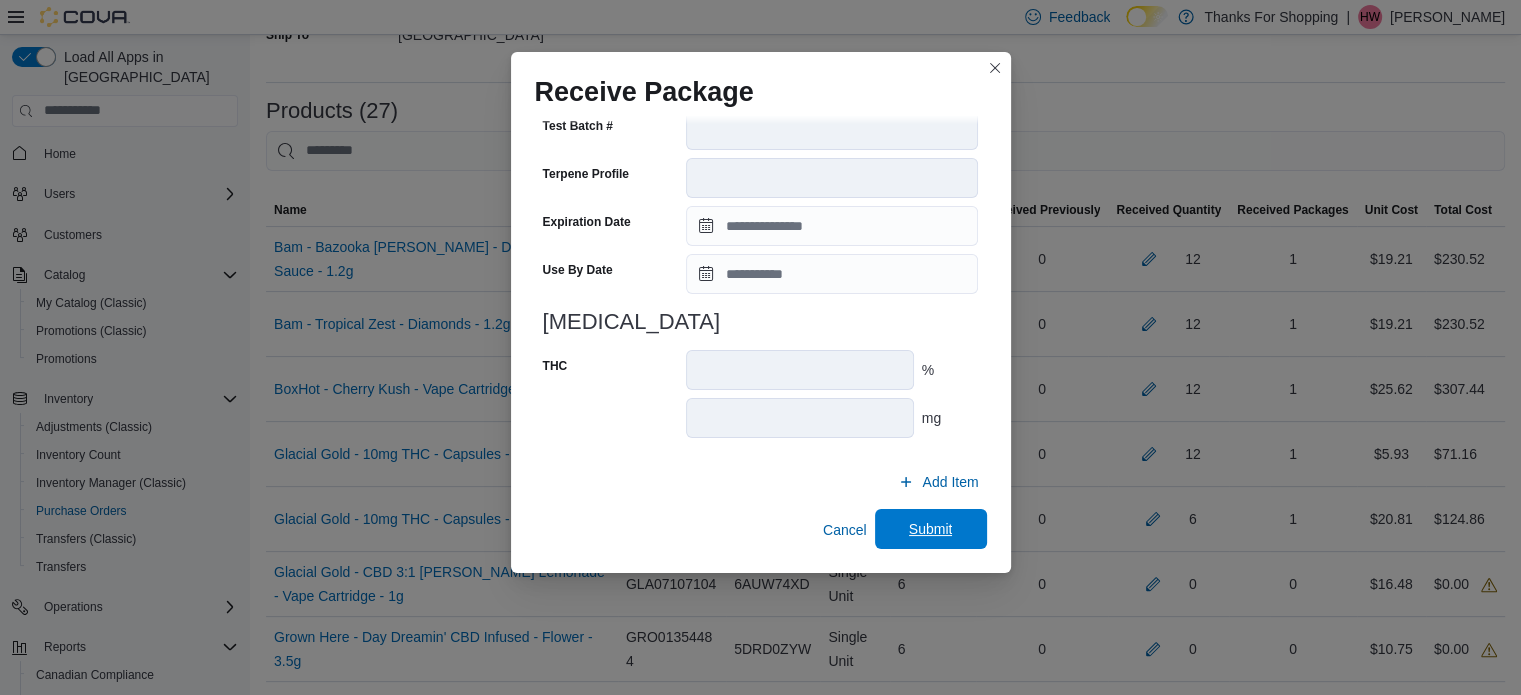 click on "Submit" at bounding box center [931, 529] 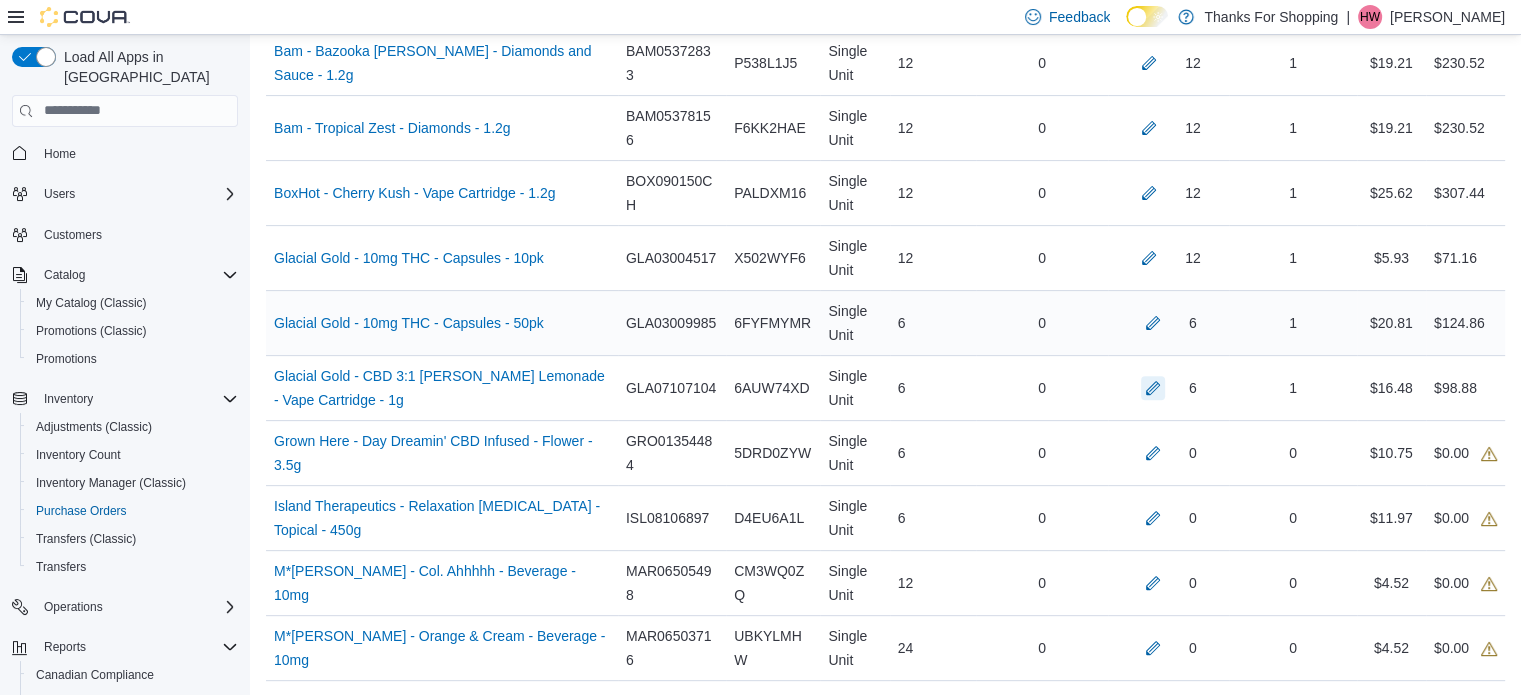 scroll, scrollTop: 600, scrollLeft: 0, axis: vertical 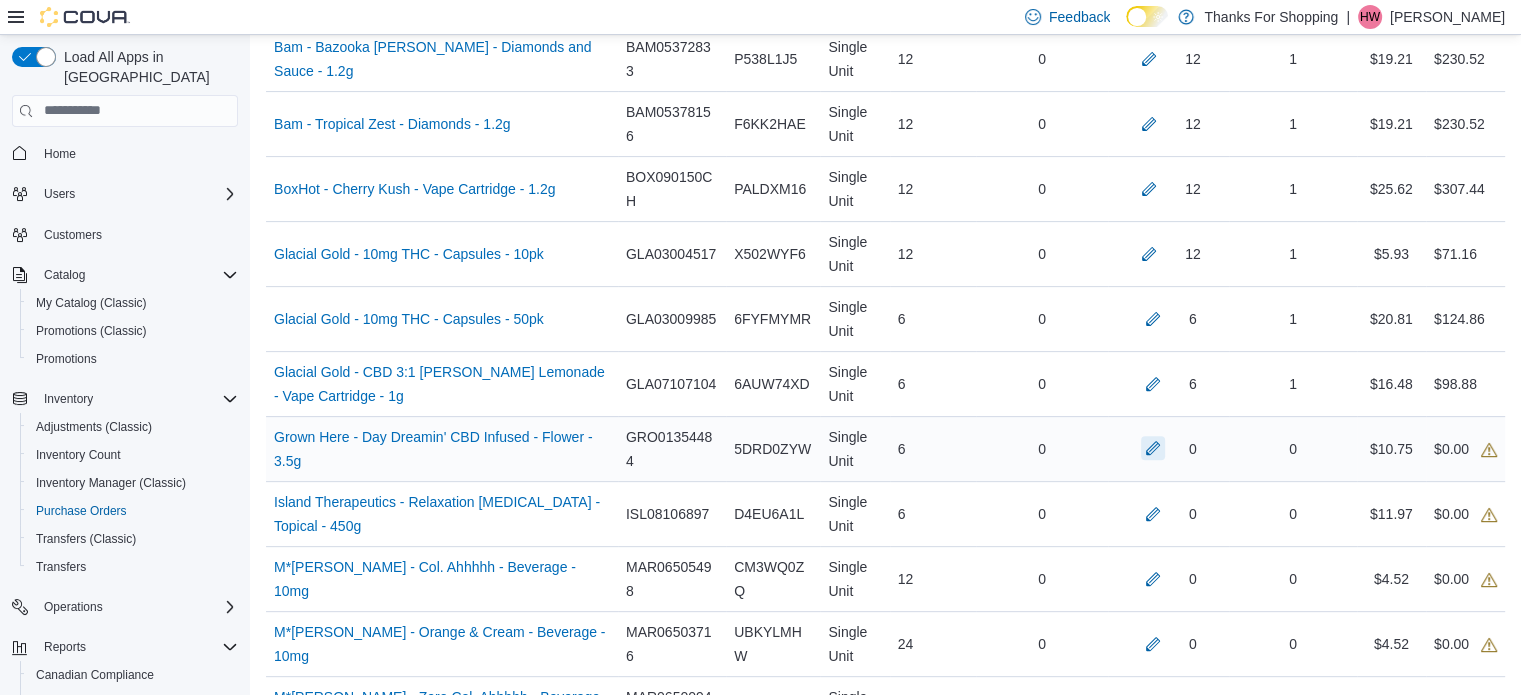click at bounding box center [1153, 448] 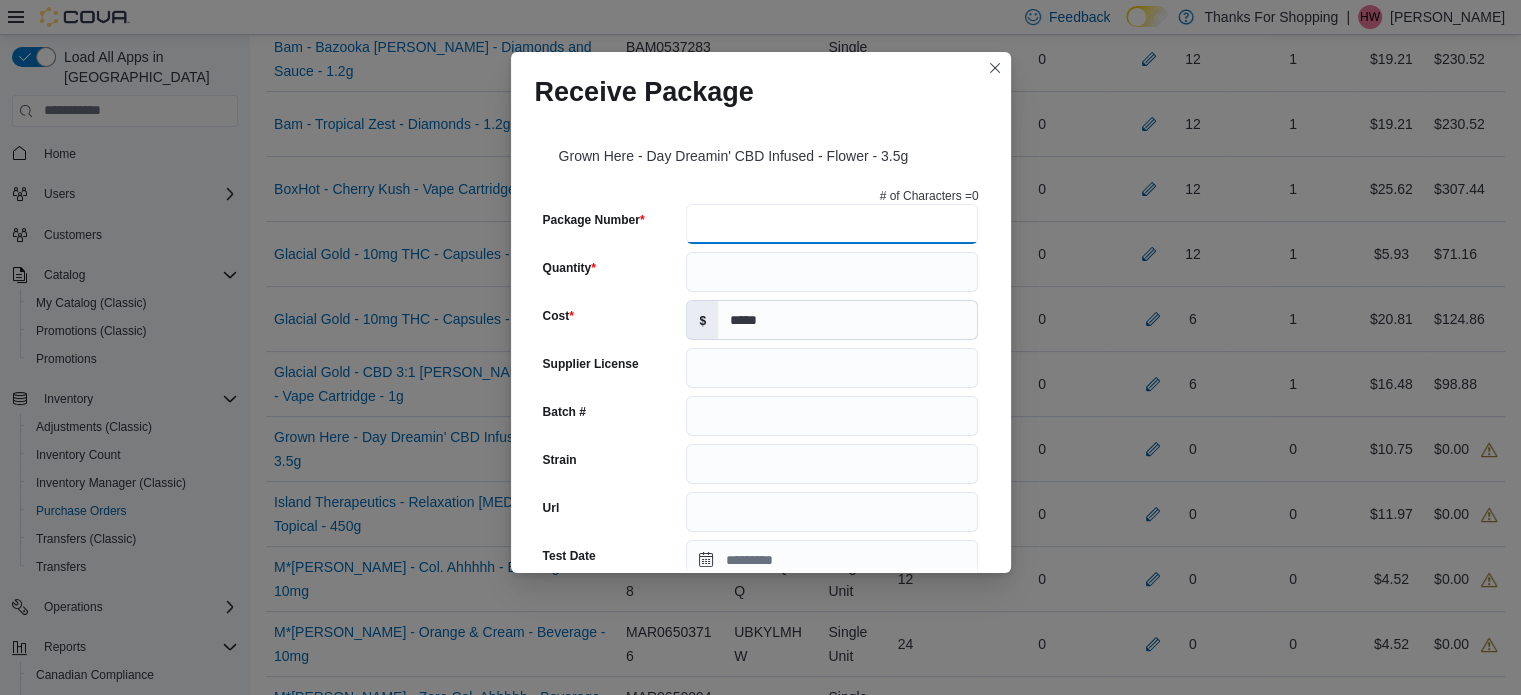 click on "Package Number" at bounding box center [832, 224] 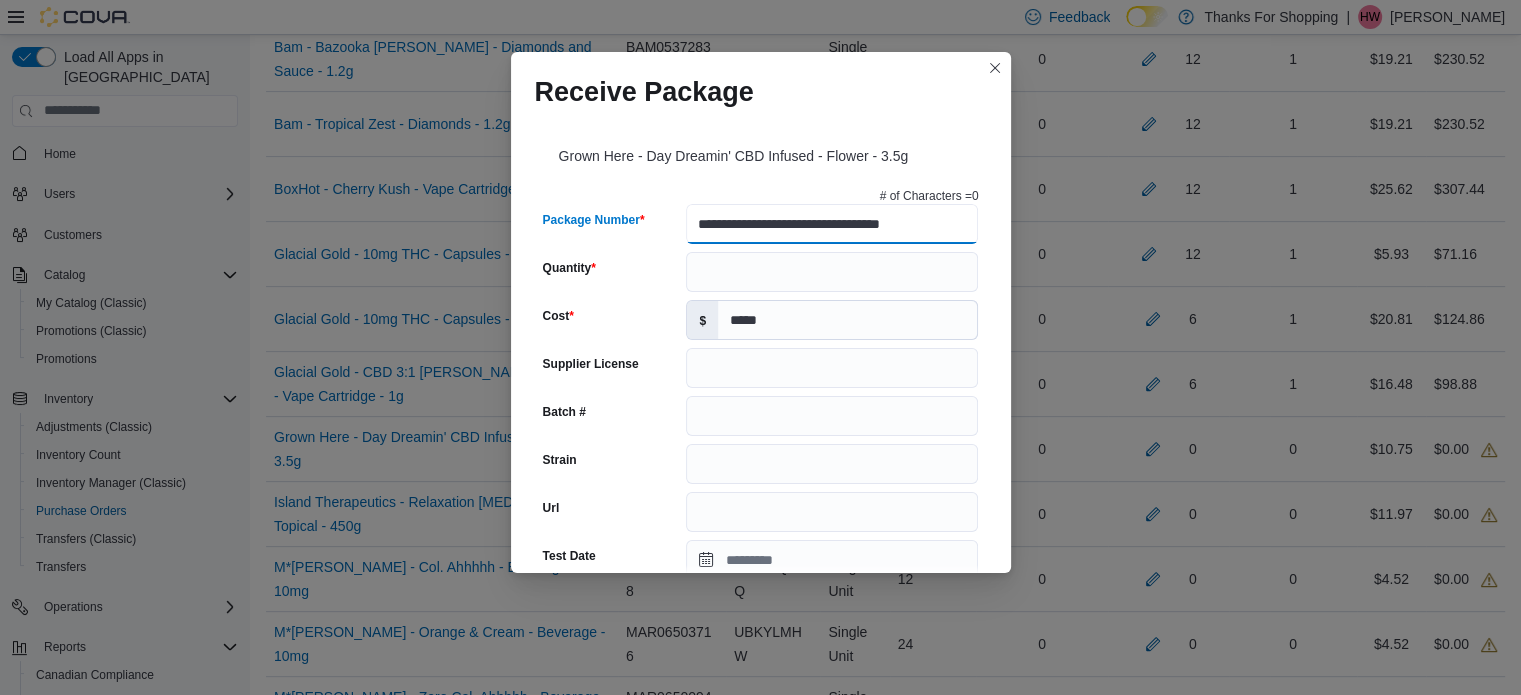 type on "**********" 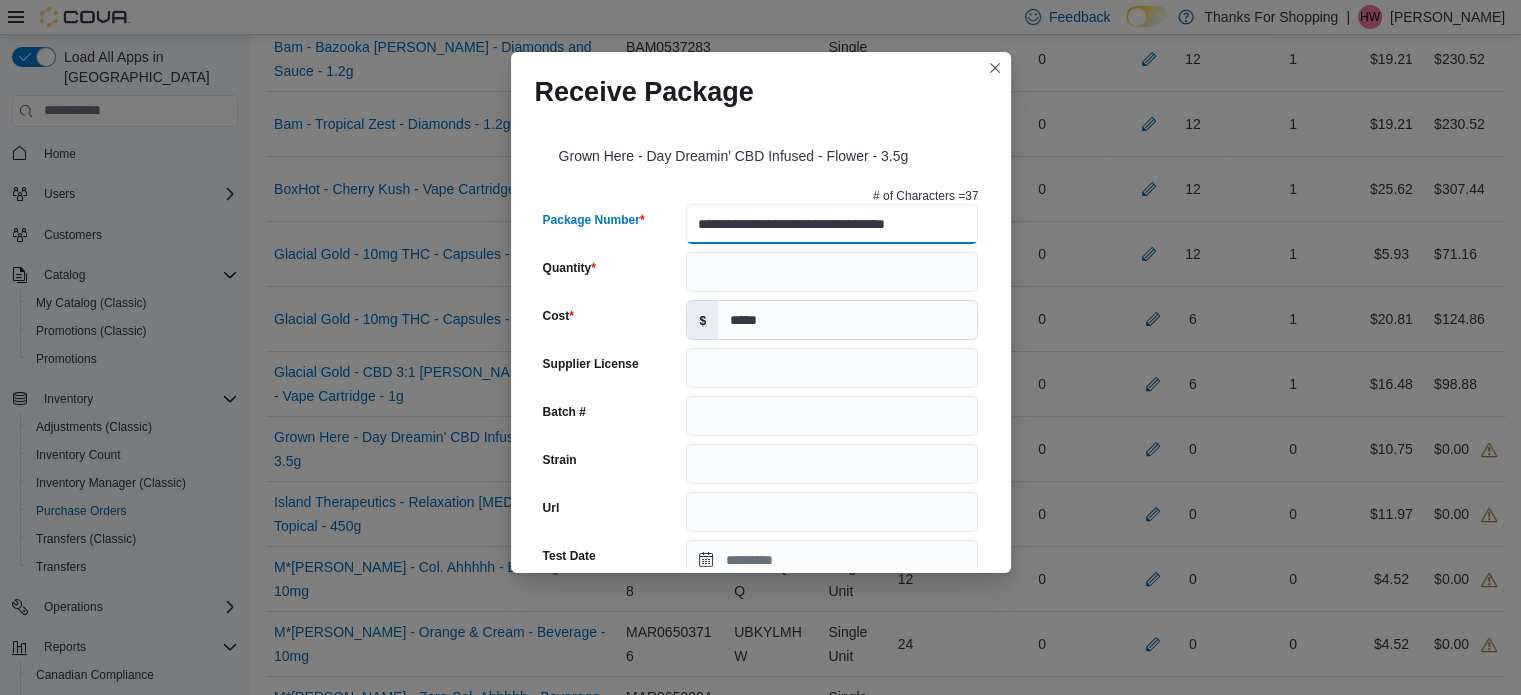 type on "**********" 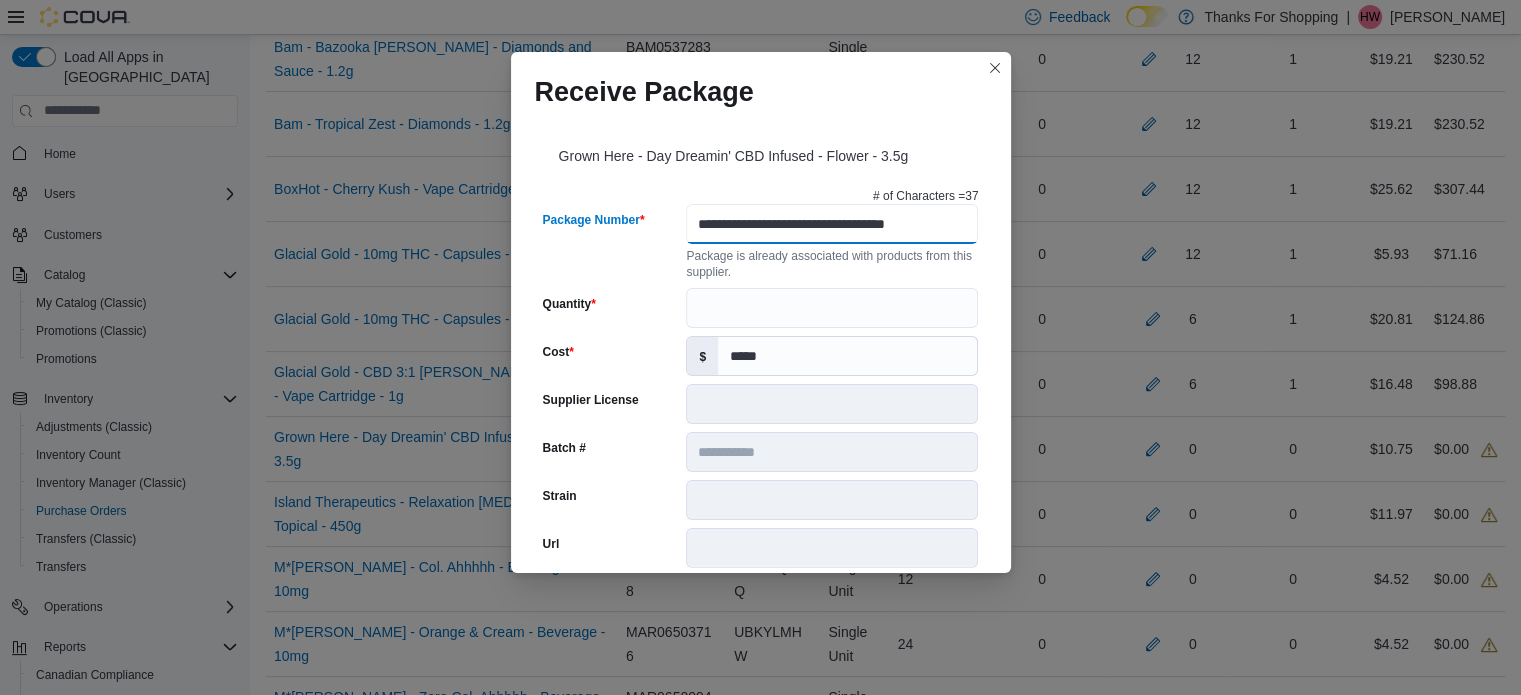 scroll, scrollTop: 0, scrollLeft: 13, axis: horizontal 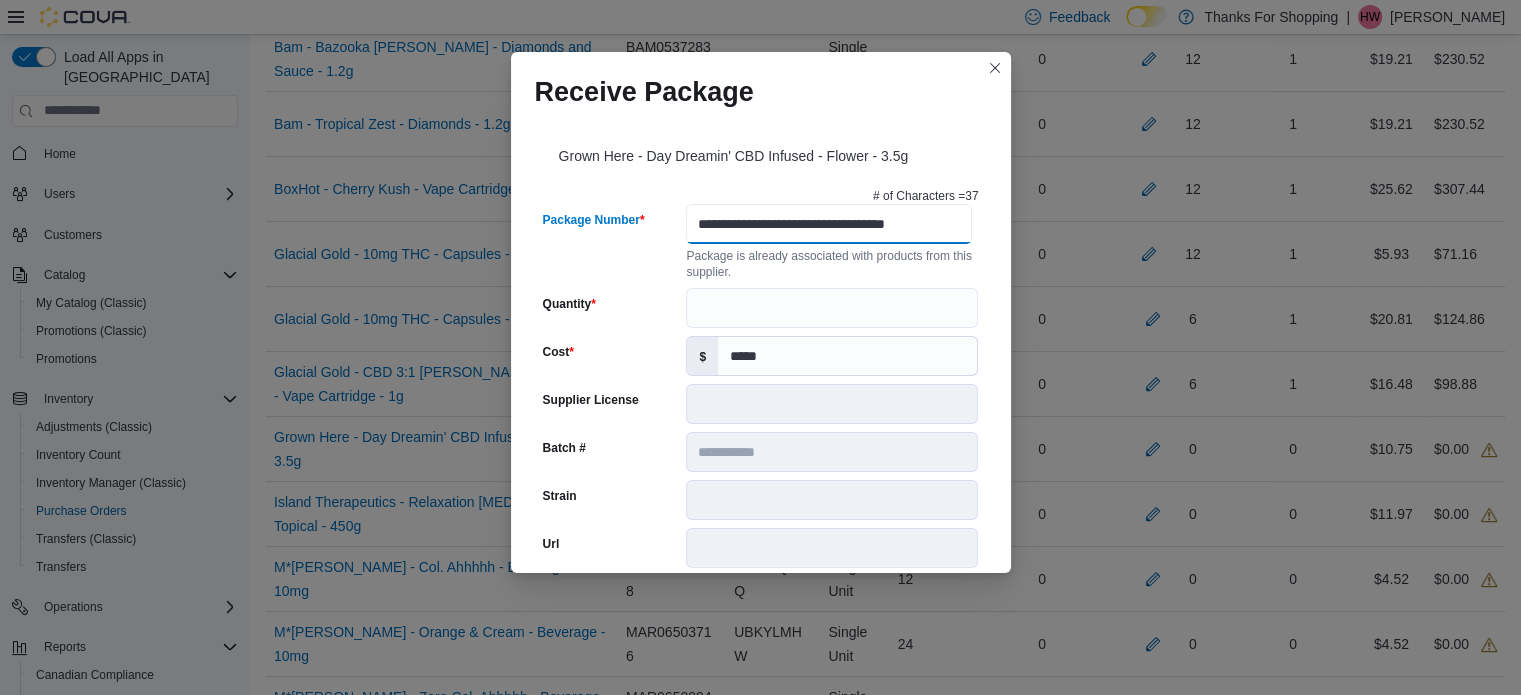 type on "**********" 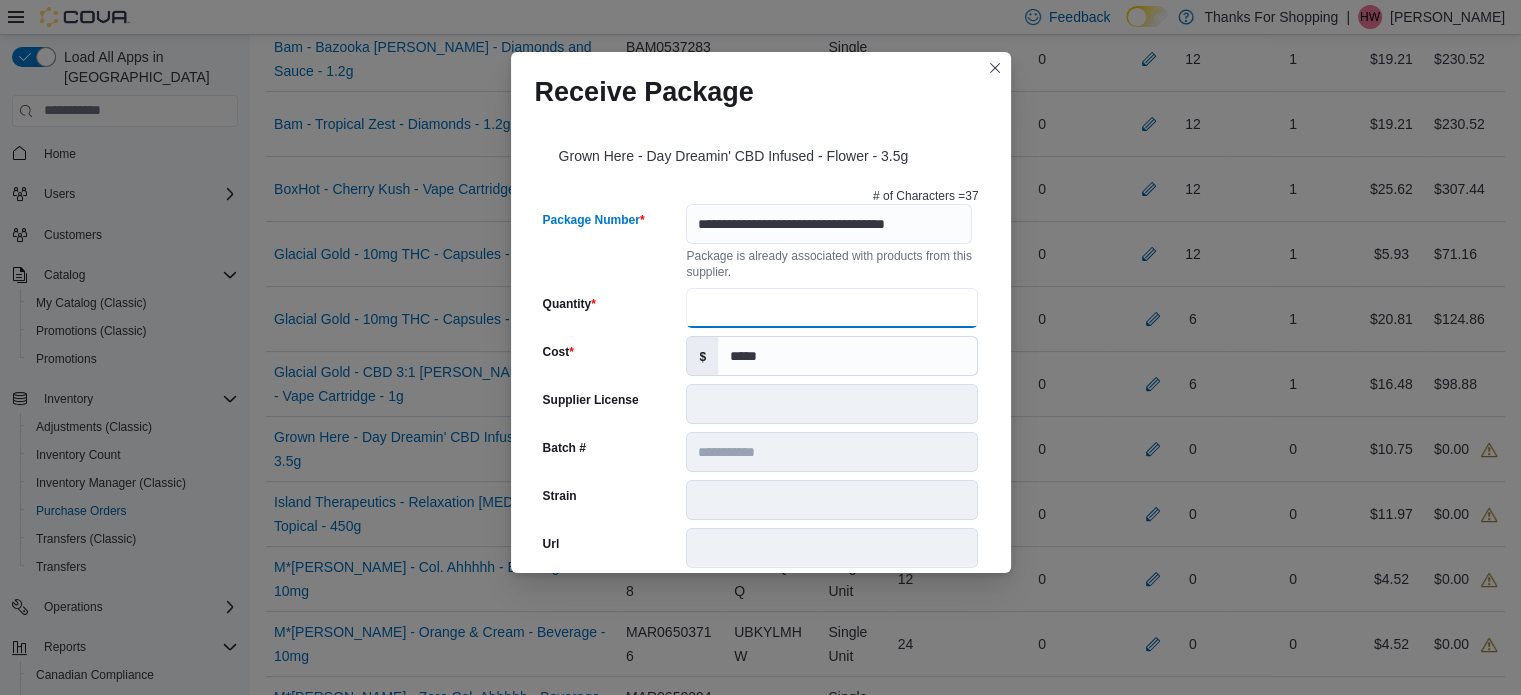 click on "Quantity" at bounding box center [832, 308] 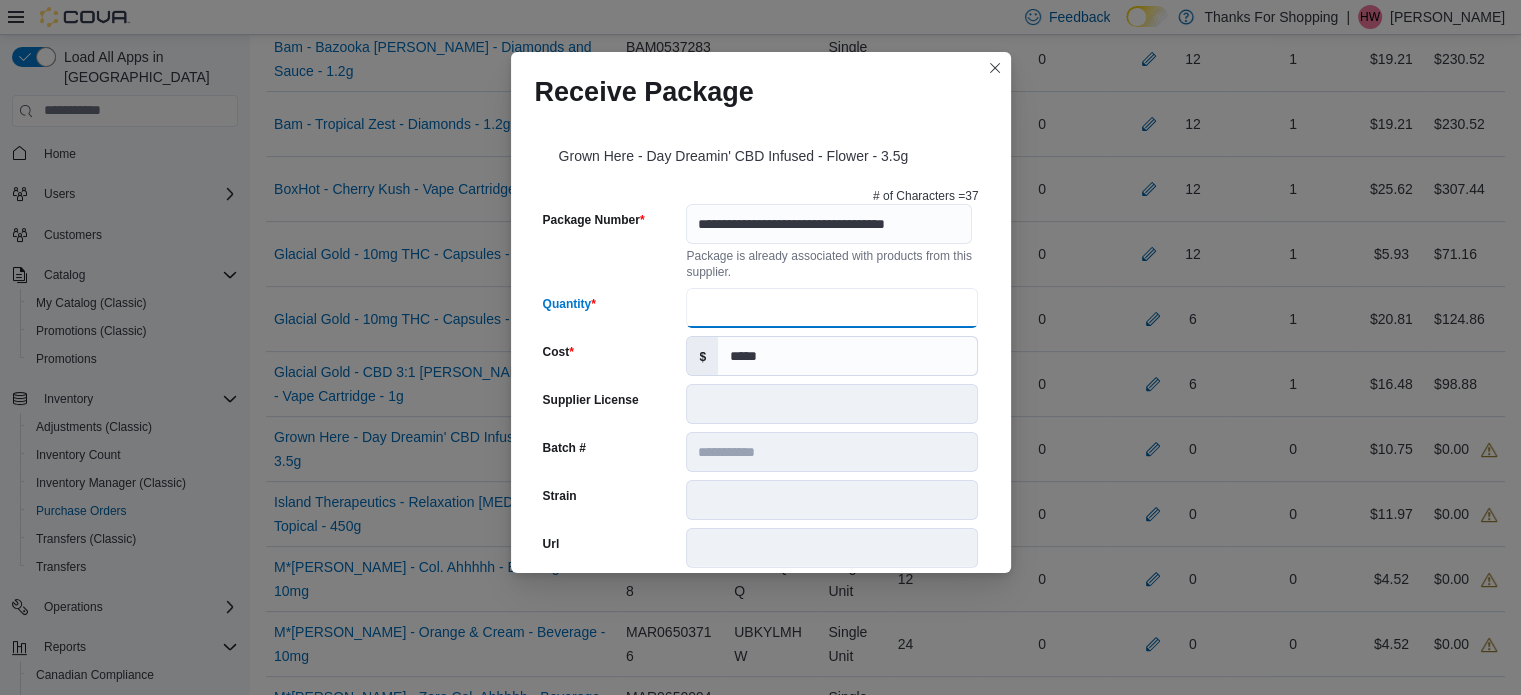 type on "*" 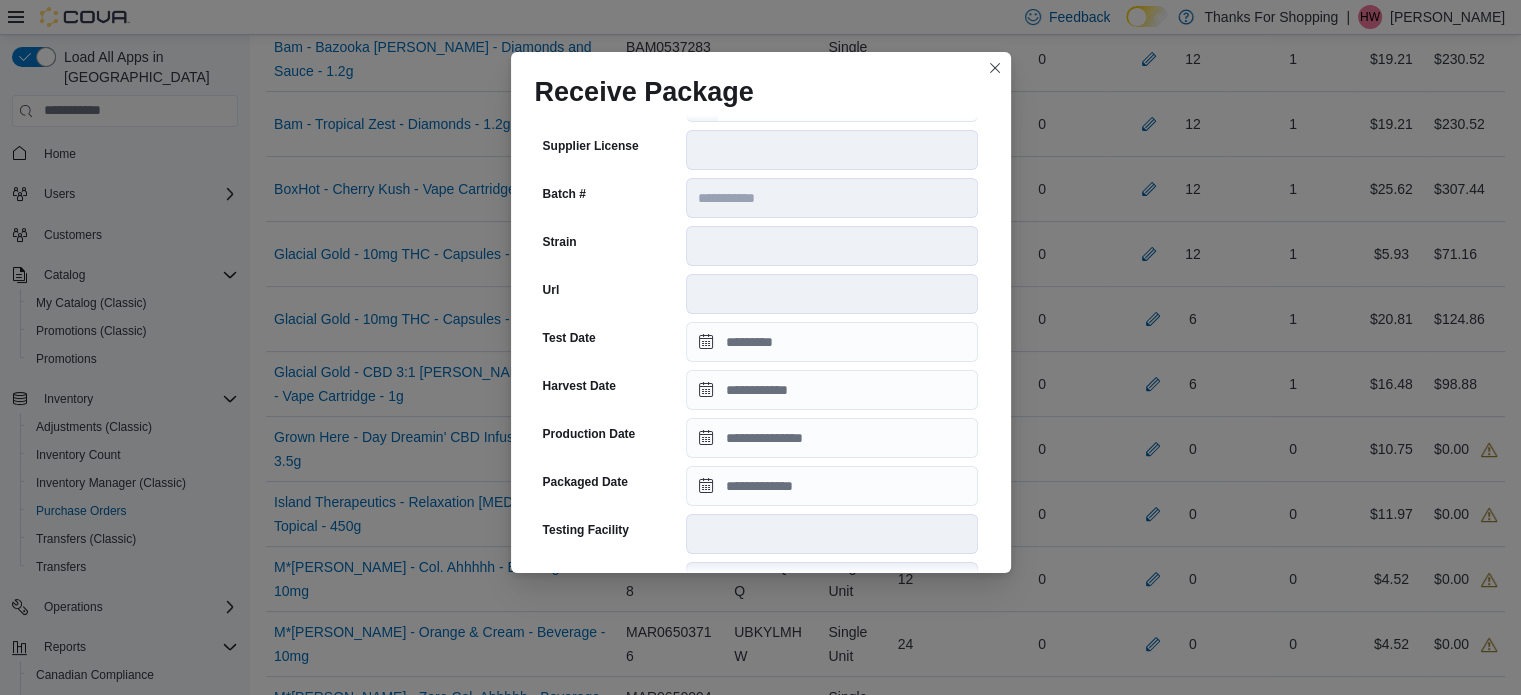scroll, scrollTop: 500, scrollLeft: 0, axis: vertical 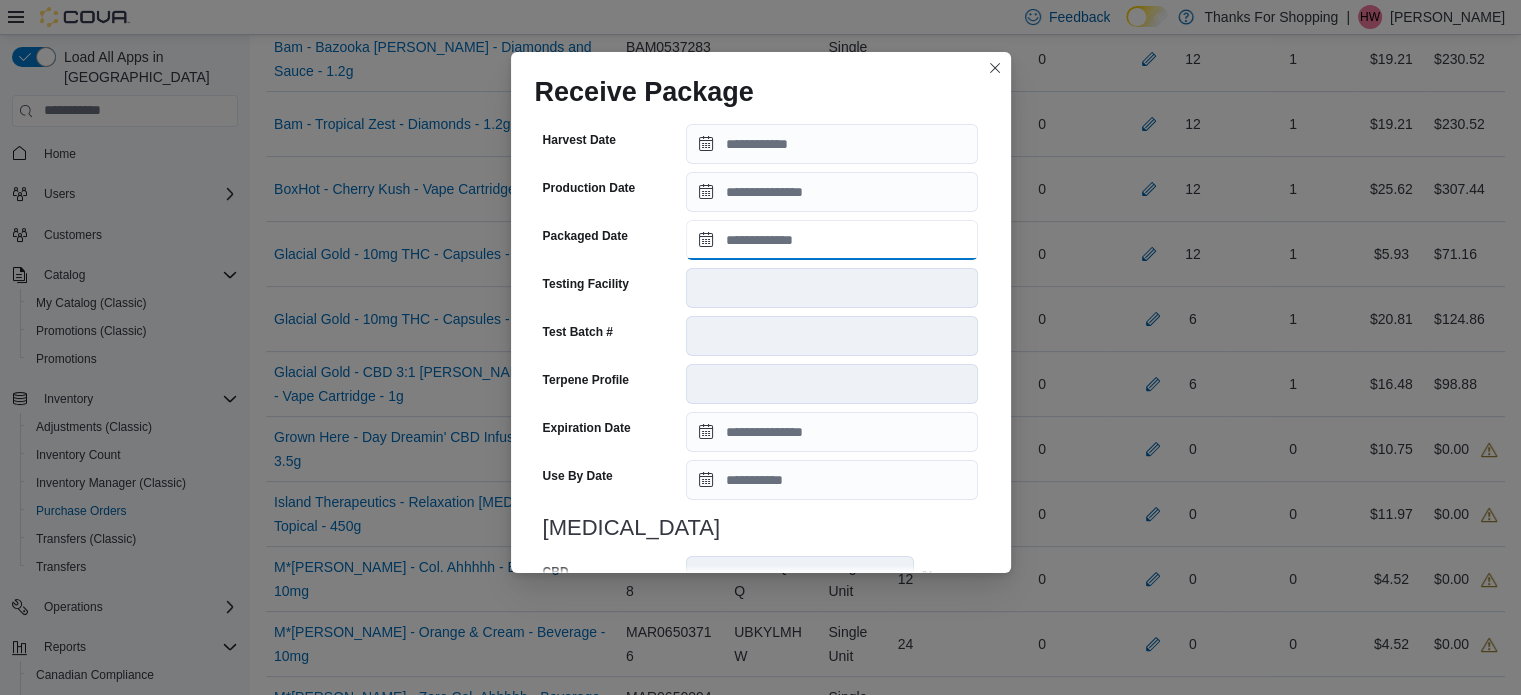 click on "Packaged Date" at bounding box center [832, 240] 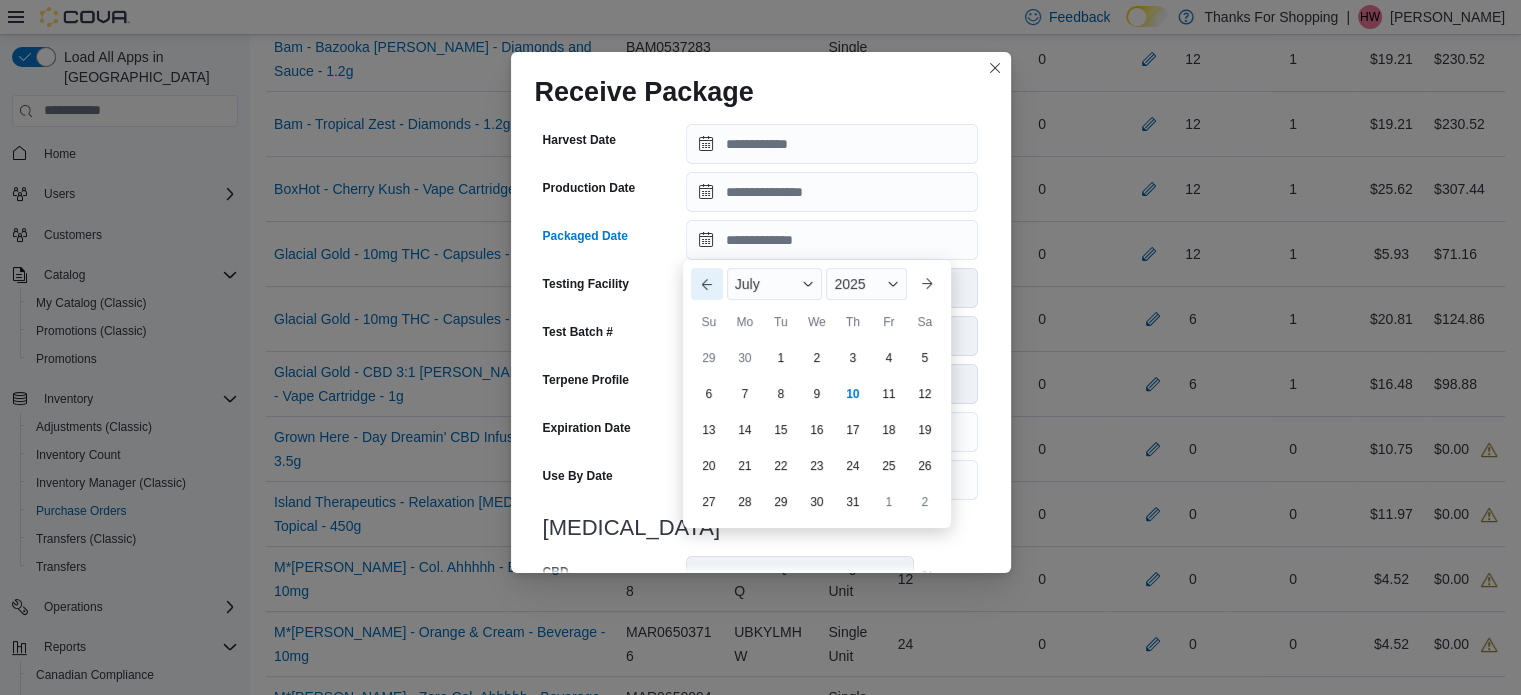 click on "Previous Month" at bounding box center [707, 284] 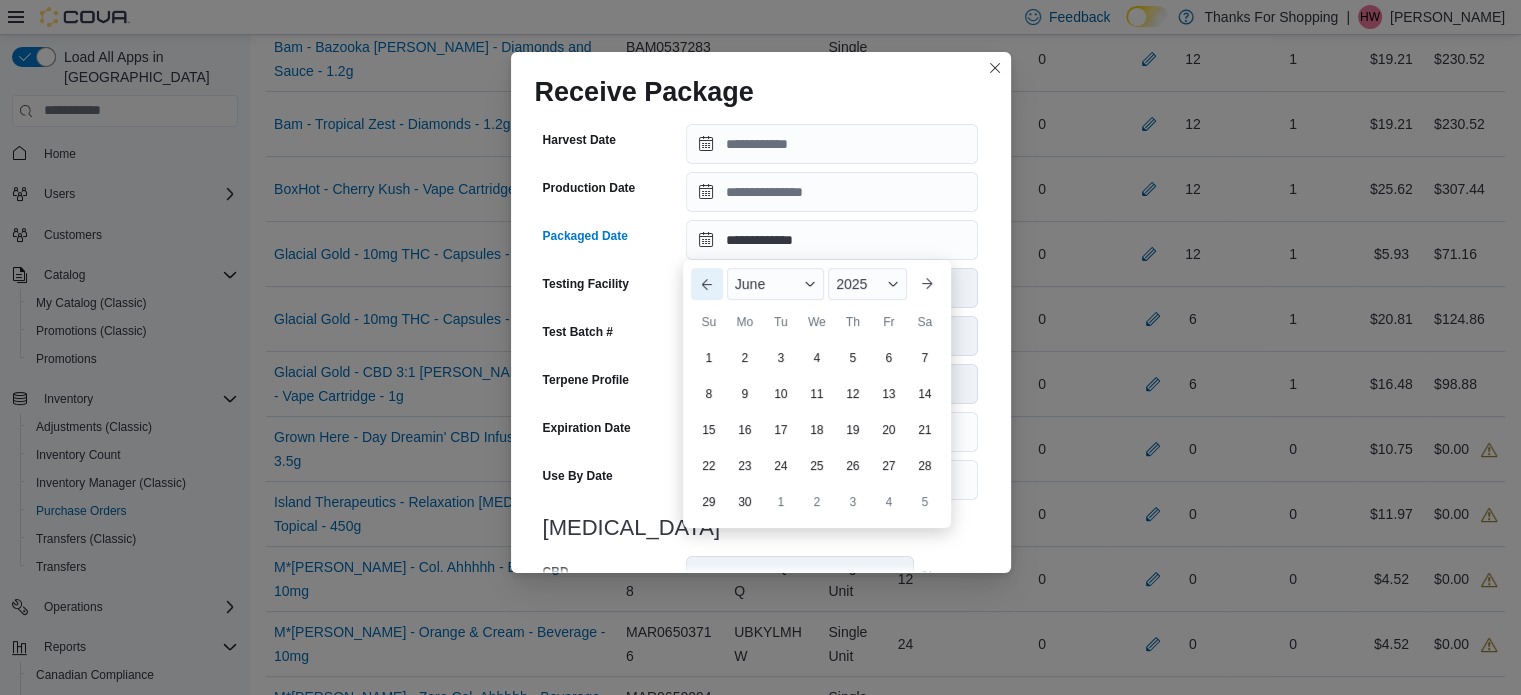 click on "Previous Month" at bounding box center [707, 284] 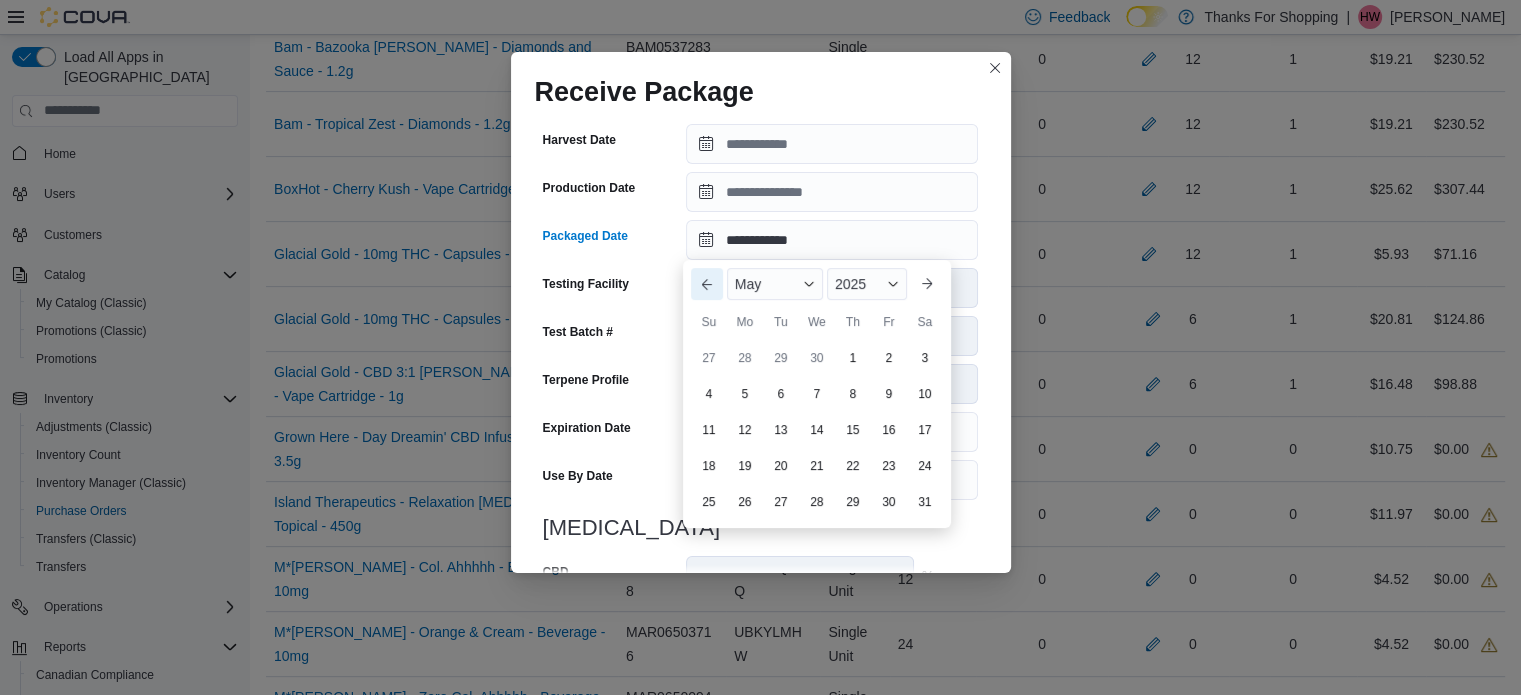 click on "Previous Month" at bounding box center (707, 284) 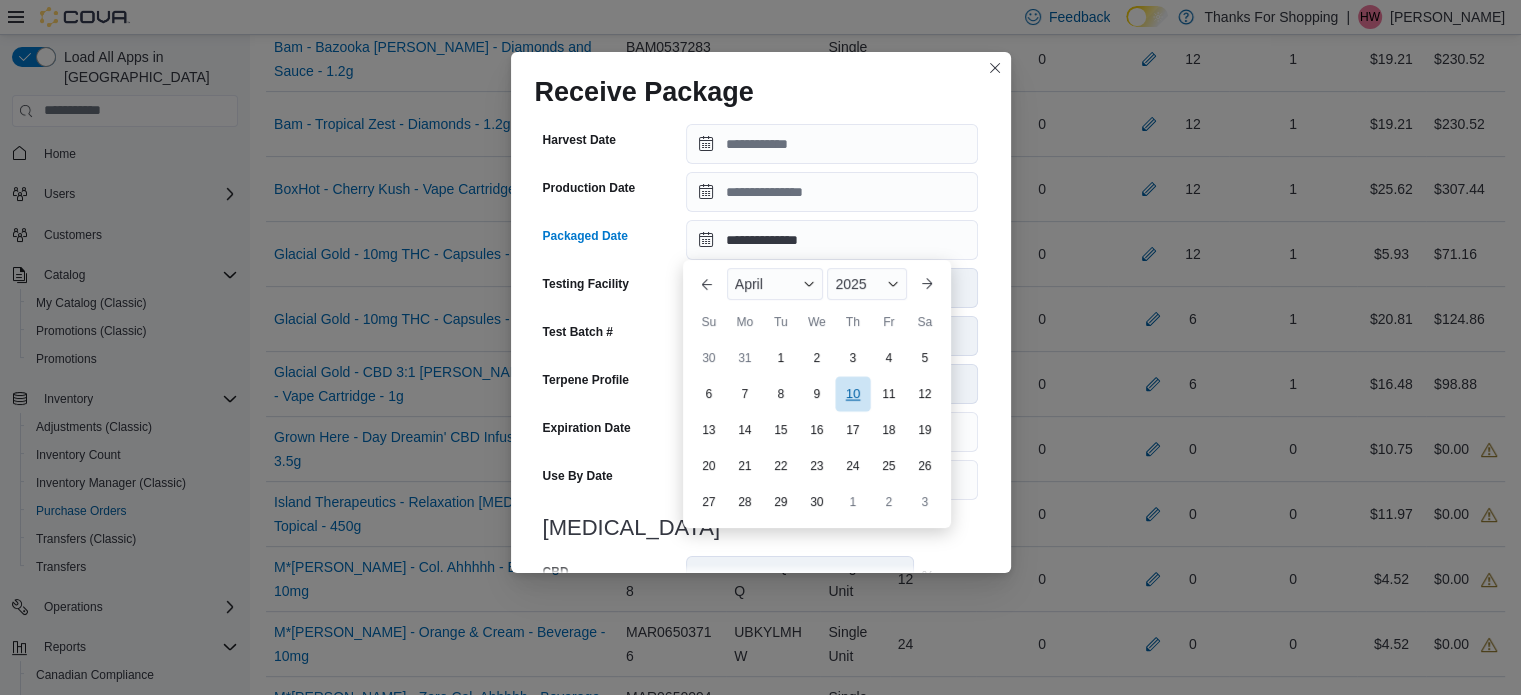 click on "10" at bounding box center [852, 394] 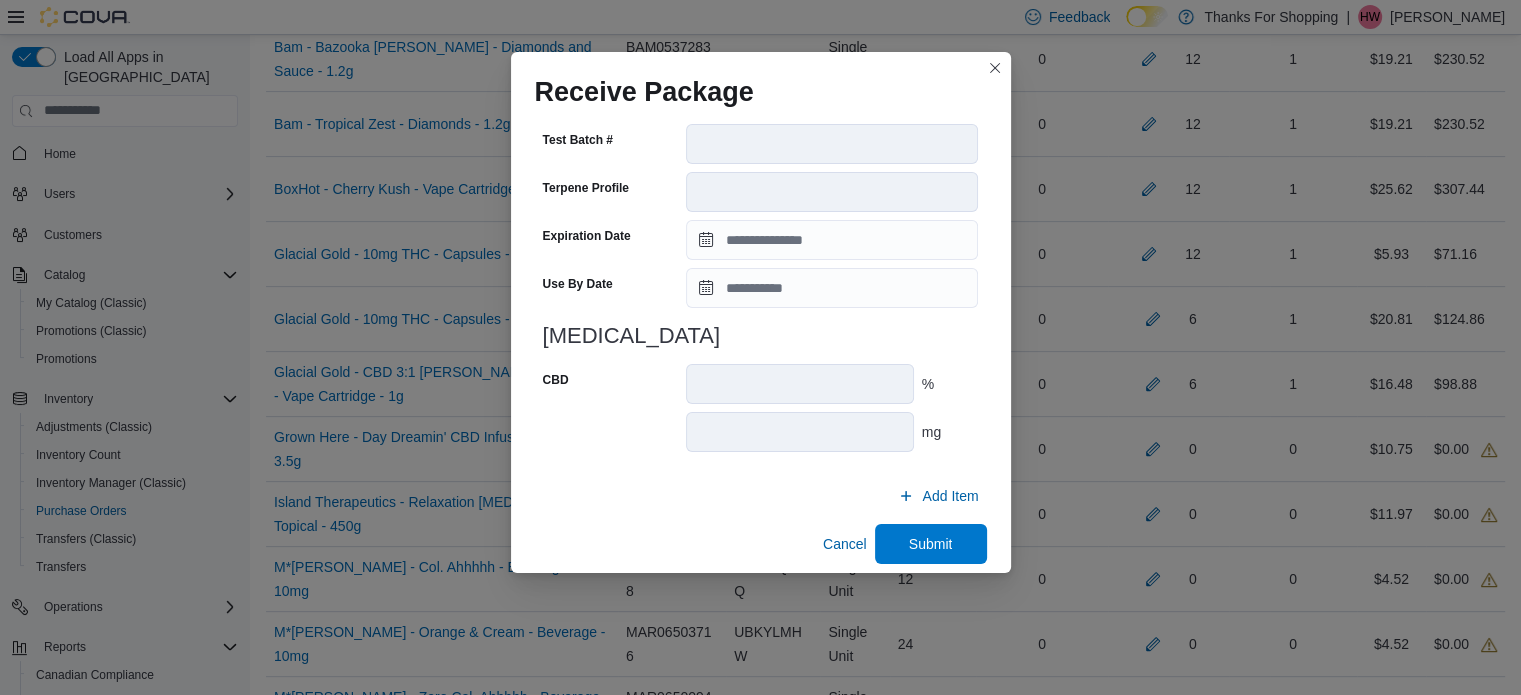 scroll, scrollTop: 706, scrollLeft: 0, axis: vertical 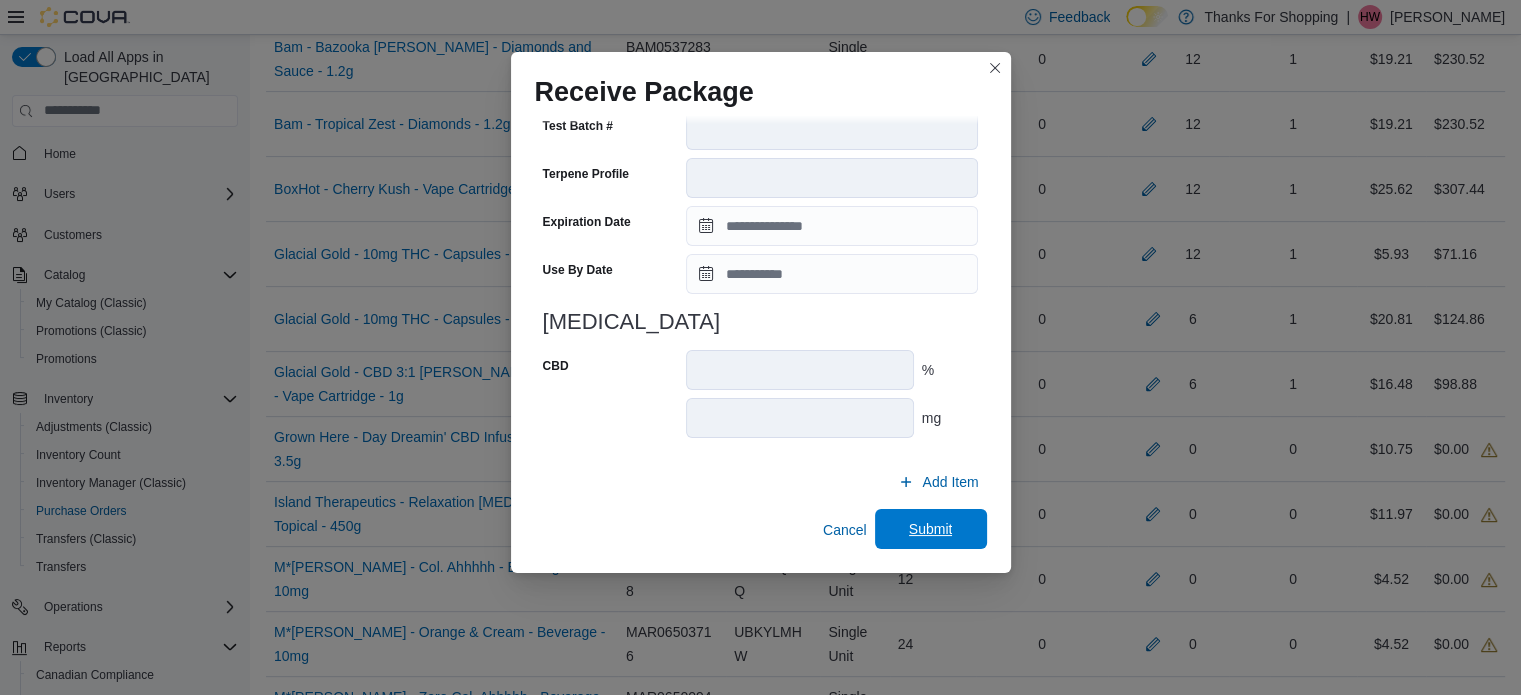 click on "Submit" at bounding box center [931, 529] 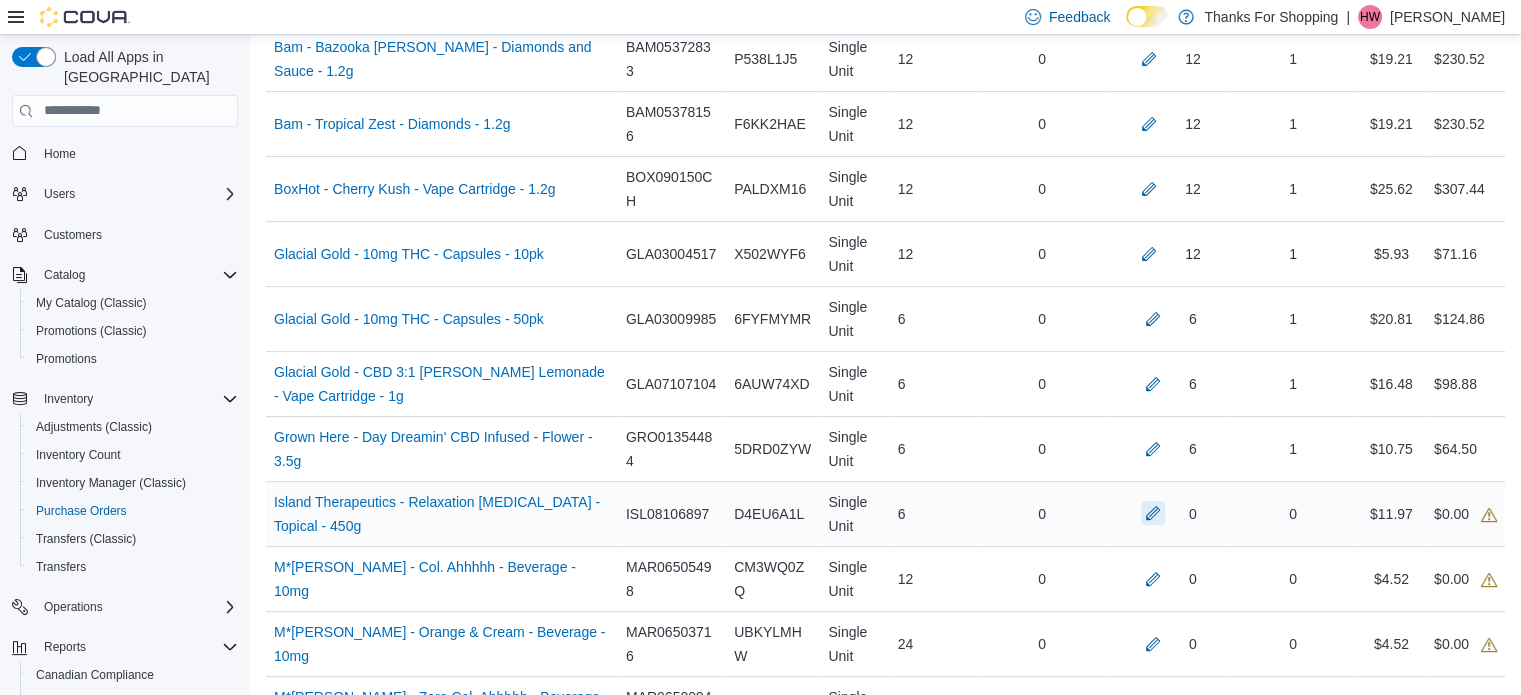 click at bounding box center [1153, 513] 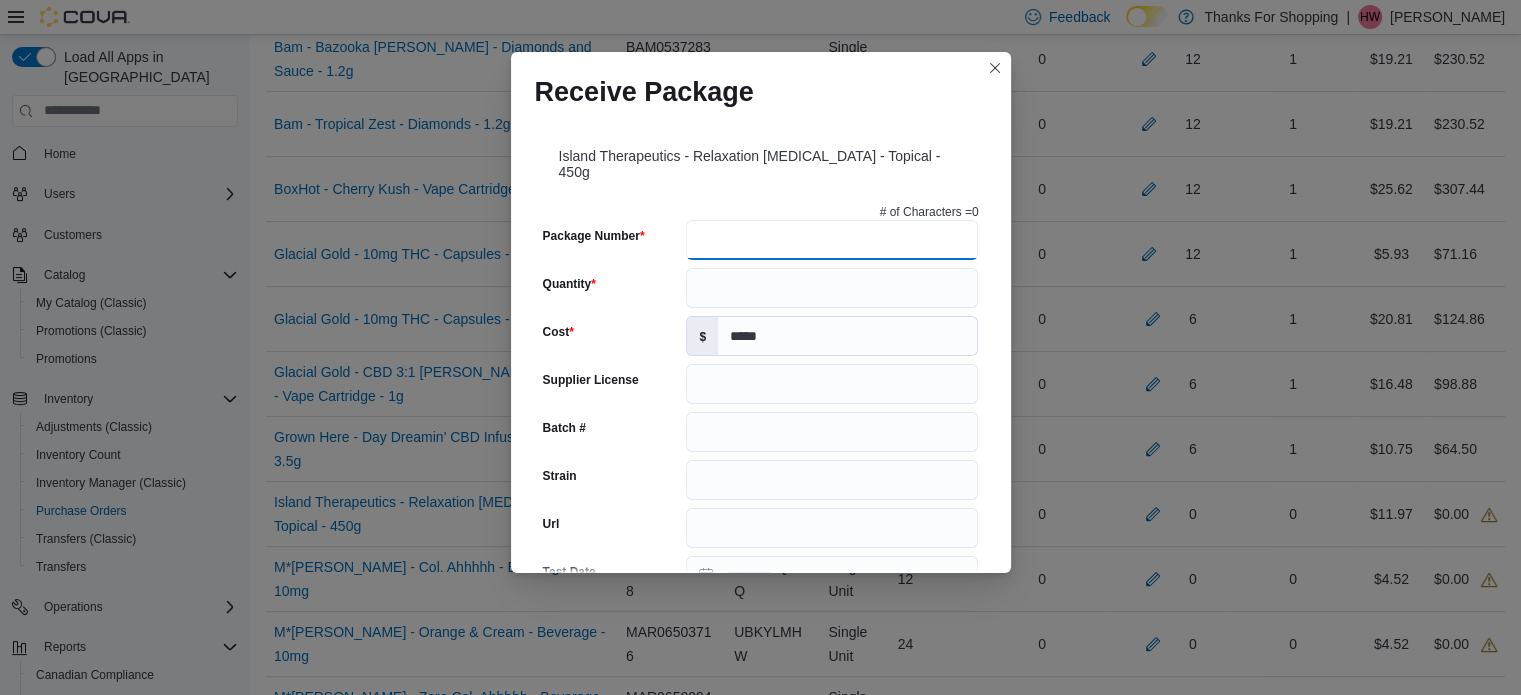 click on "Package Number" at bounding box center (832, 240) 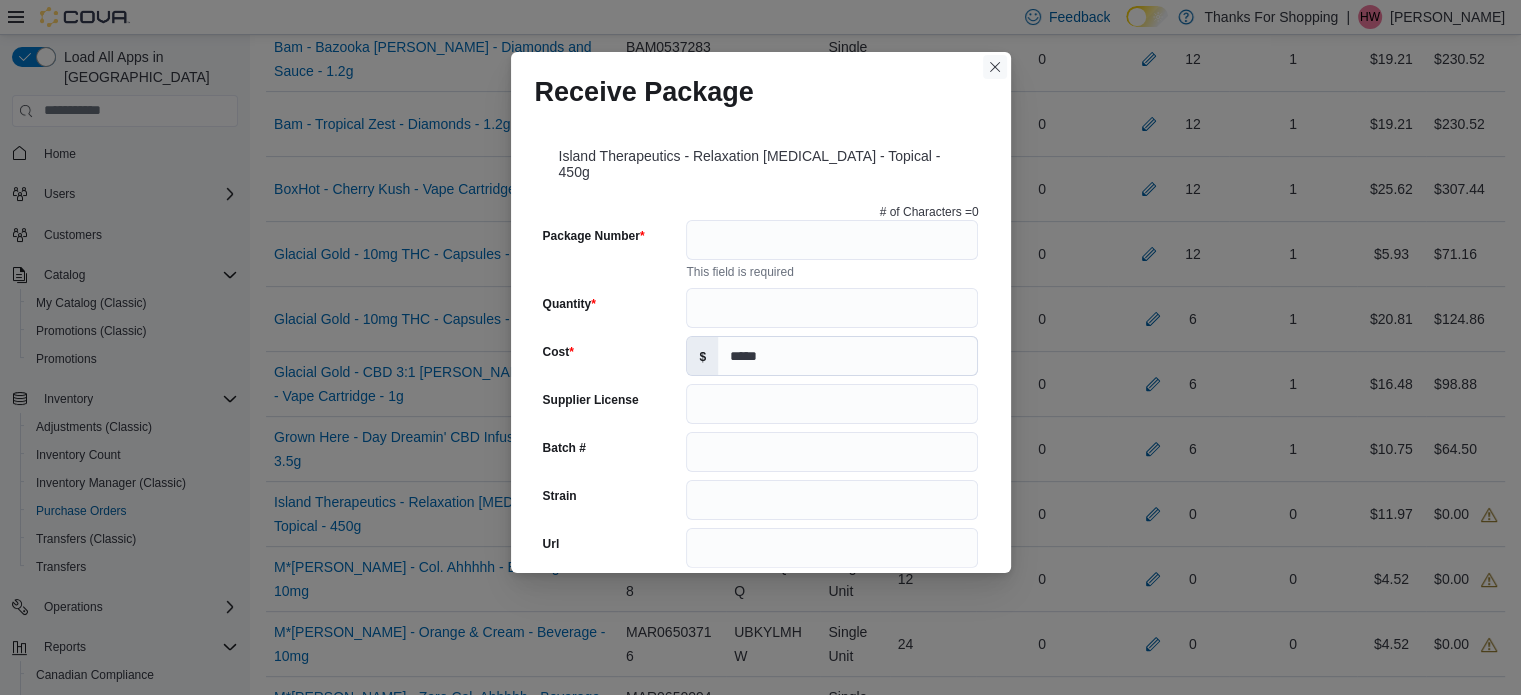 click at bounding box center [995, 67] 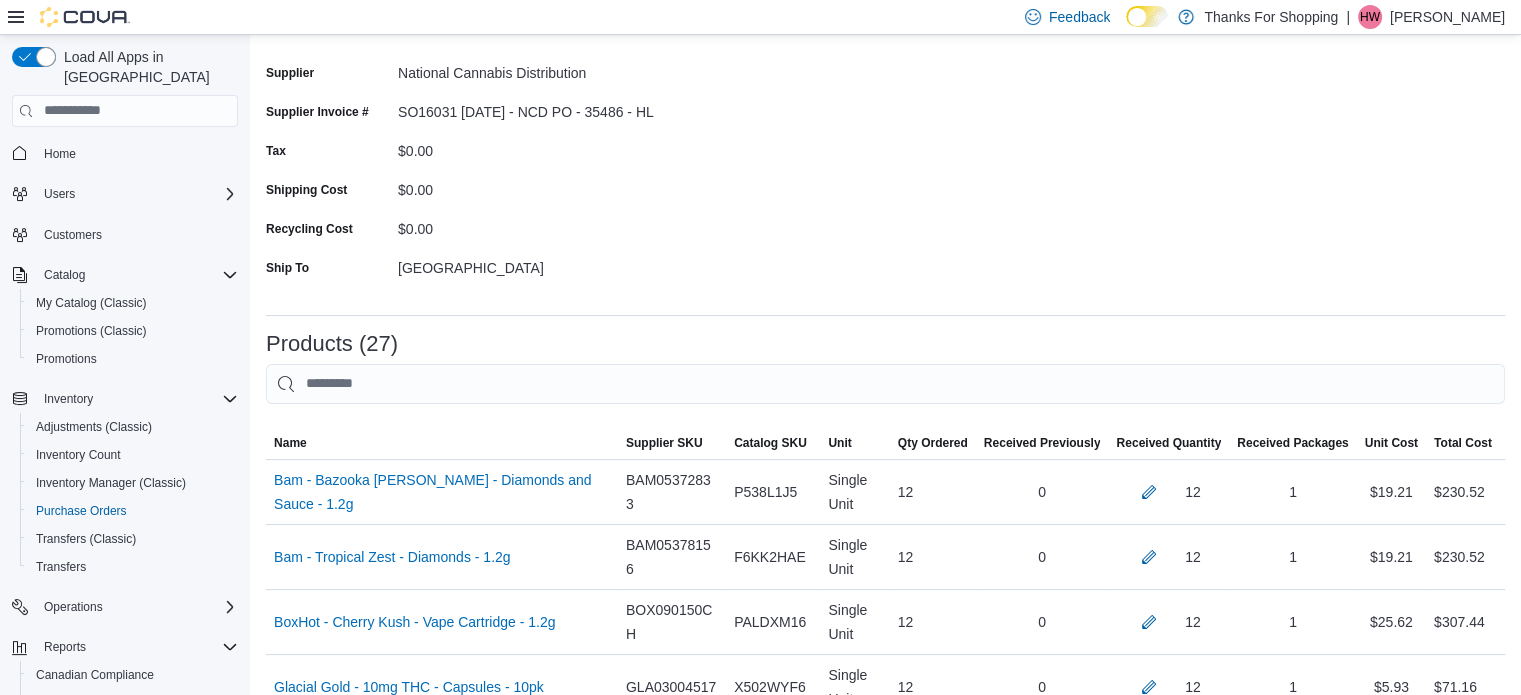 scroll, scrollTop: 0, scrollLeft: 0, axis: both 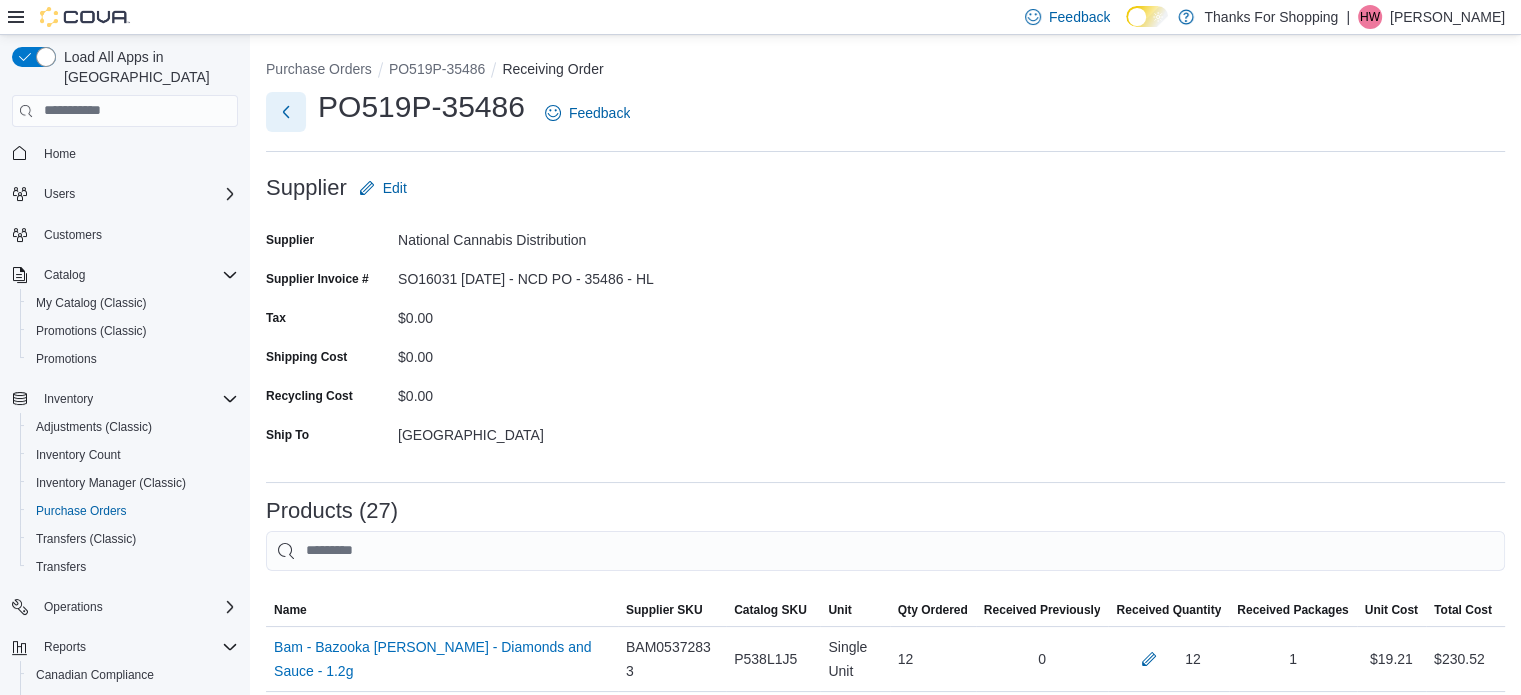 click at bounding box center [286, 112] 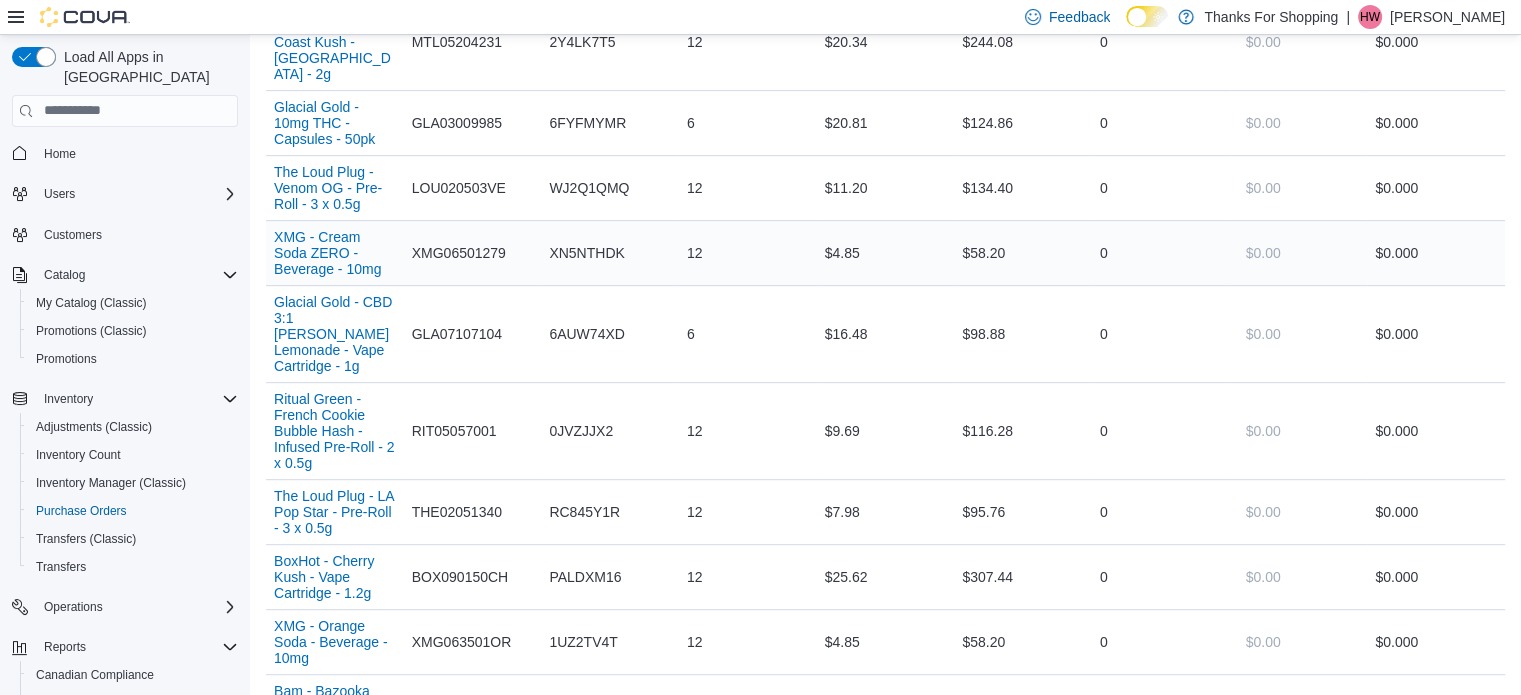 scroll, scrollTop: 313, scrollLeft: 0, axis: vertical 